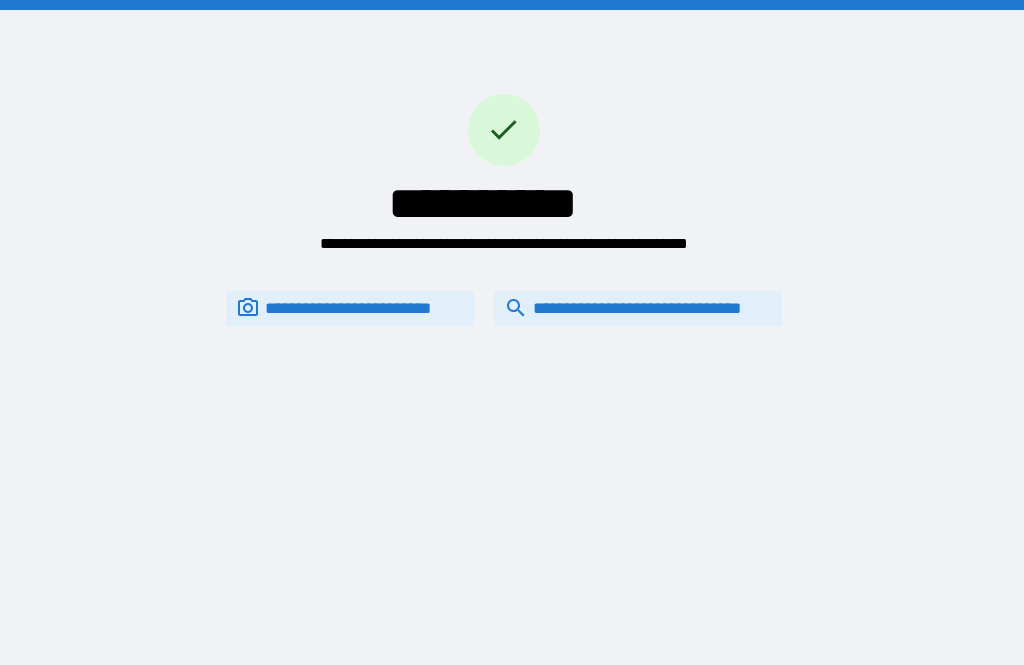 scroll, scrollTop: 0, scrollLeft: 0, axis: both 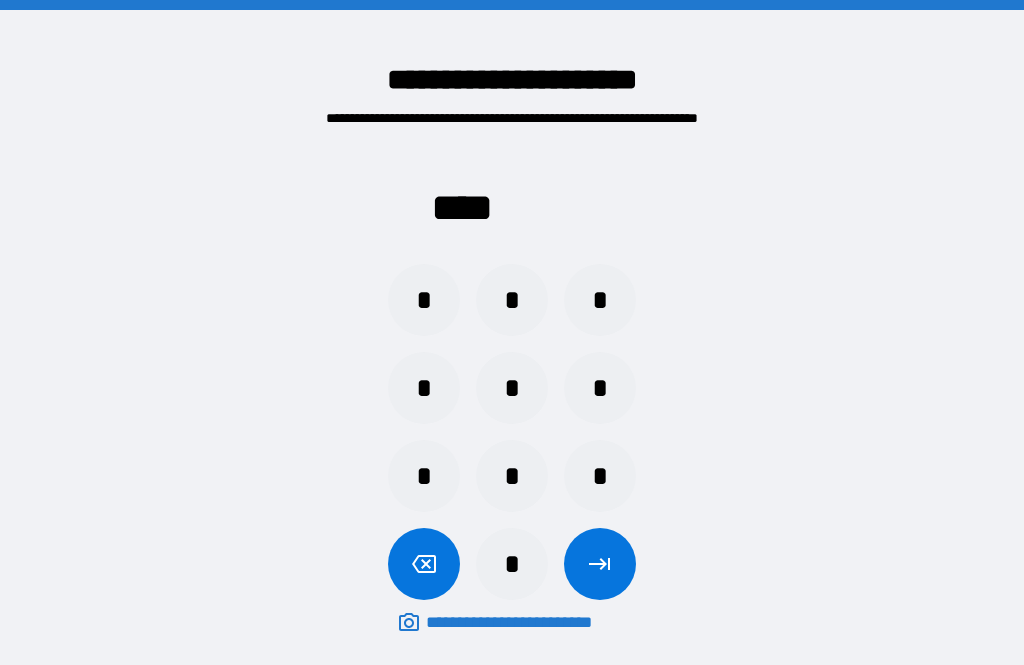 click on "*" at bounding box center [424, 476] 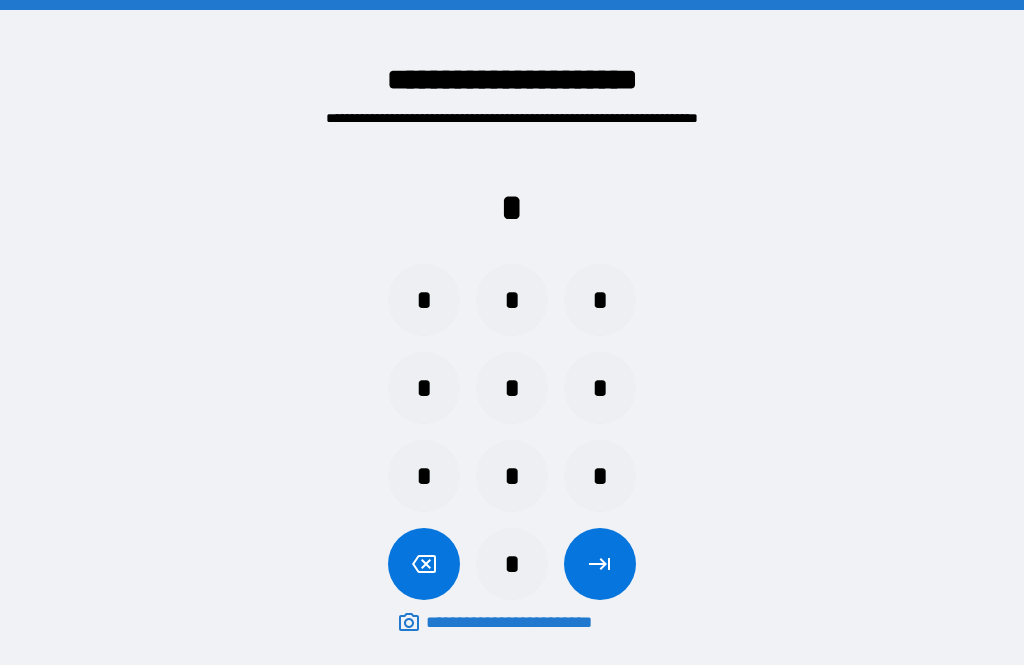 click on "*" at bounding box center (512, 476) 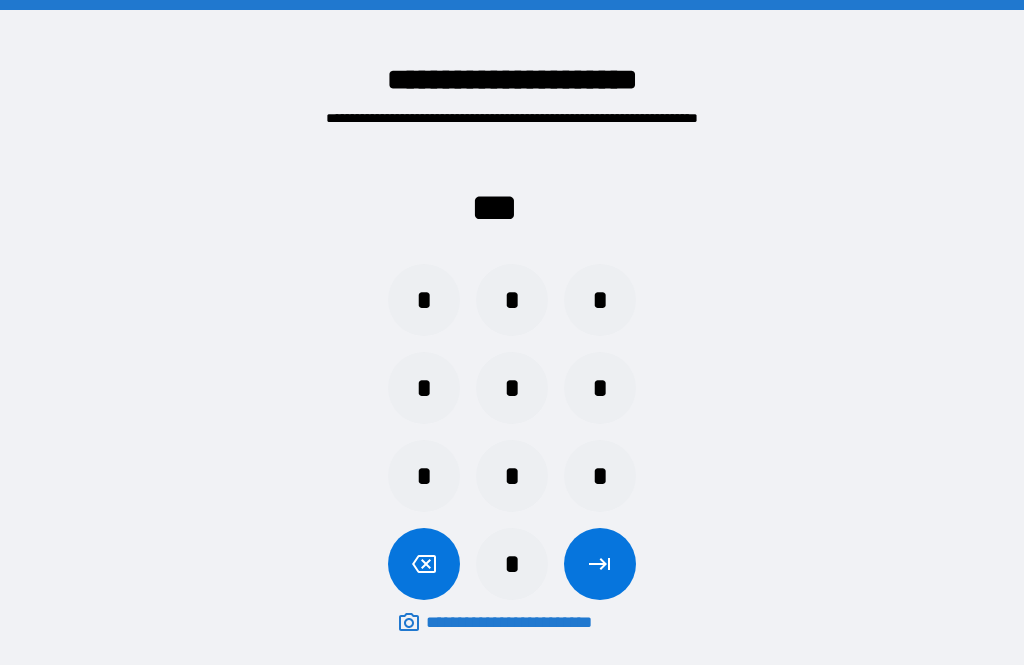 click on "*" at bounding box center (424, 476) 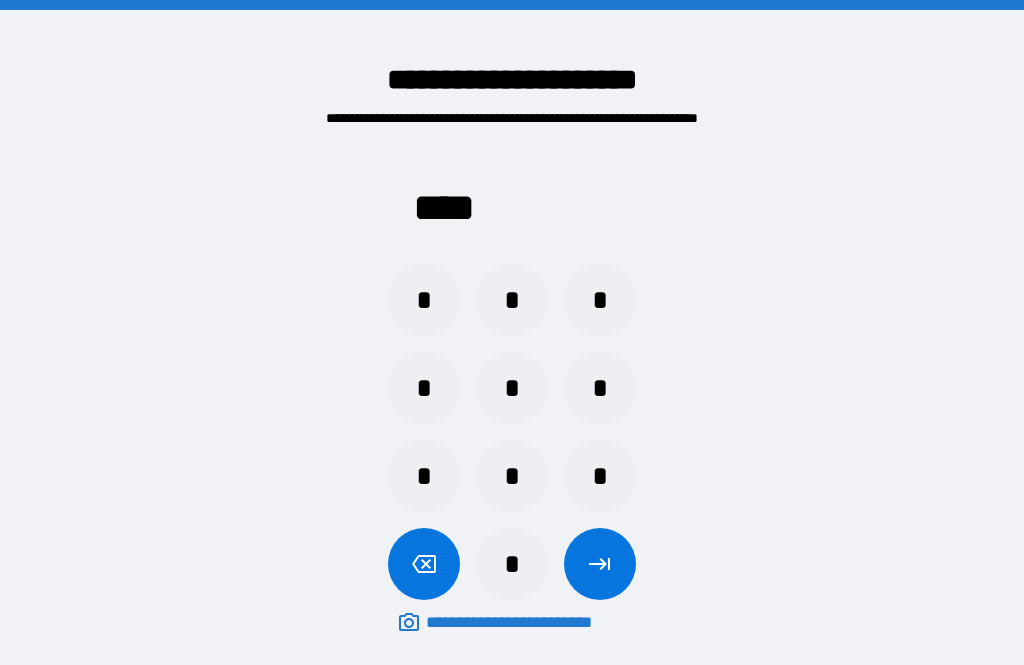 click at bounding box center (600, 564) 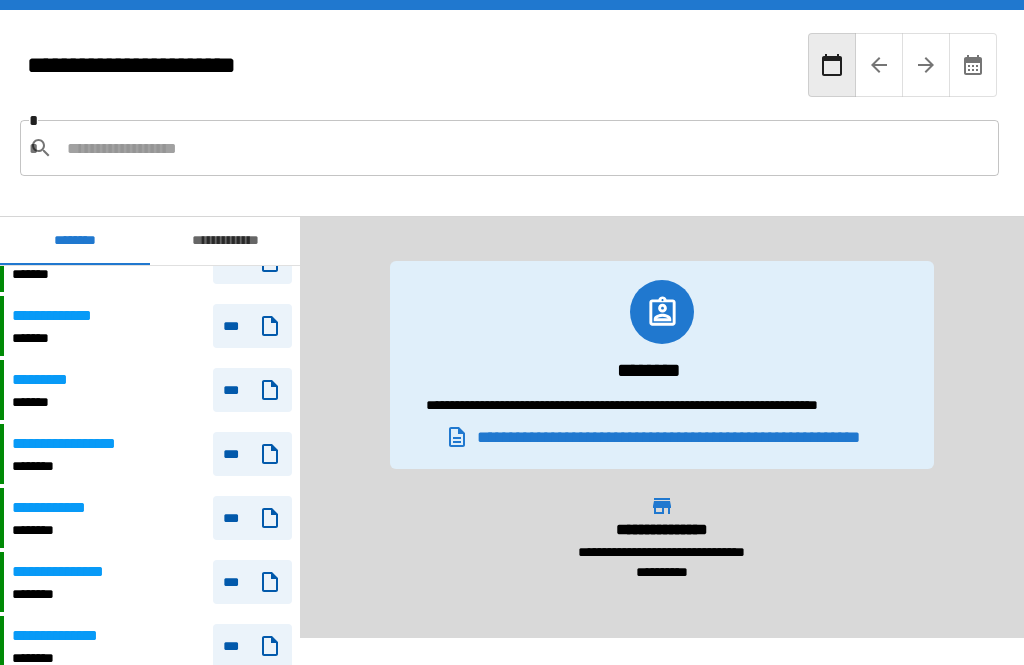 scroll, scrollTop: 281, scrollLeft: 0, axis: vertical 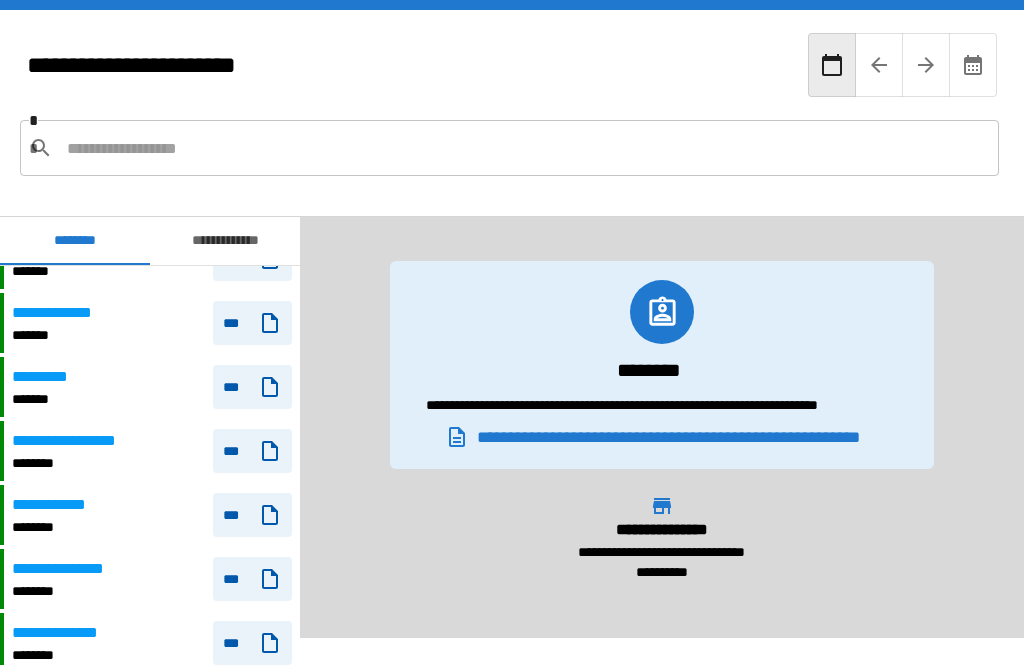 click on "**********" at bounding box center [152, 515] 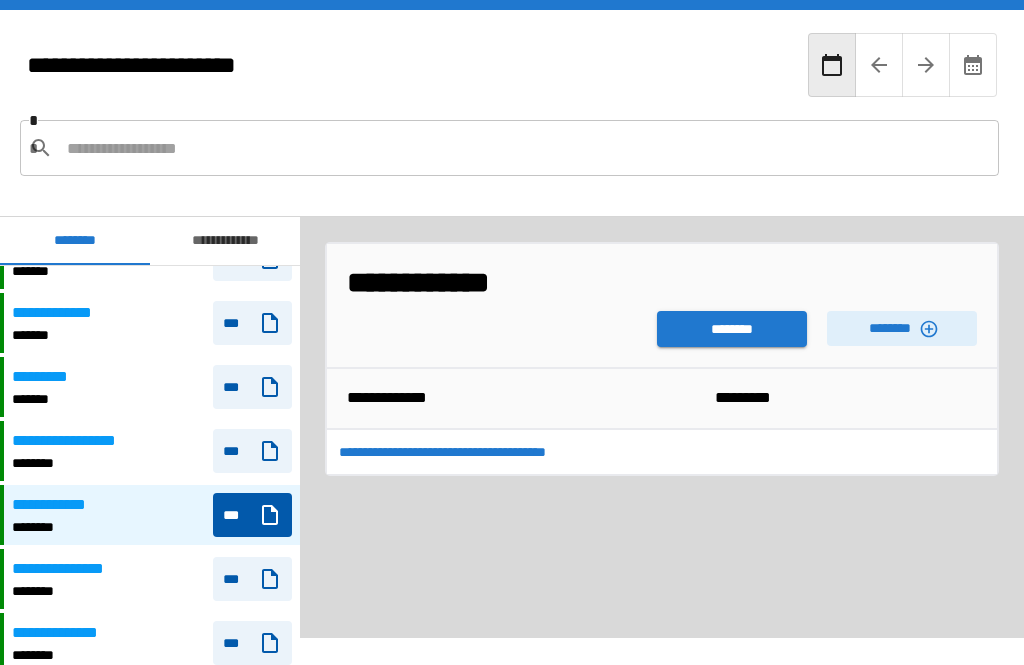 click on "********" at bounding box center (732, 329) 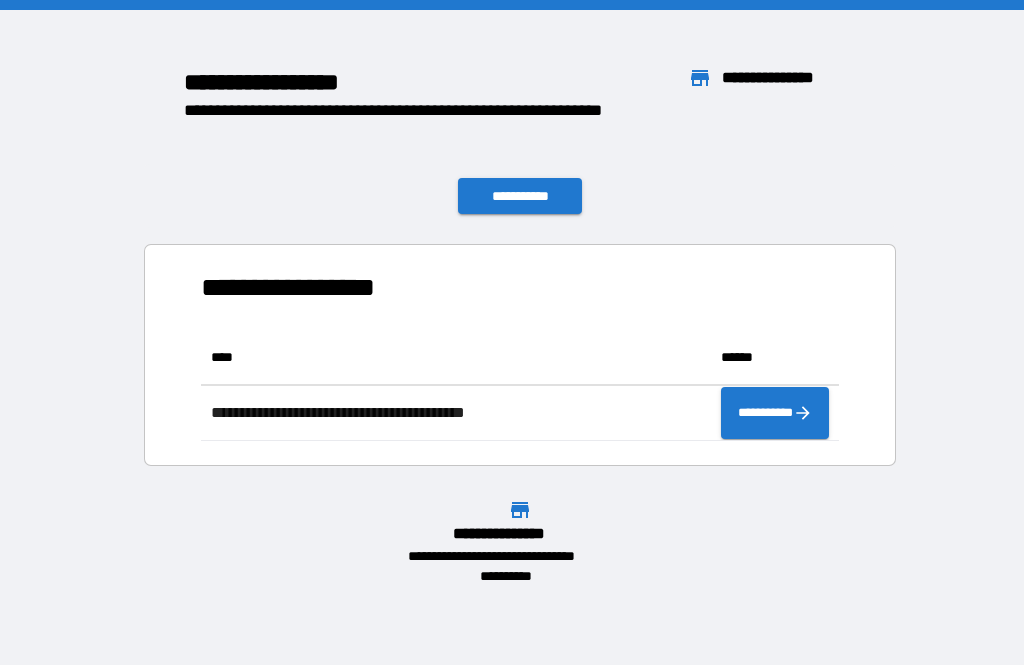 scroll, scrollTop: 111, scrollLeft: 638, axis: both 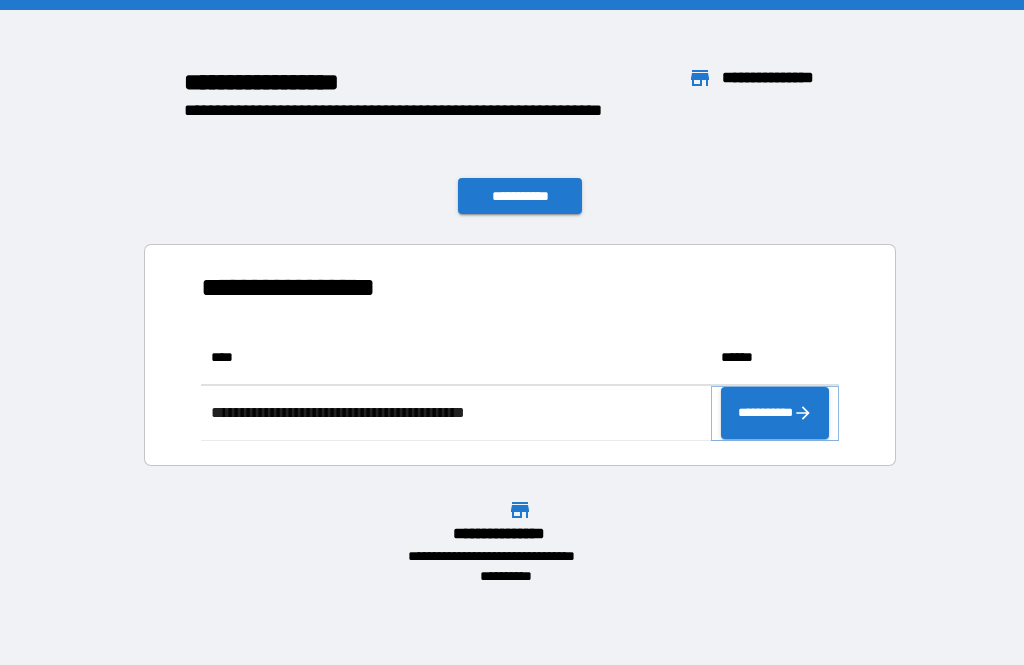 click on "**********" at bounding box center (775, 413) 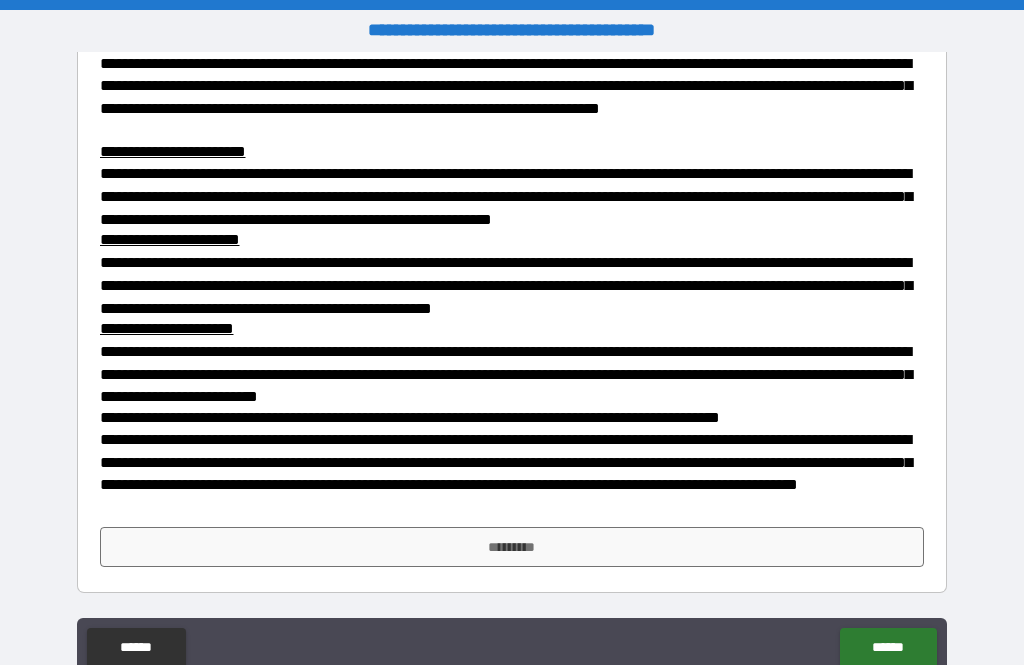 scroll, scrollTop: 301, scrollLeft: 0, axis: vertical 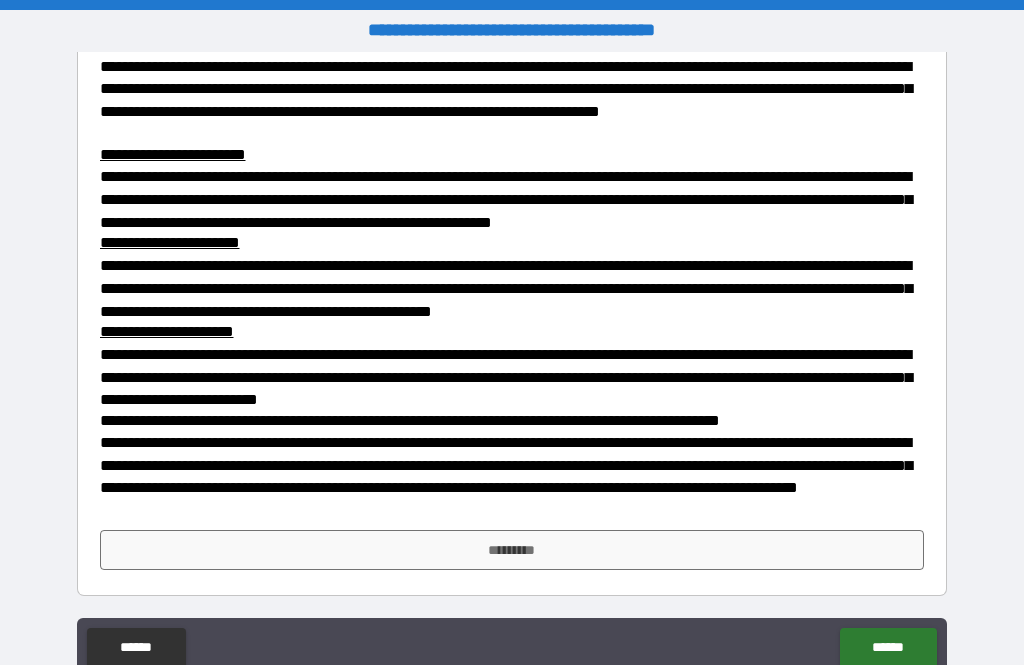 click on "*********" at bounding box center [512, 550] 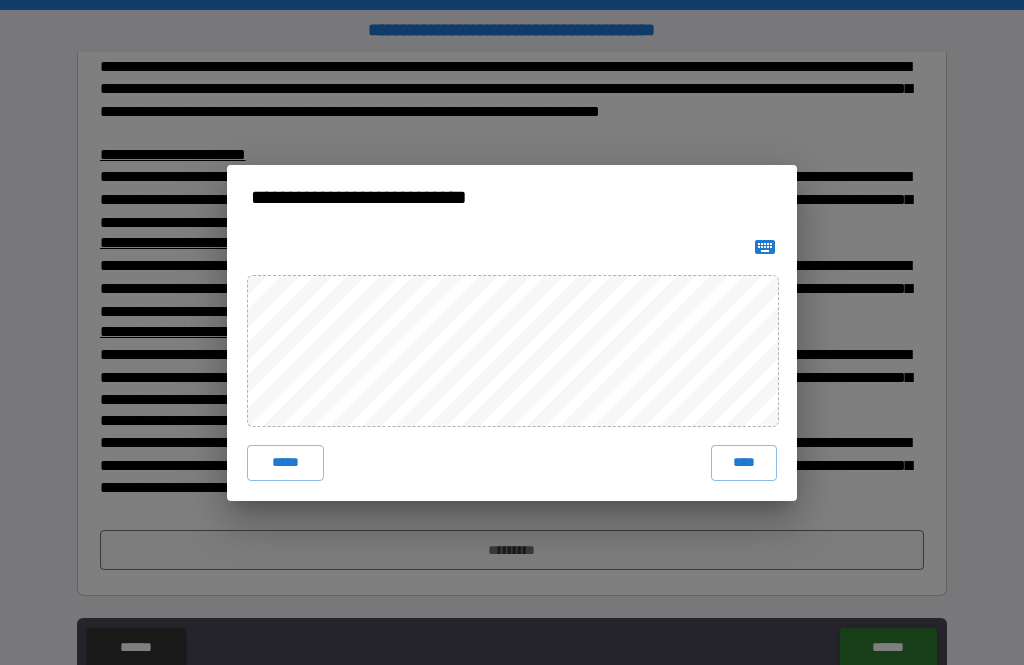 click on "*****" at bounding box center (285, 463) 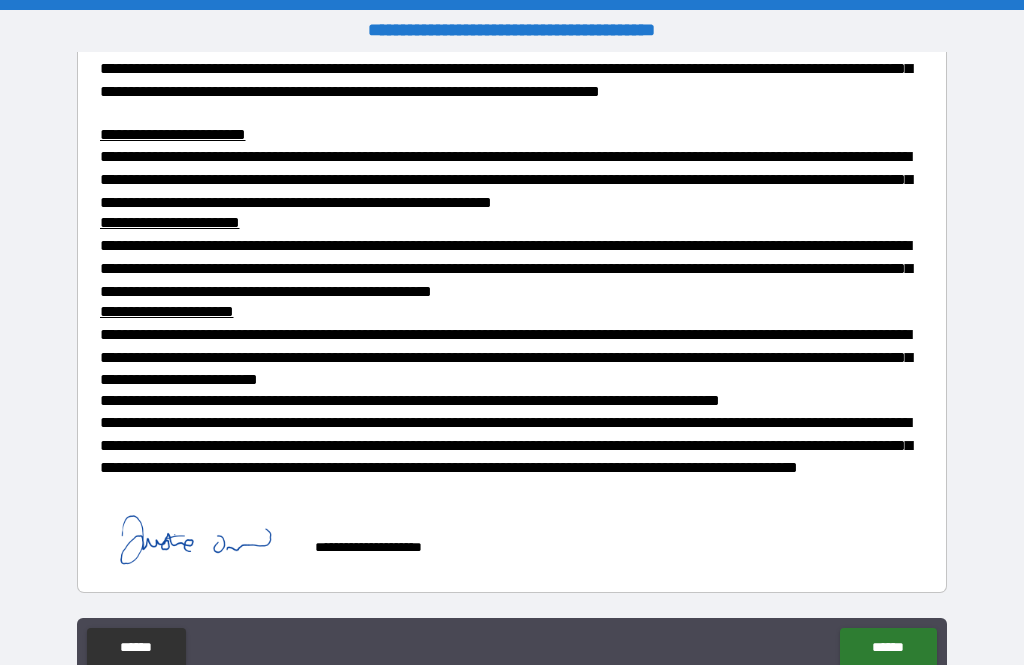 scroll, scrollTop: 322, scrollLeft: 0, axis: vertical 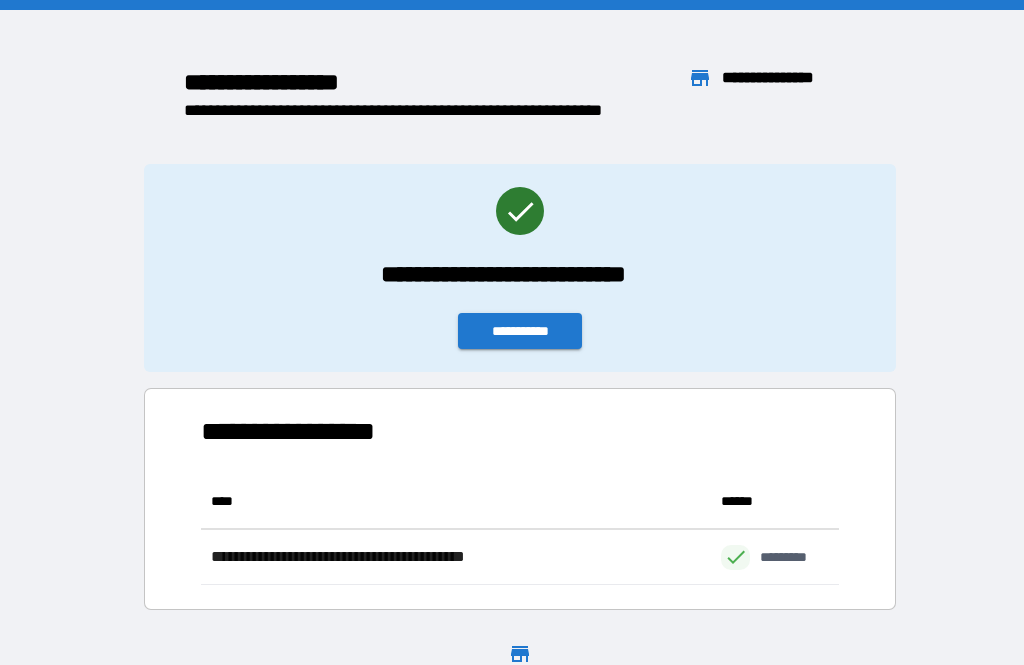 click on "**********" at bounding box center (520, 331) 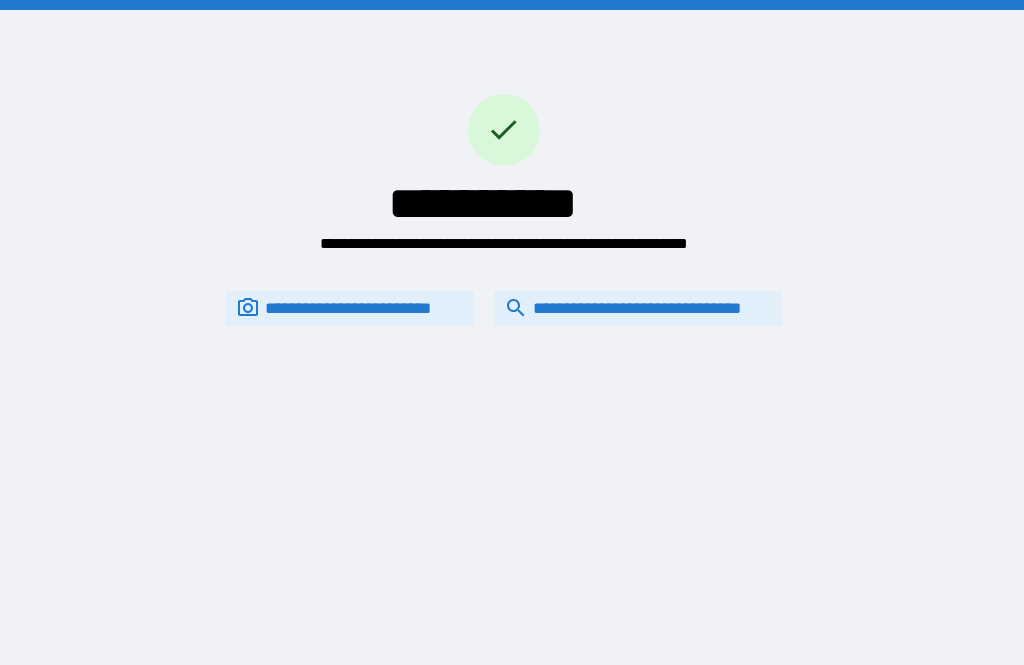 click on "**********" at bounding box center [638, 308] 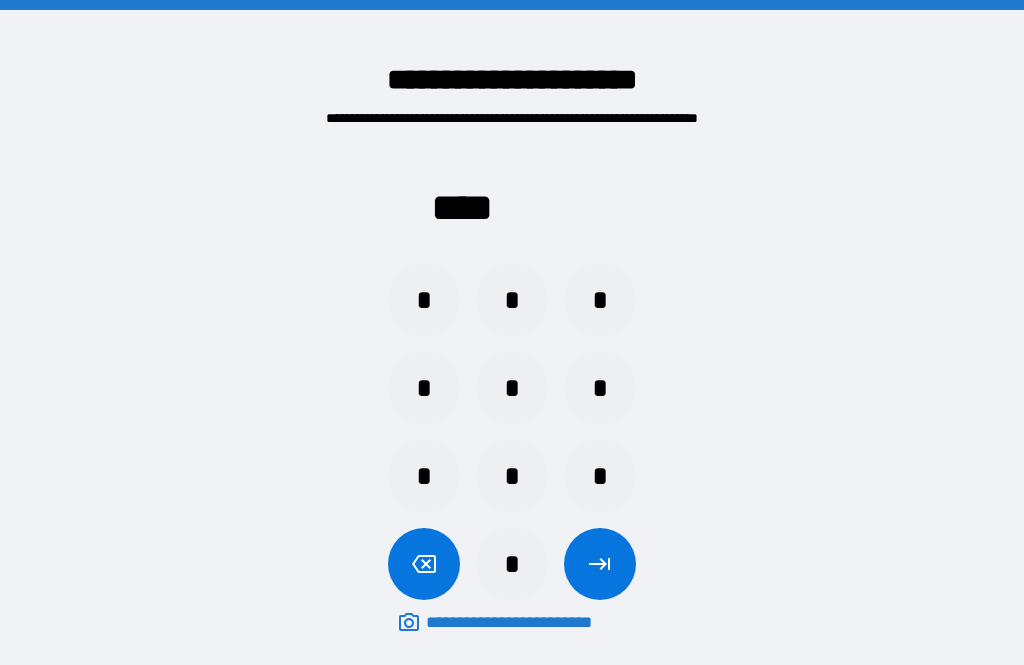 click on "*" at bounding box center [424, 476] 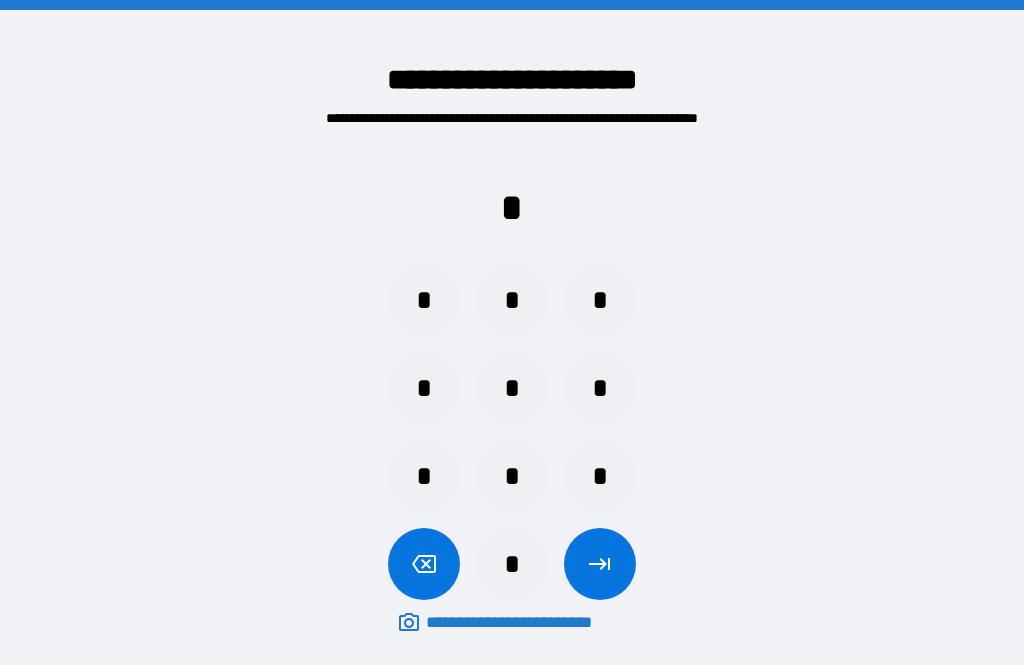 click on "*" at bounding box center (512, 476) 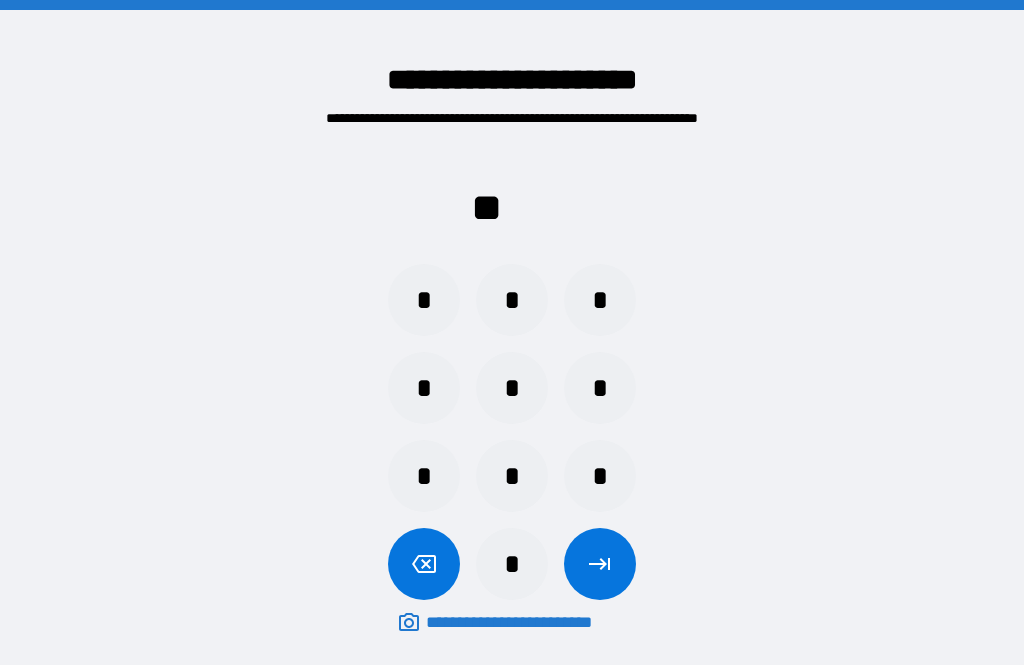 click on "*" at bounding box center (600, 476) 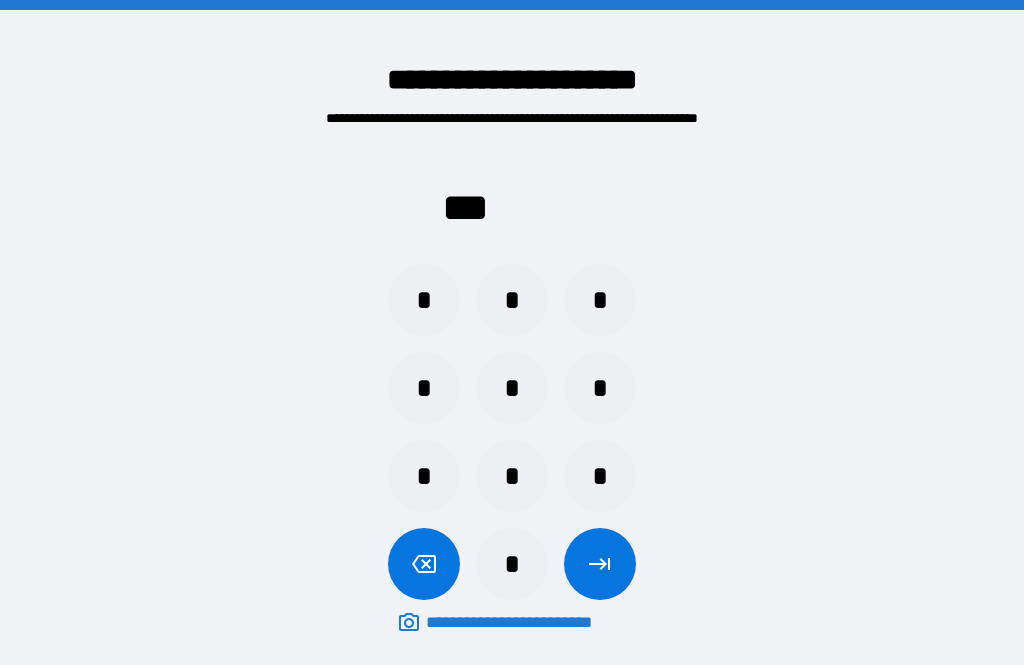 click on "*" at bounding box center (424, 476) 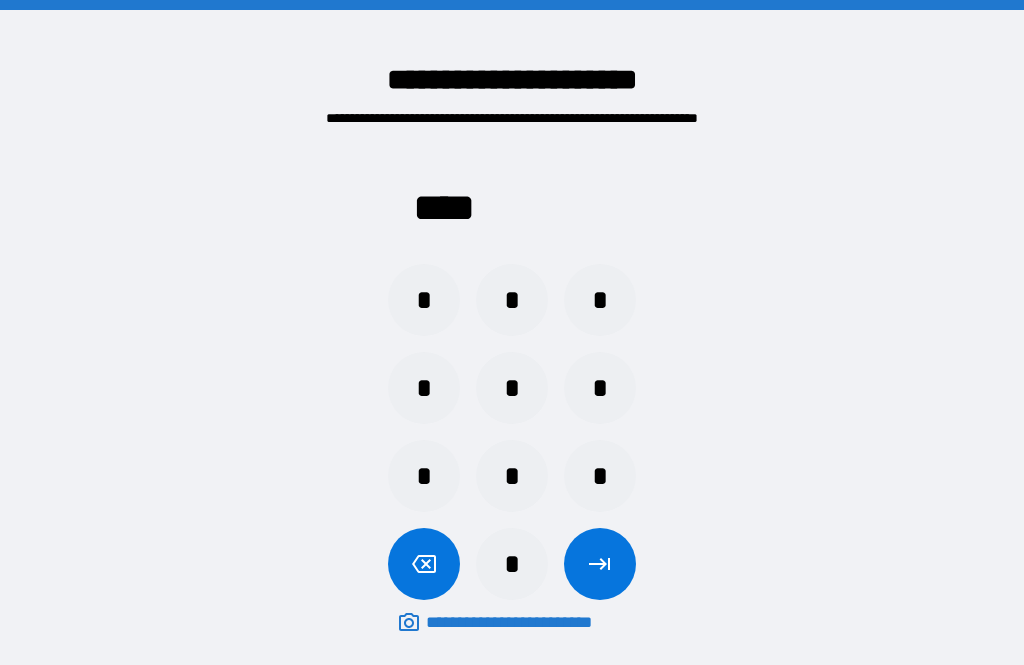 click at bounding box center [600, 564] 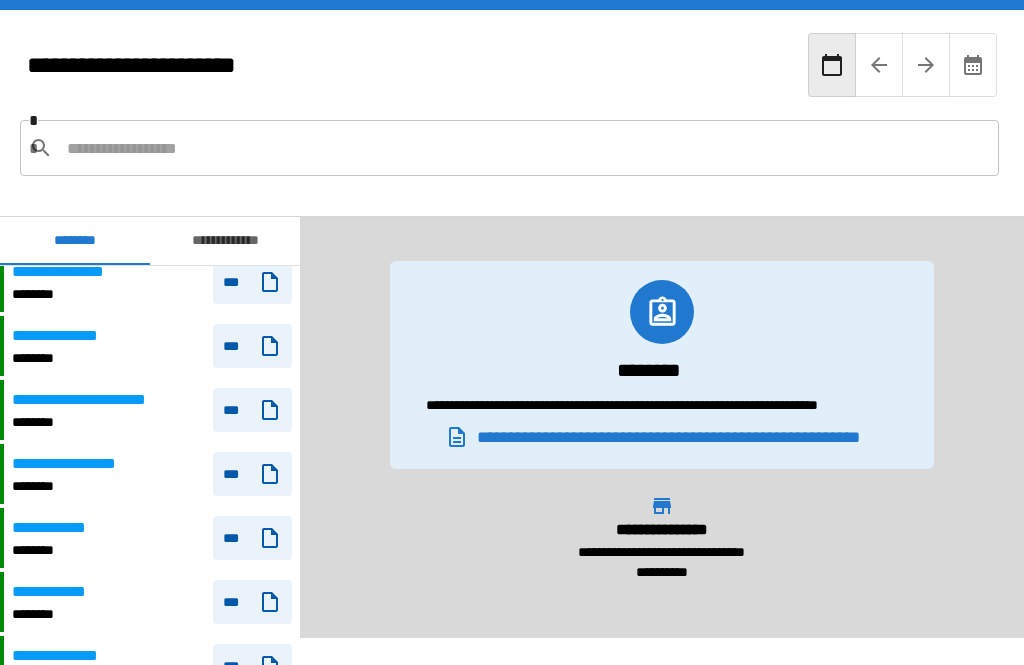 scroll, scrollTop: 558, scrollLeft: 0, axis: vertical 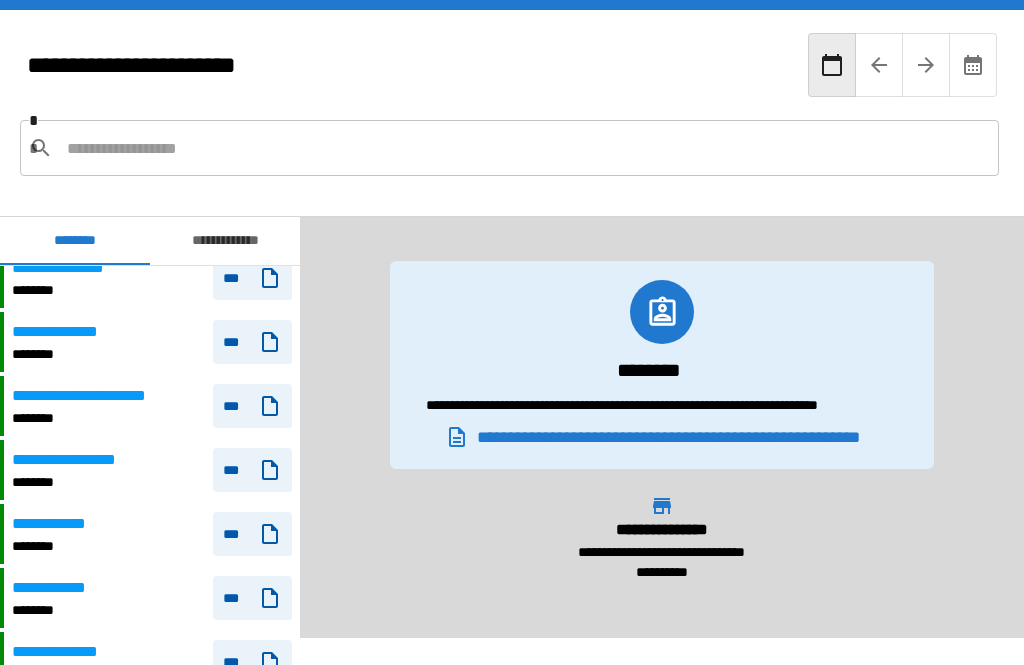 click on "**********" at bounding box center (99, 396) 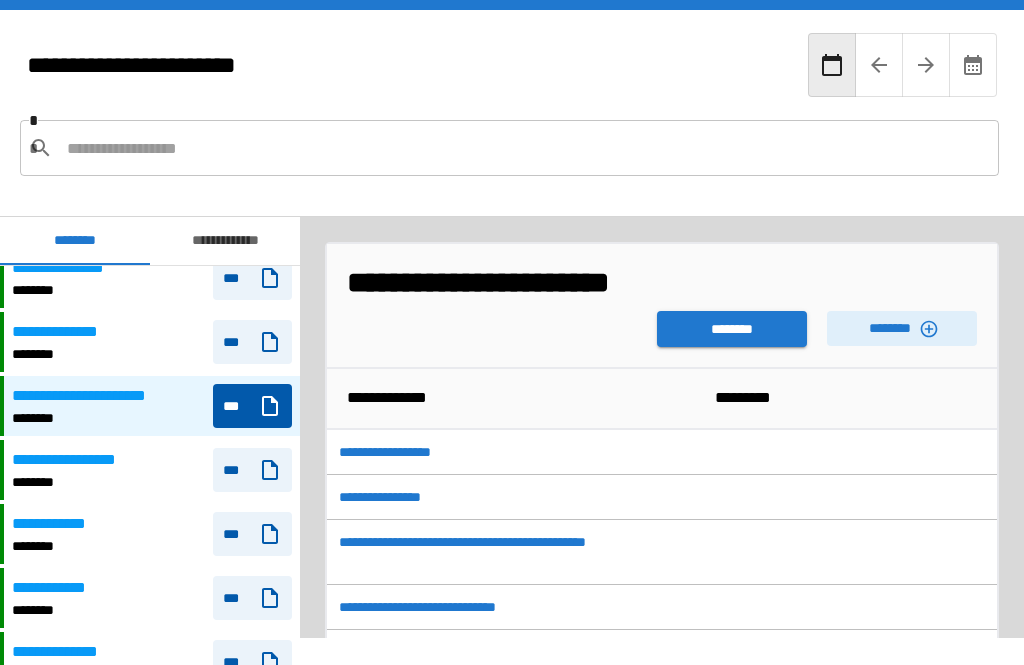 click on "********" at bounding box center (732, 329) 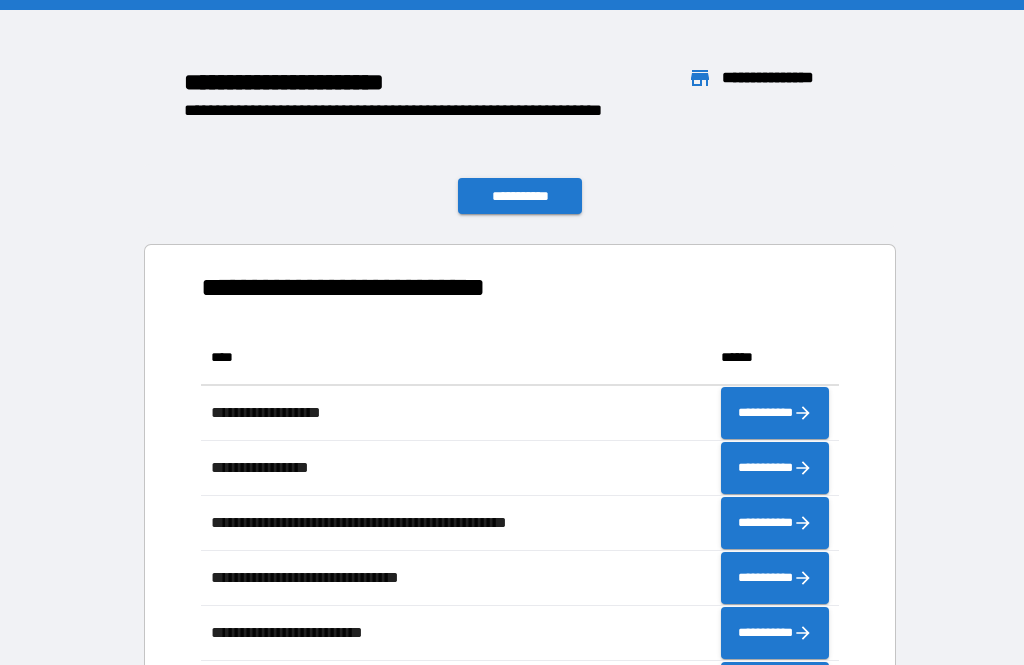 scroll, scrollTop: 1, scrollLeft: 1, axis: both 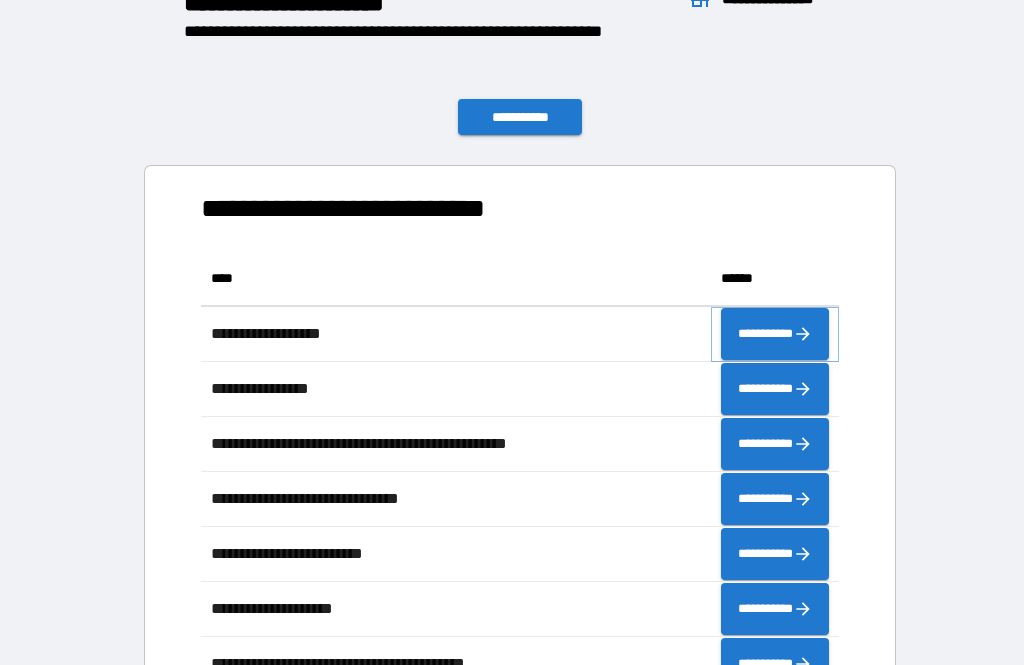 click on "**********" at bounding box center (775, 334) 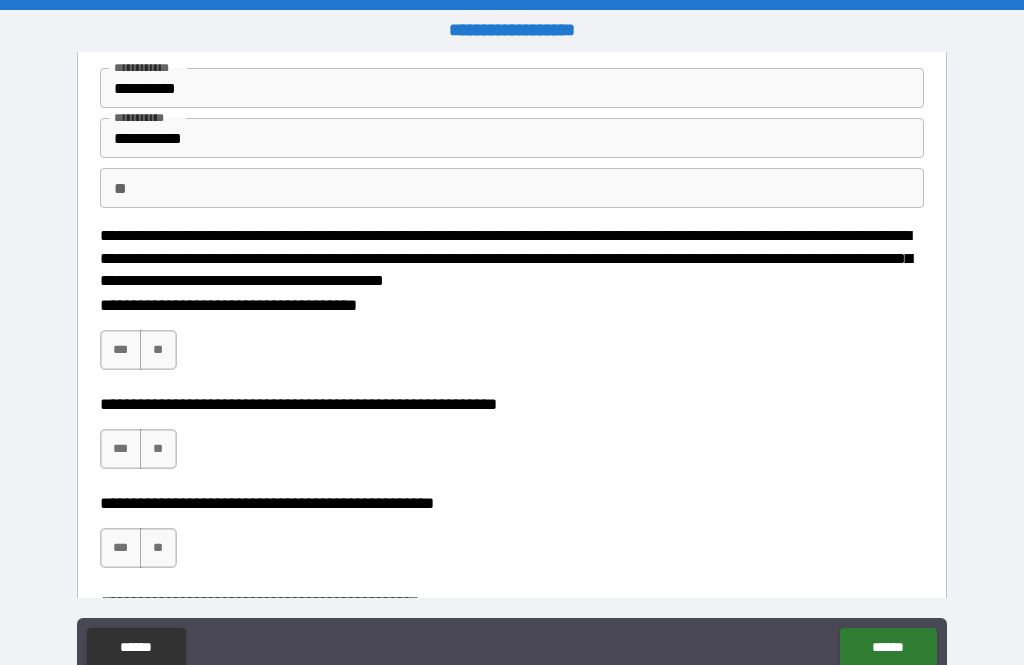 scroll, scrollTop: 82, scrollLeft: 0, axis: vertical 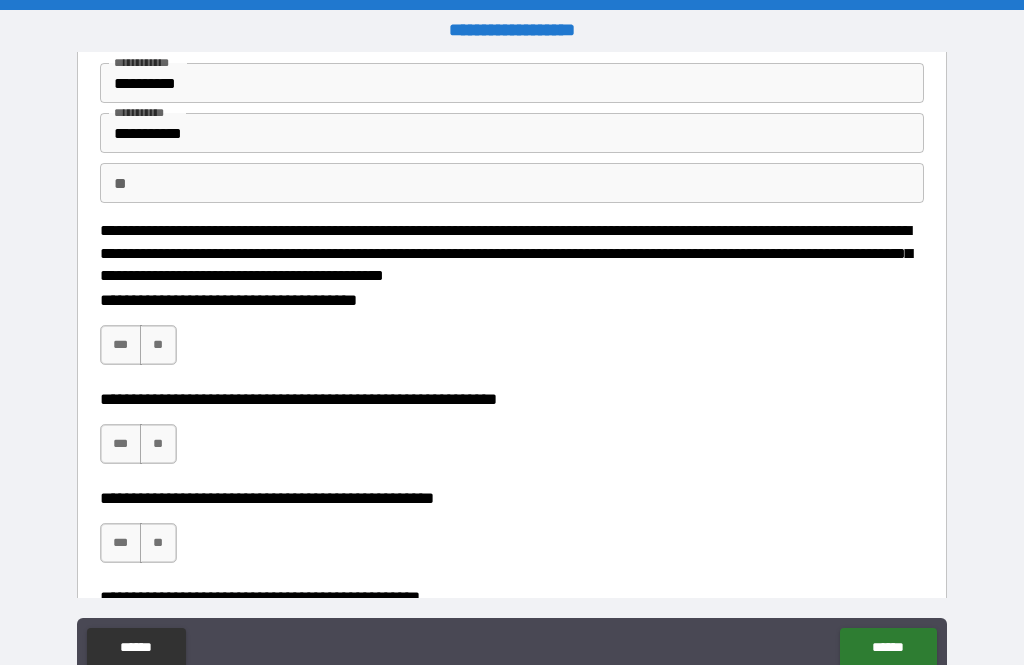 click on "***" at bounding box center (121, 345) 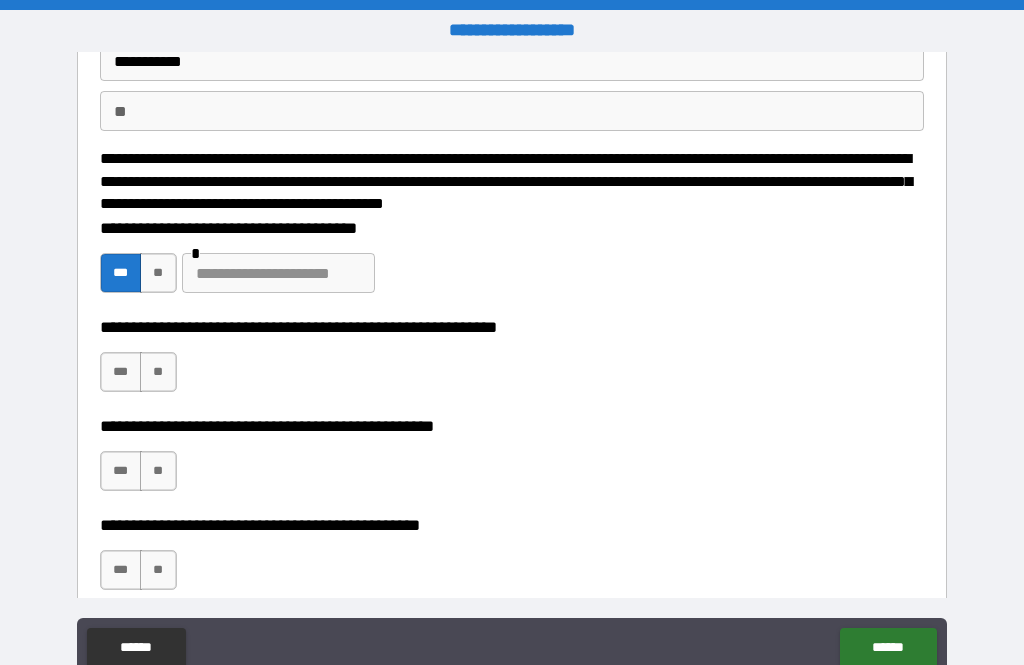 scroll, scrollTop: 144, scrollLeft: 0, axis: vertical 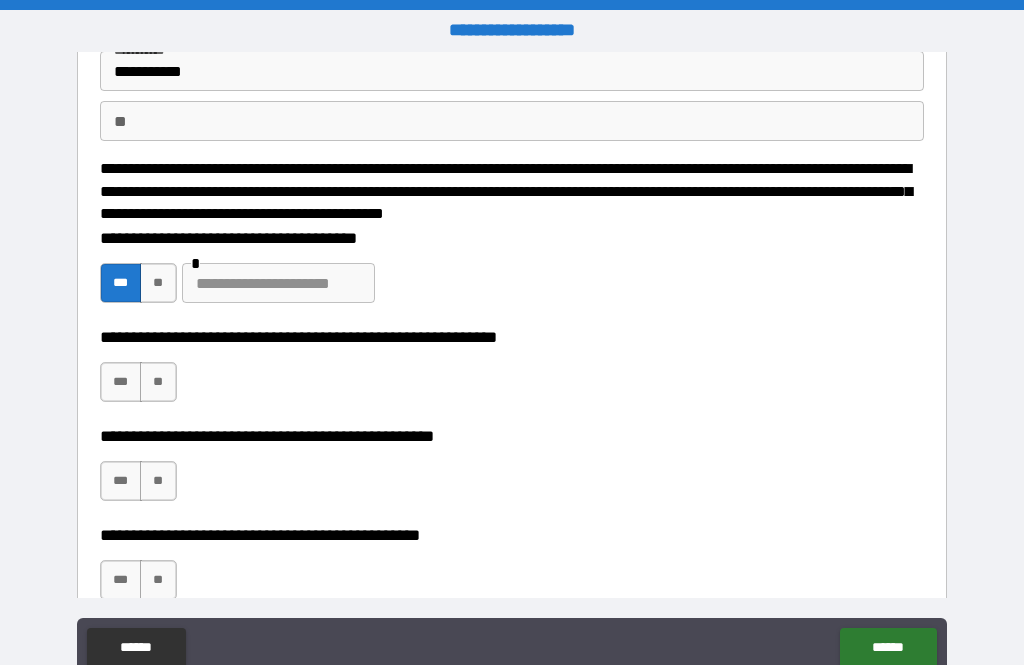 click at bounding box center (278, 283) 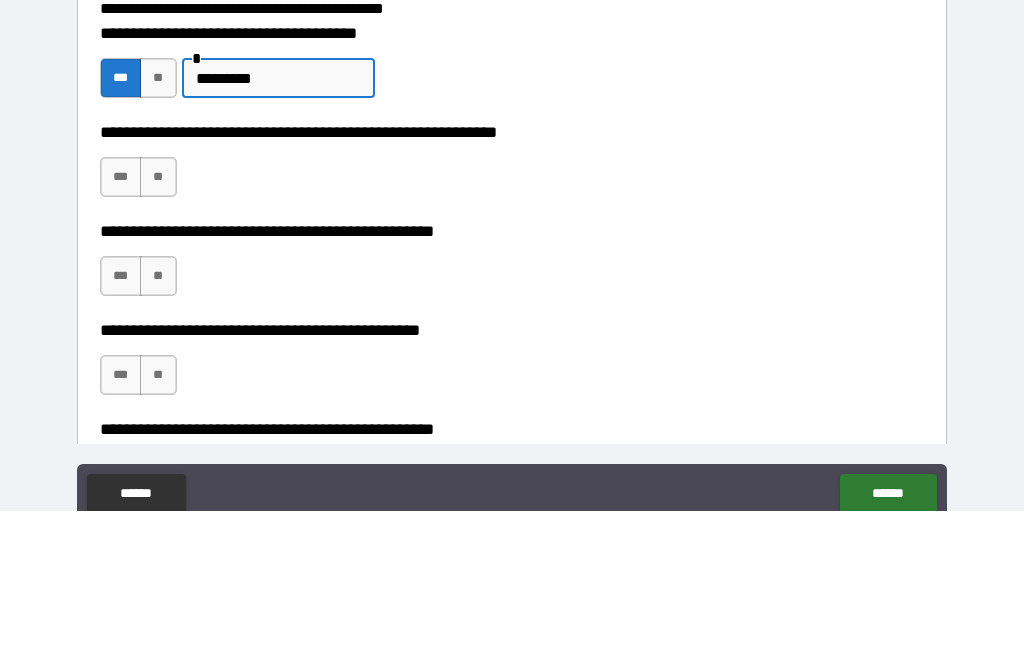 scroll, scrollTop: 196, scrollLeft: 0, axis: vertical 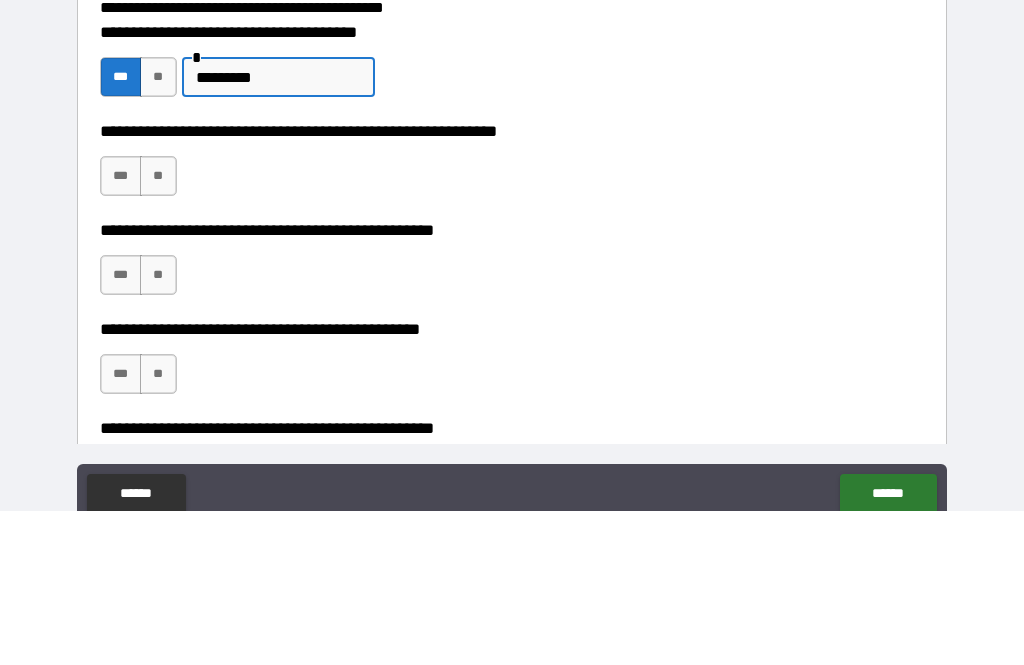 type on "********" 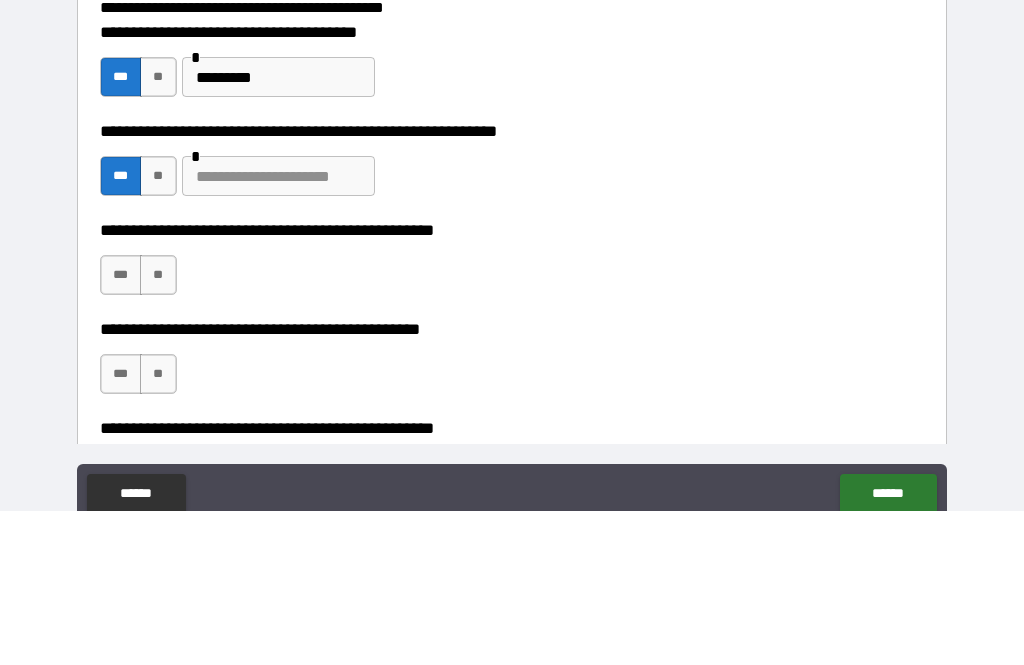 scroll, scrollTop: 64, scrollLeft: 0, axis: vertical 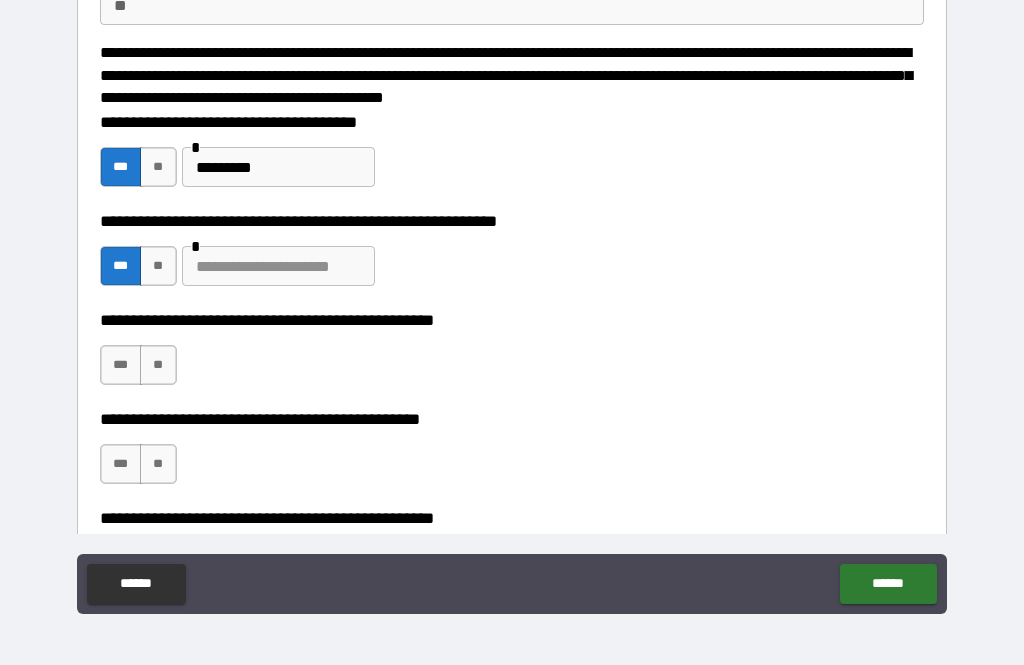 click at bounding box center [278, 266] 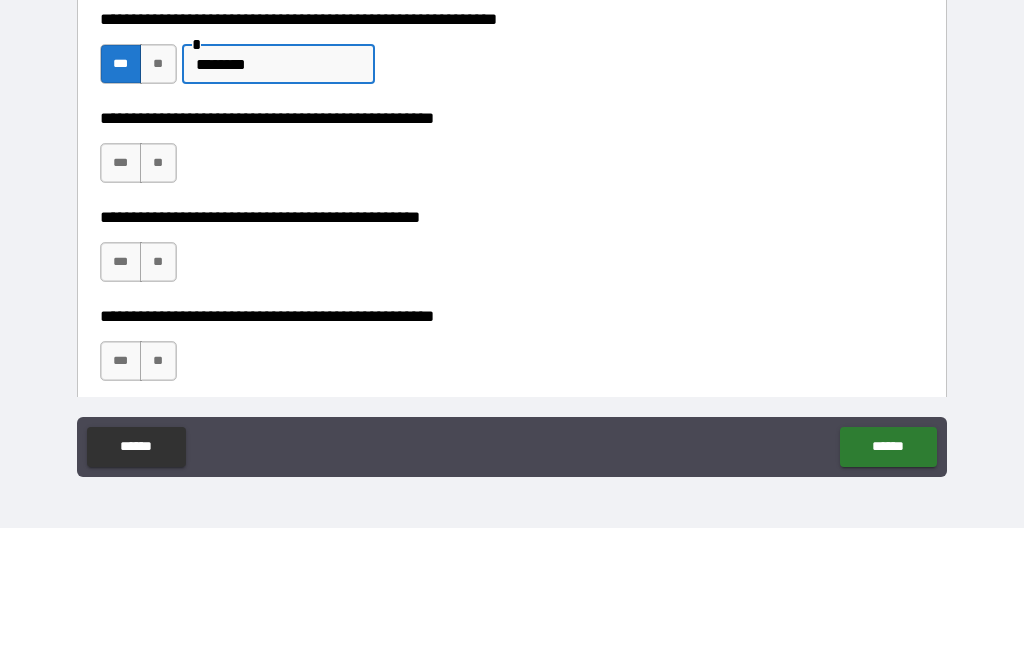 scroll, scrollTop: 260, scrollLeft: 0, axis: vertical 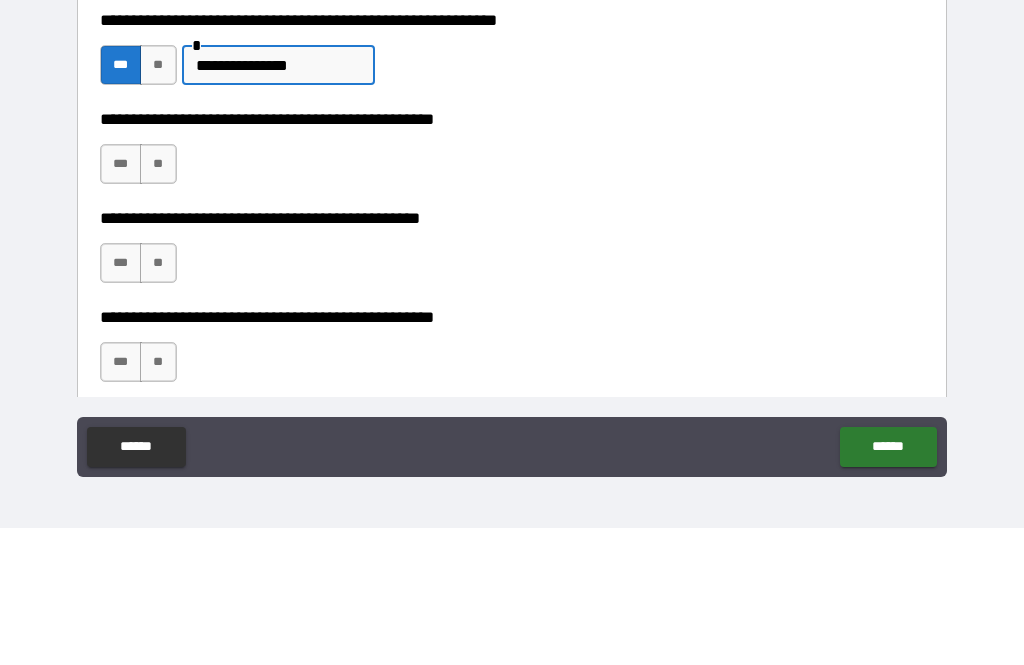 type on "**********" 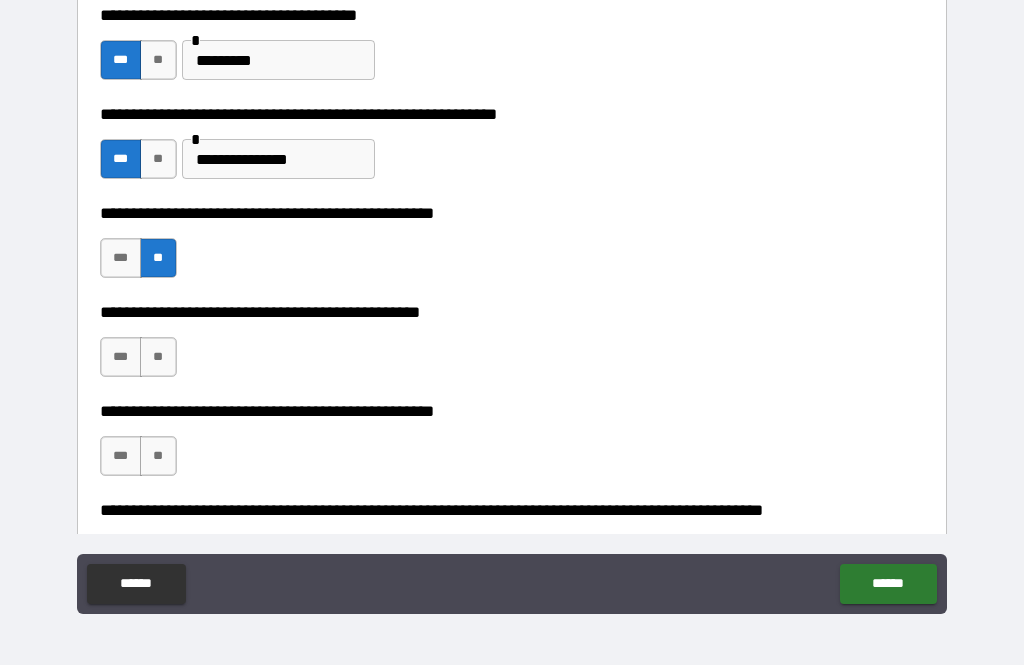 scroll, scrollTop: 381, scrollLeft: 0, axis: vertical 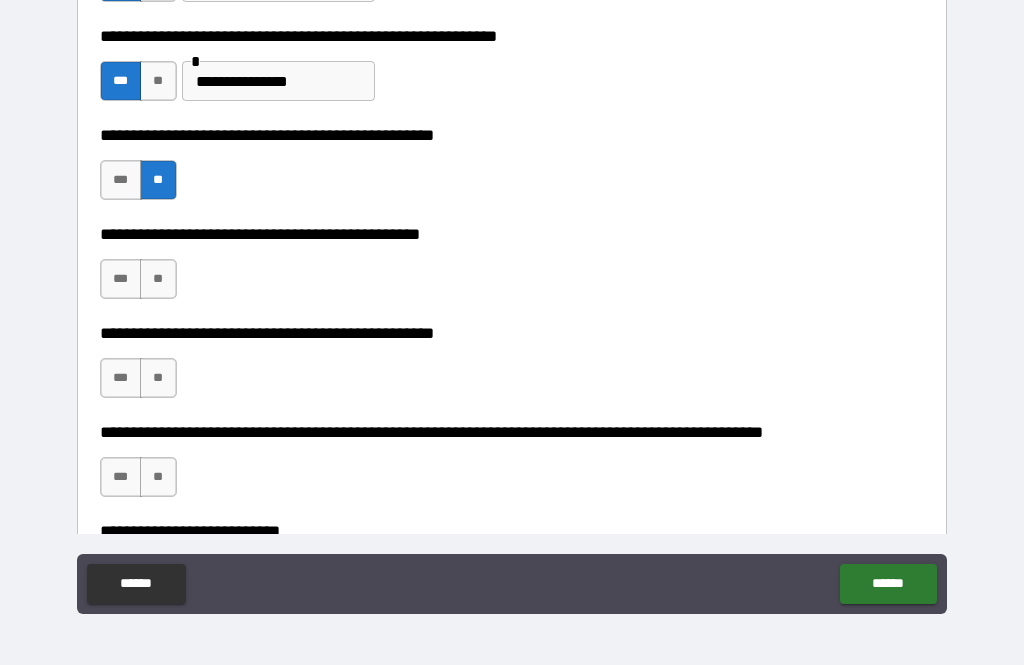 click on "**" at bounding box center (158, 378) 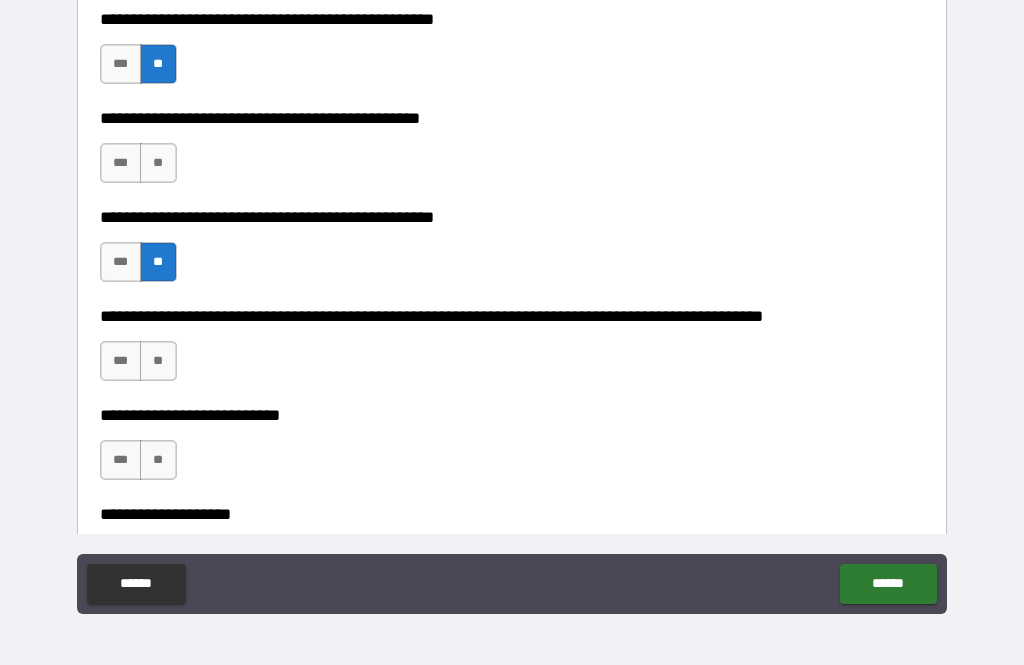 scroll, scrollTop: 513, scrollLeft: 0, axis: vertical 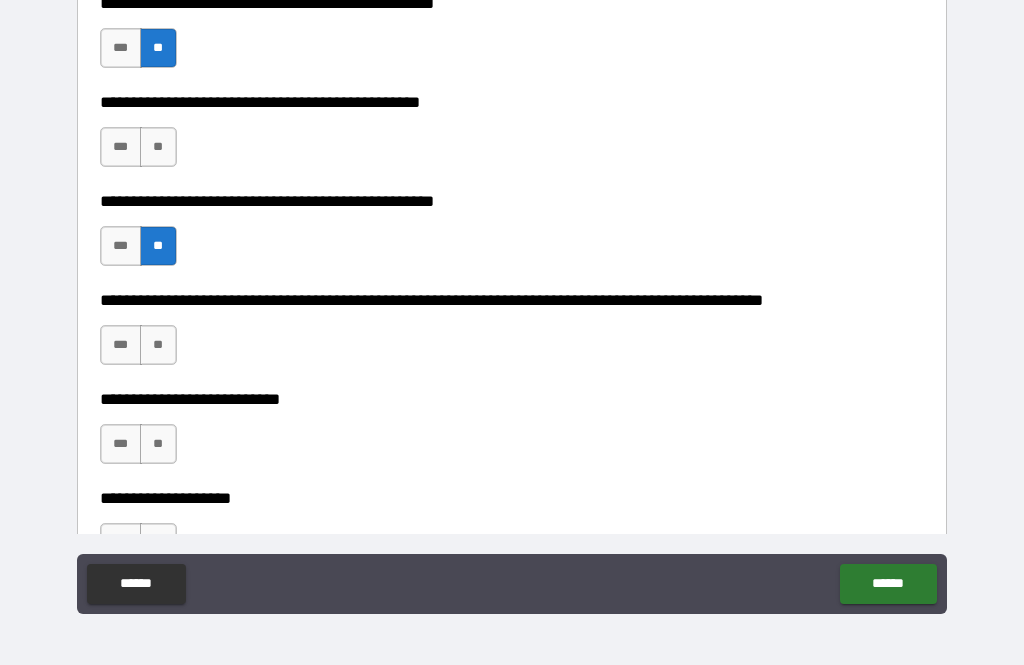 click on "**" at bounding box center (158, 345) 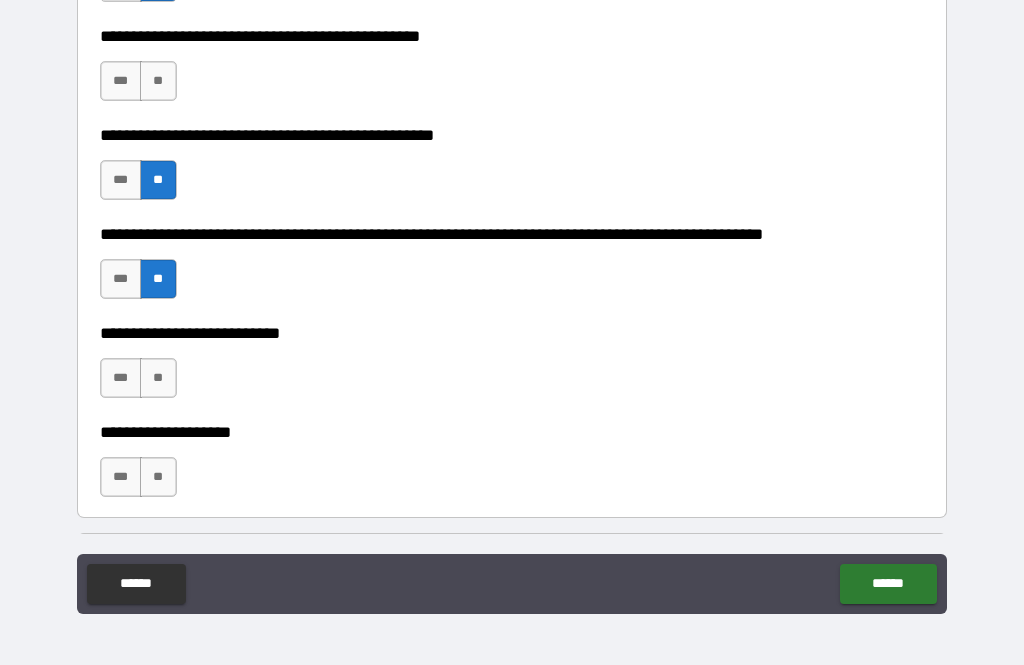 scroll, scrollTop: 591, scrollLeft: 0, axis: vertical 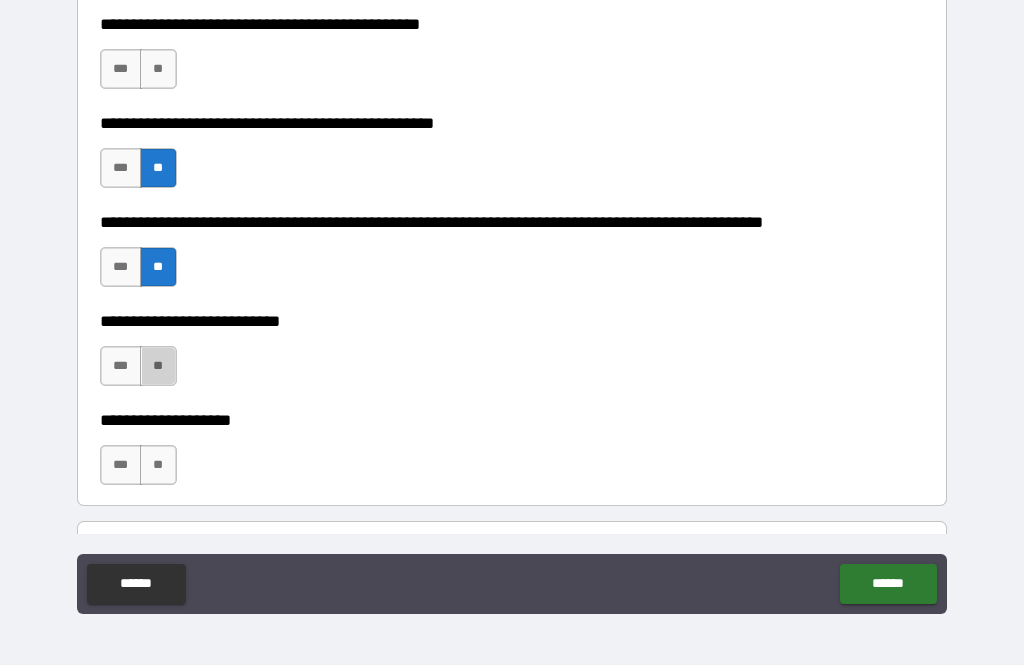 click on "**" at bounding box center (158, 366) 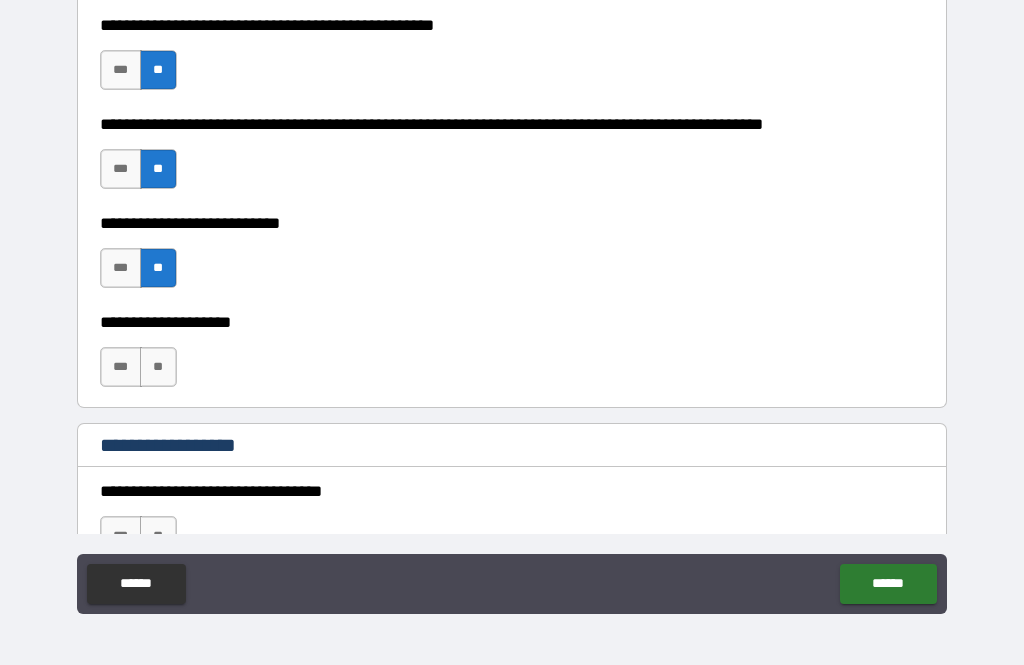 scroll, scrollTop: 691, scrollLeft: 0, axis: vertical 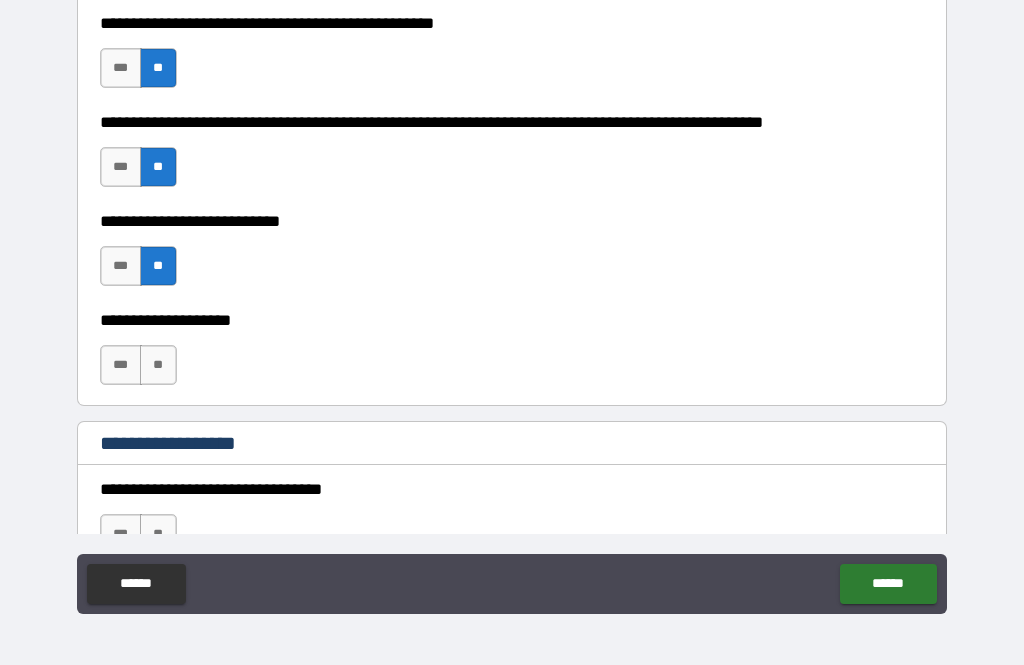 click on "***" at bounding box center [121, 365] 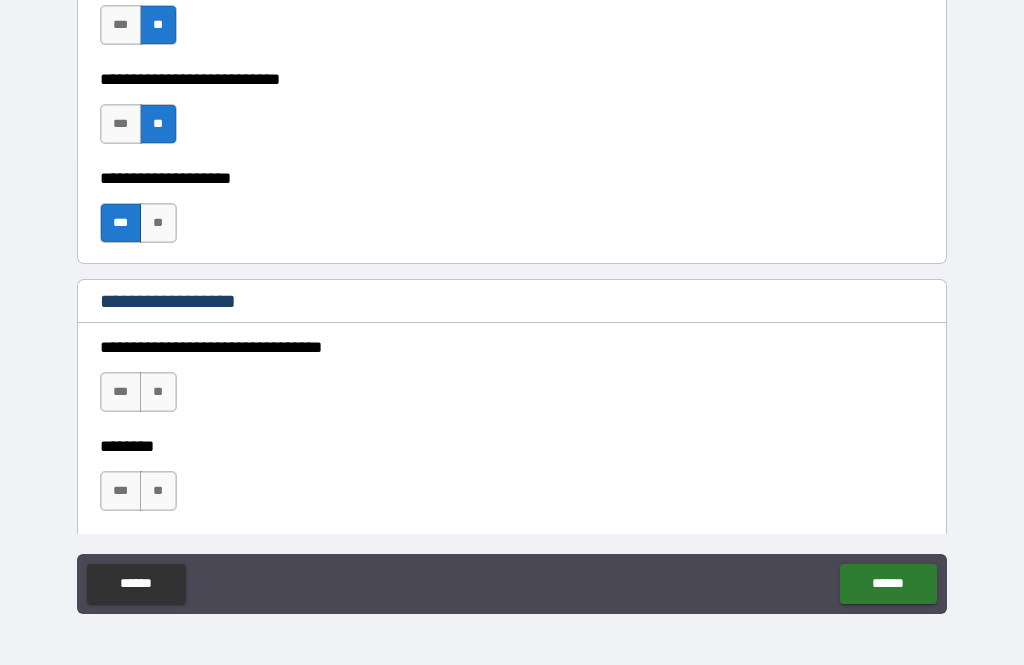 scroll, scrollTop: 841, scrollLeft: 0, axis: vertical 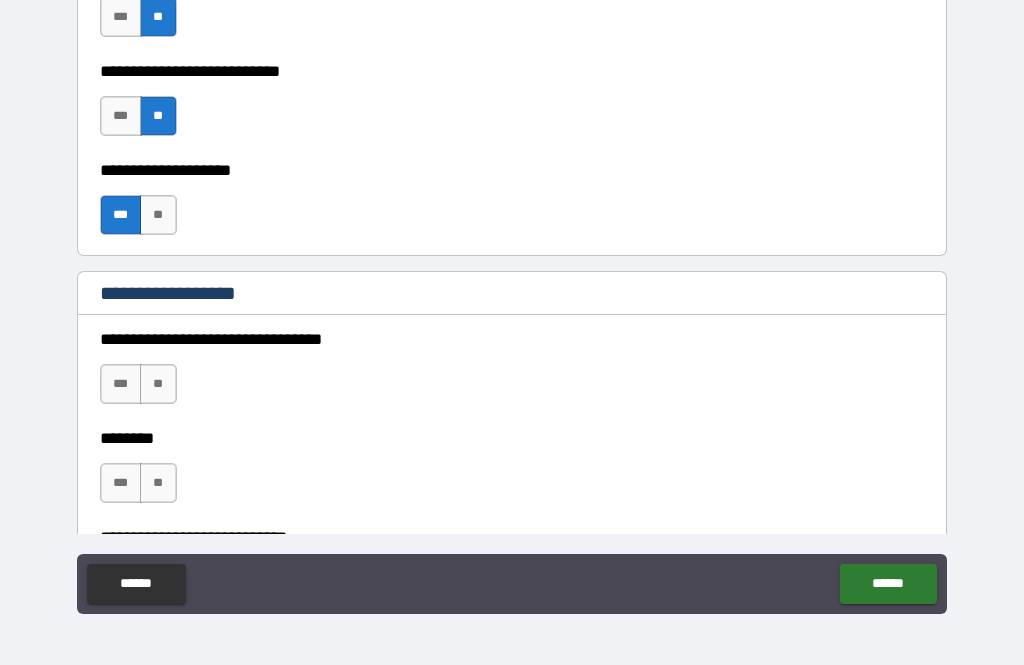 click on "**" at bounding box center [158, 384] 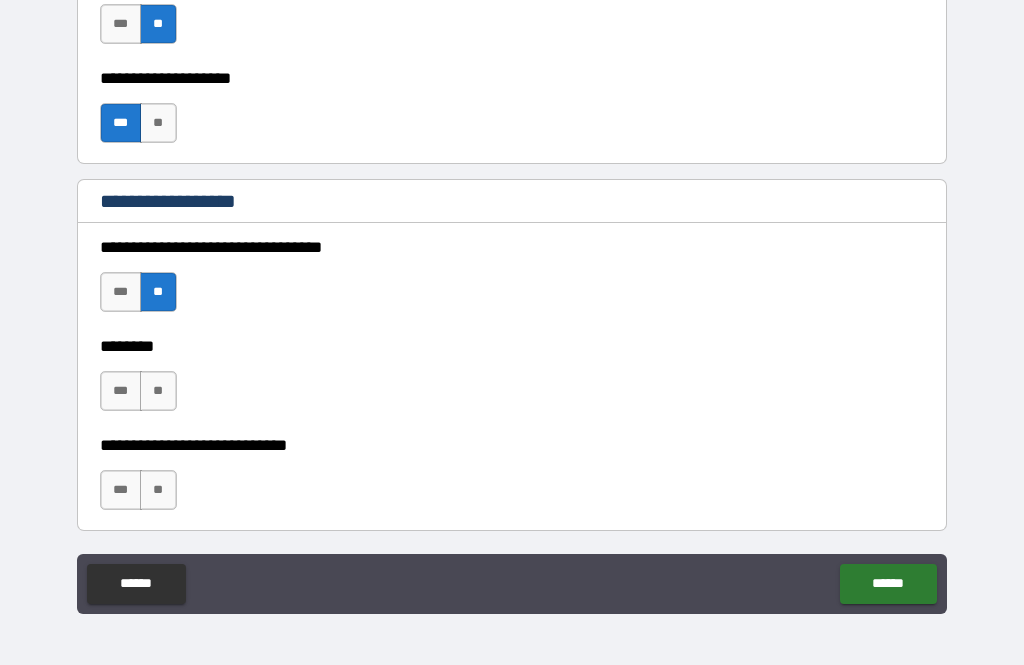 scroll, scrollTop: 932, scrollLeft: 0, axis: vertical 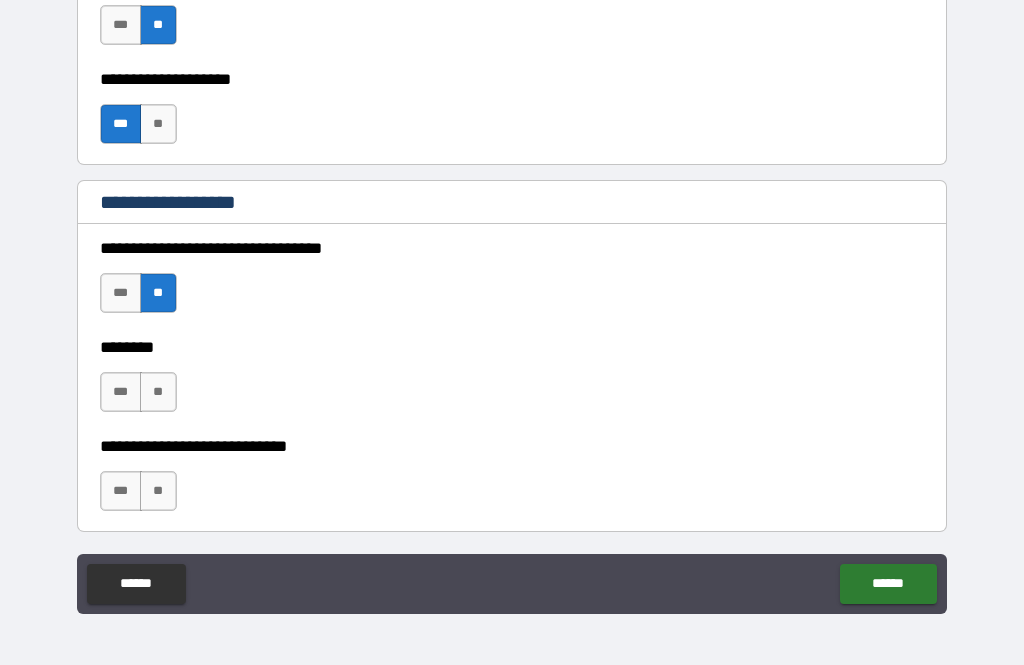click on "**" at bounding box center (158, 392) 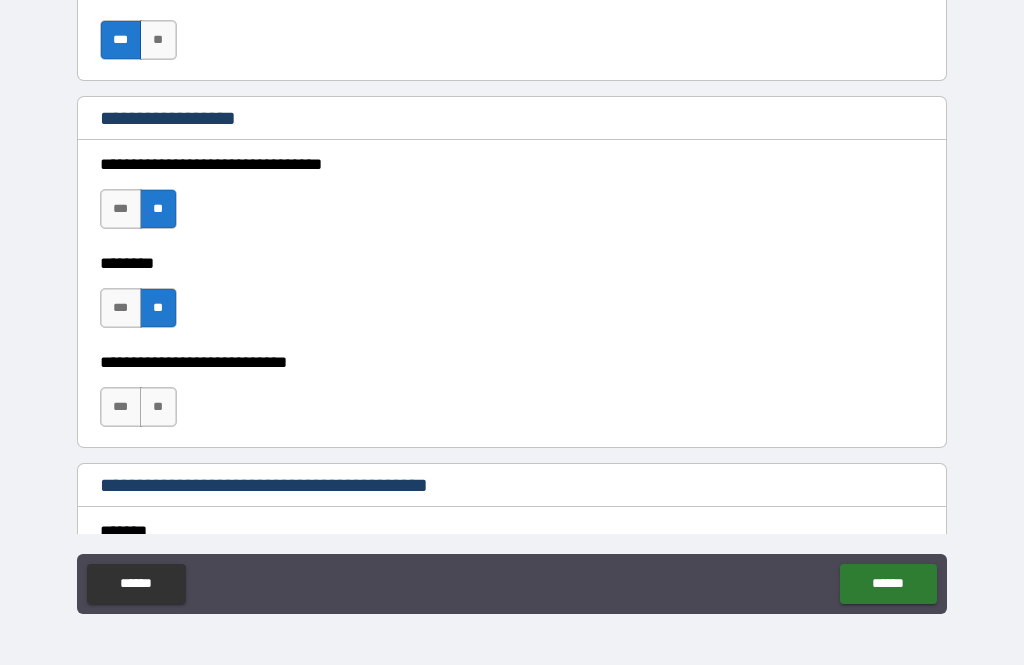scroll, scrollTop: 1024, scrollLeft: 0, axis: vertical 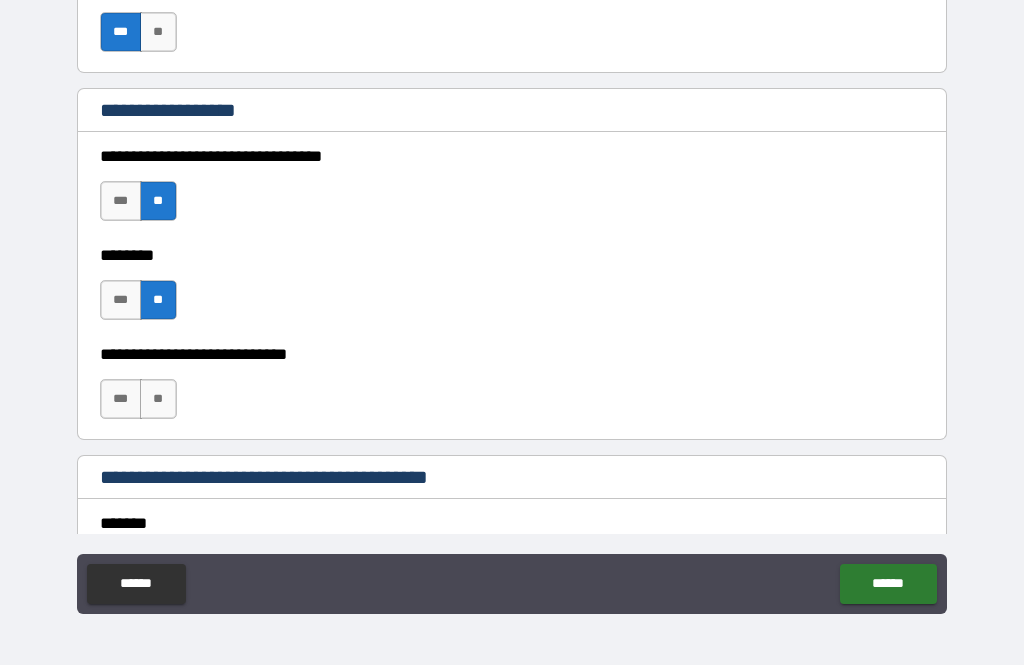 click on "**" at bounding box center [158, 399] 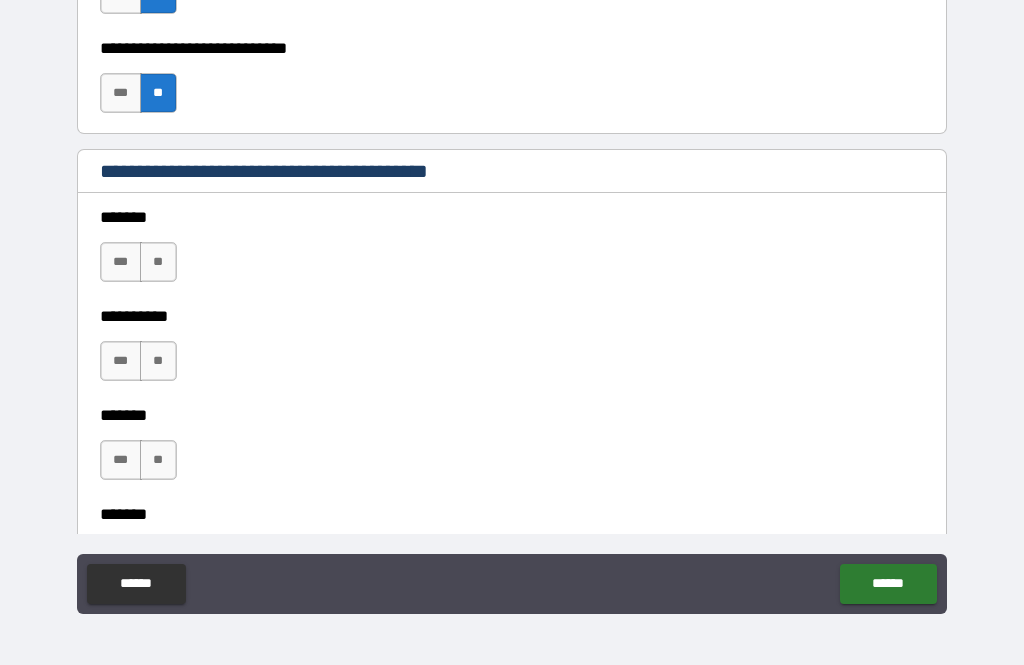 scroll, scrollTop: 1338, scrollLeft: 0, axis: vertical 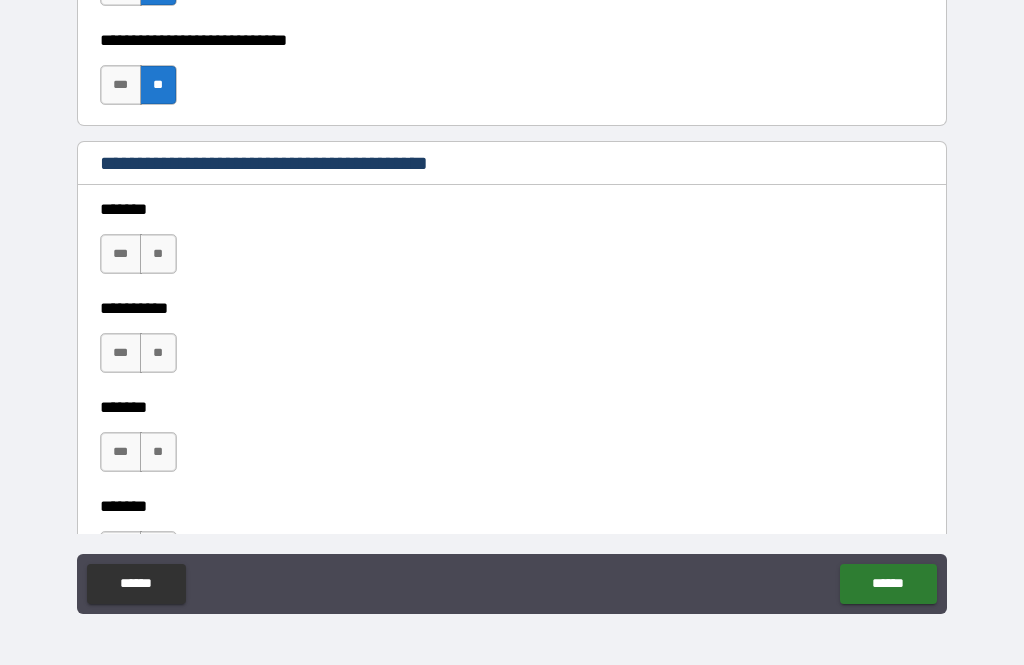 click on "**" at bounding box center [158, 254] 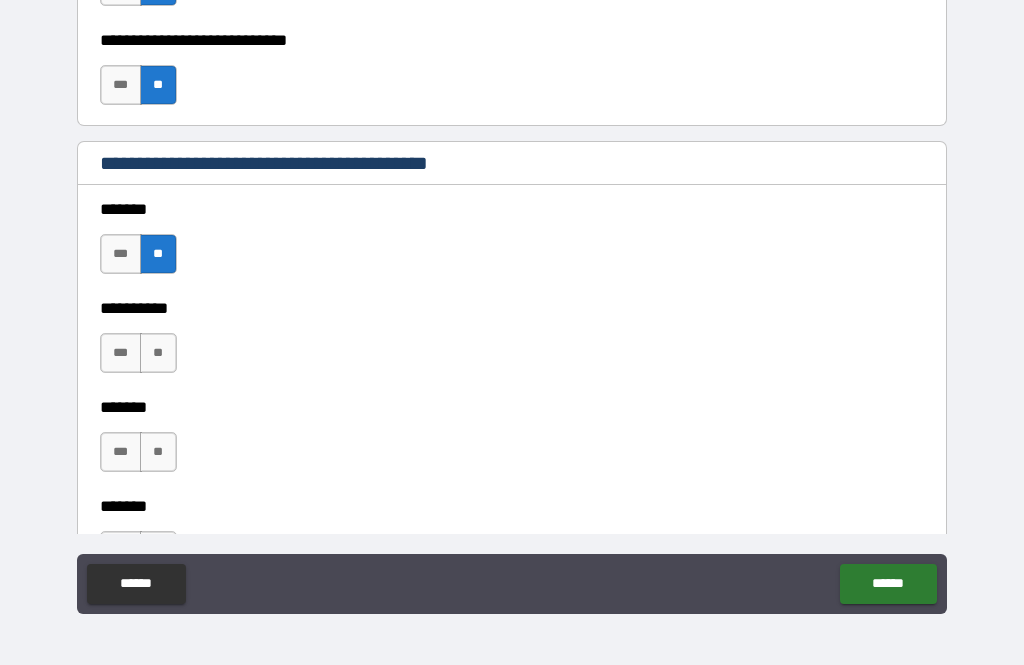 click on "*** **" at bounding box center [141, 358] 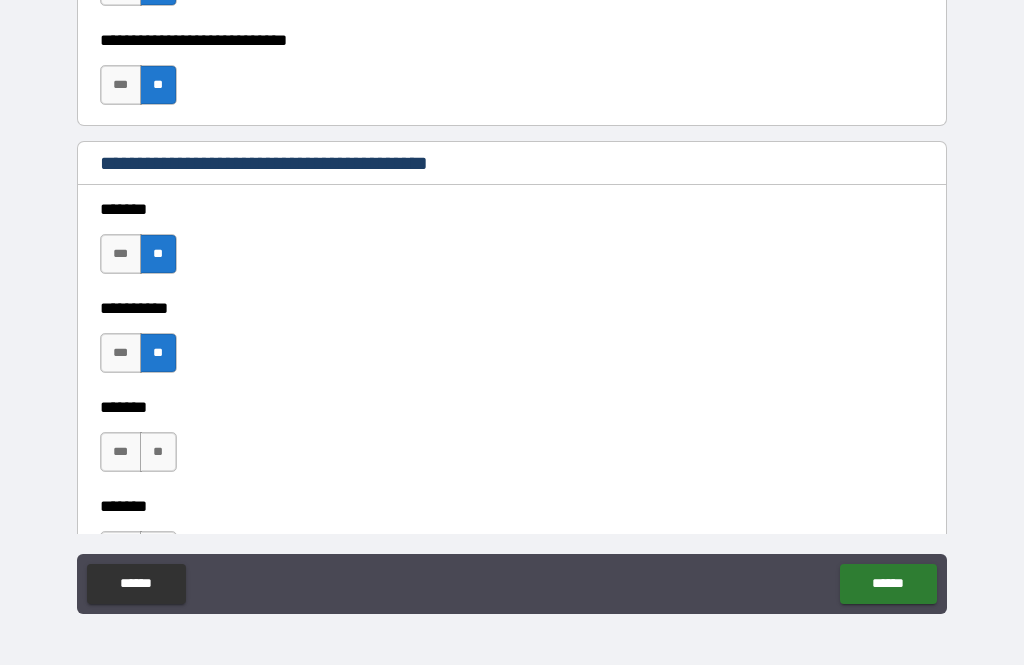 click on "**" at bounding box center (158, 452) 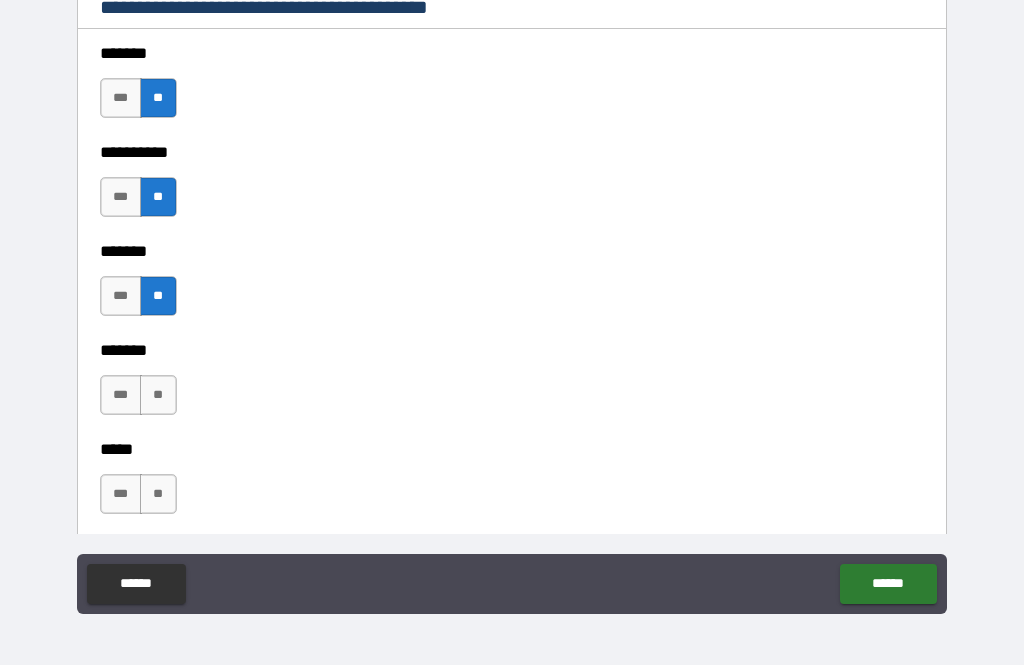 scroll, scrollTop: 1505, scrollLeft: 0, axis: vertical 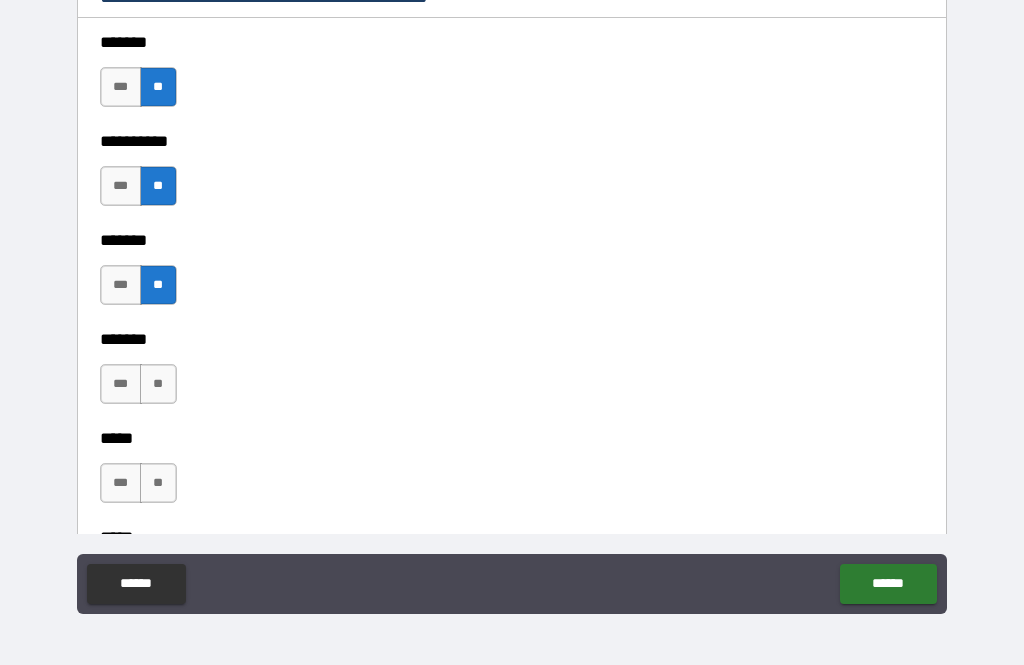 click on "**" at bounding box center (158, 384) 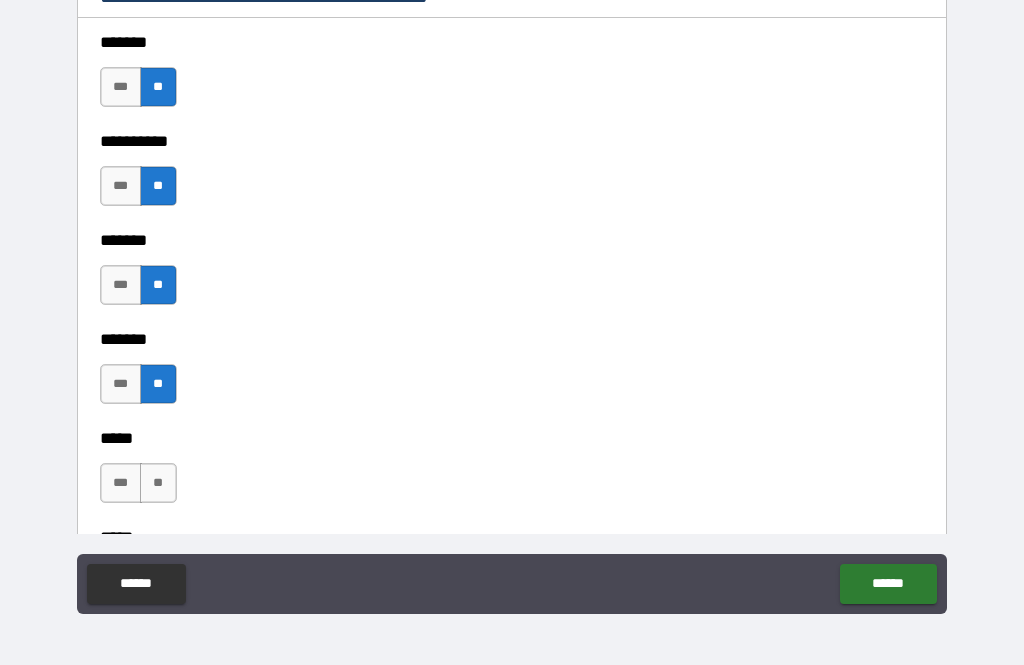 click on "**" at bounding box center (158, 483) 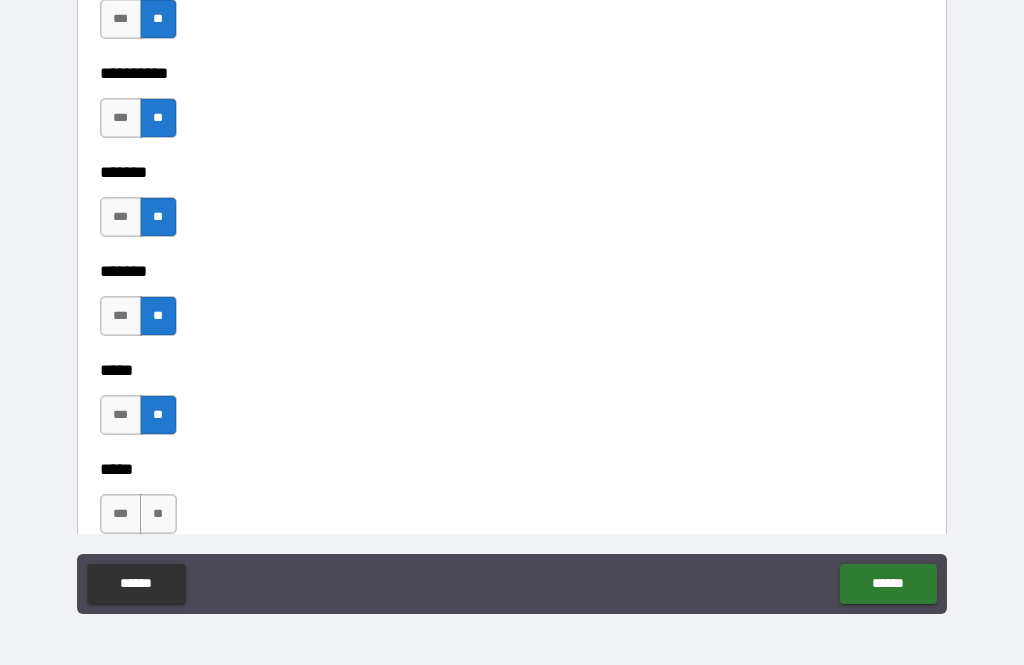 scroll, scrollTop: 1707, scrollLeft: 0, axis: vertical 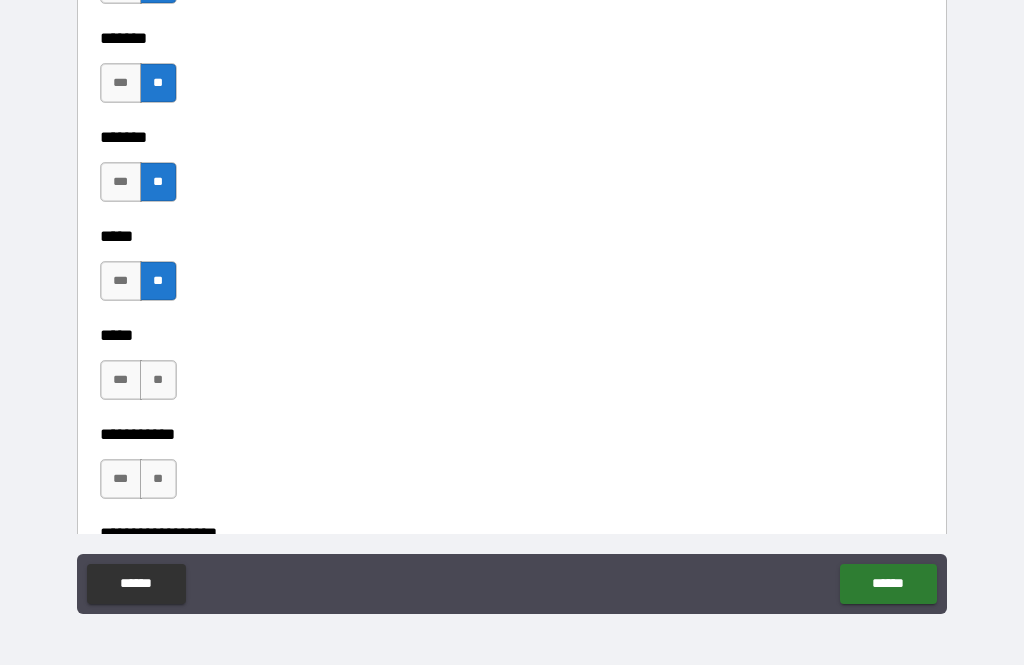 click on "**" at bounding box center (158, 380) 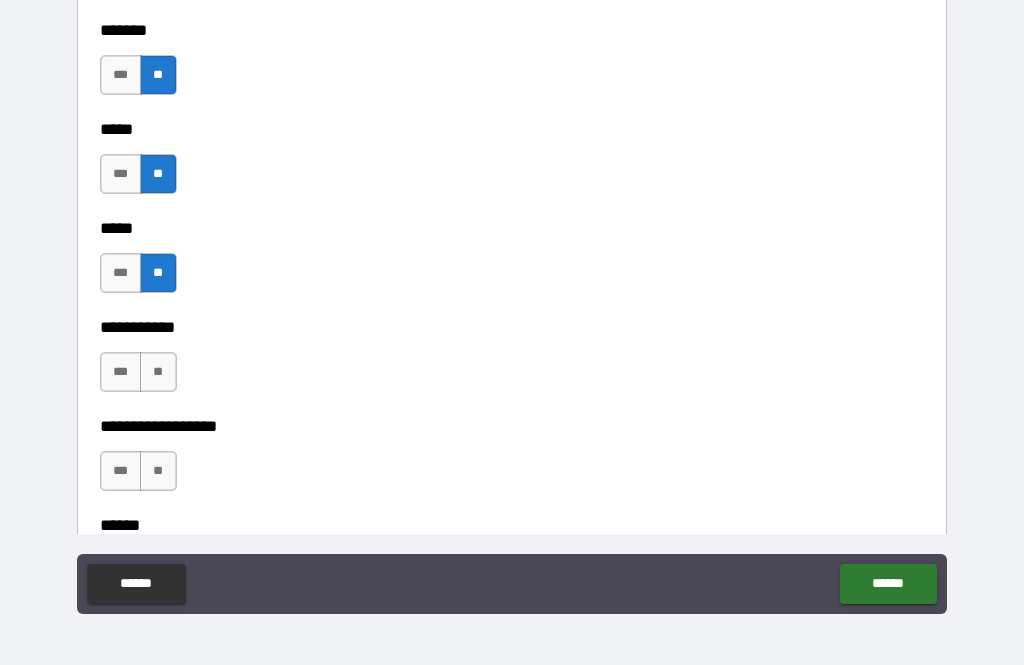 scroll, scrollTop: 1824, scrollLeft: 0, axis: vertical 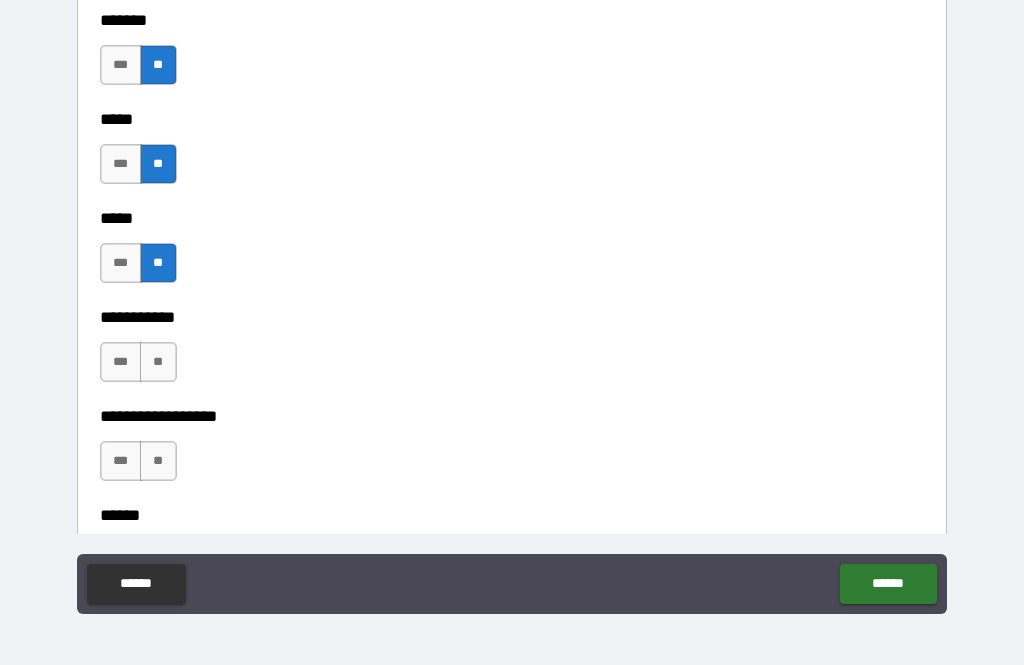click on "**" at bounding box center (158, 362) 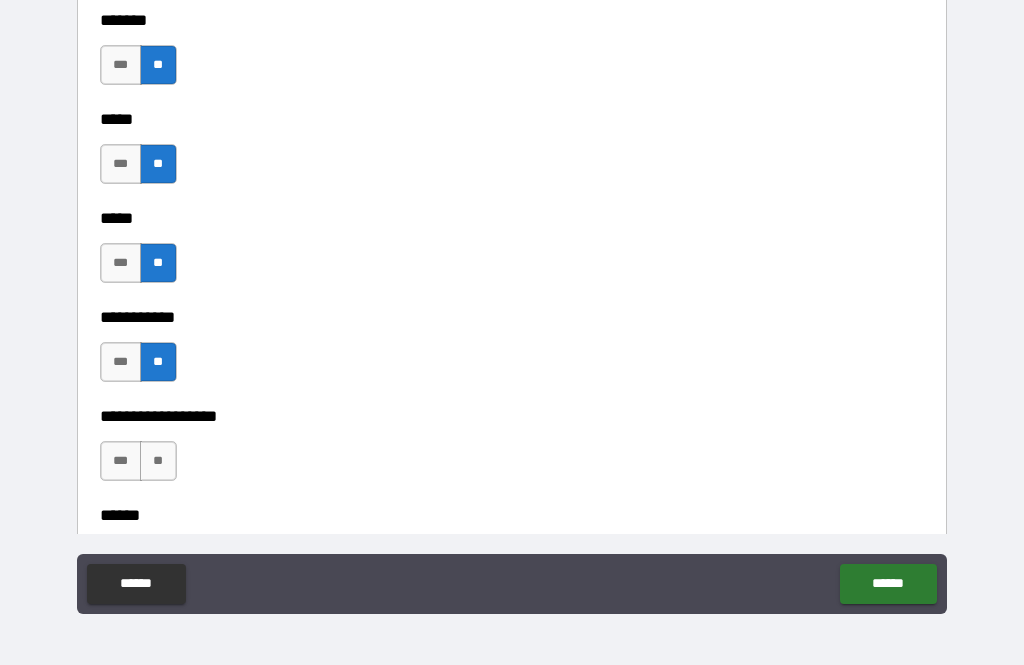 click on "**" at bounding box center [158, 461] 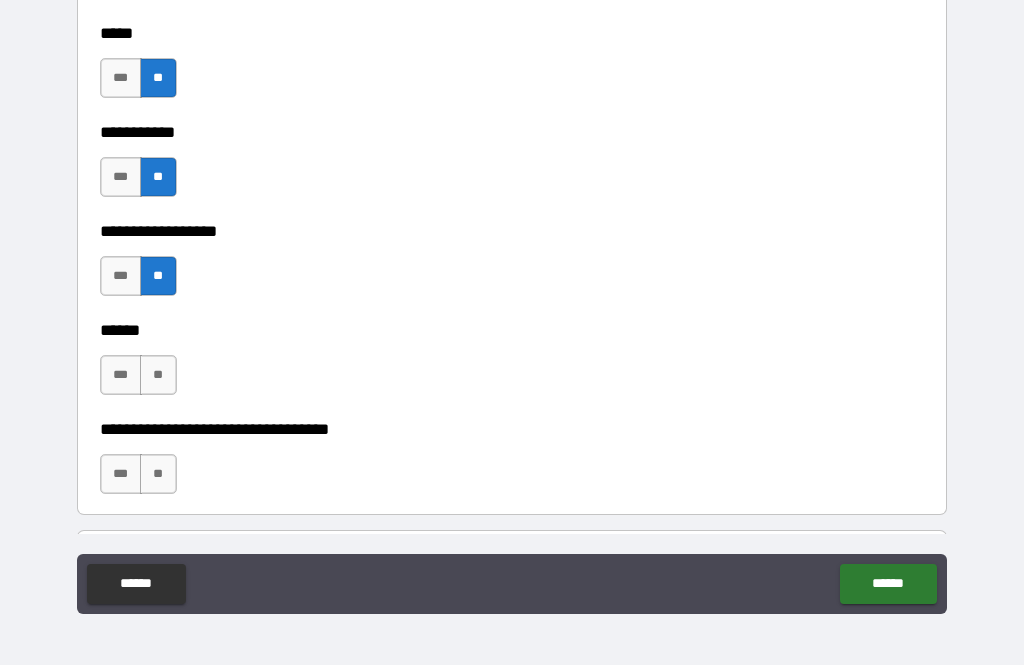 scroll, scrollTop: 2003, scrollLeft: 0, axis: vertical 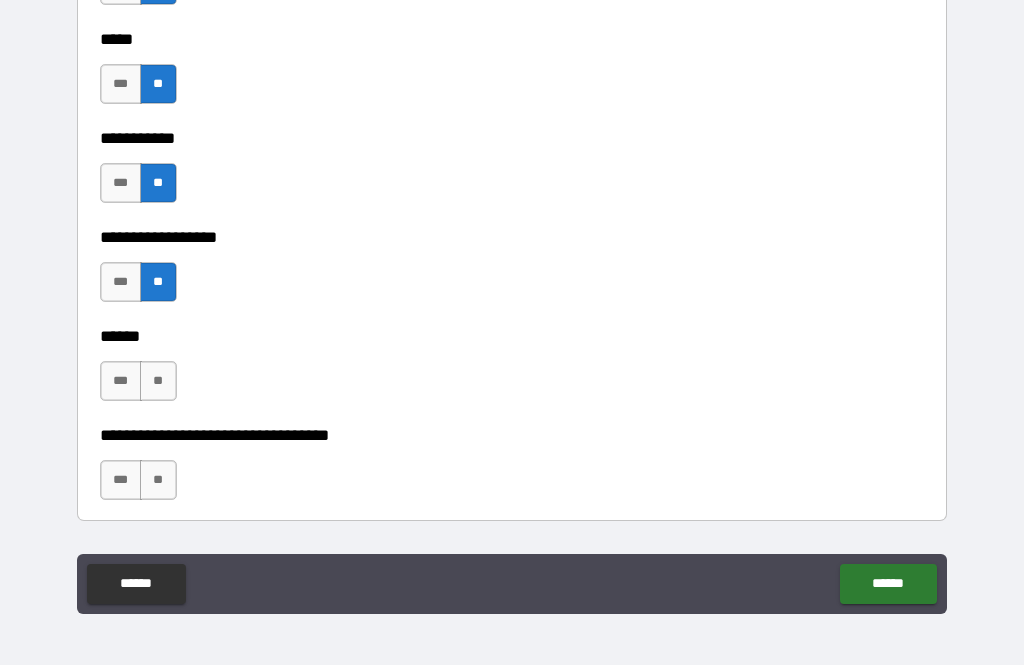 click on "**" at bounding box center [158, 381] 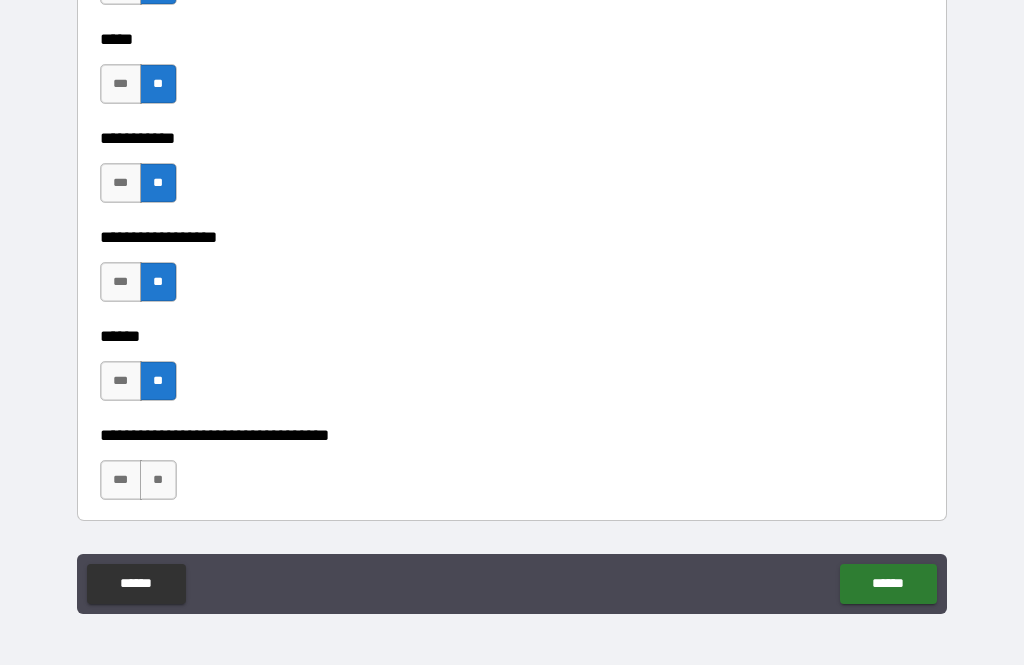 click on "***" at bounding box center (121, 381) 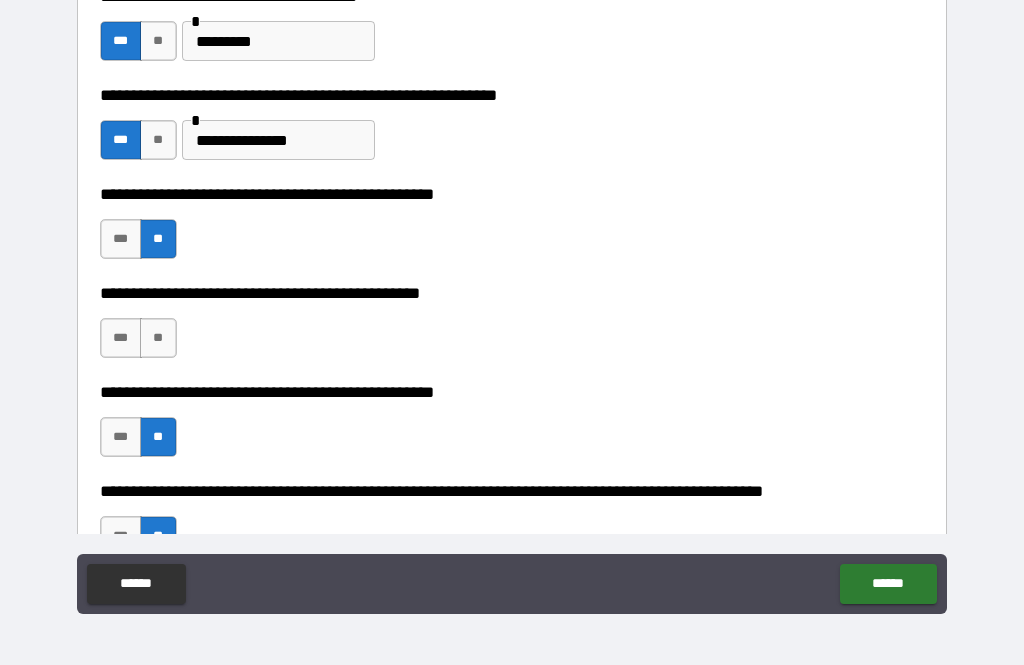 scroll, scrollTop: 321, scrollLeft: 0, axis: vertical 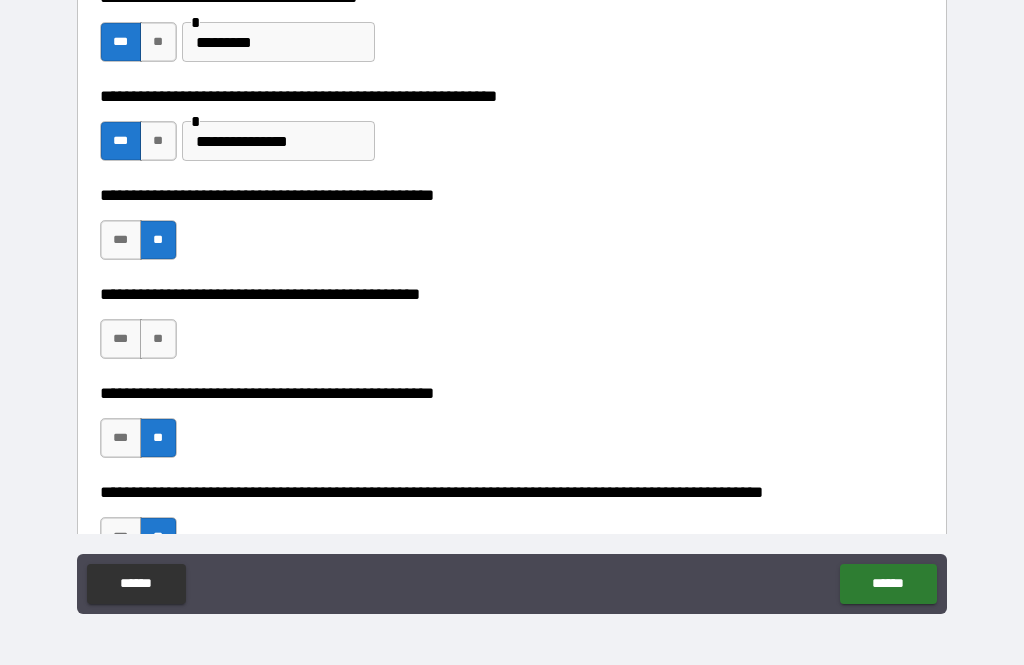 click on "**" at bounding box center [158, 339] 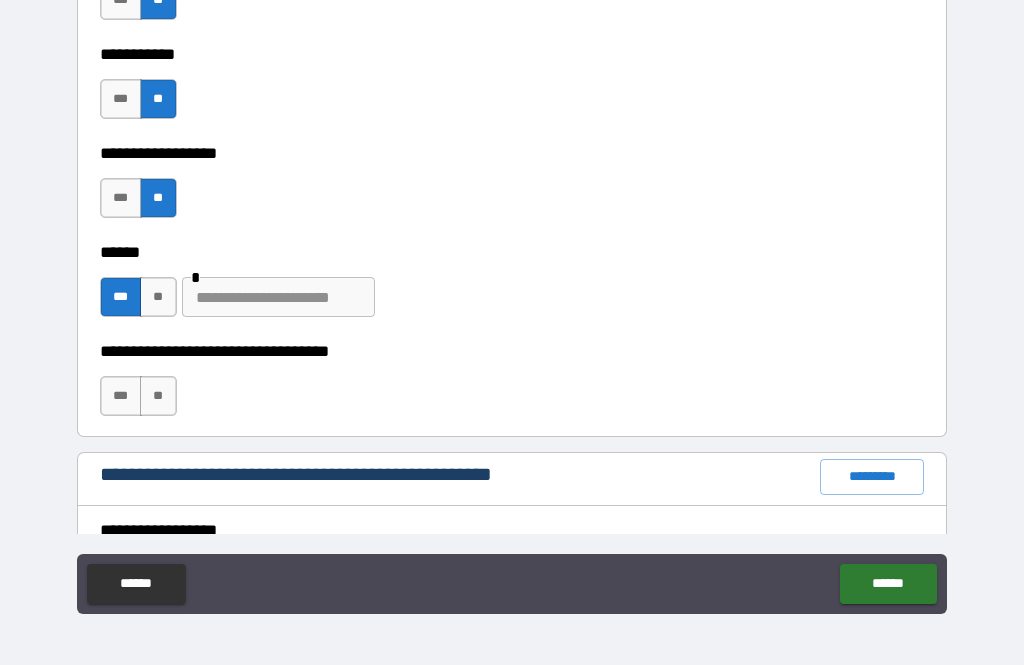 scroll, scrollTop: 2088, scrollLeft: 0, axis: vertical 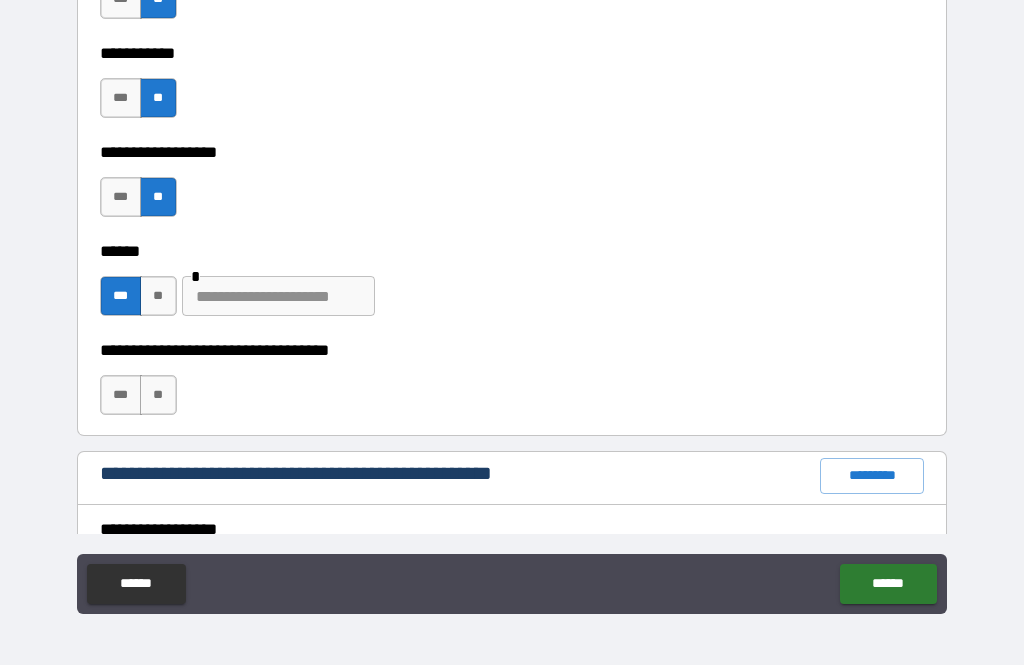 click at bounding box center (278, 296) 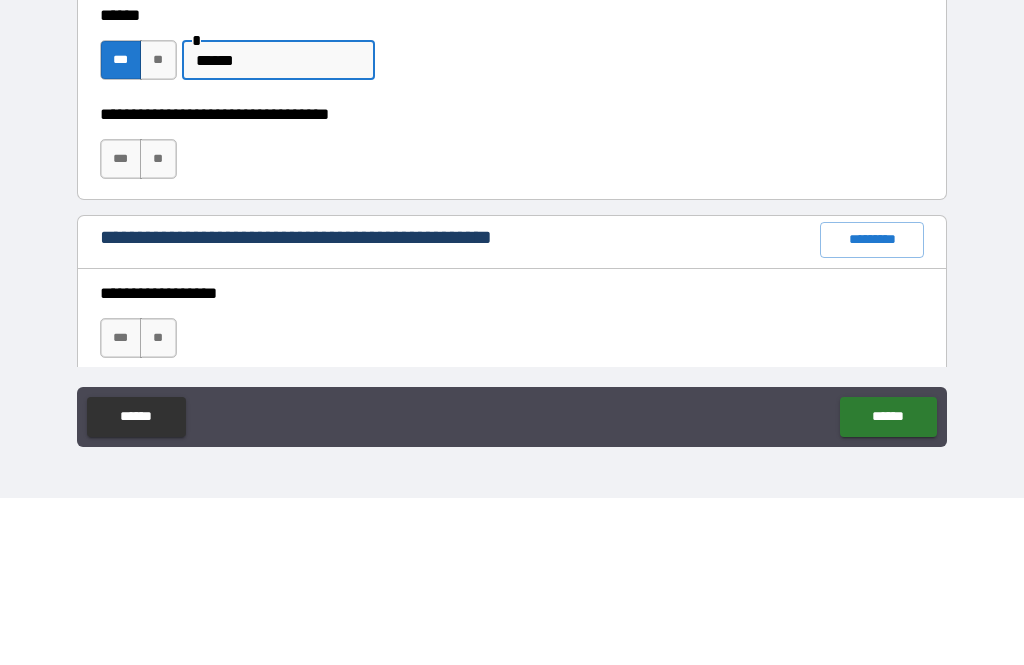 scroll, scrollTop: 2158, scrollLeft: 0, axis: vertical 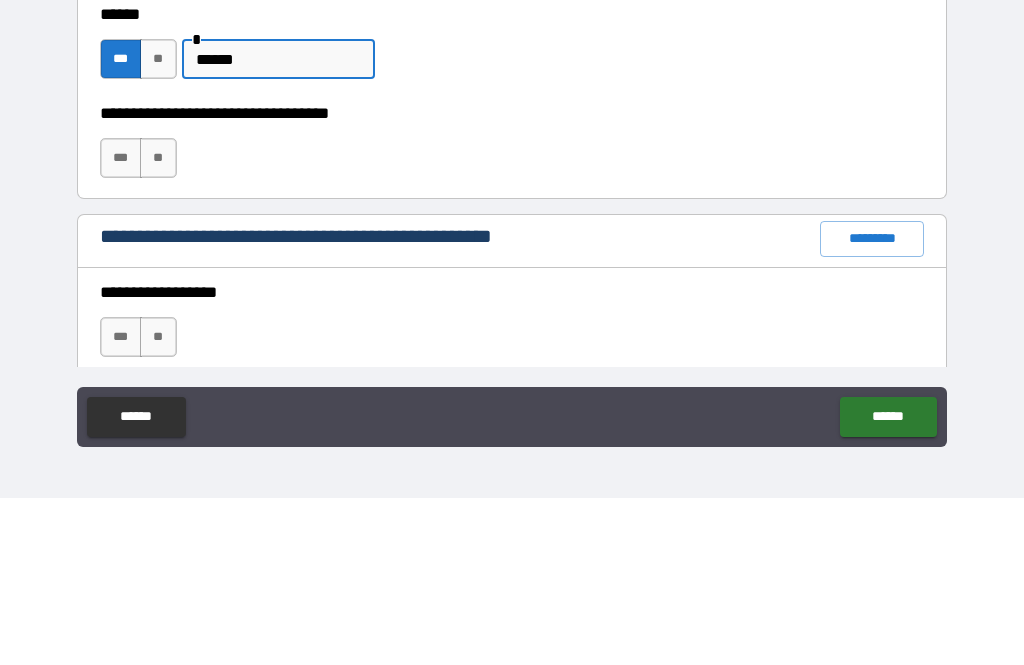 click on "**" at bounding box center (158, 325) 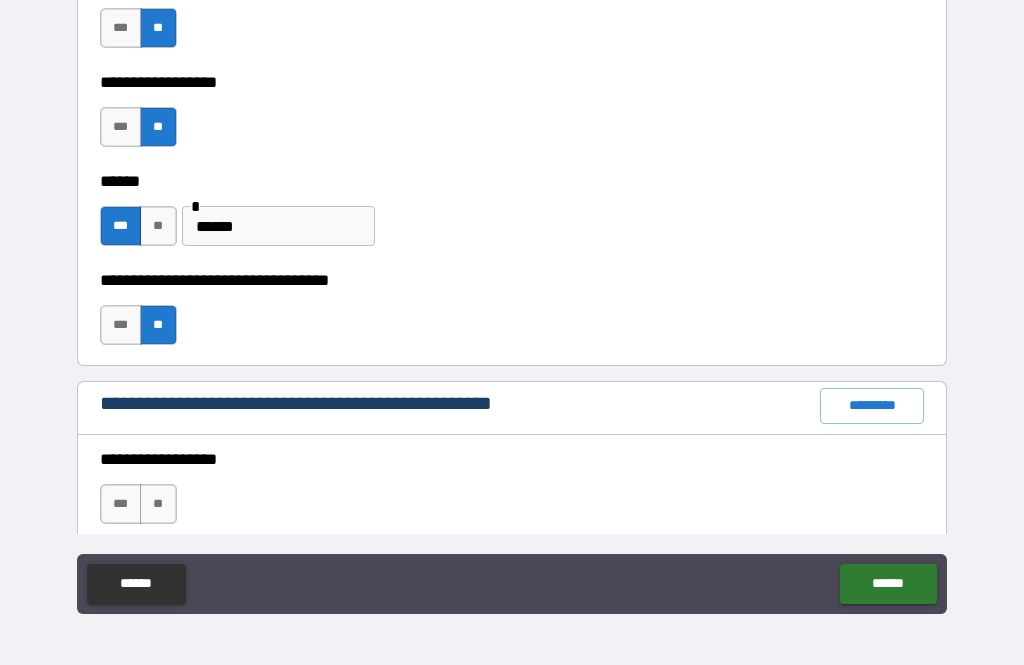 click on "******" at bounding box center [278, 226] 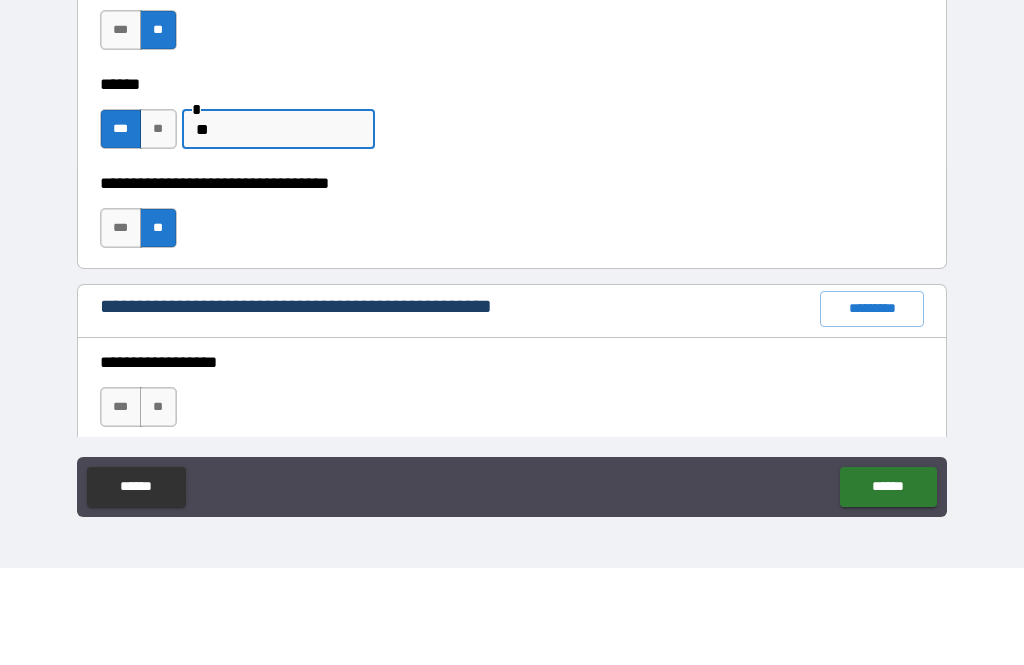 type on "*" 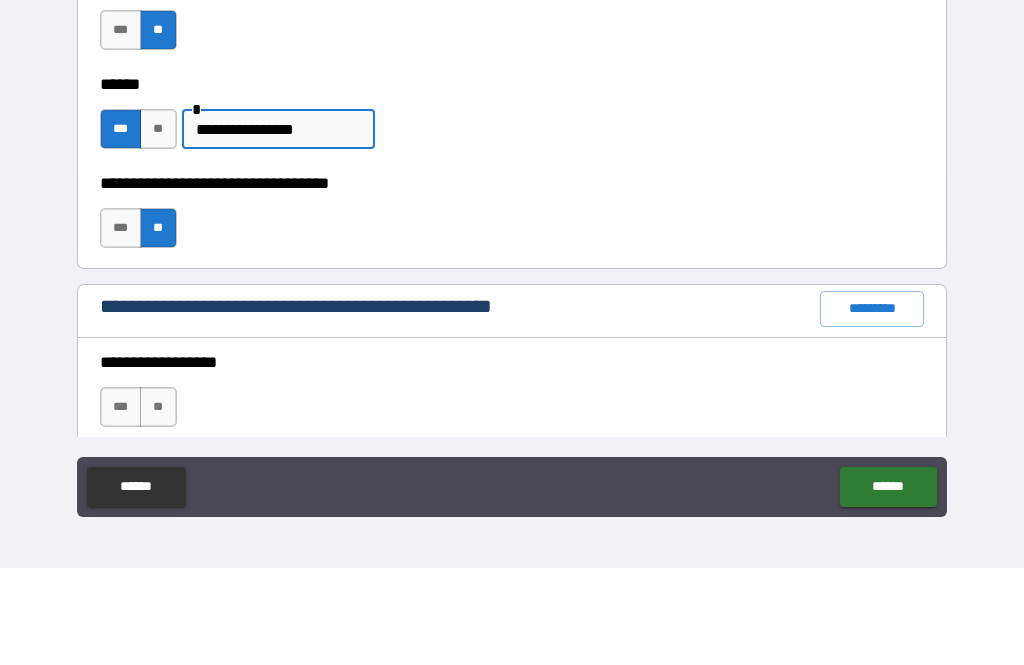 click on "**********" at bounding box center [278, 226] 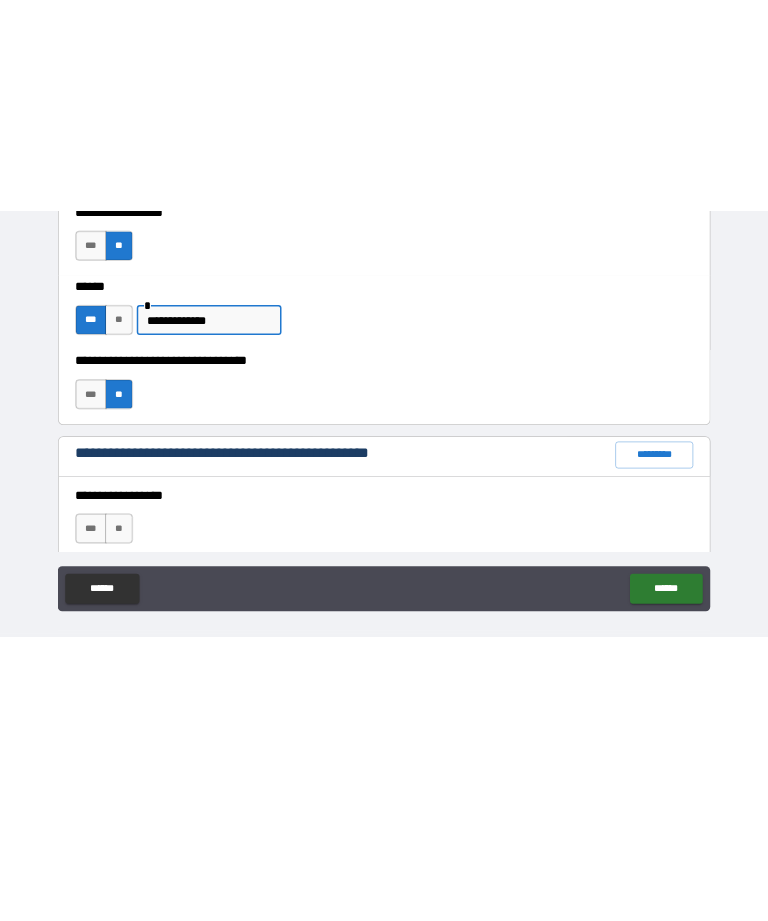 scroll, scrollTop: 0, scrollLeft: 0, axis: both 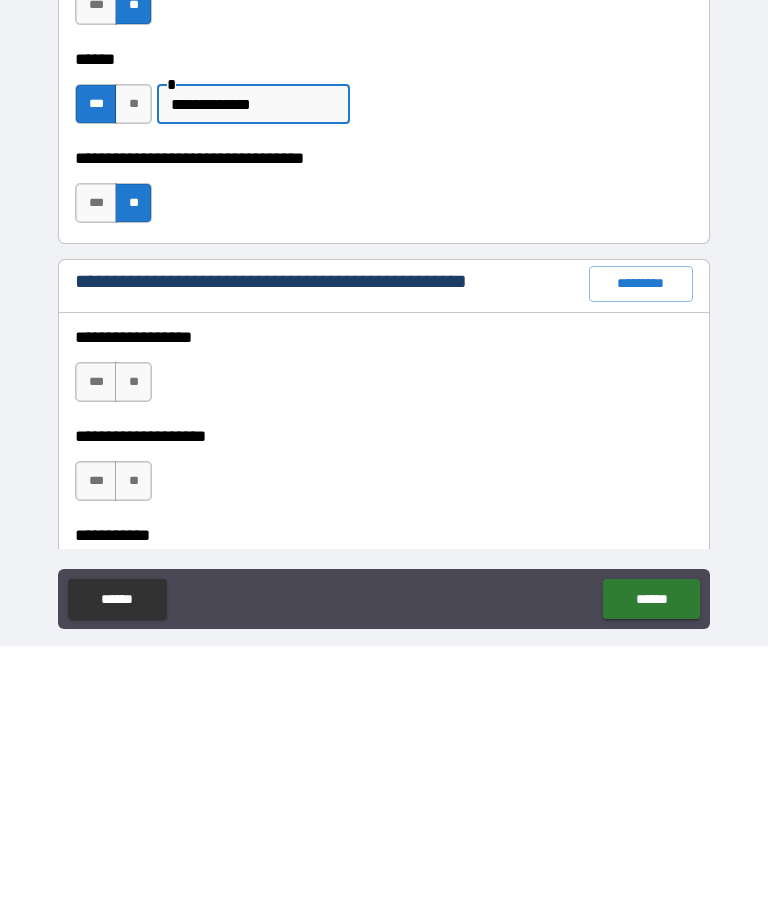 type on "**********" 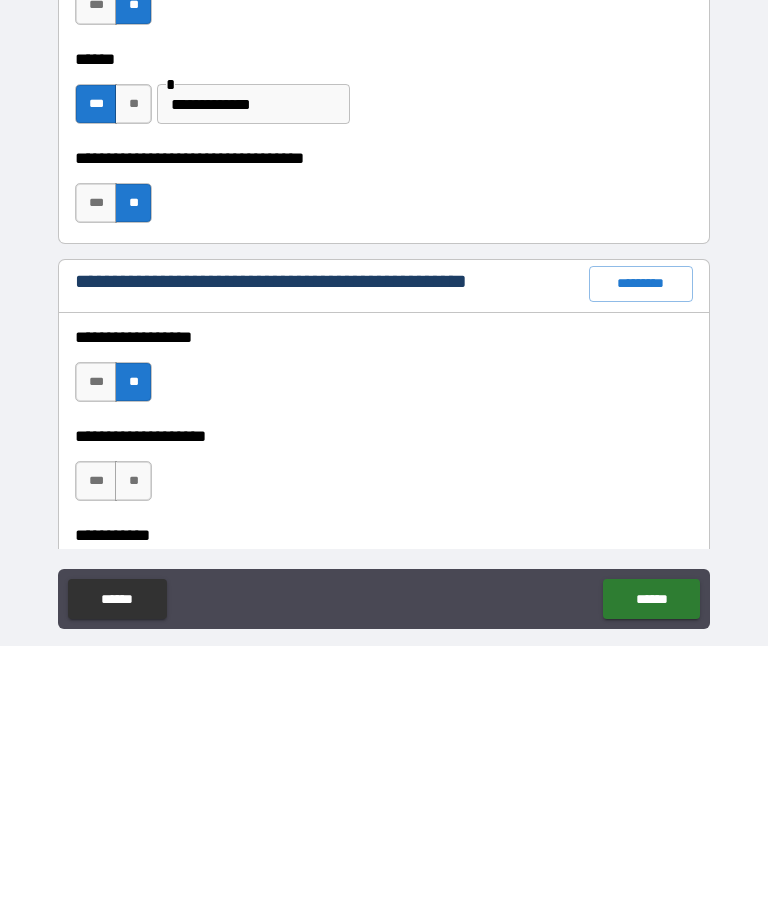 scroll, scrollTop: 64, scrollLeft: 0, axis: vertical 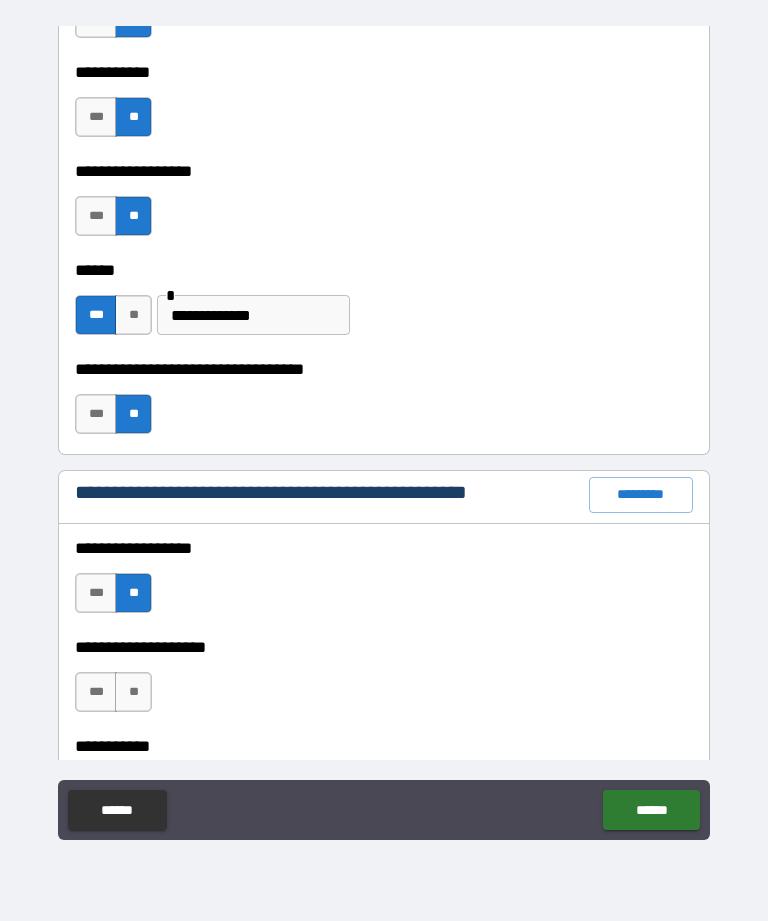 click on "**" at bounding box center [133, 692] 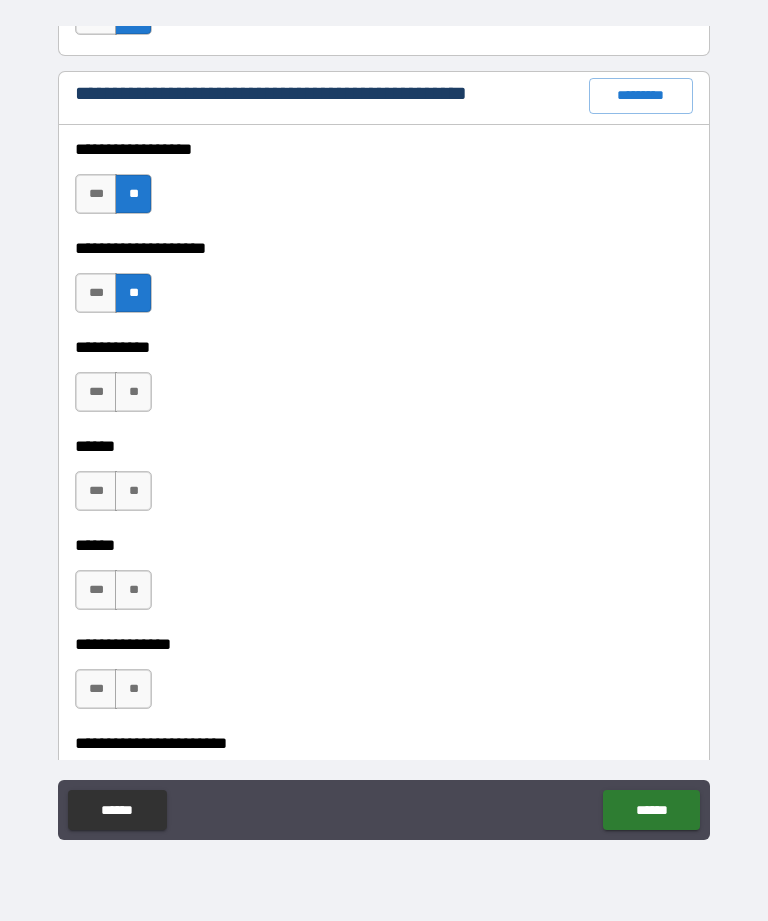 scroll, scrollTop: 2564, scrollLeft: 0, axis: vertical 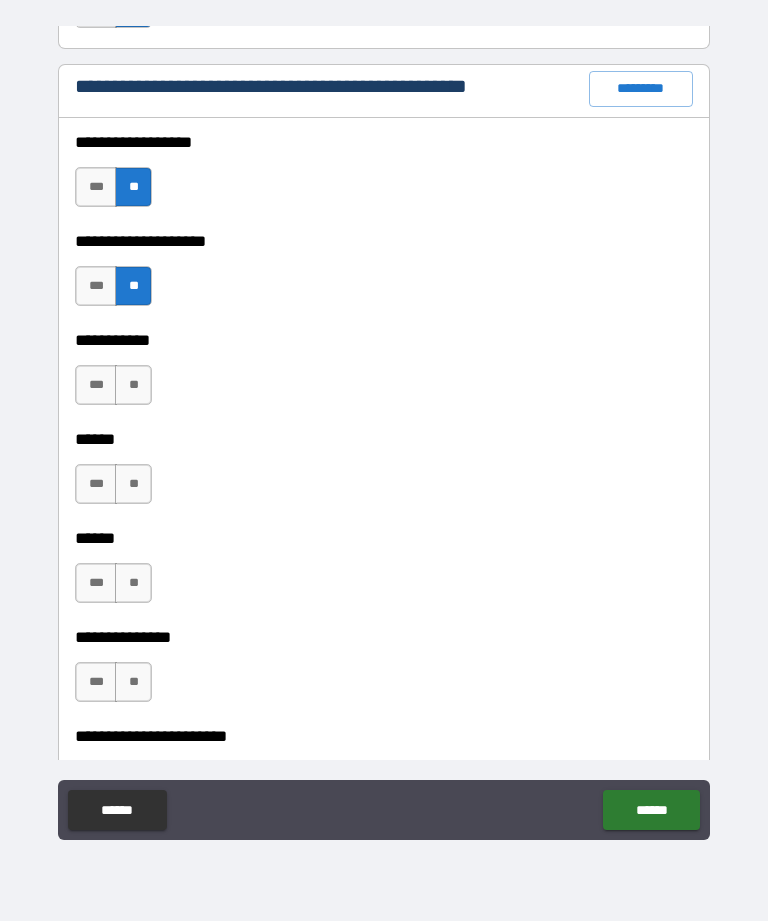 click on "**" at bounding box center [133, 385] 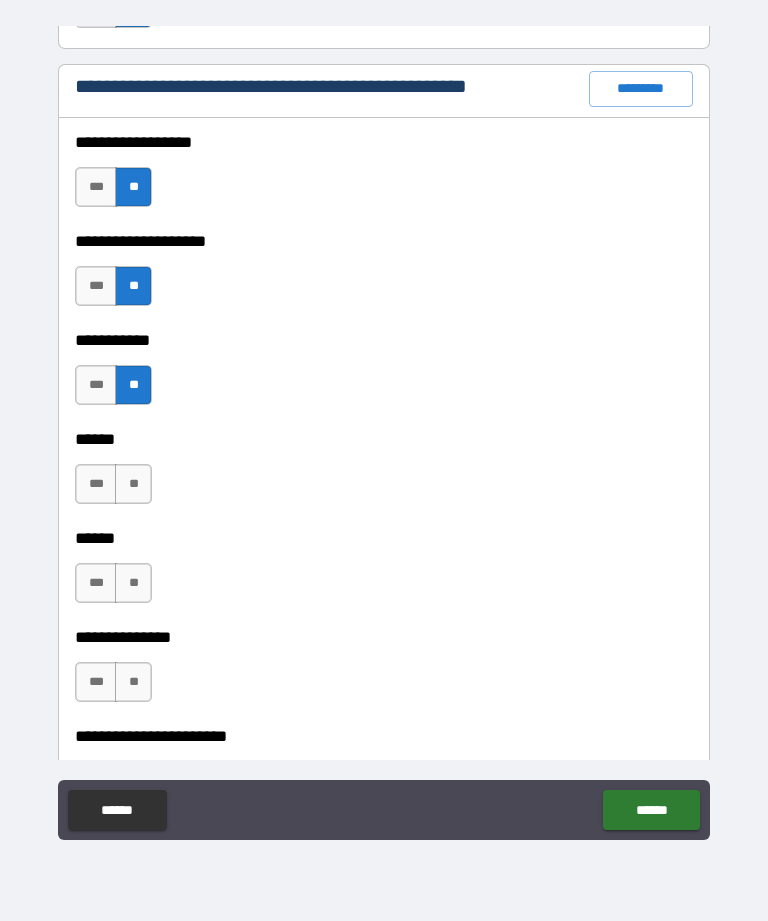 click on "**" at bounding box center [133, 484] 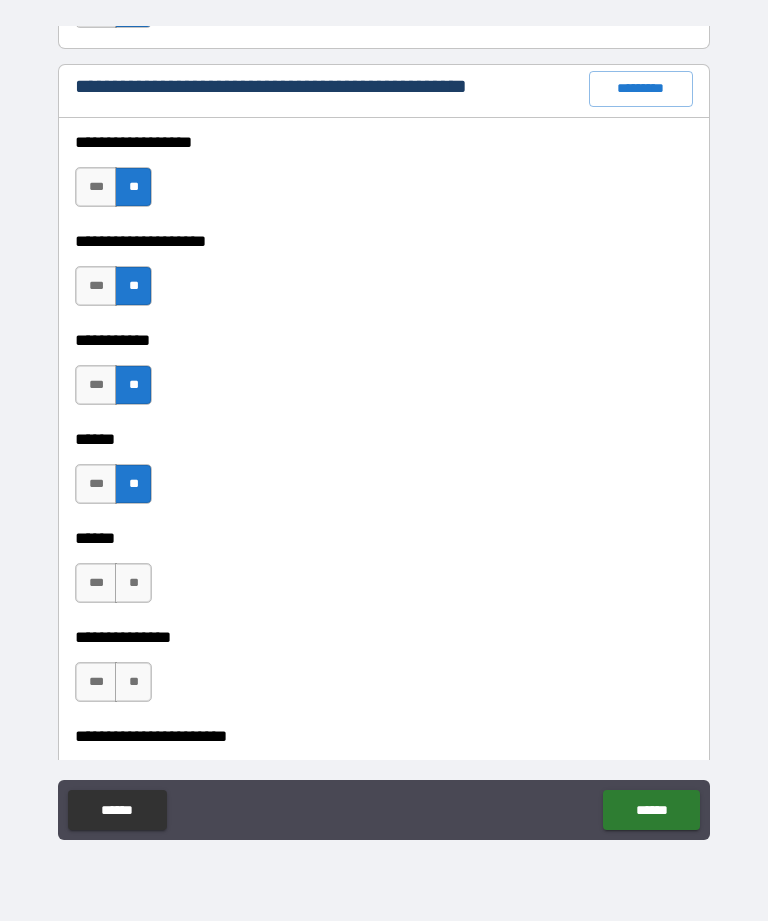 click on "**" at bounding box center (133, 583) 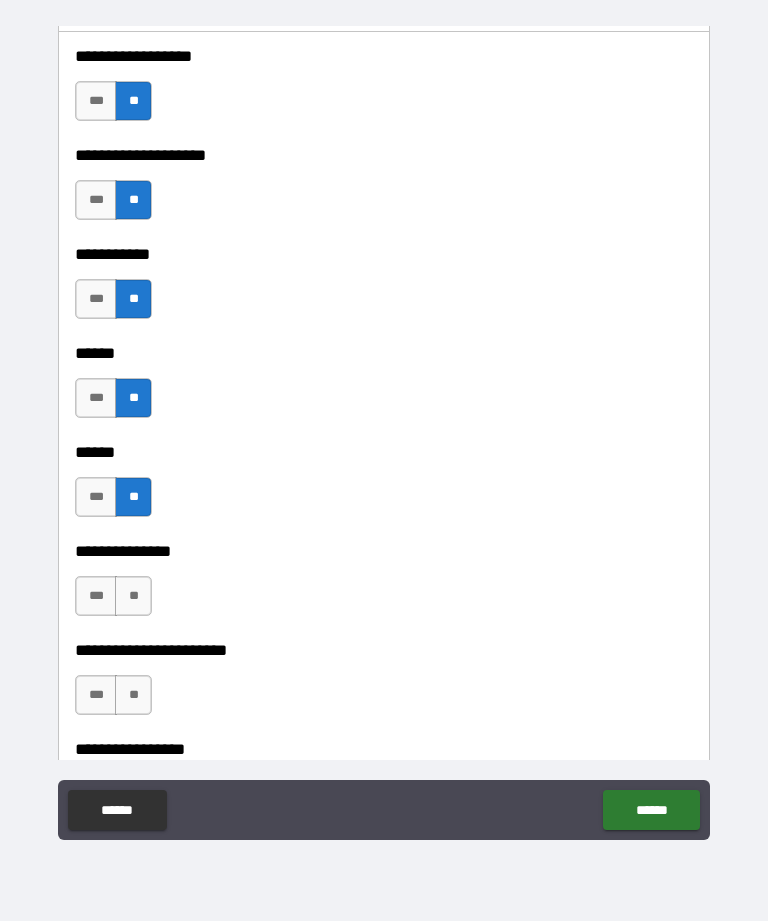 scroll, scrollTop: 2651, scrollLeft: 0, axis: vertical 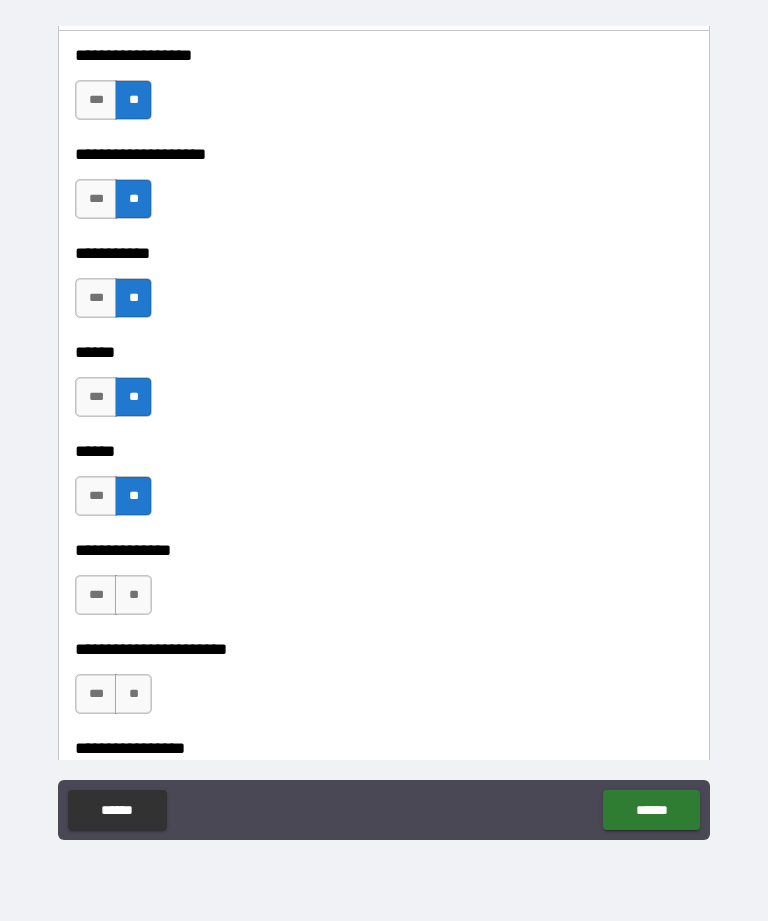 click on "**" at bounding box center [133, 595] 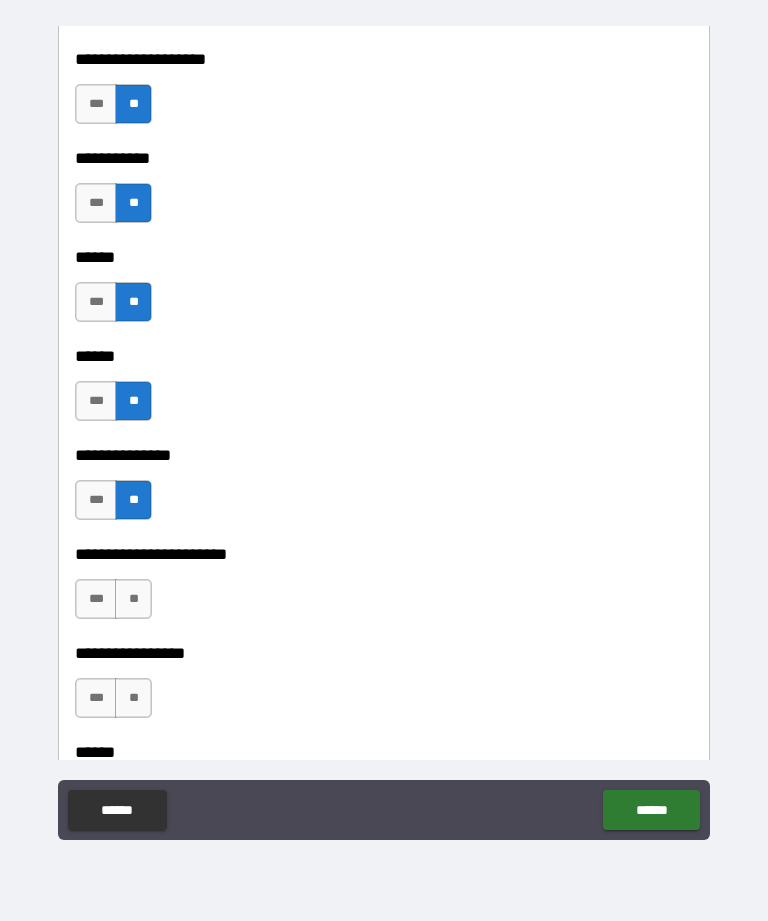 scroll, scrollTop: 2747, scrollLeft: 0, axis: vertical 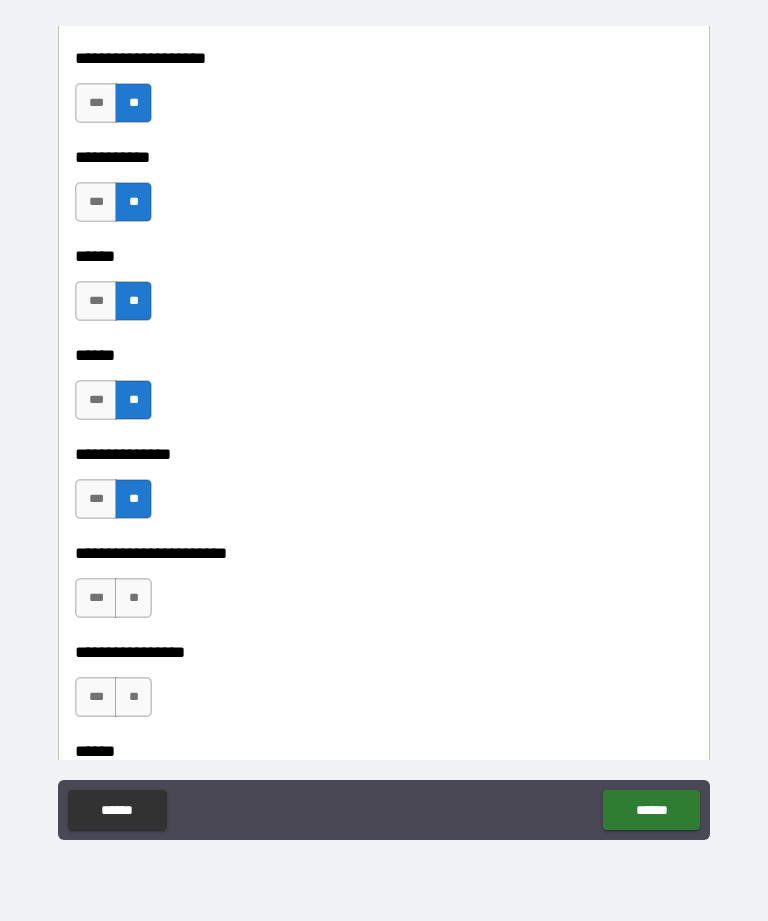 click on "**" at bounding box center (133, 598) 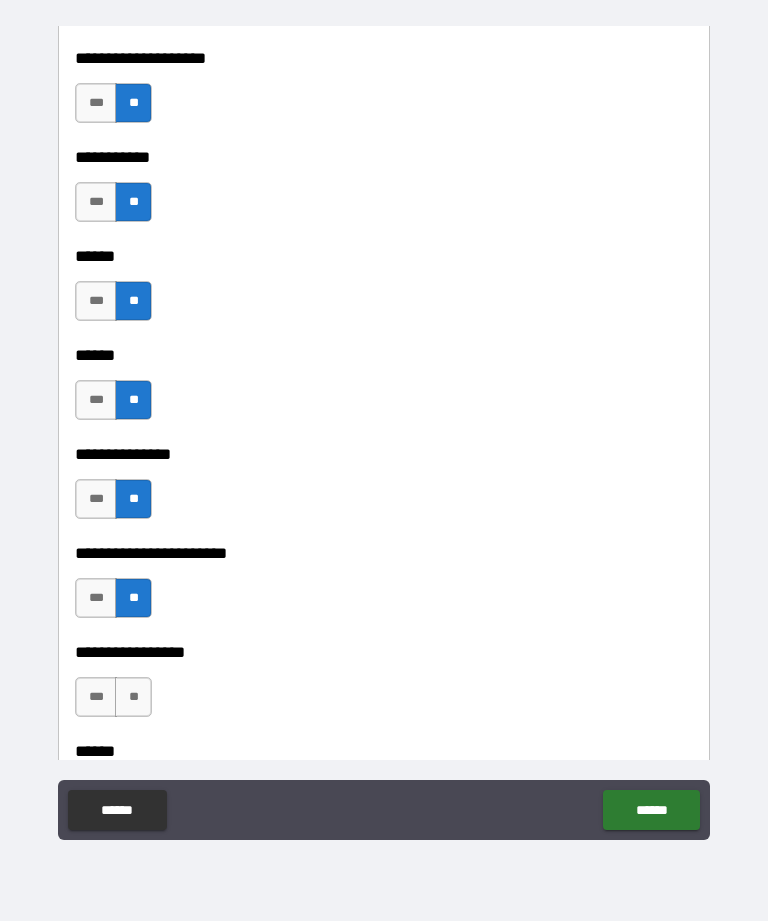 click on "**" at bounding box center (133, 697) 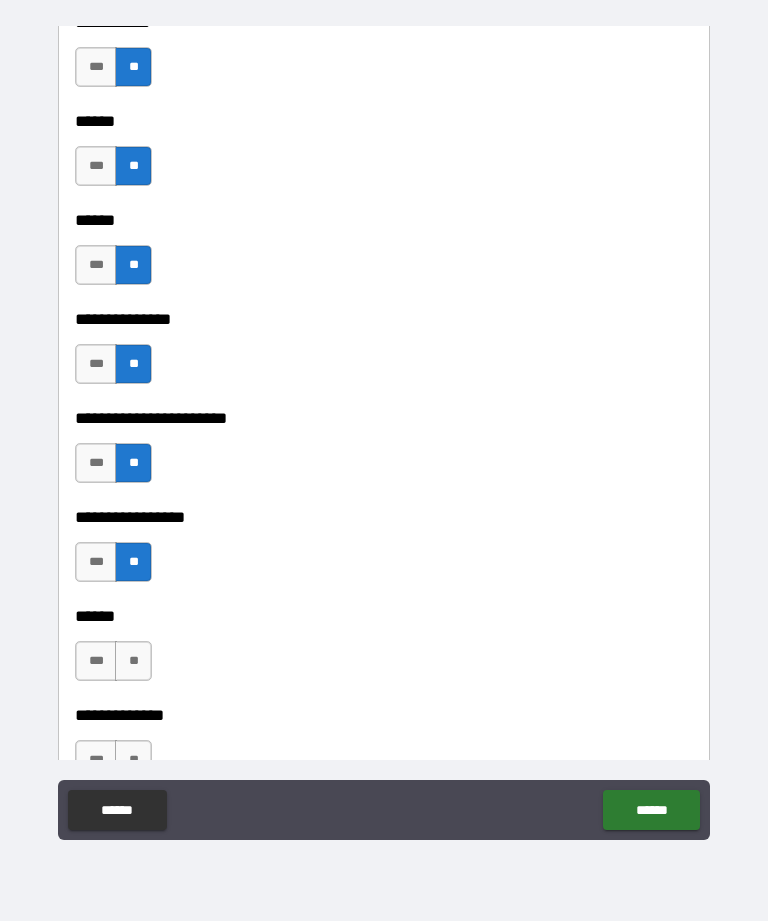 scroll, scrollTop: 2896, scrollLeft: 0, axis: vertical 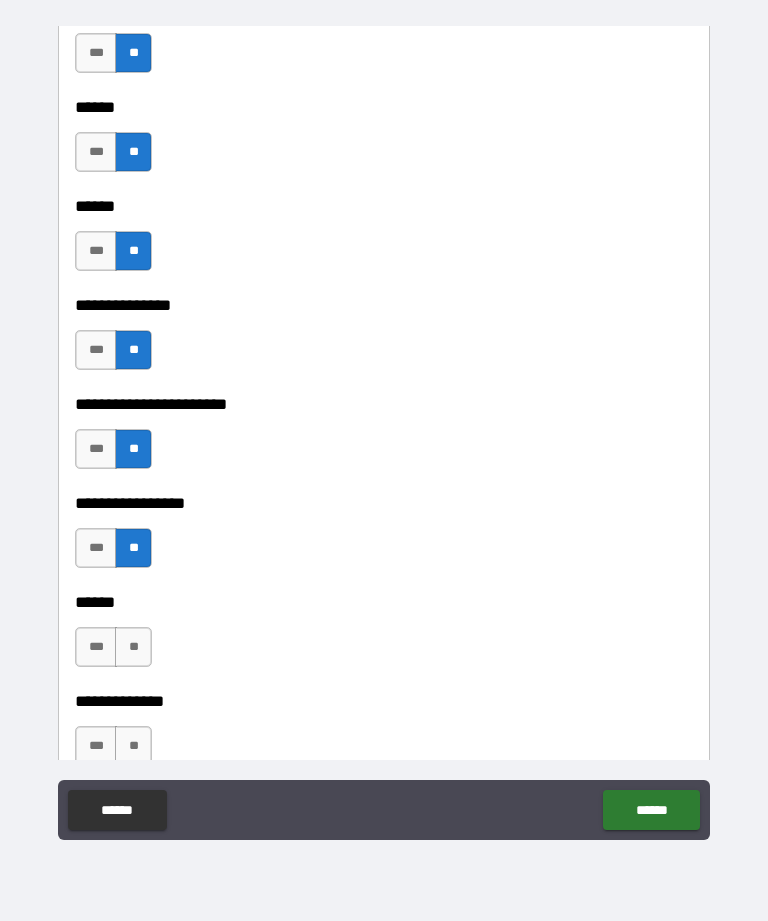 click on "***" at bounding box center [96, 647] 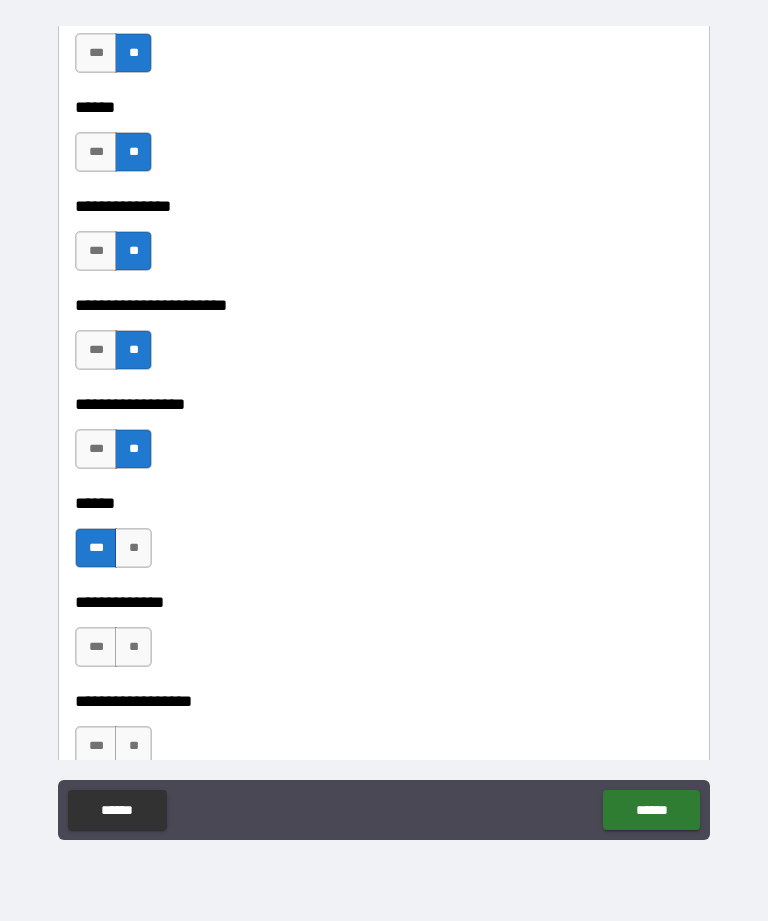 click on "**" at bounding box center [133, 647] 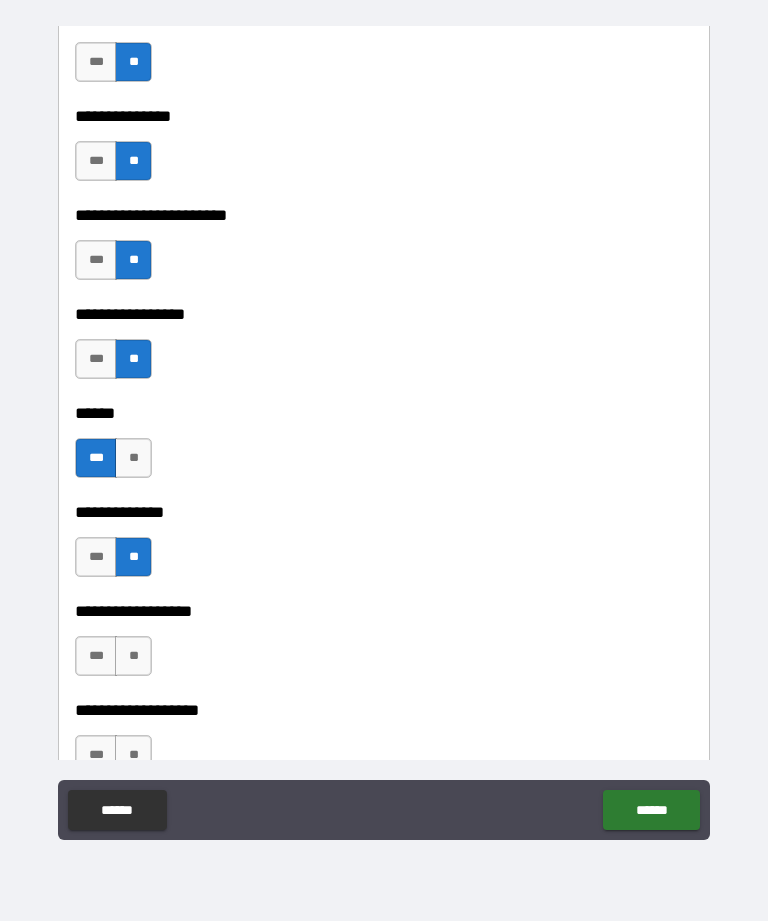 click on "**" at bounding box center (133, 656) 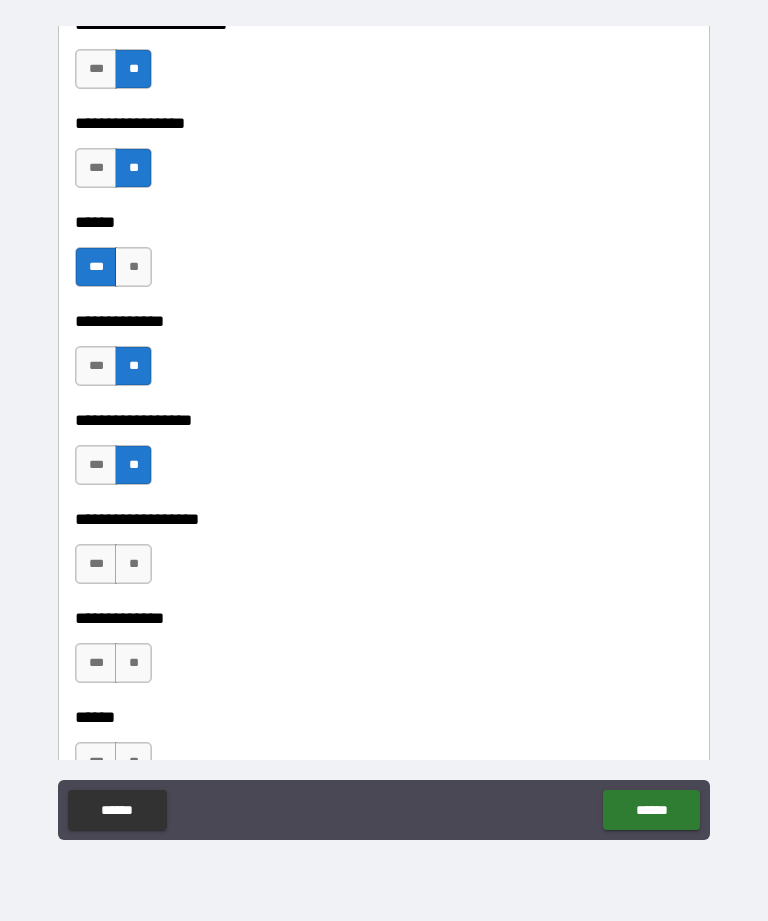 scroll, scrollTop: 3277, scrollLeft: 0, axis: vertical 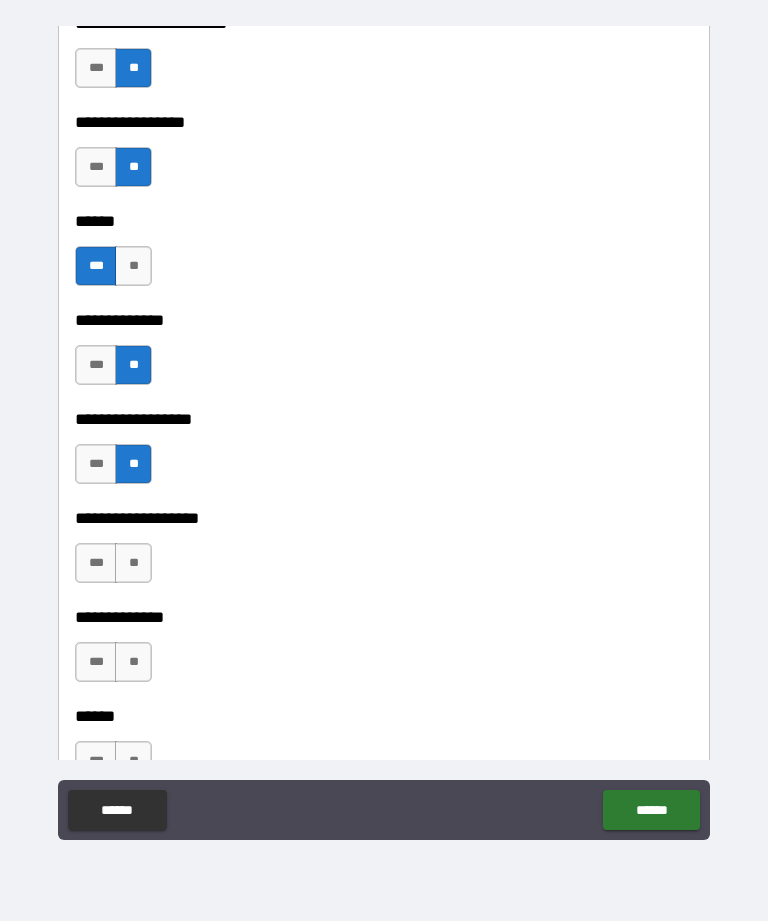 click on "**" at bounding box center (133, 563) 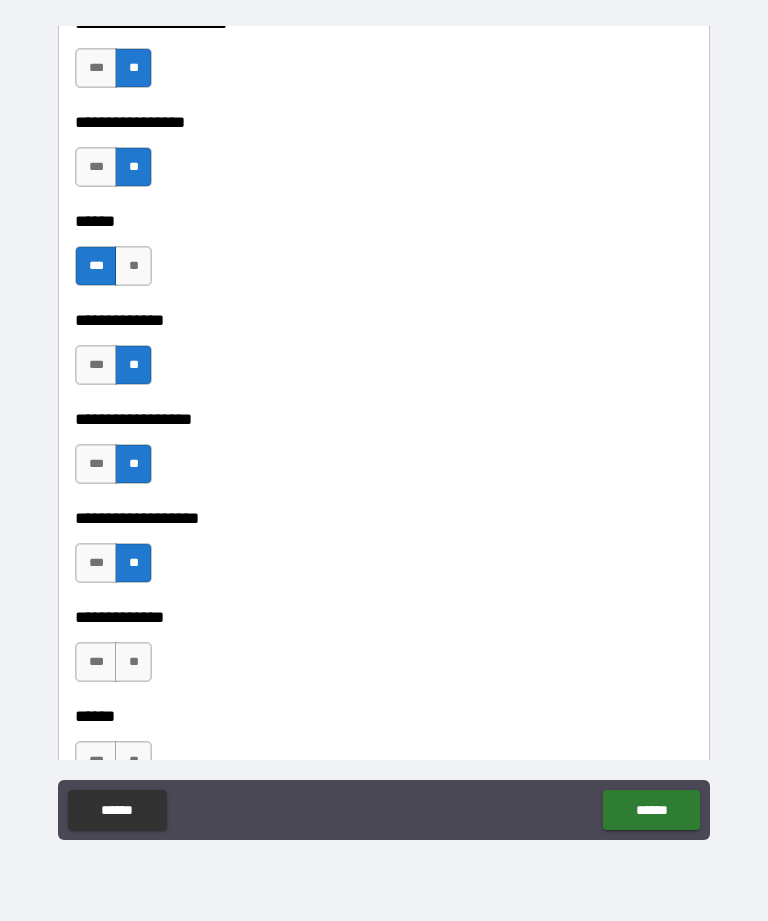 click on "**" at bounding box center [133, 662] 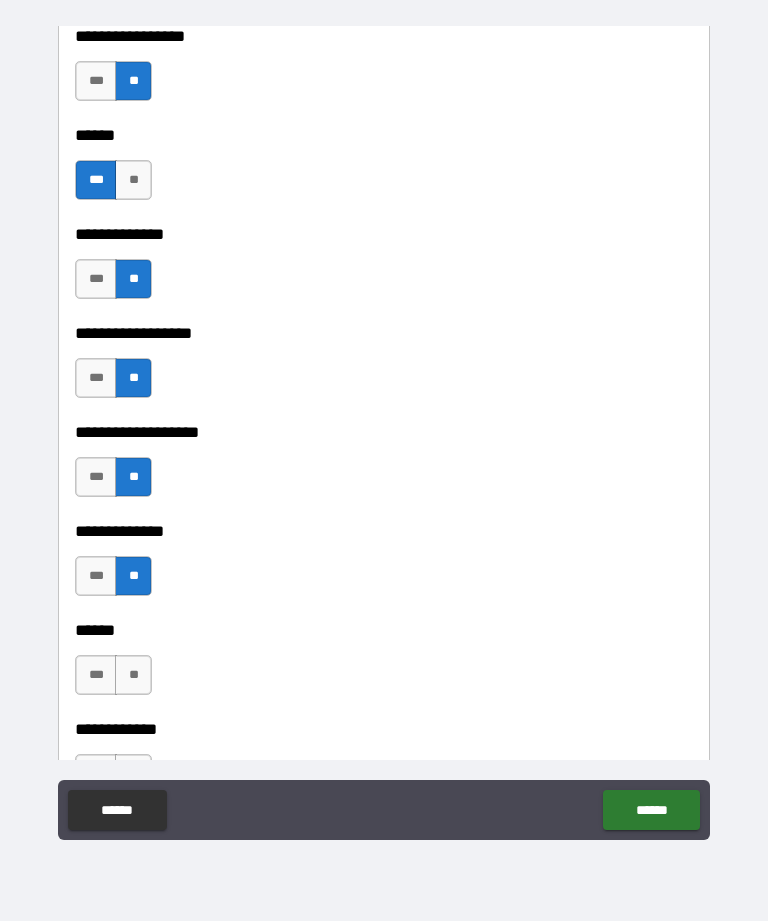 scroll, scrollTop: 3369, scrollLeft: 0, axis: vertical 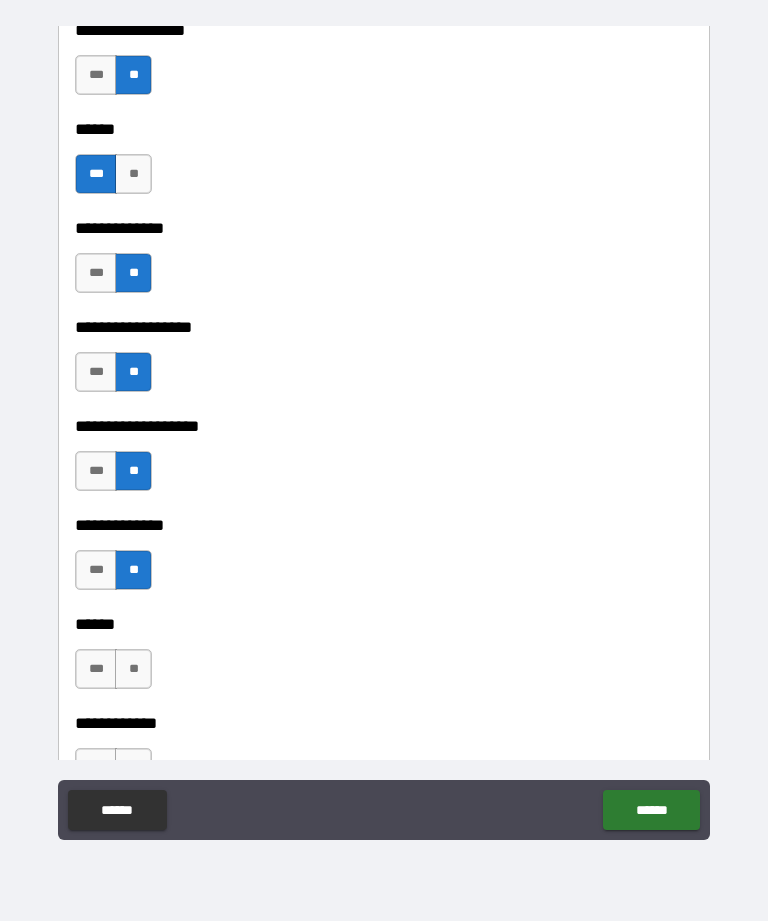 click on "**" at bounding box center [133, 669] 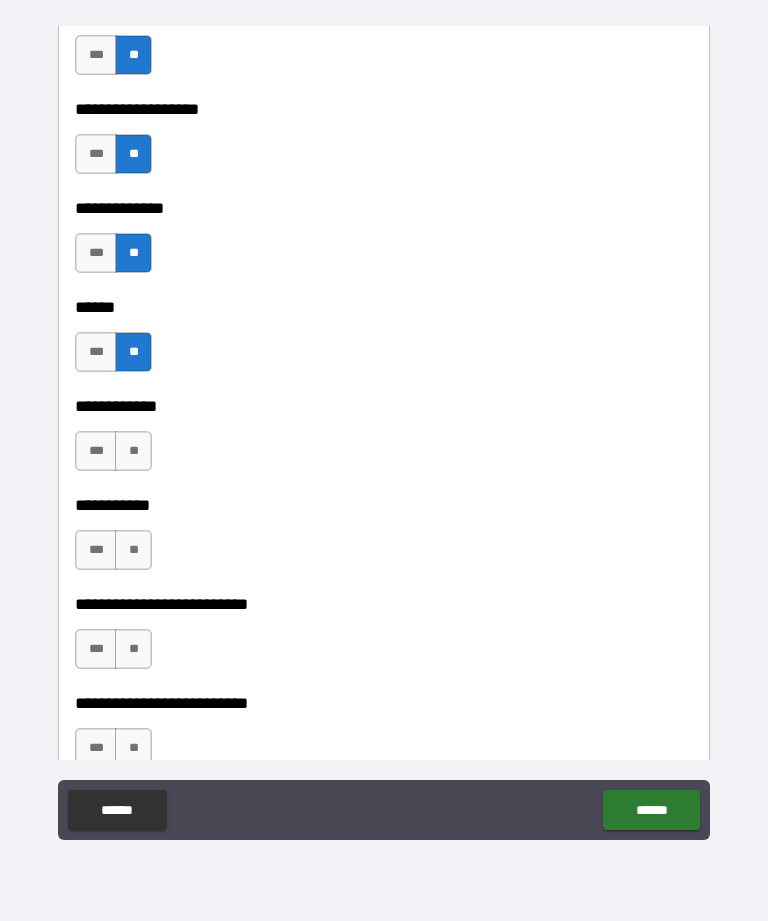 scroll, scrollTop: 3709, scrollLeft: 0, axis: vertical 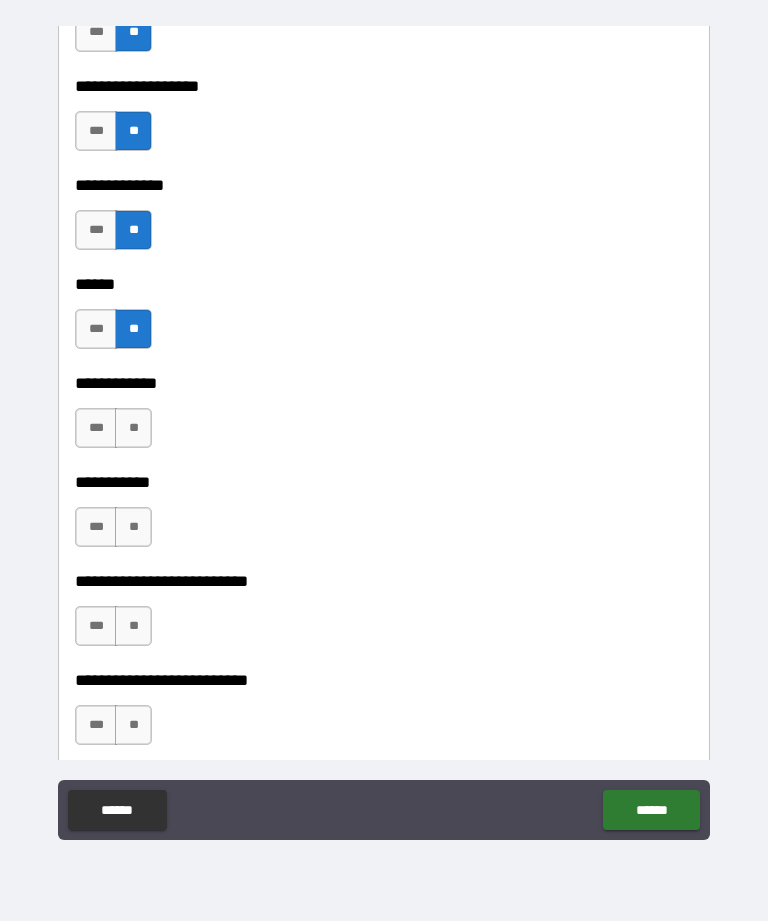 click on "**" at bounding box center (133, 428) 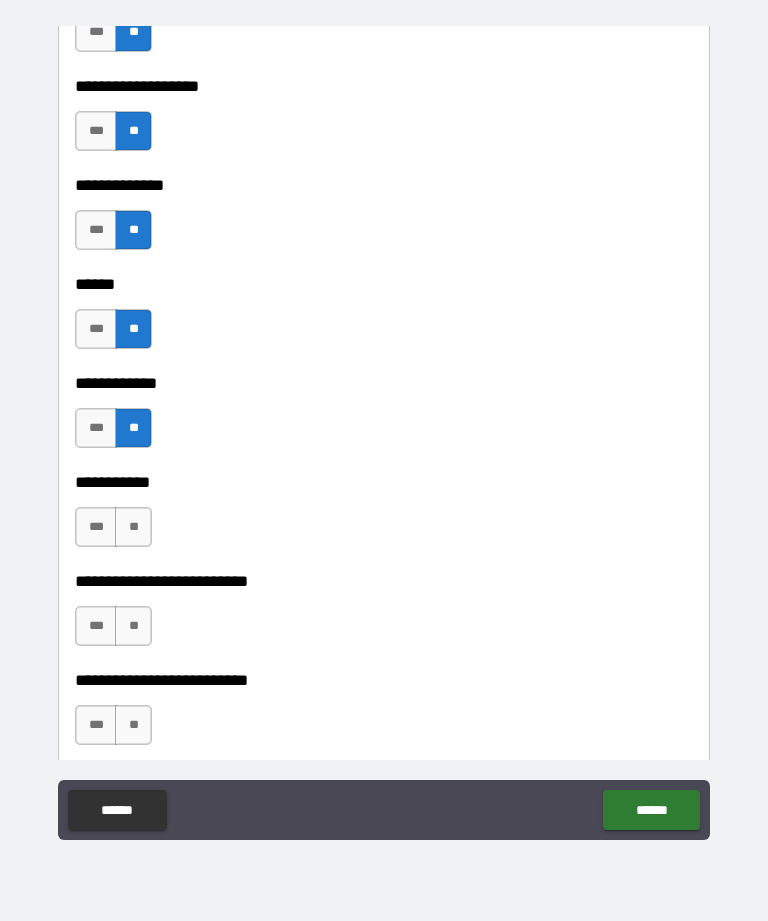 click on "**" at bounding box center [133, 527] 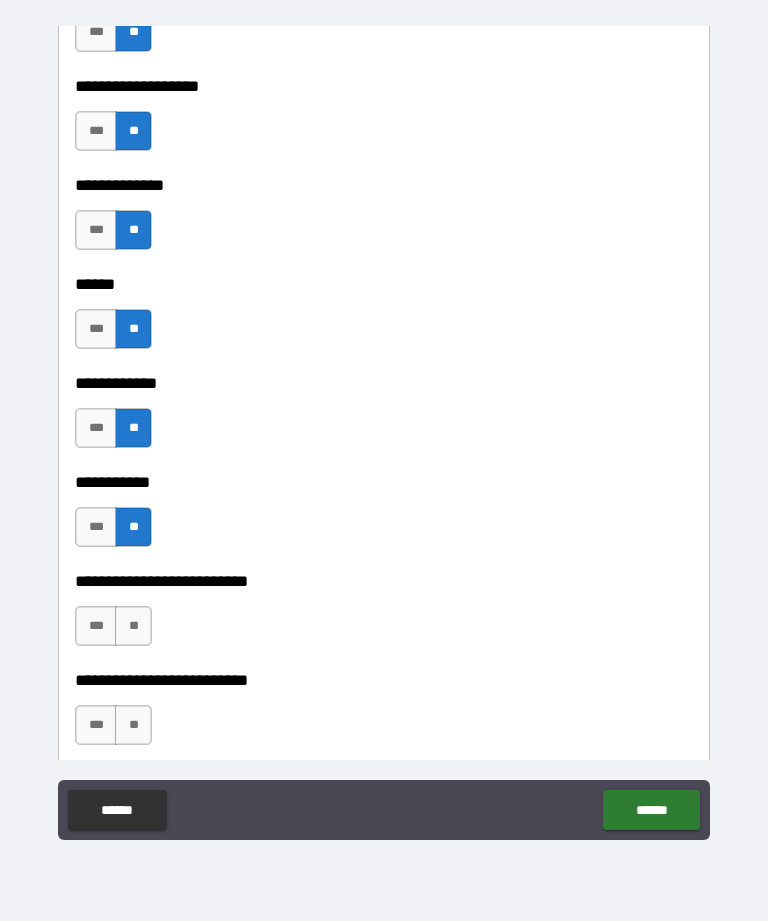 click on "**" at bounding box center (133, 626) 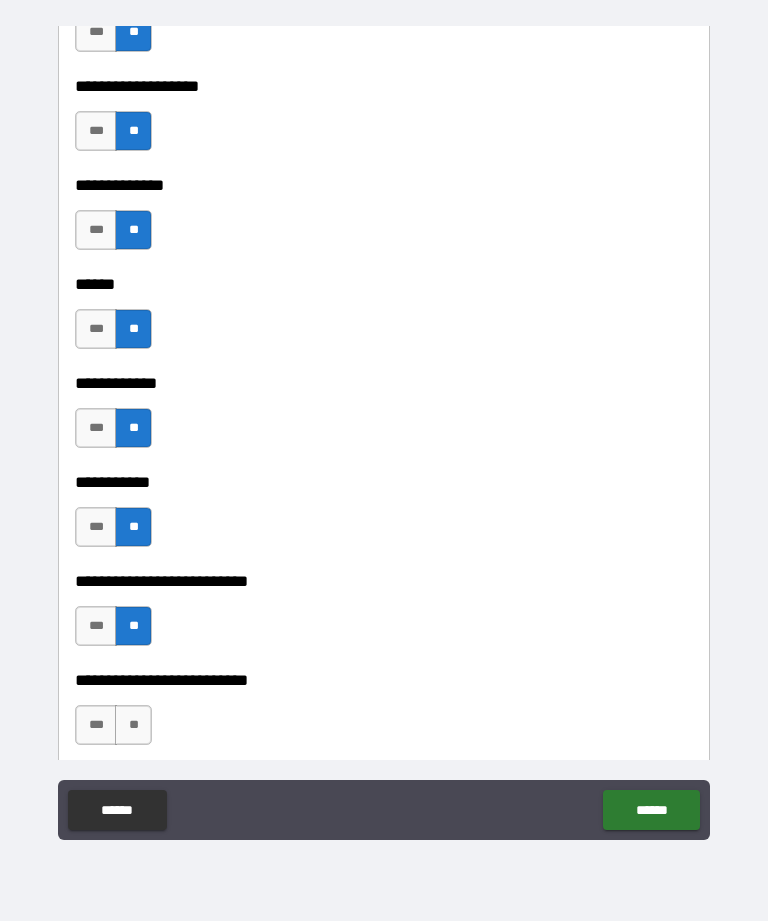 click on "**" at bounding box center (133, 725) 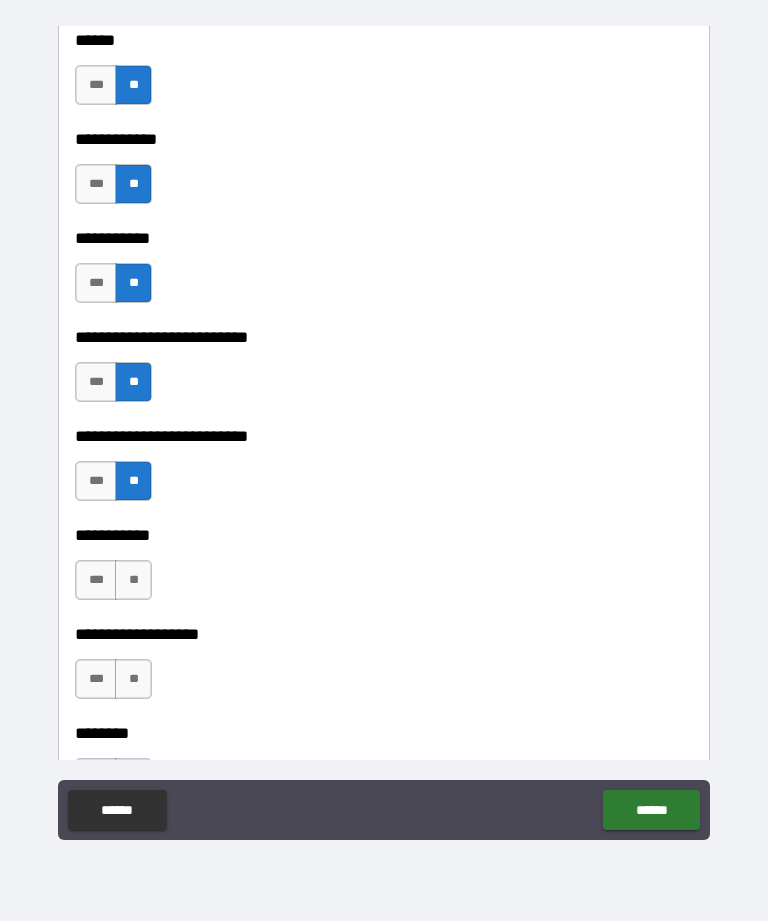 scroll, scrollTop: 3968, scrollLeft: 0, axis: vertical 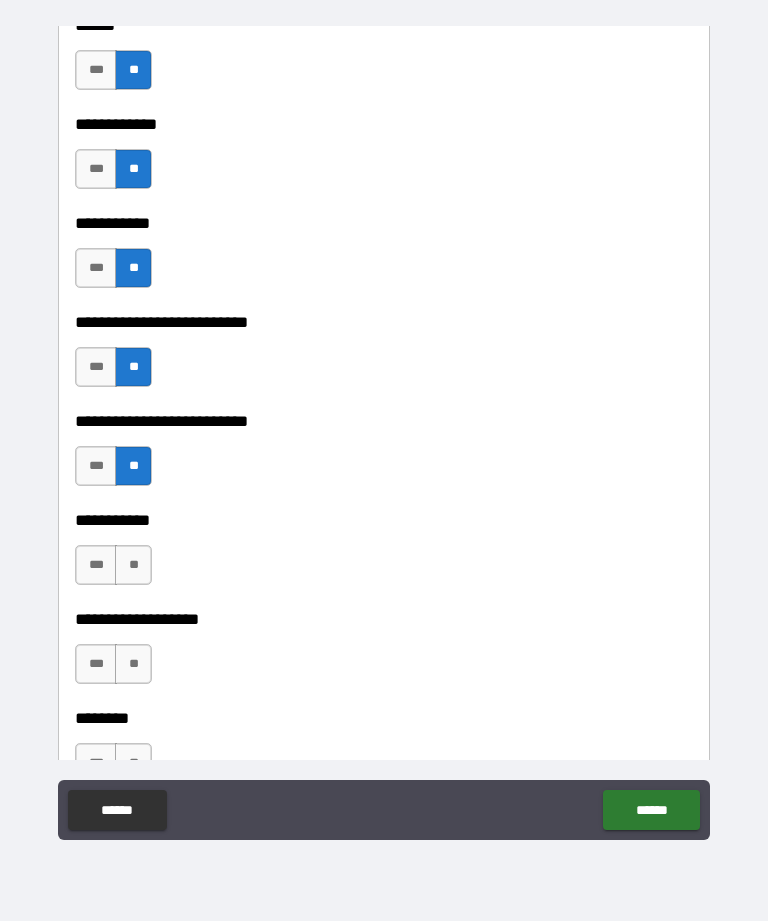 click on "**" at bounding box center [133, 565] 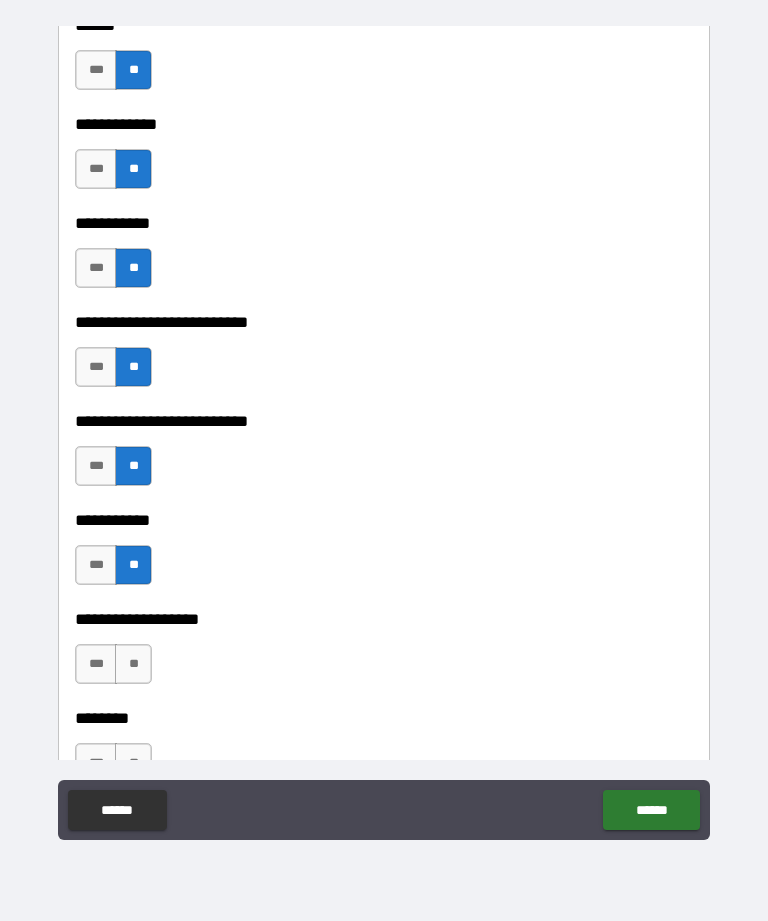 click on "**" at bounding box center (133, 664) 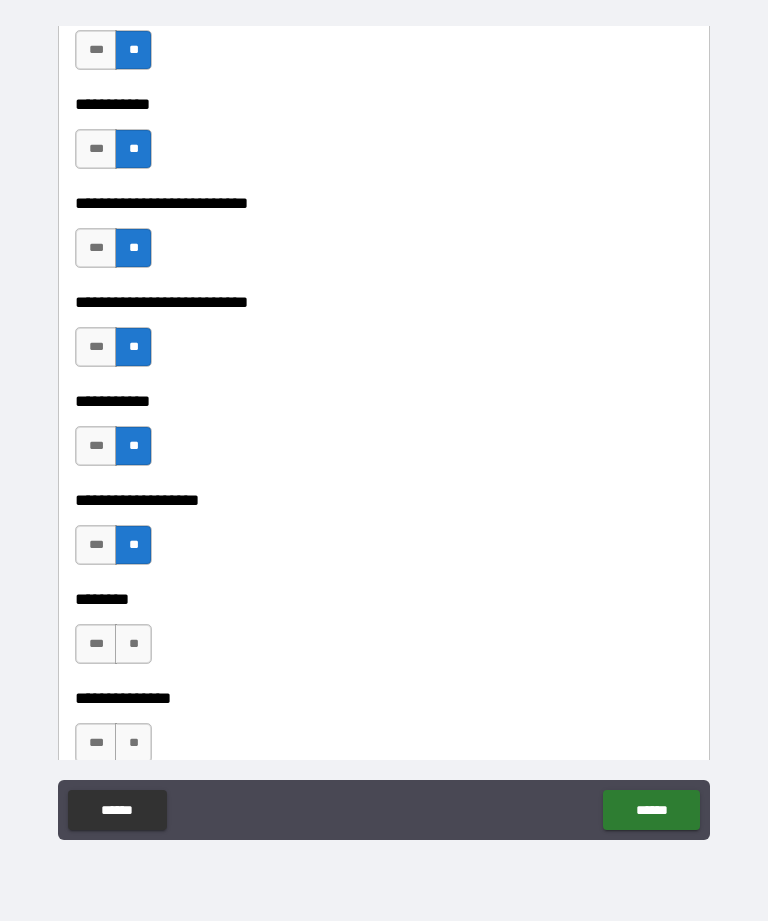 scroll, scrollTop: 4093, scrollLeft: 0, axis: vertical 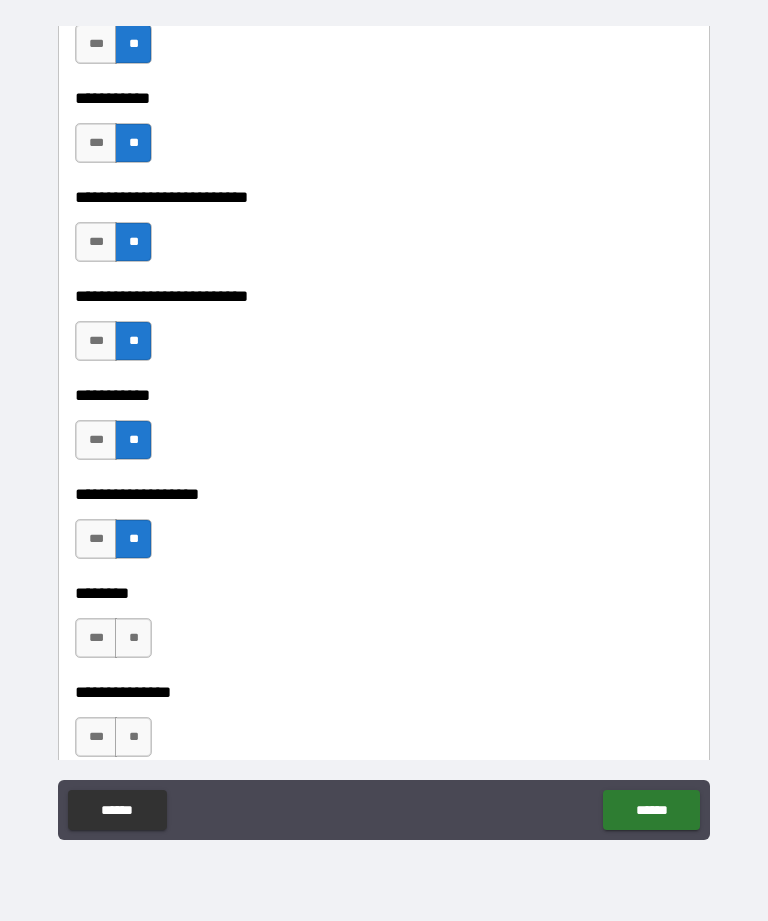 click on "***" at bounding box center [96, 638] 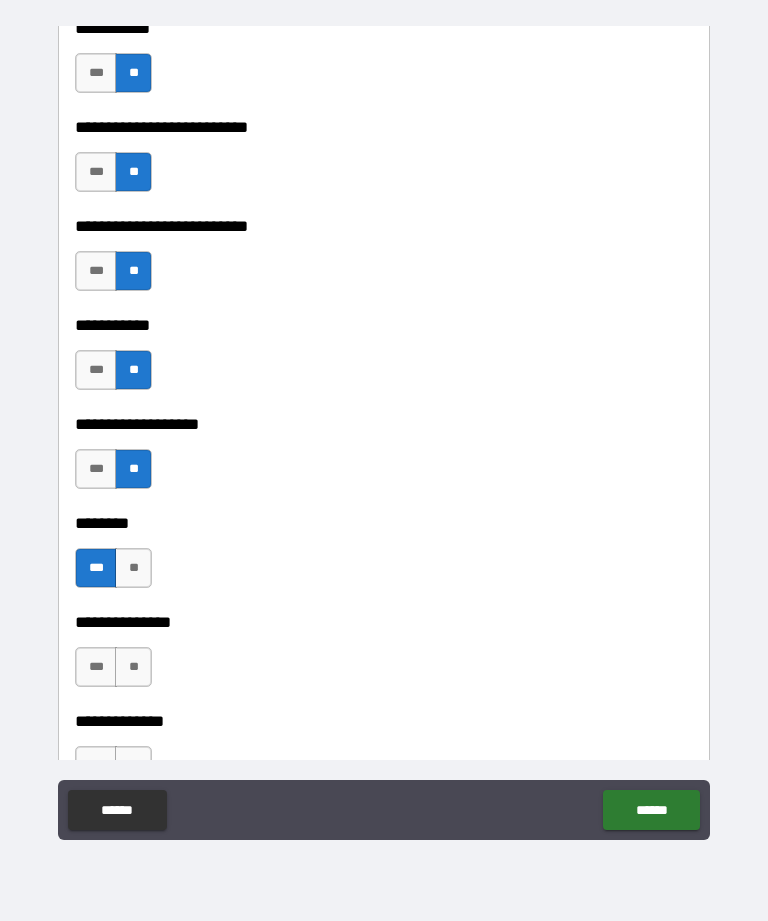 scroll, scrollTop: 4193, scrollLeft: 0, axis: vertical 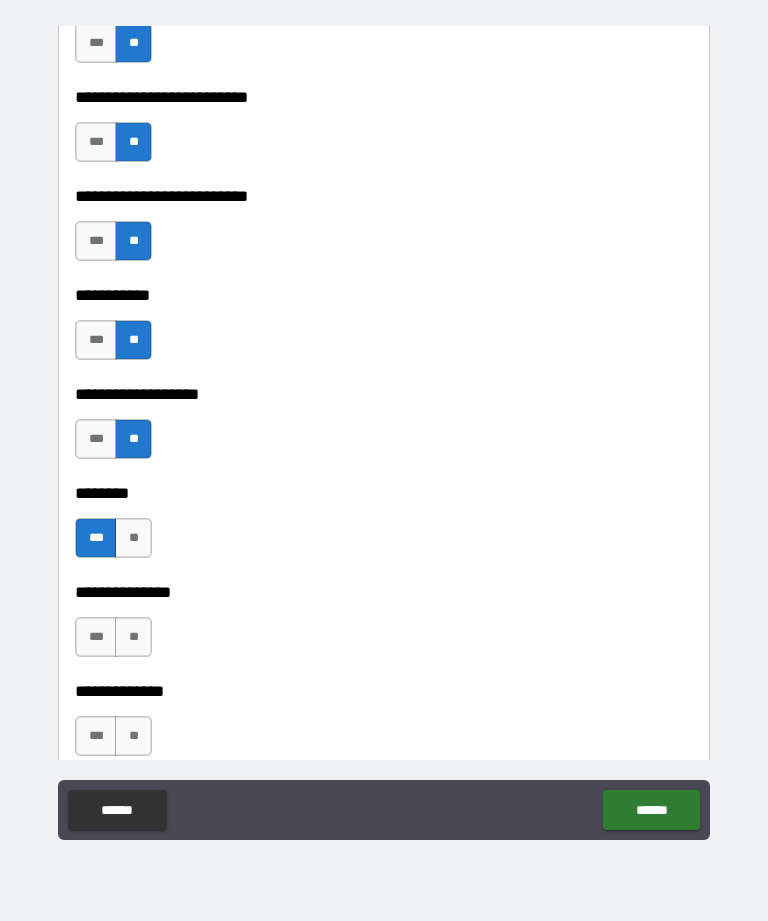 click on "**********" at bounding box center (384, 578) 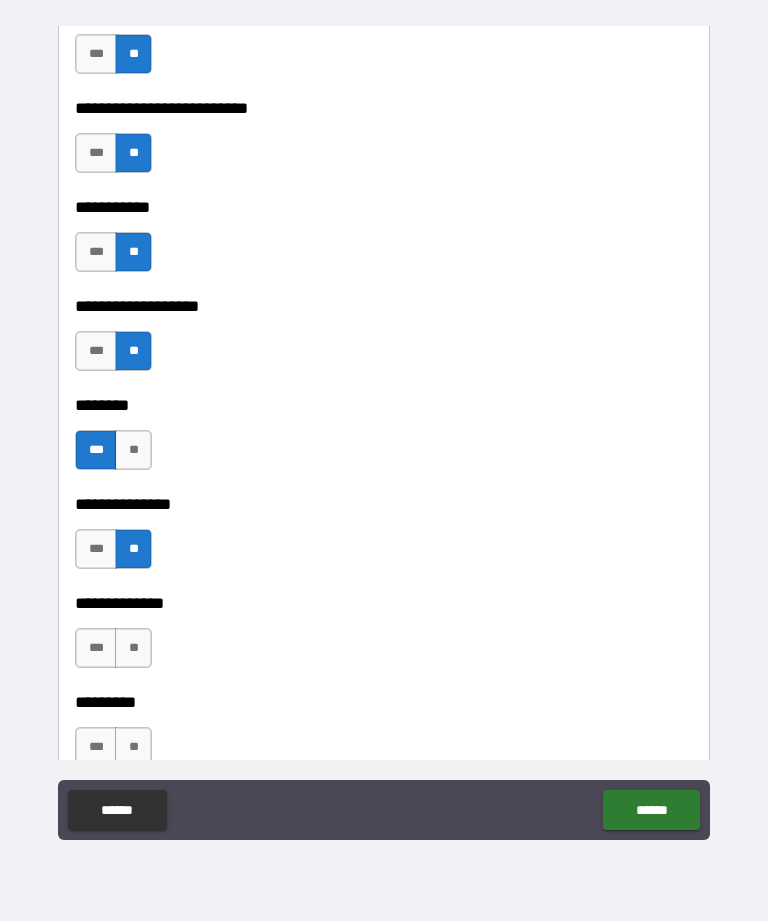 scroll, scrollTop: 4284, scrollLeft: 0, axis: vertical 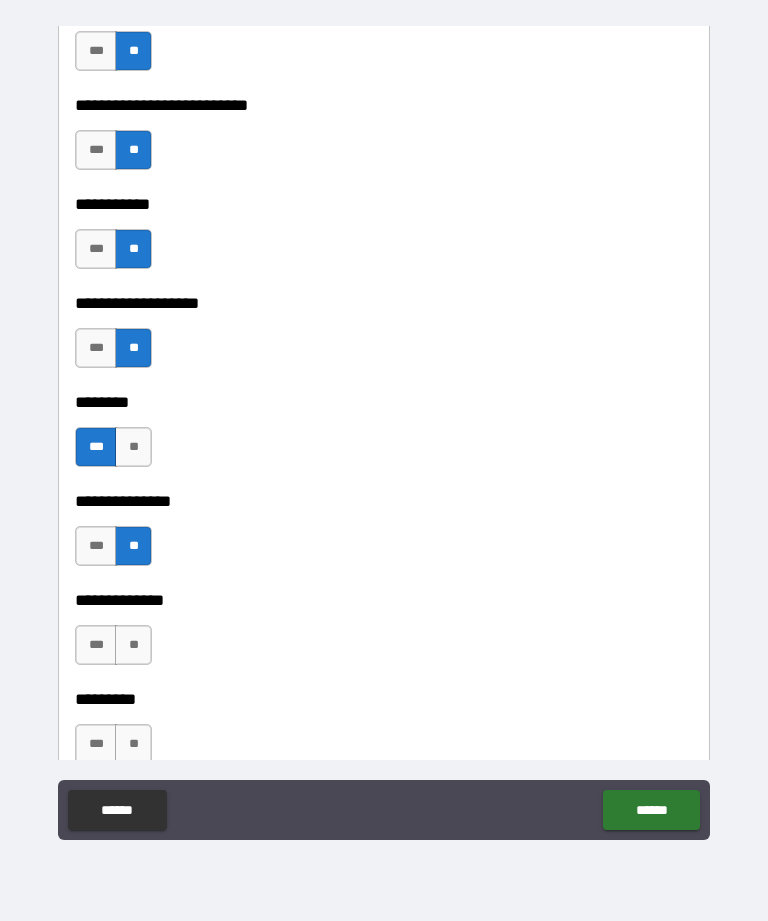 click on "**" at bounding box center (133, 645) 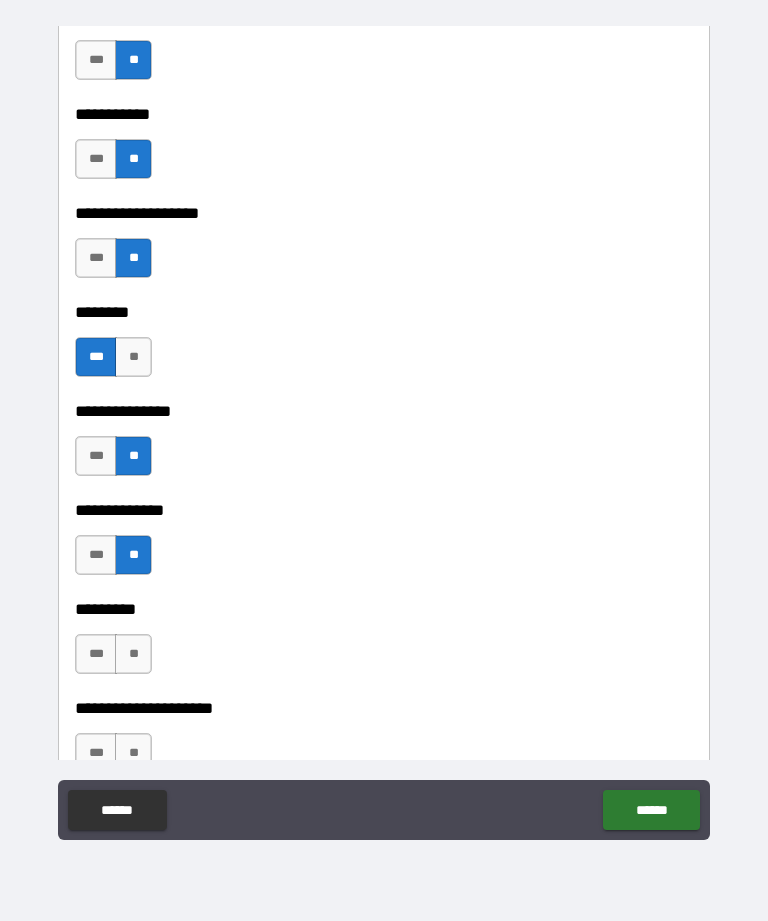 click on "**" at bounding box center [133, 654] 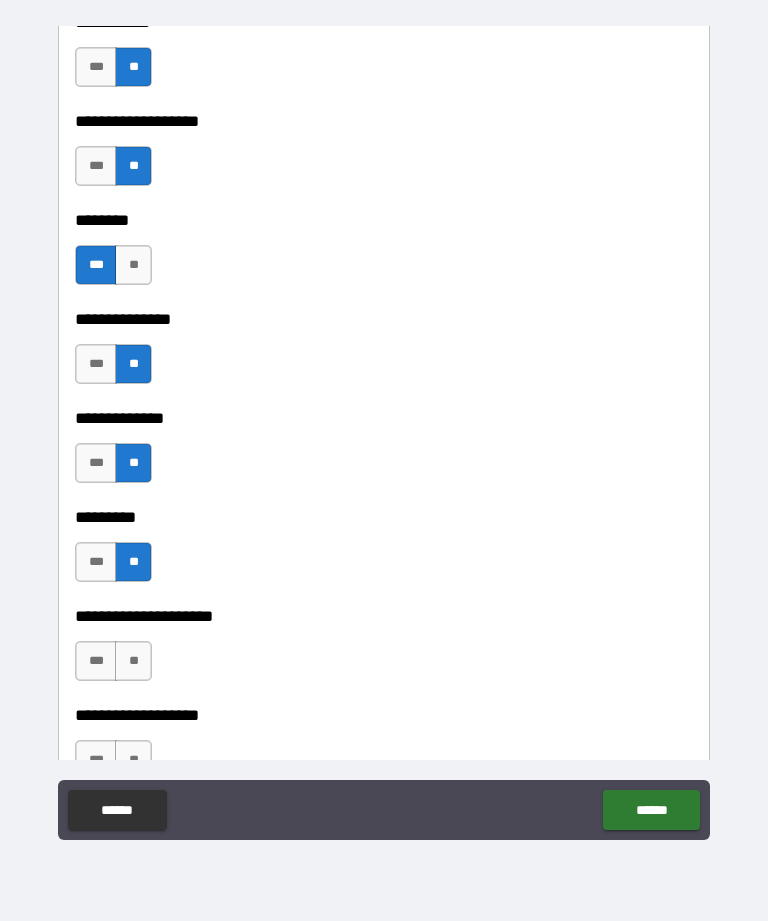 click on "**" at bounding box center (133, 661) 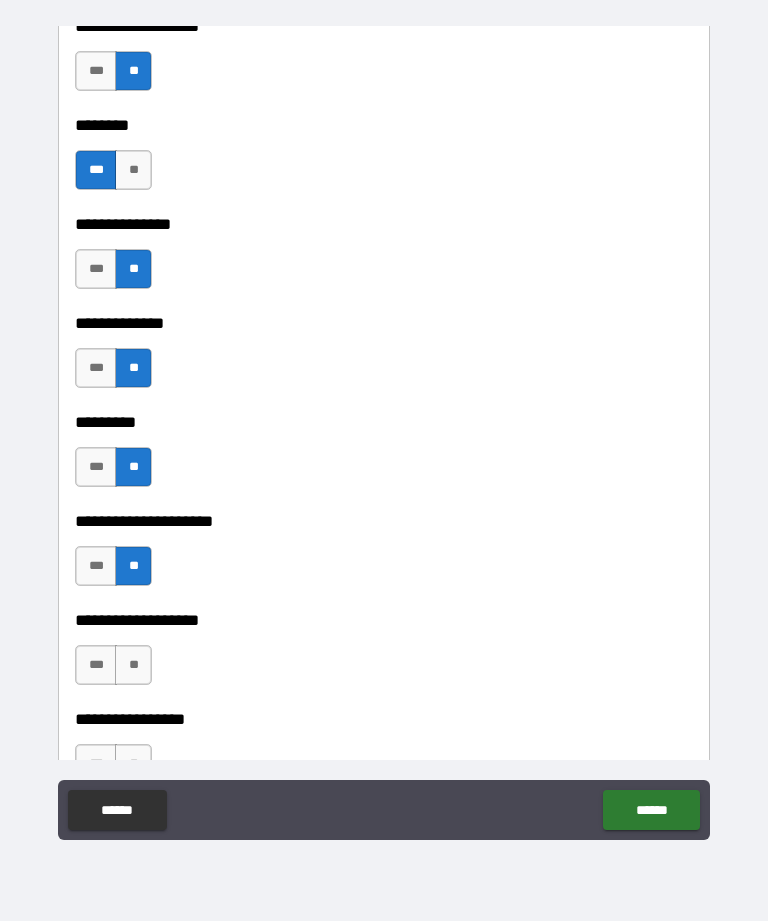 click on "**" at bounding box center (133, 665) 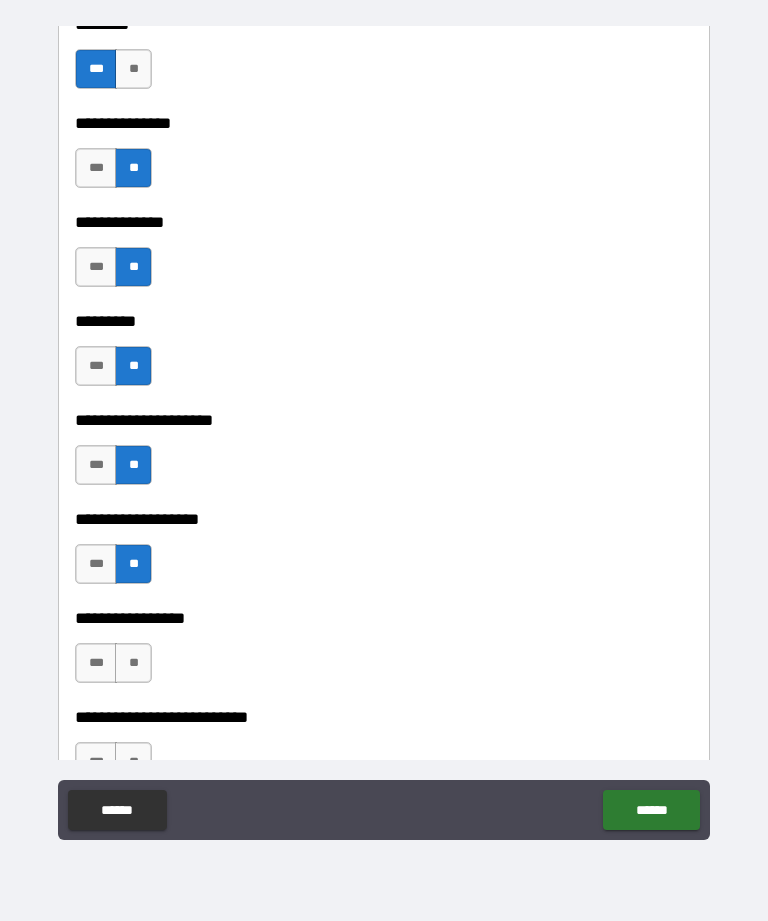 click on "***" at bounding box center (96, 663) 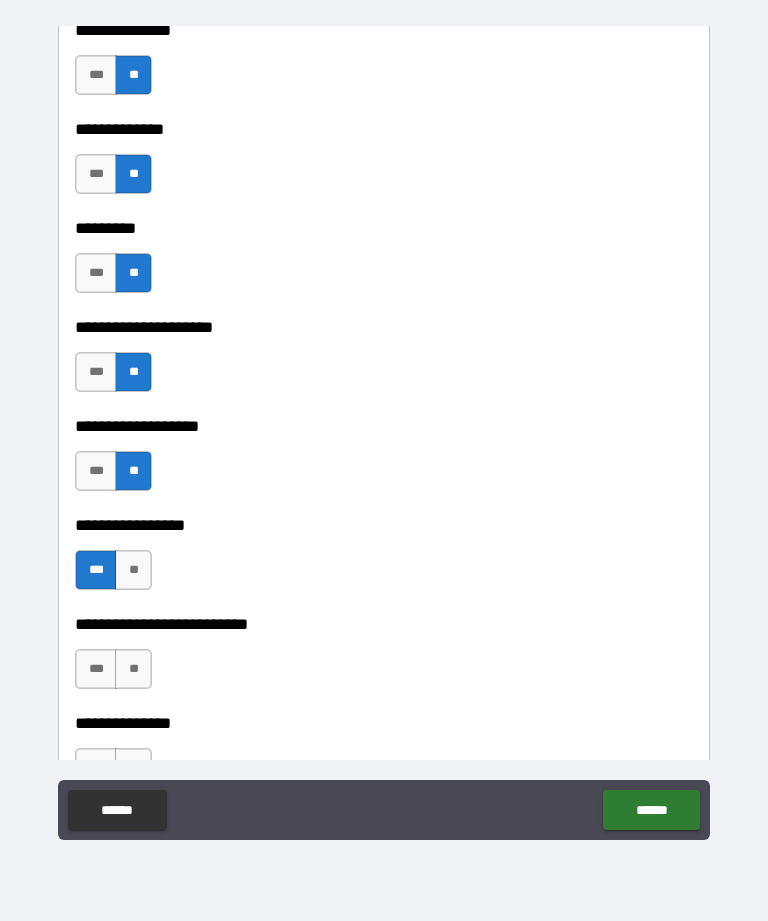 click on "**" at bounding box center (133, 669) 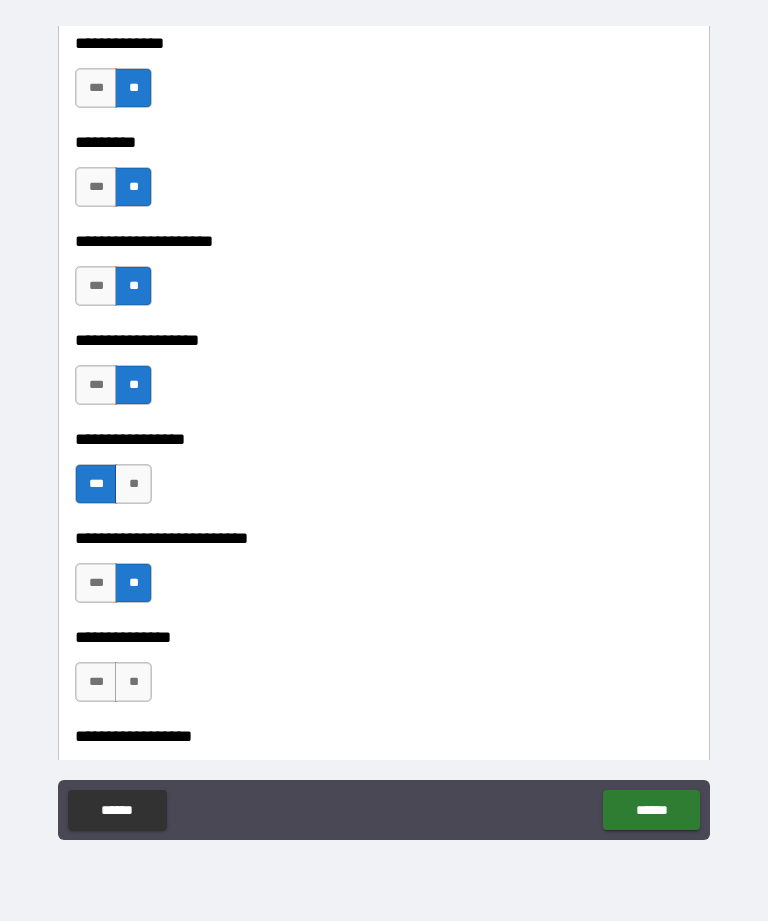 click on "**" at bounding box center (133, 682) 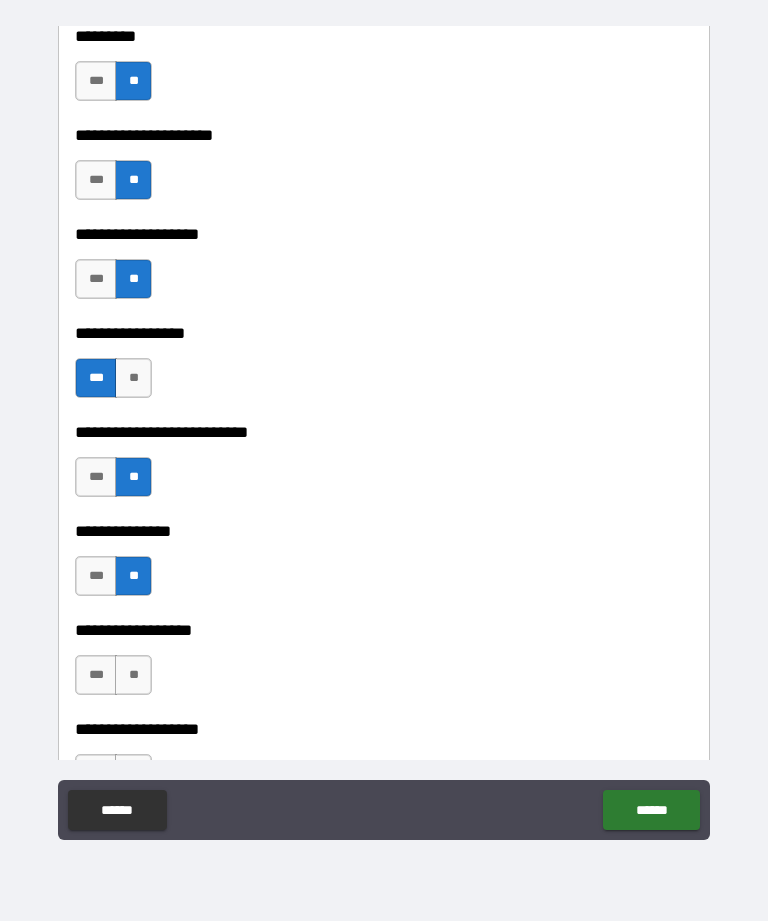 click on "**" at bounding box center [133, 675] 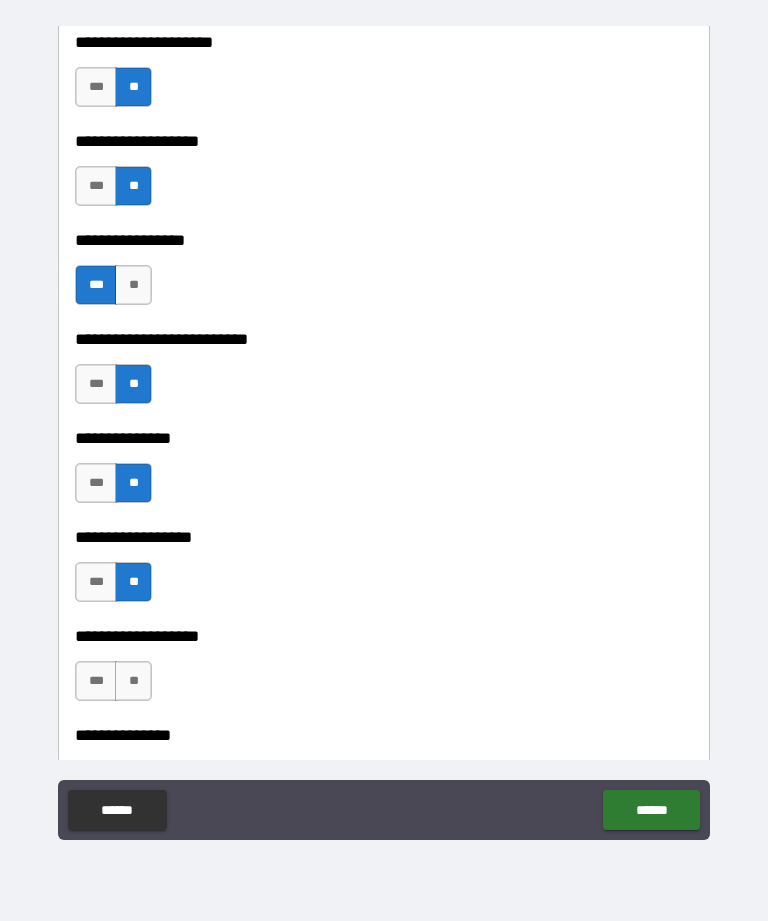 click on "**" at bounding box center (133, 681) 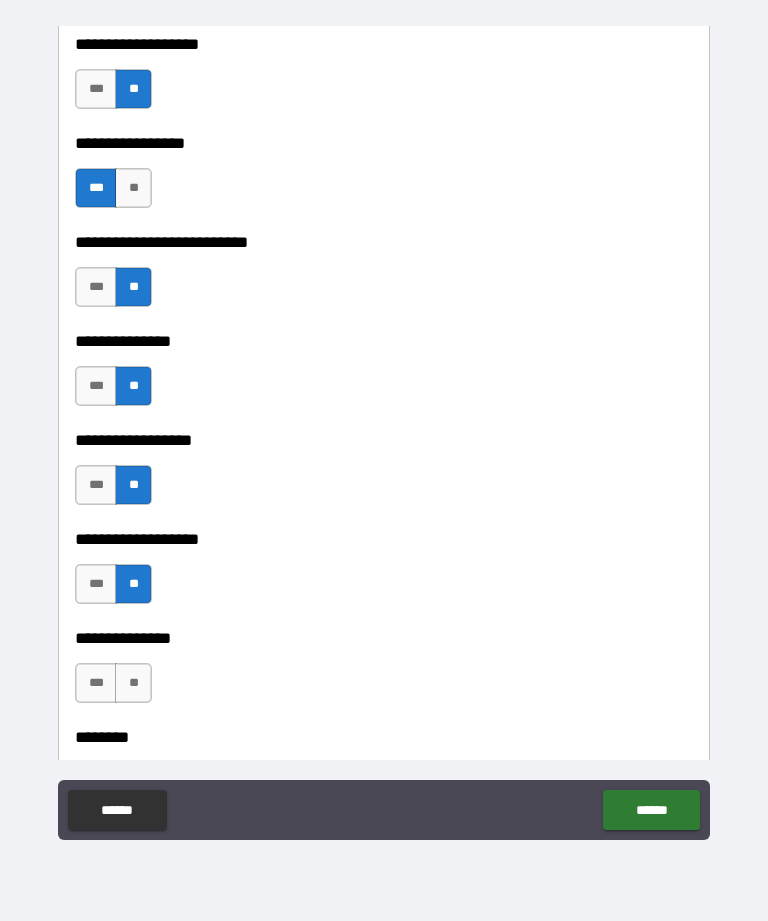 click on "**" at bounding box center (133, 683) 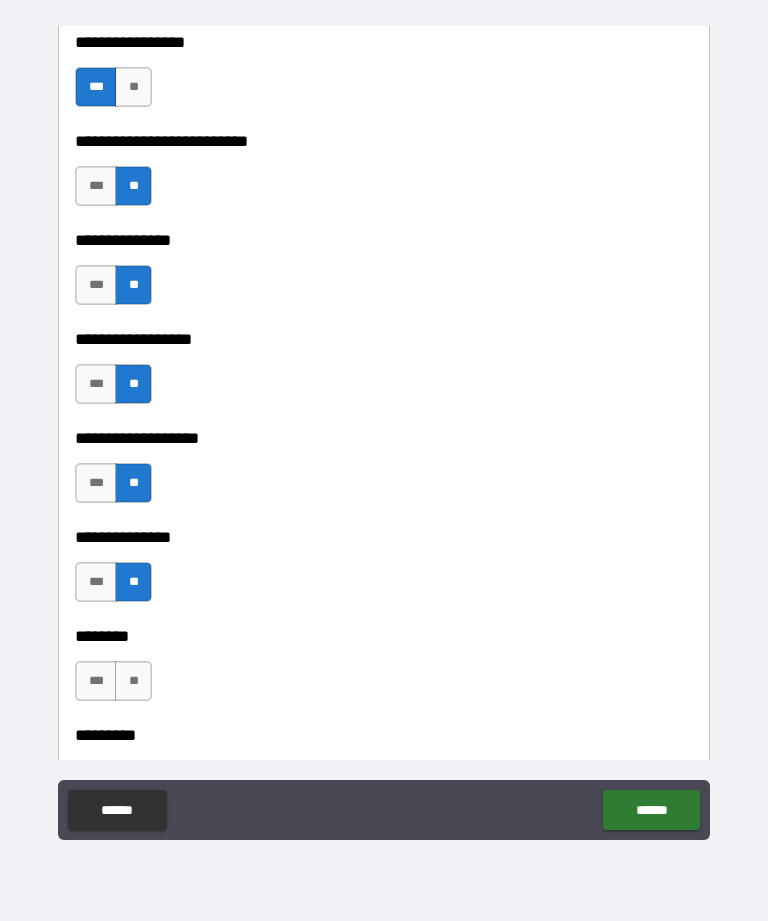 click on "**" at bounding box center (133, 681) 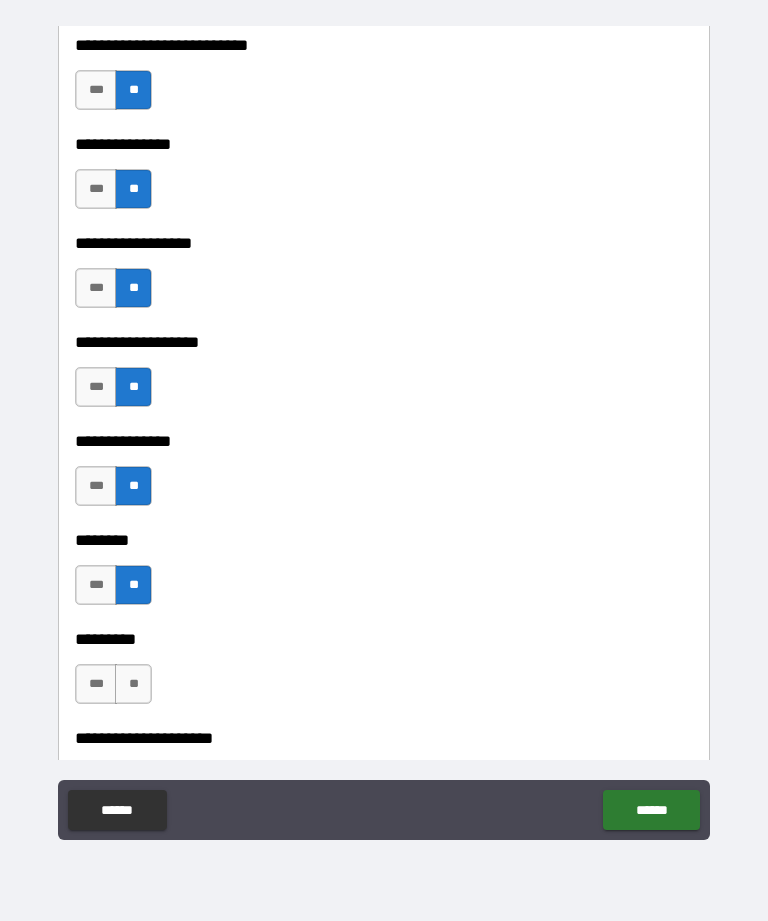 scroll, scrollTop: 5344, scrollLeft: 0, axis: vertical 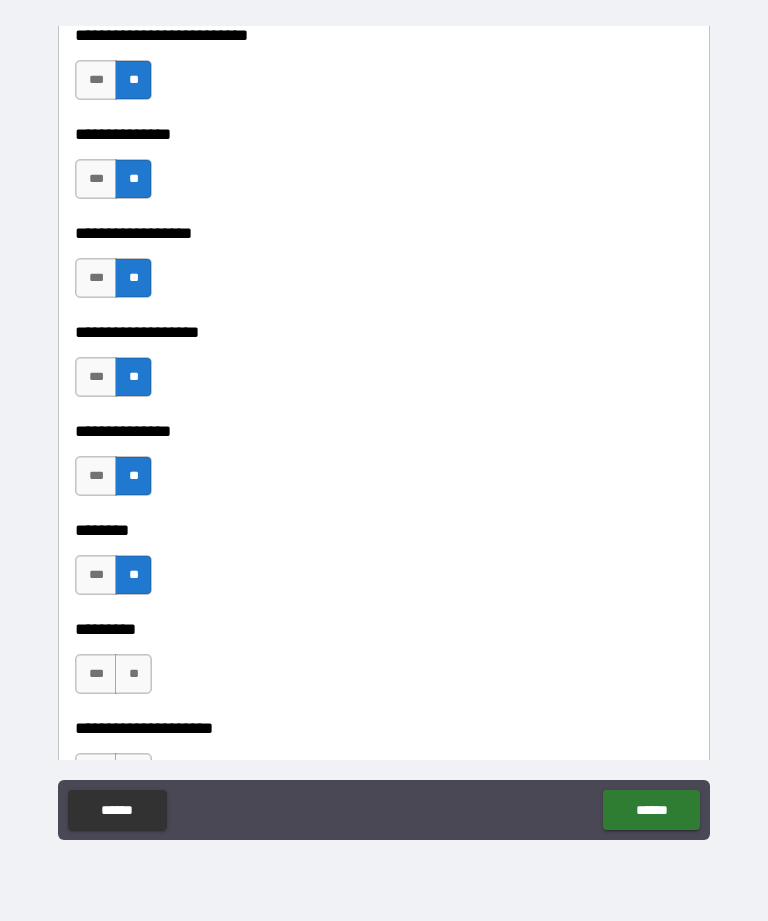 click on "**" at bounding box center (133, 674) 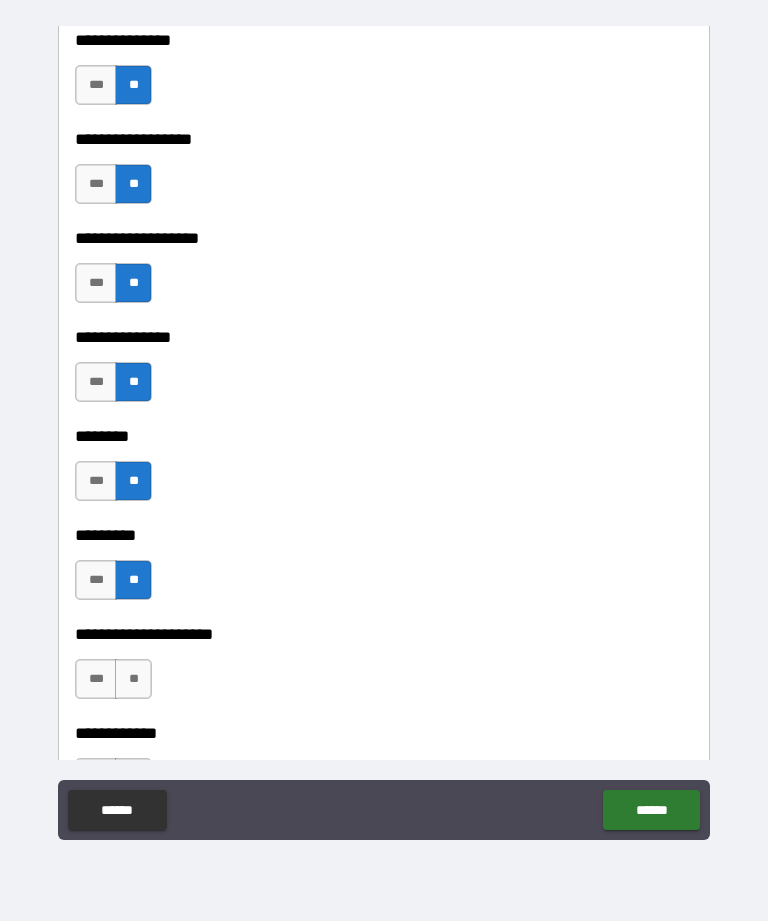 click on "**" at bounding box center (133, 679) 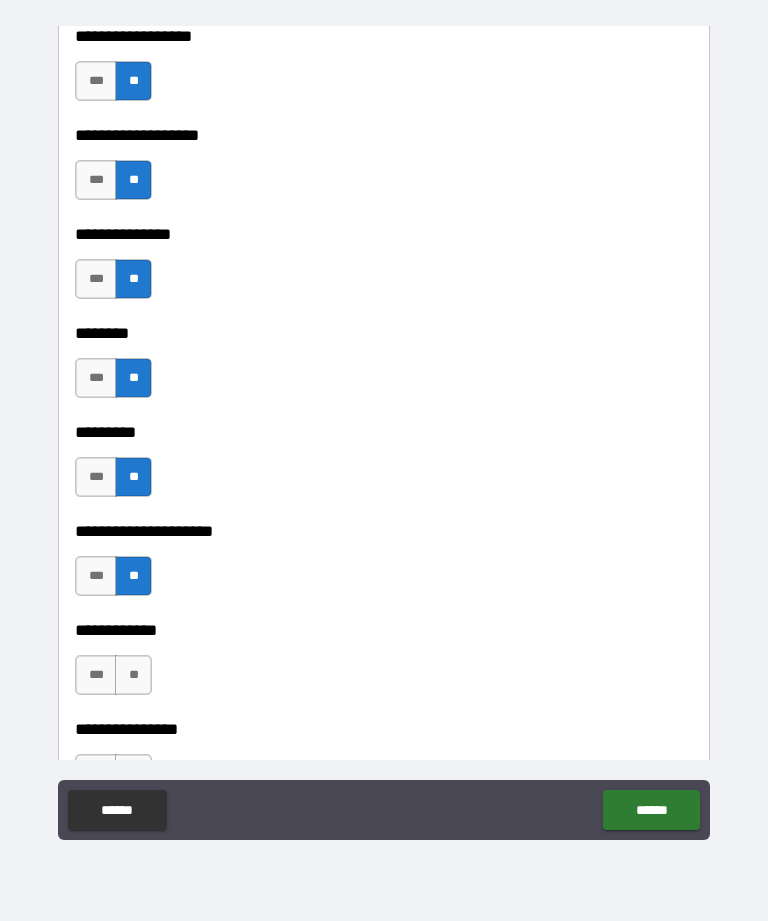 scroll, scrollTop: 5542, scrollLeft: 0, axis: vertical 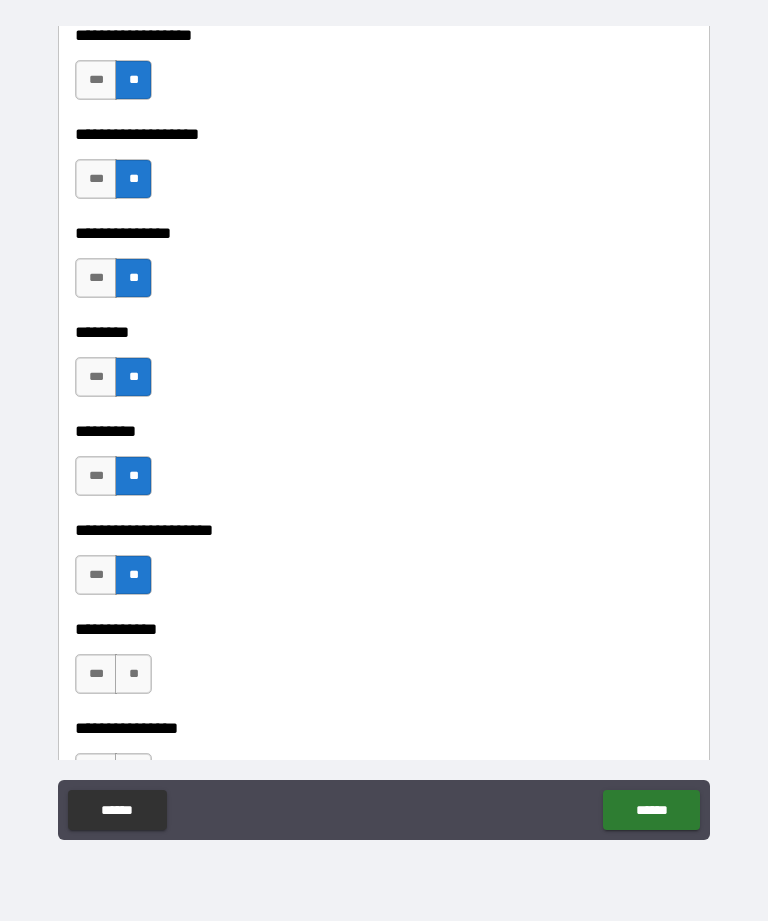 click on "**" at bounding box center [133, 674] 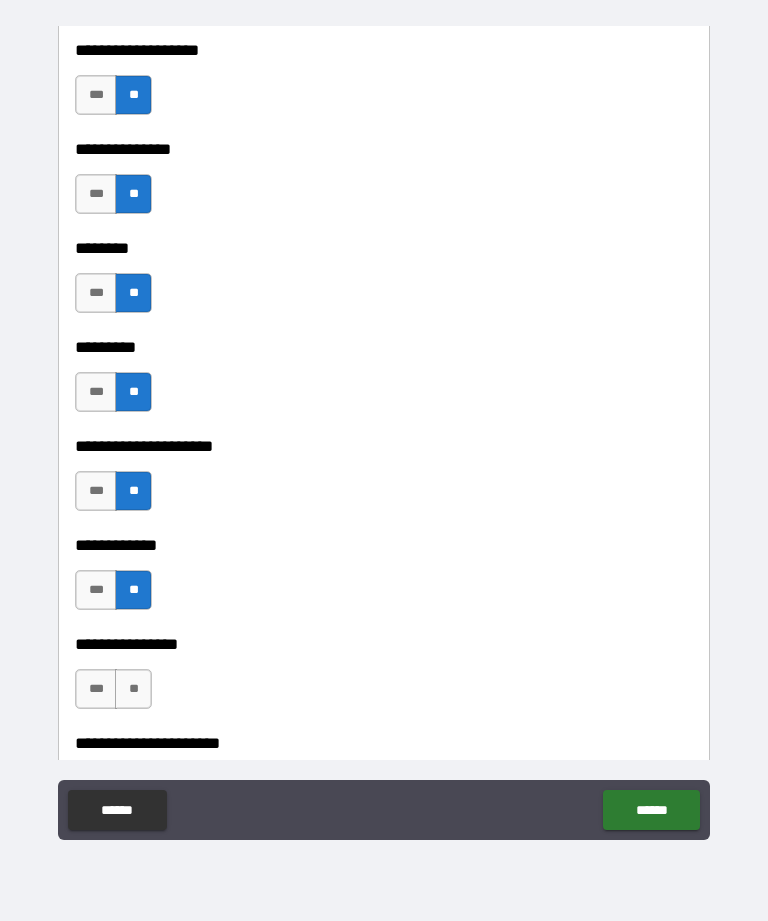 scroll, scrollTop: 5629, scrollLeft: 0, axis: vertical 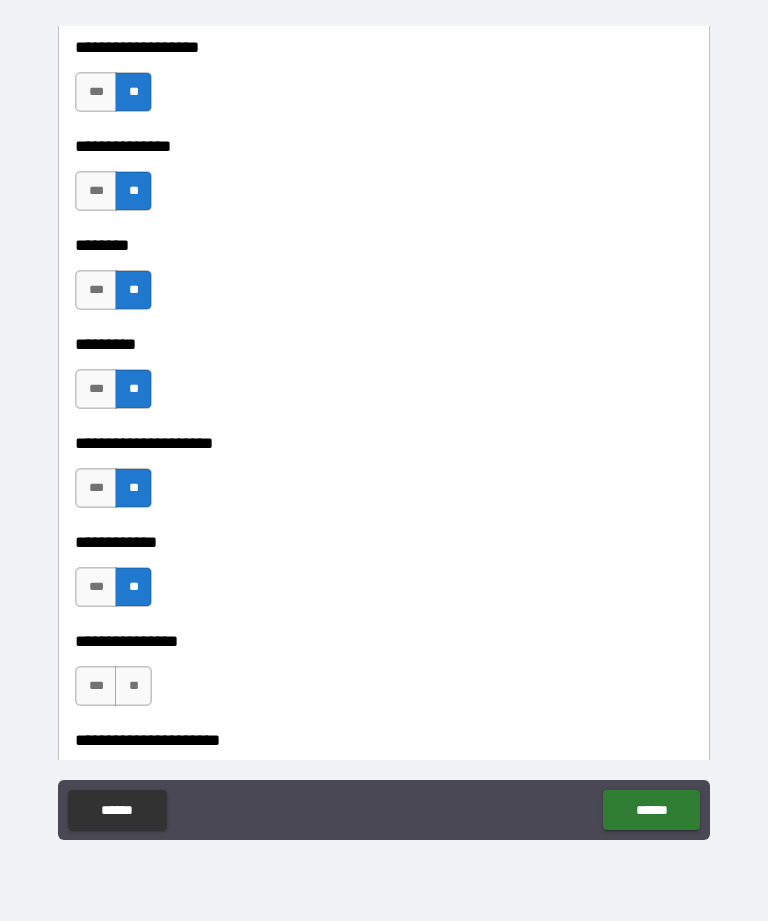 click on "**" at bounding box center (133, 686) 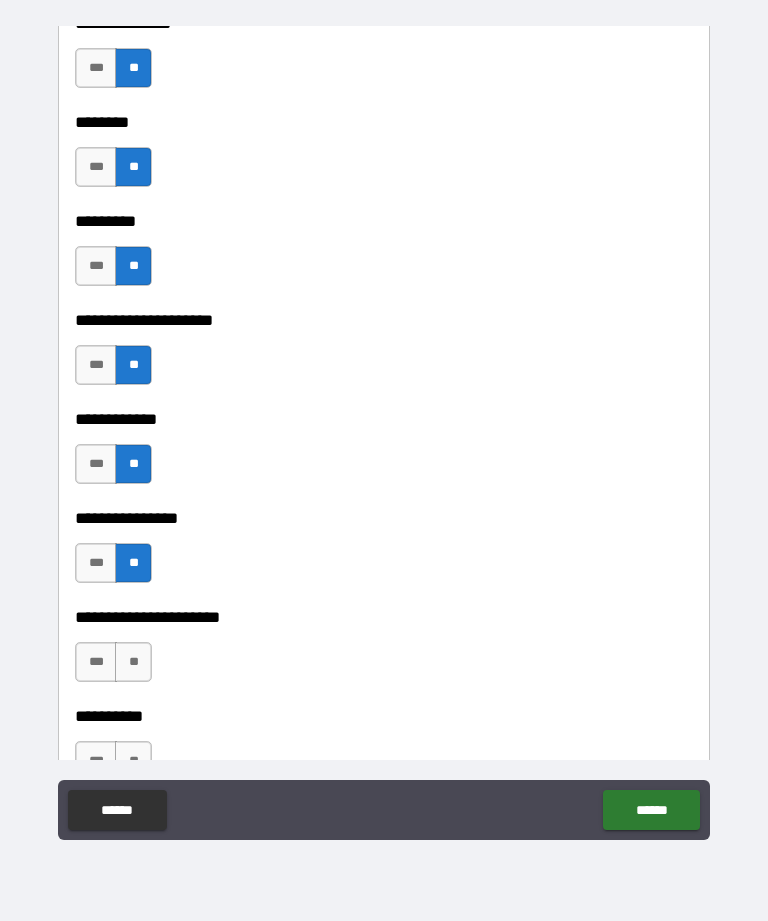 click on "**" at bounding box center (133, 662) 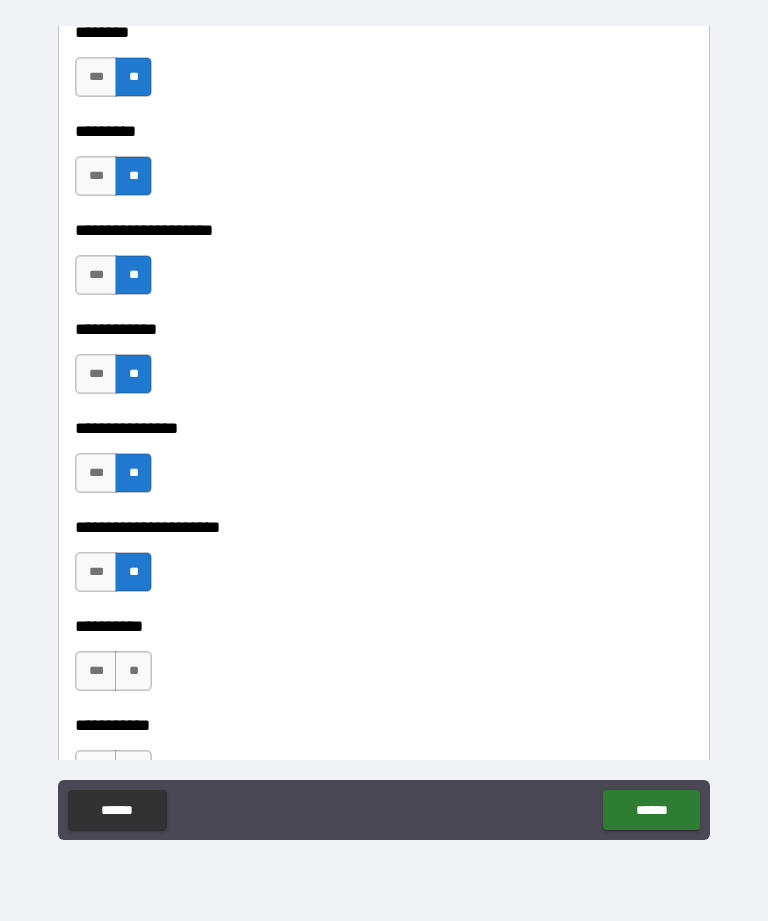 click on "**" at bounding box center [133, 671] 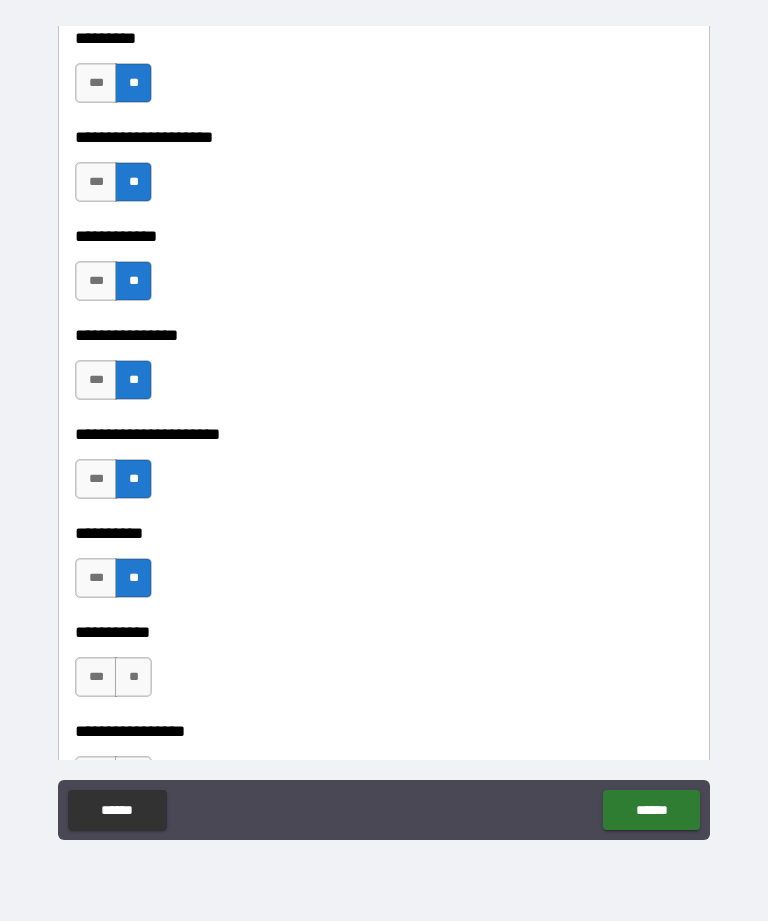 scroll, scrollTop: 5940, scrollLeft: 0, axis: vertical 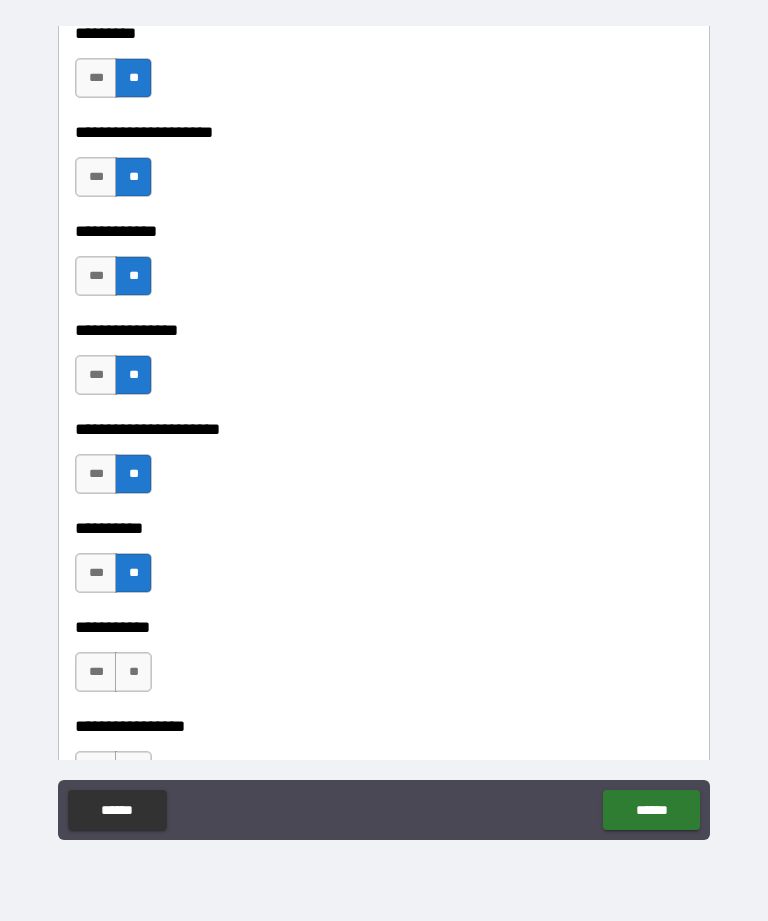 click on "**" at bounding box center (133, 672) 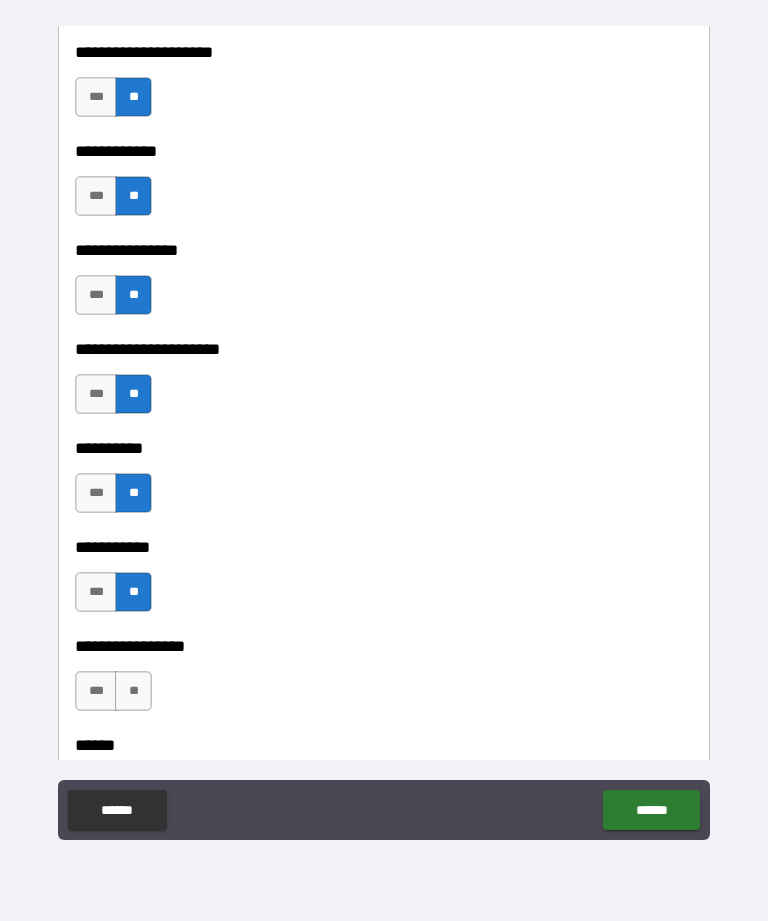 click on "**" at bounding box center (133, 691) 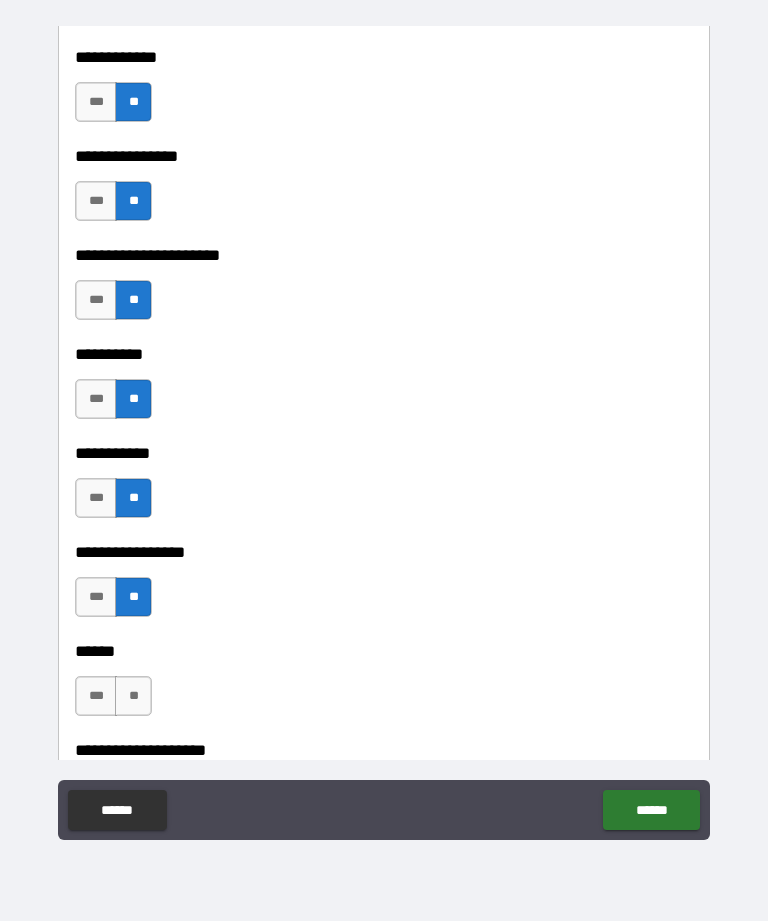 click on "**" at bounding box center (133, 696) 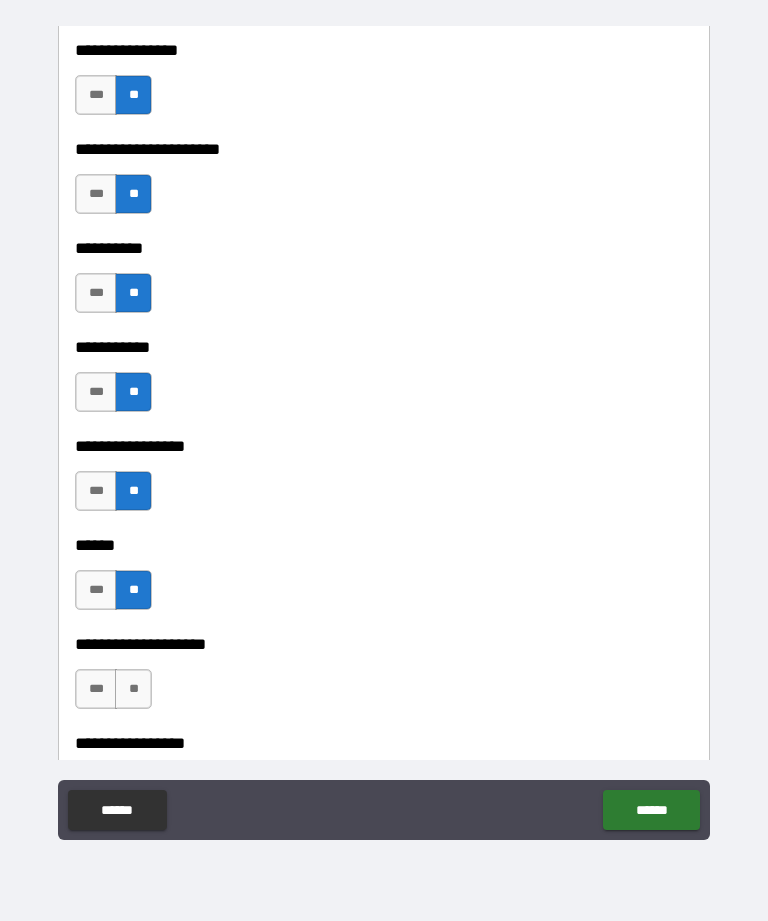 click on "**" at bounding box center (133, 689) 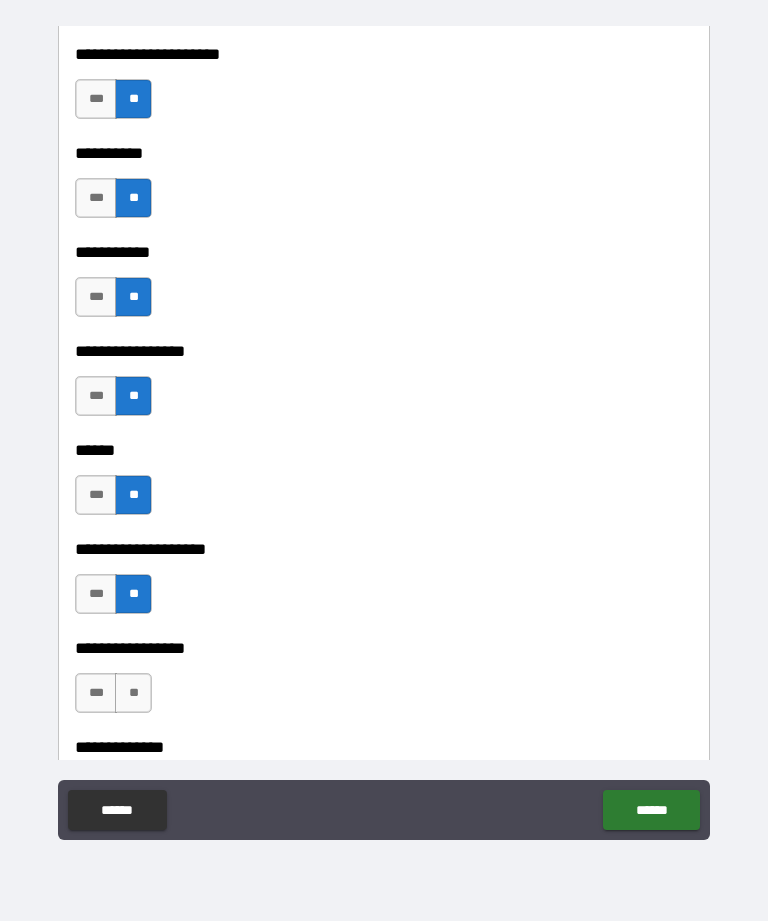 click on "**" at bounding box center (133, 693) 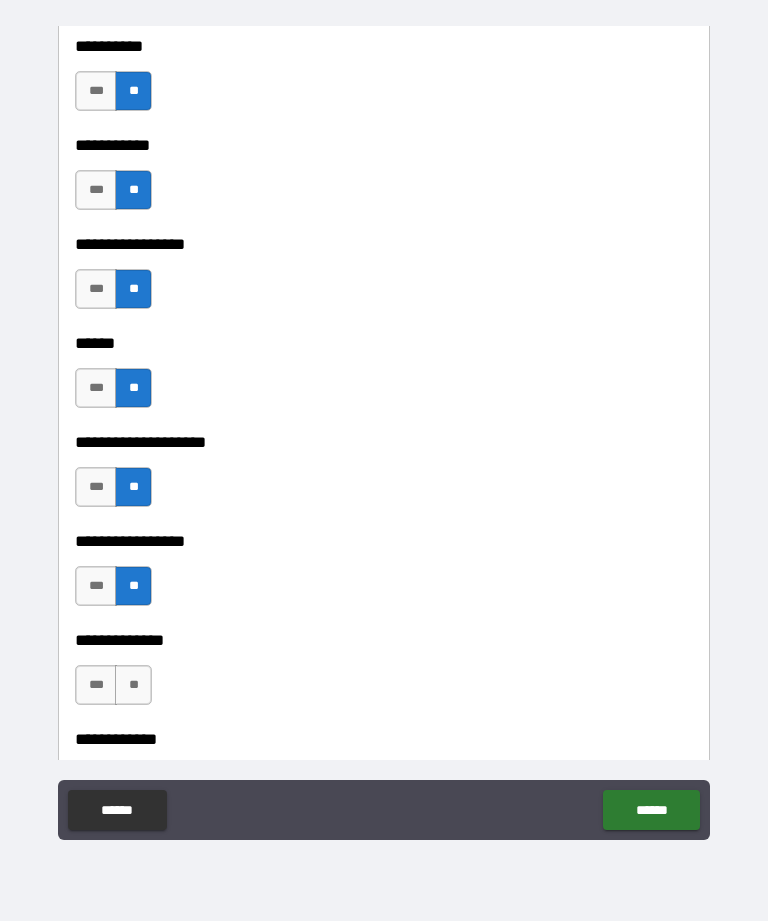 click on "**" at bounding box center (133, 685) 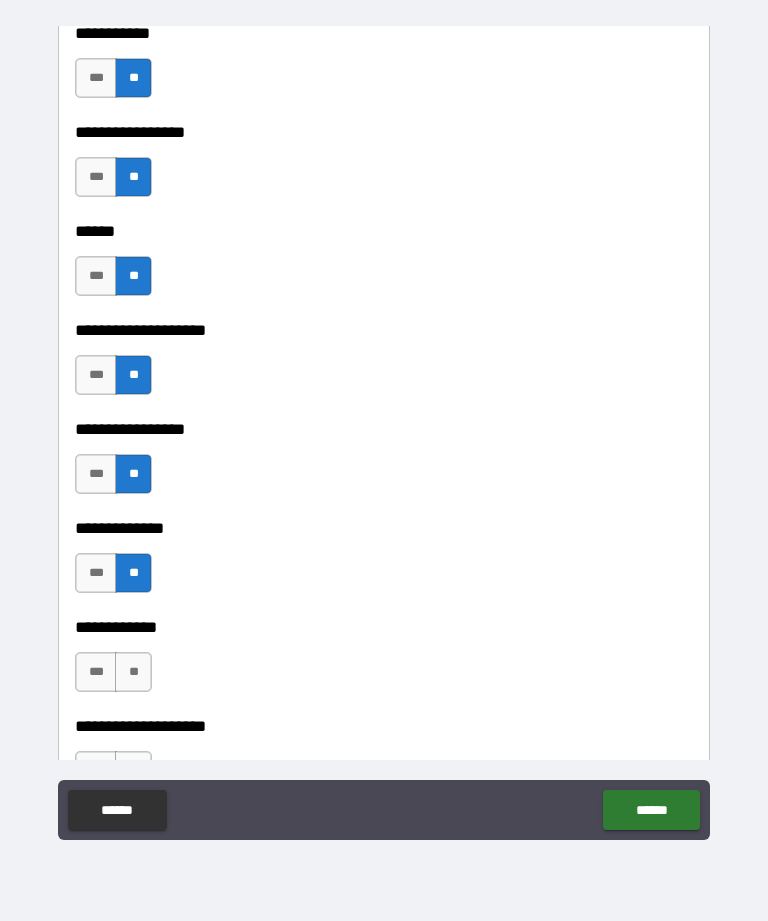 click on "**" at bounding box center (133, 672) 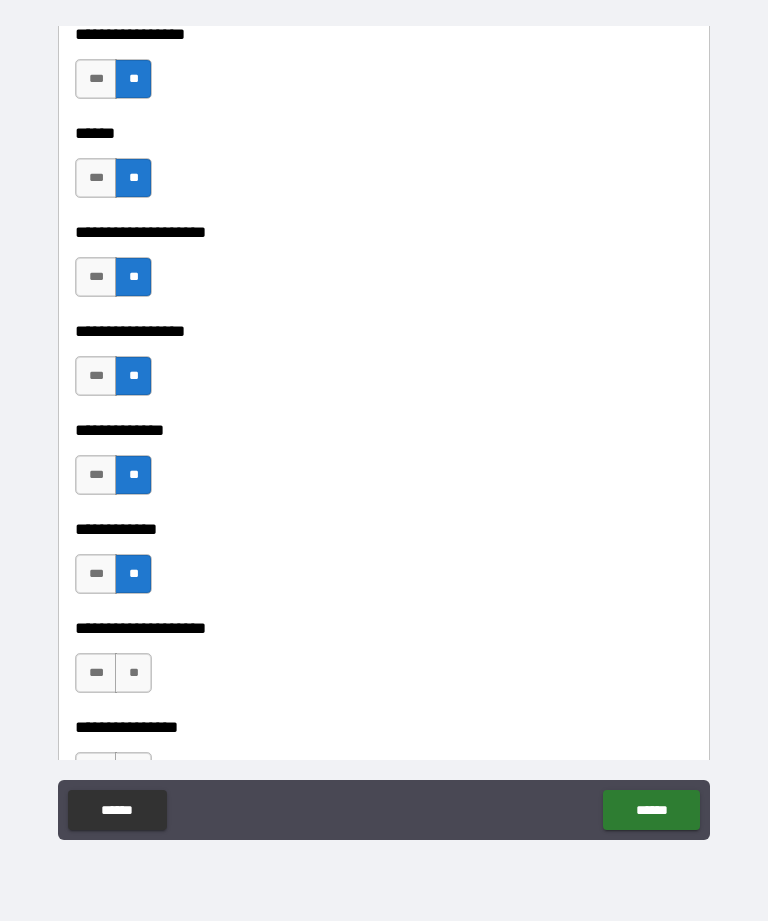 scroll, scrollTop: 6635, scrollLeft: 0, axis: vertical 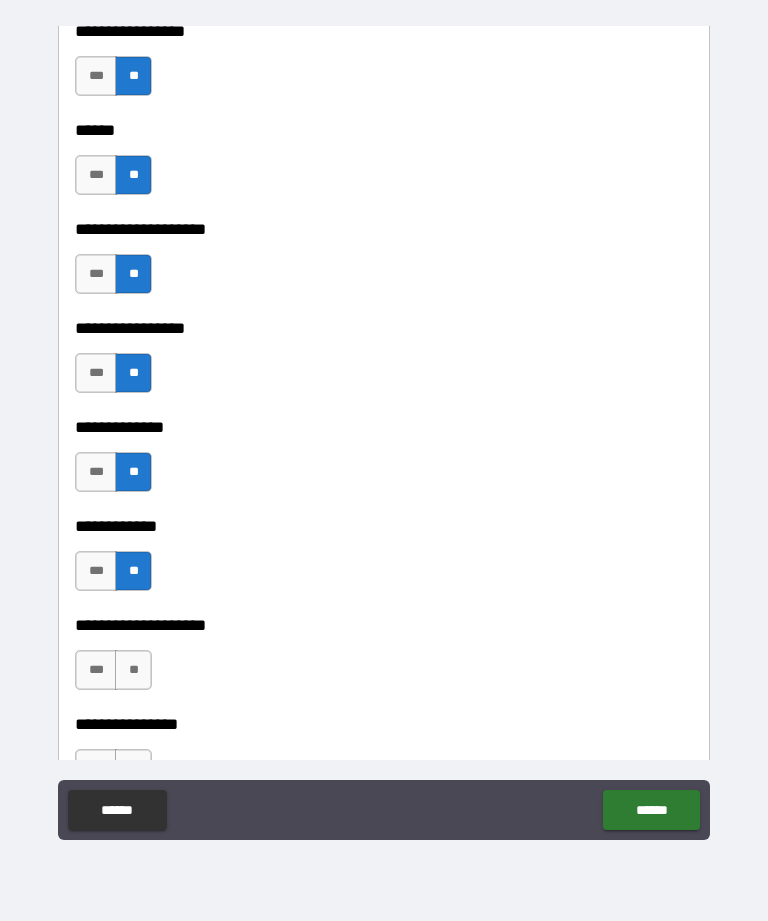 click on "**" at bounding box center (133, 670) 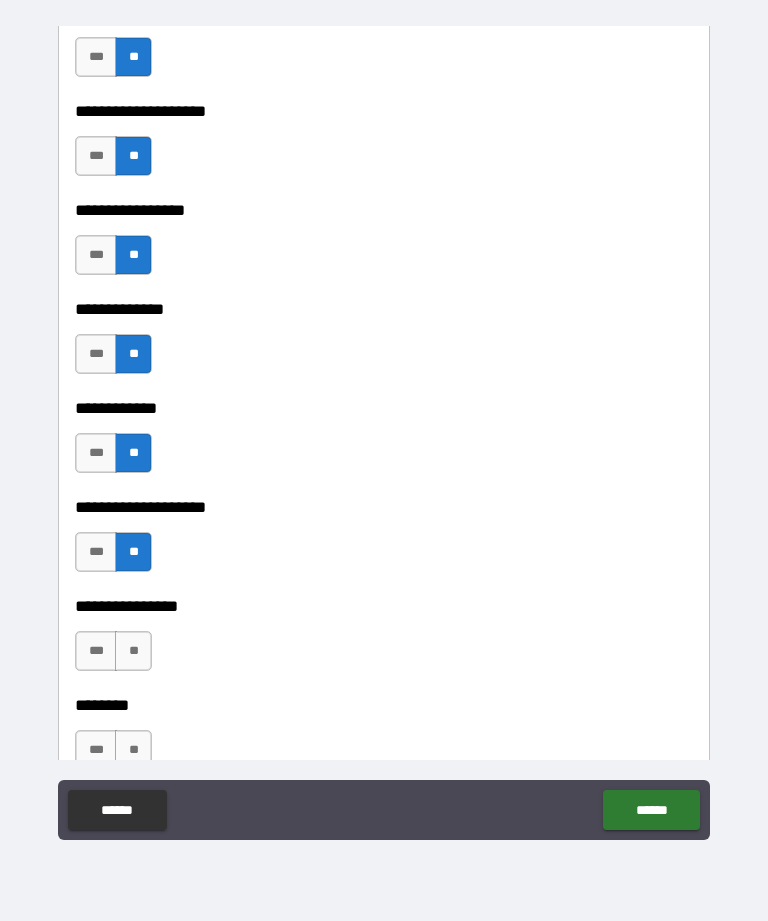 click on "**" at bounding box center [133, 651] 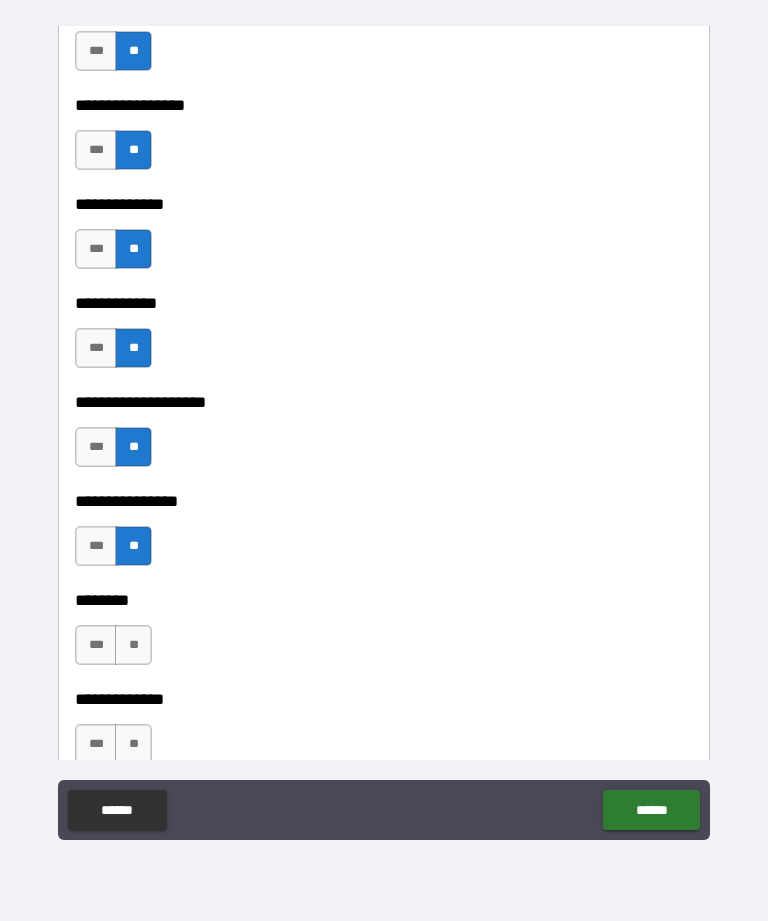 click on "**" at bounding box center (133, 645) 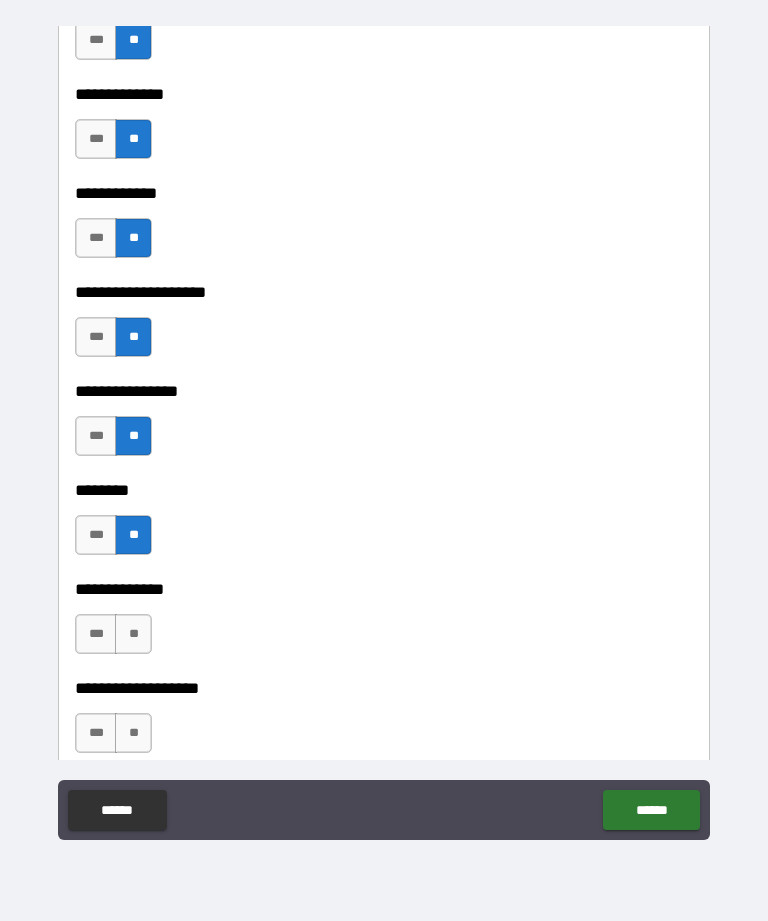 click on "**" at bounding box center (133, 634) 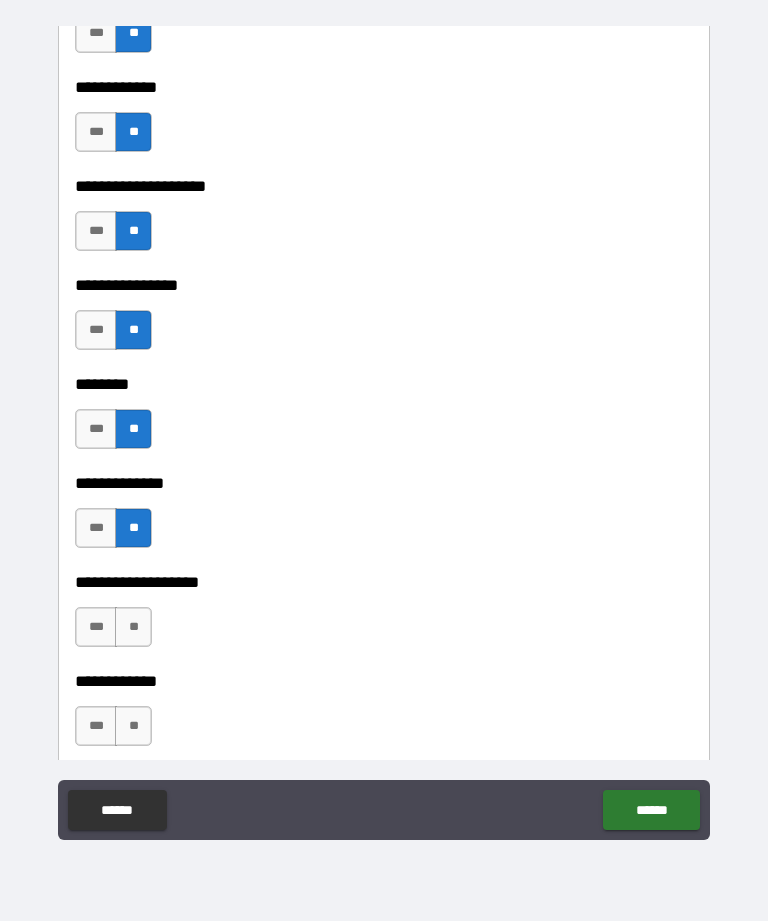 click on "**" at bounding box center (133, 627) 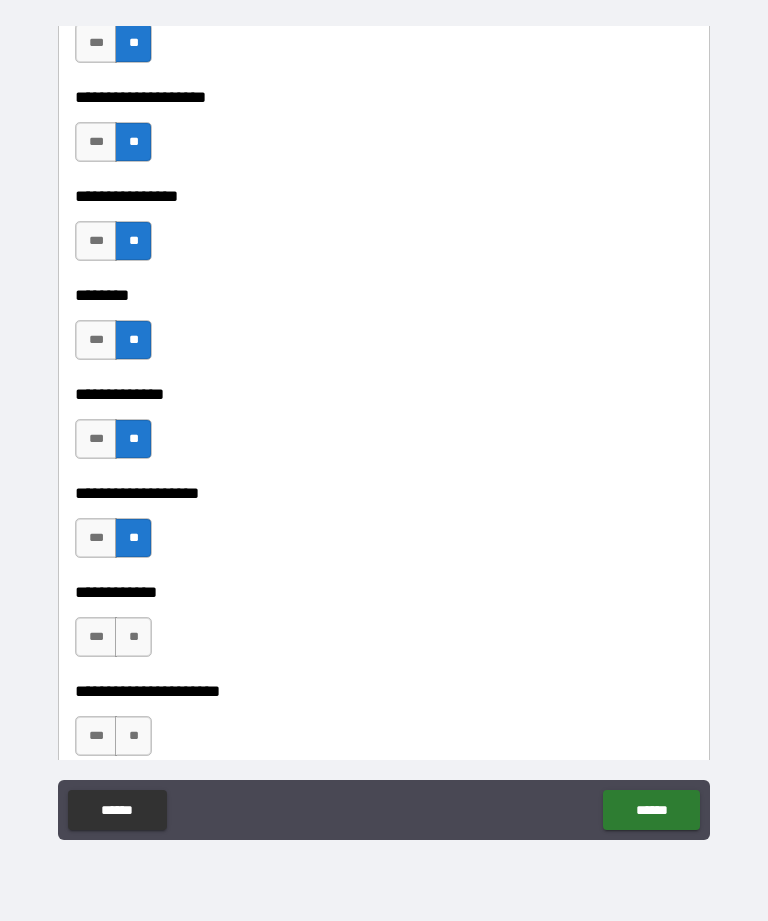 click on "**" at bounding box center (133, 637) 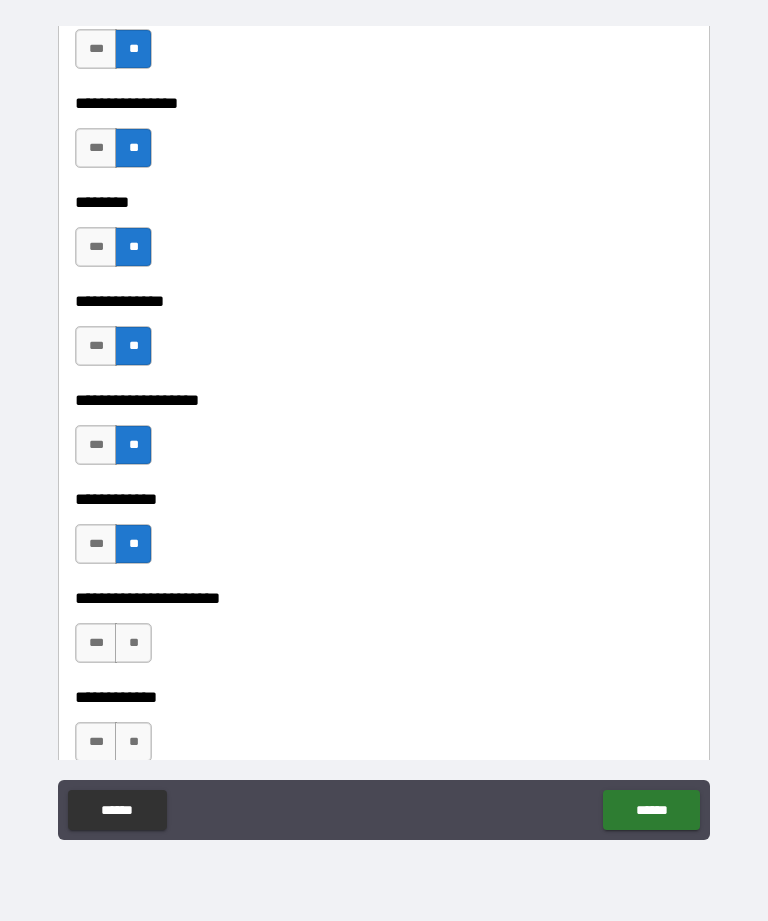 click on "**" at bounding box center (133, 643) 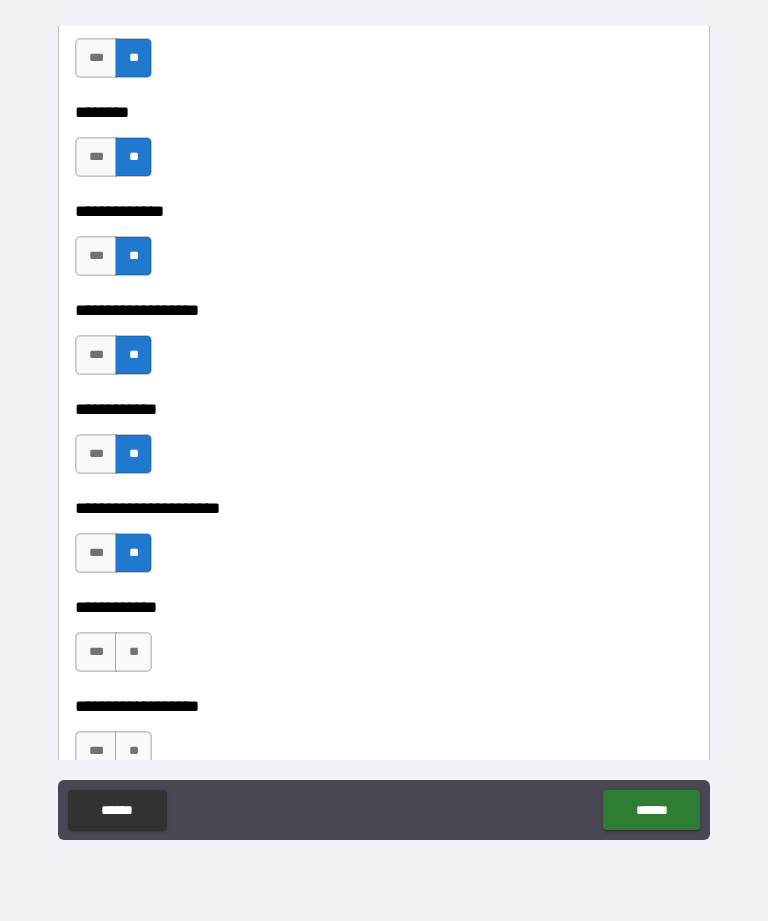 click on "**" at bounding box center (133, 652) 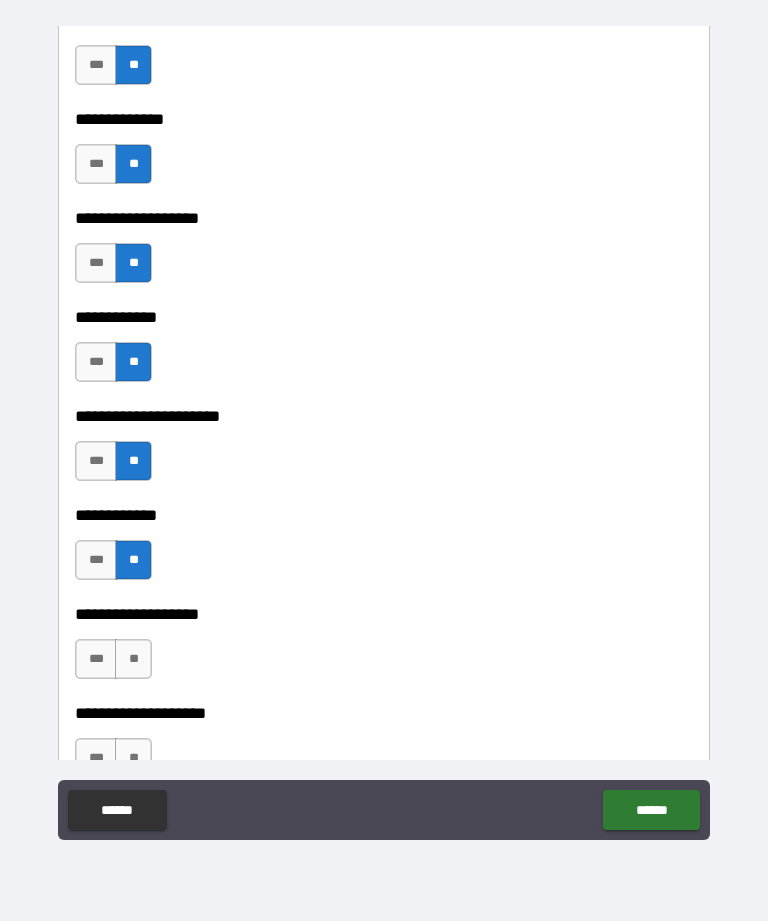 click on "**" at bounding box center (133, 659) 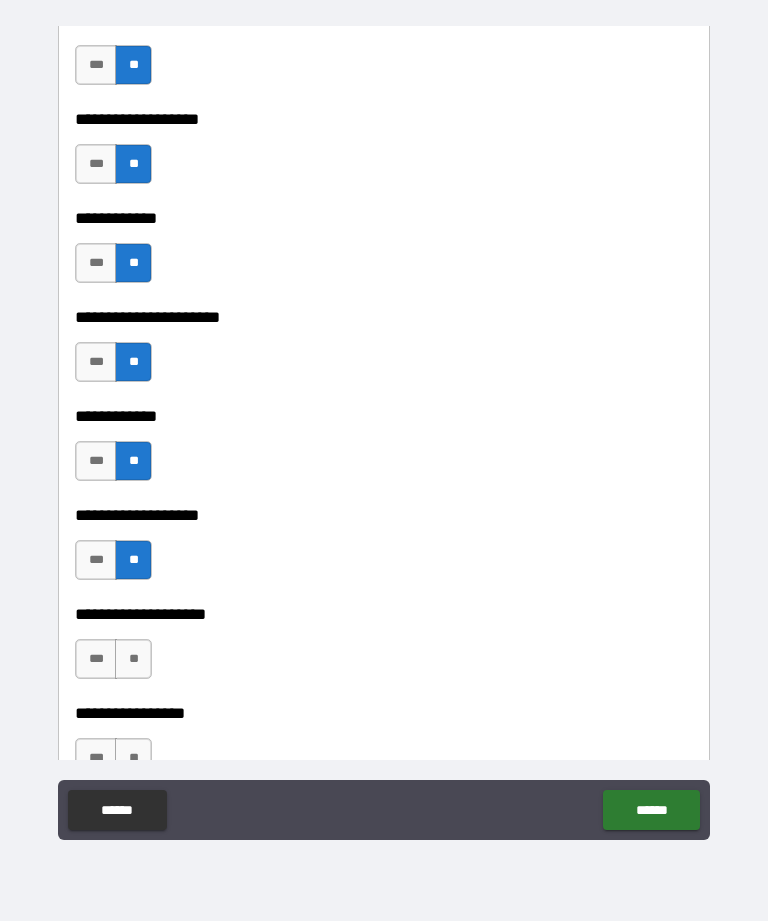 scroll, scrollTop: 7553, scrollLeft: 0, axis: vertical 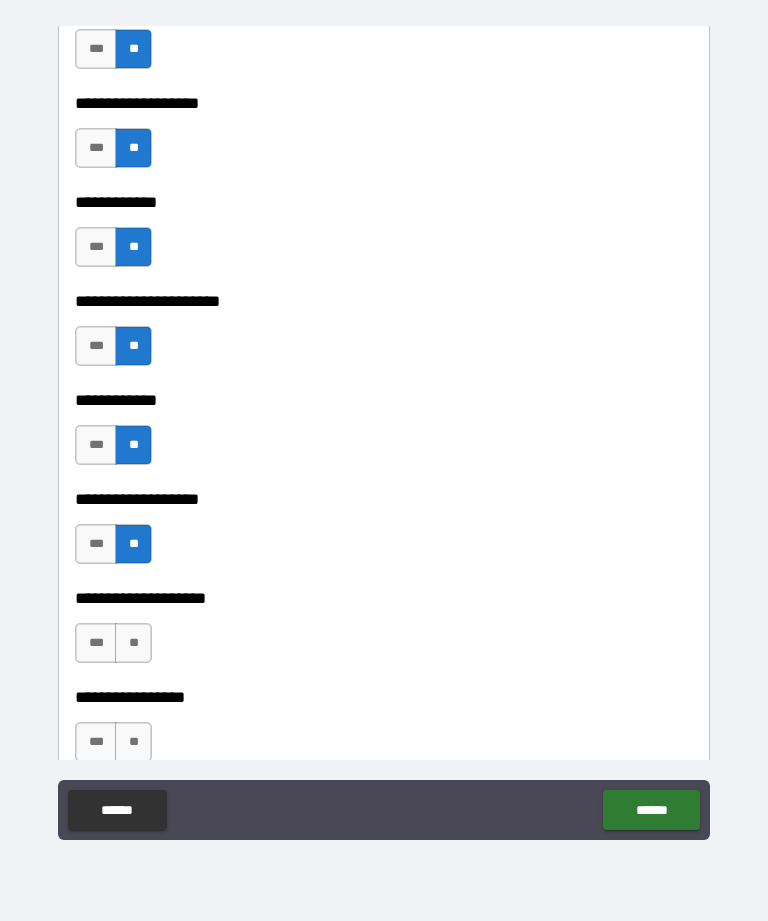 click on "***" at bounding box center (96, 544) 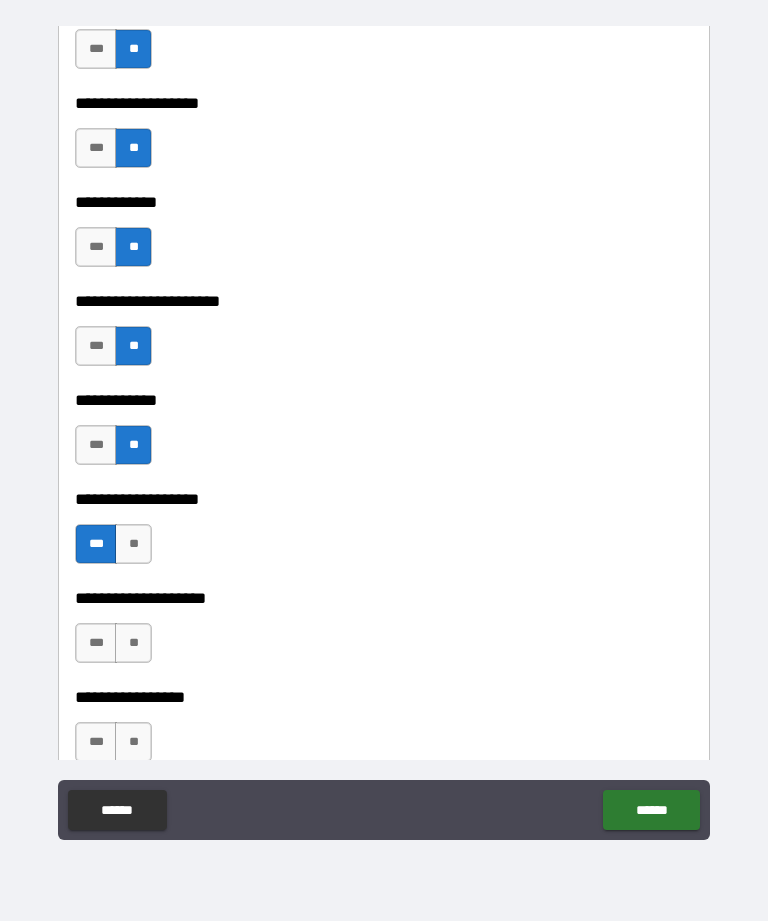 click on "**" at bounding box center (133, 643) 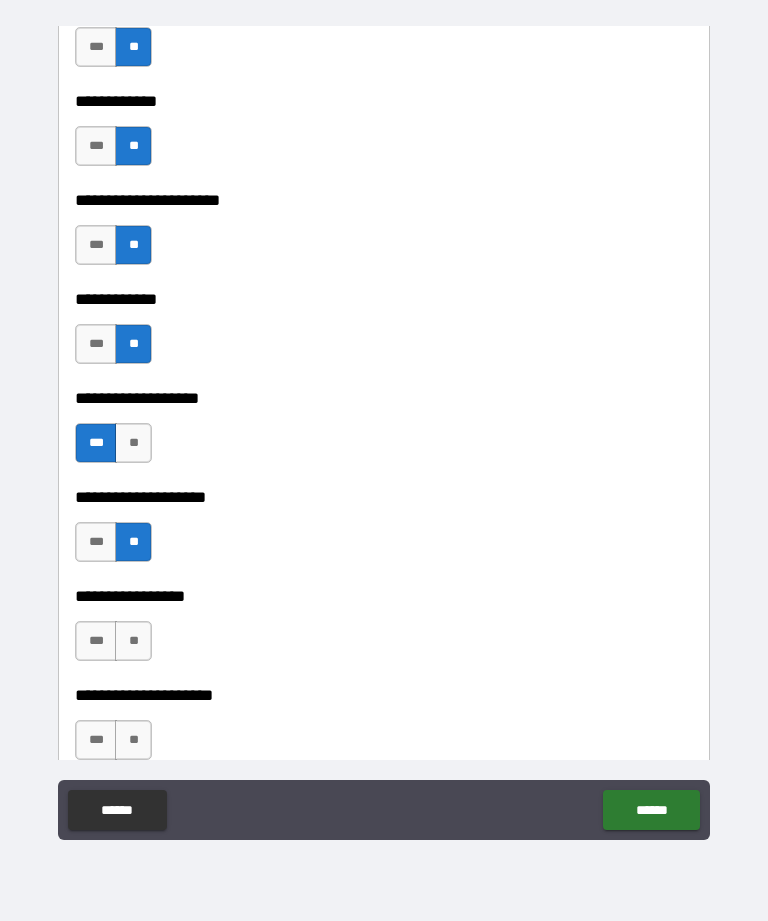 click on "**" at bounding box center (133, 641) 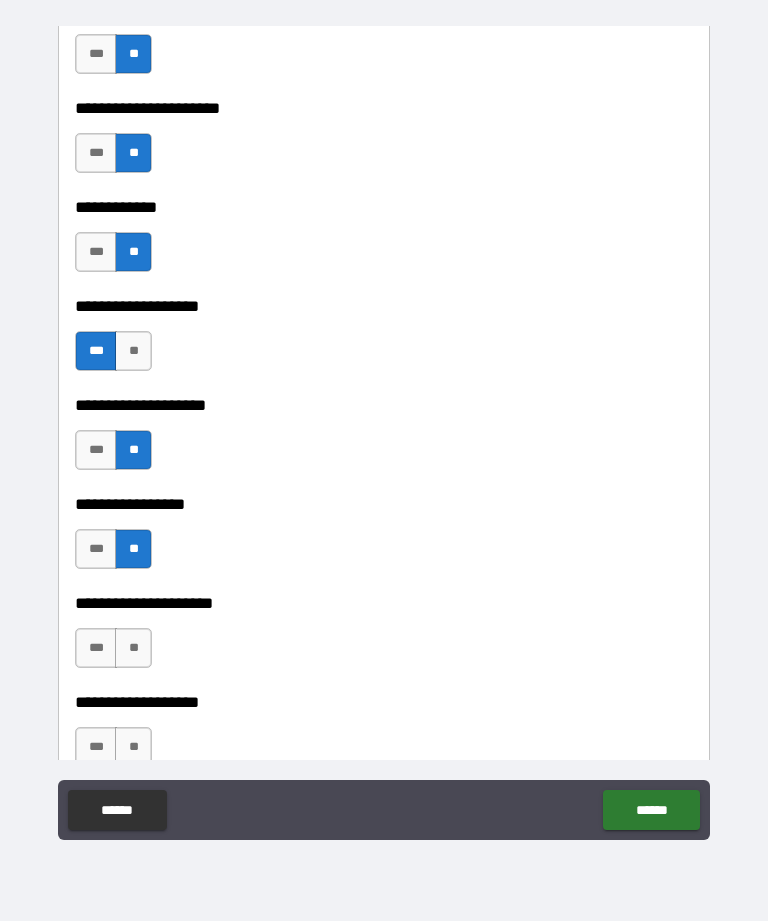 click on "**" at bounding box center [133, 648] 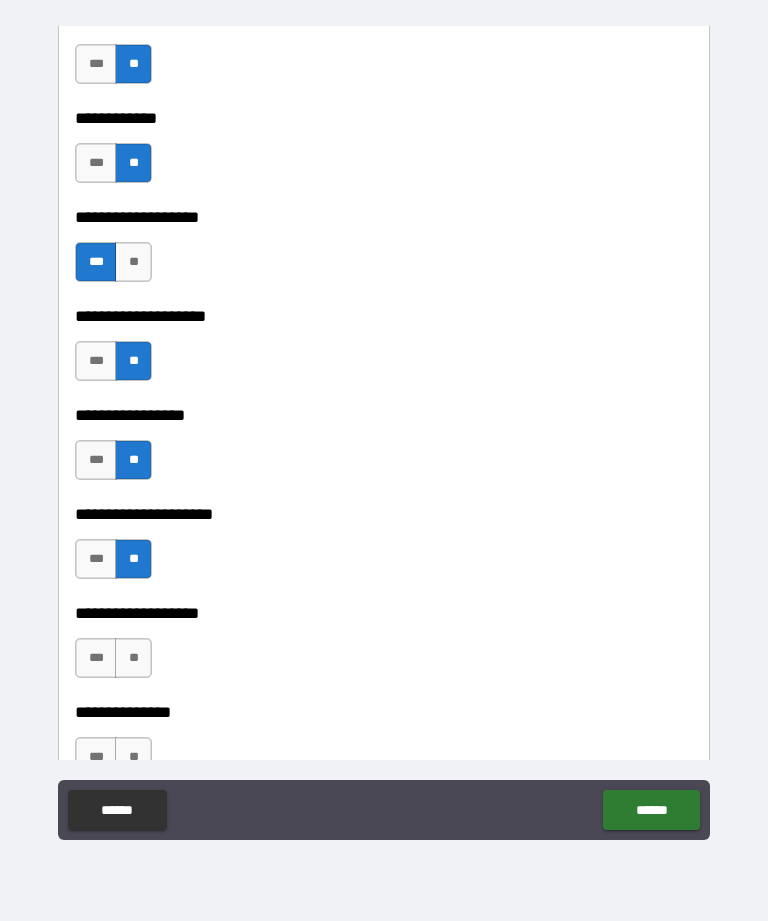 scroll, scrollTop: 7840, scrollLeft: 0, axis: vertical 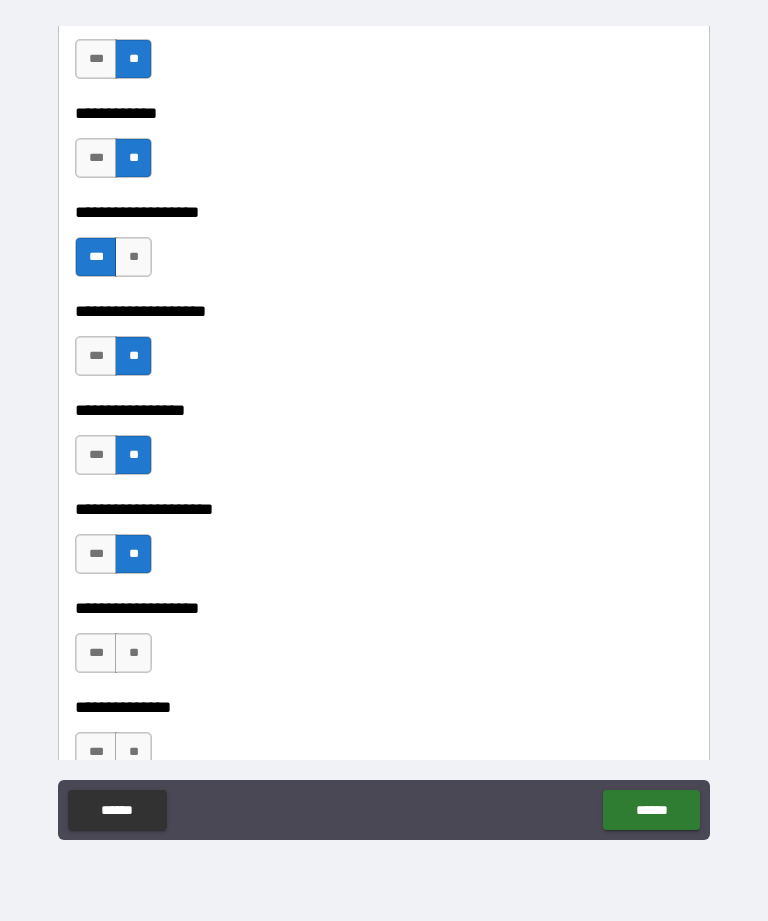 click on "***" at bounding box center (96, 653) 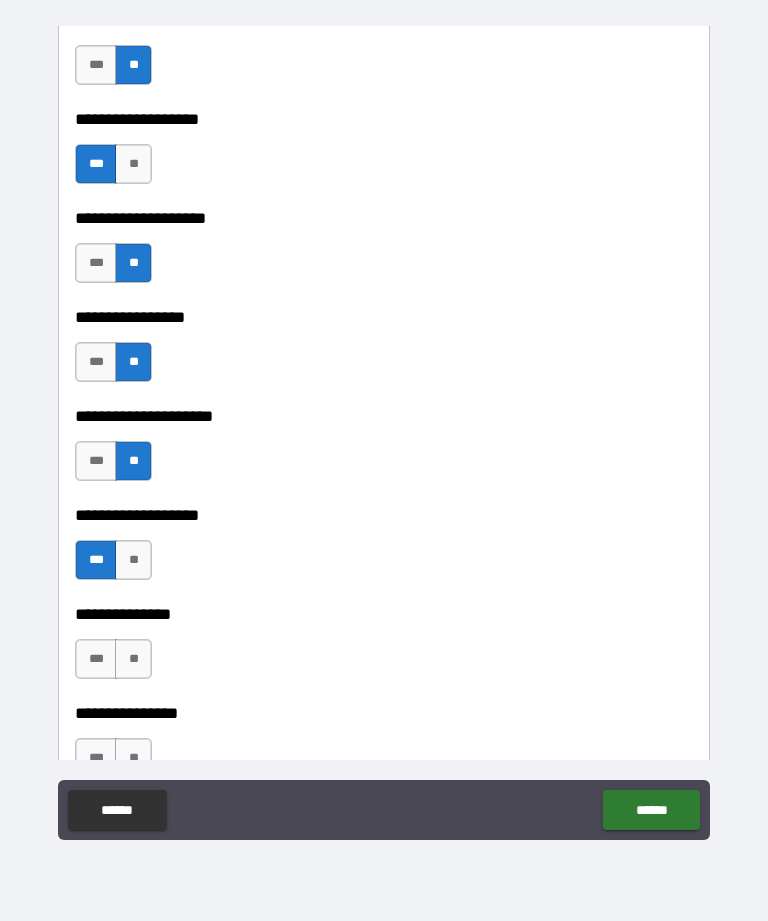 click on "**" at bounding box center (133, 659) 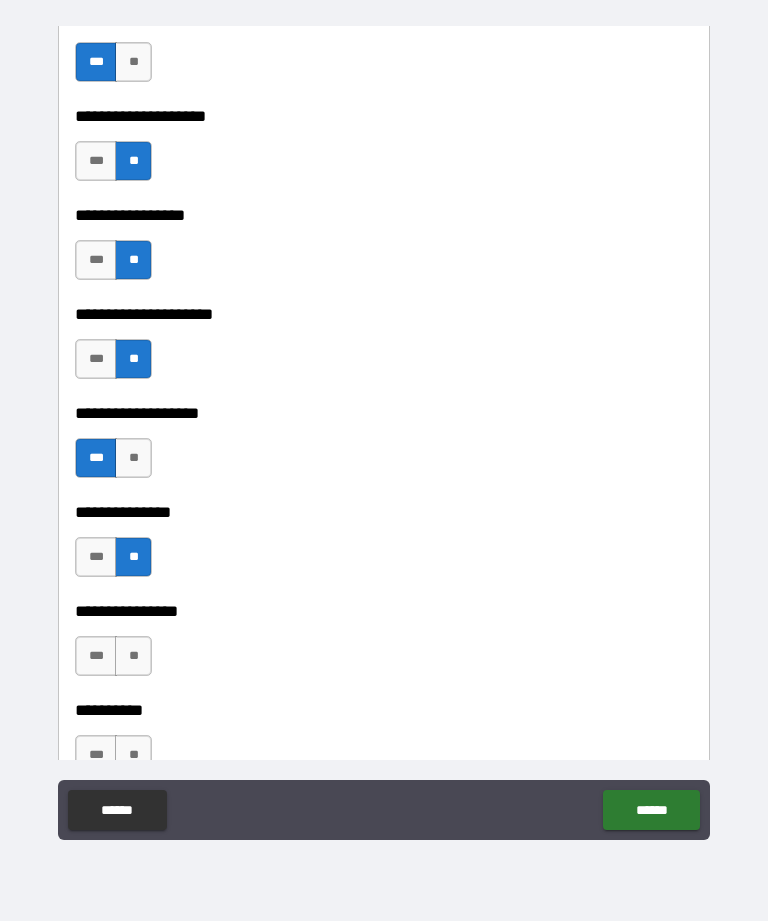 click on "**" at bounding box center [133, 656] 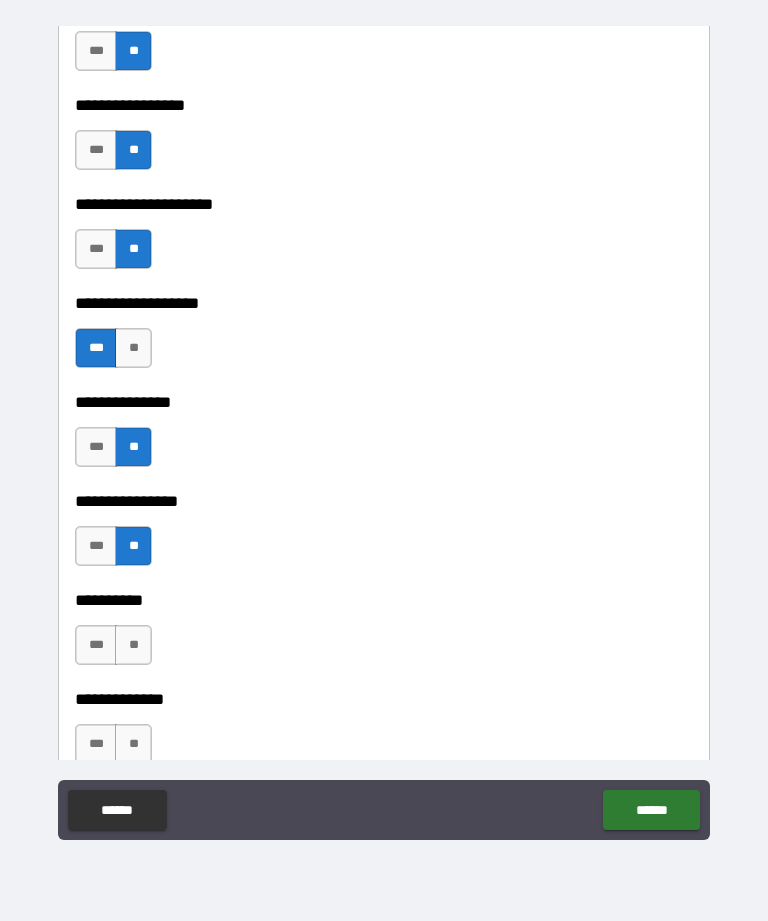 click on "**" at bounding box center (133, 645) 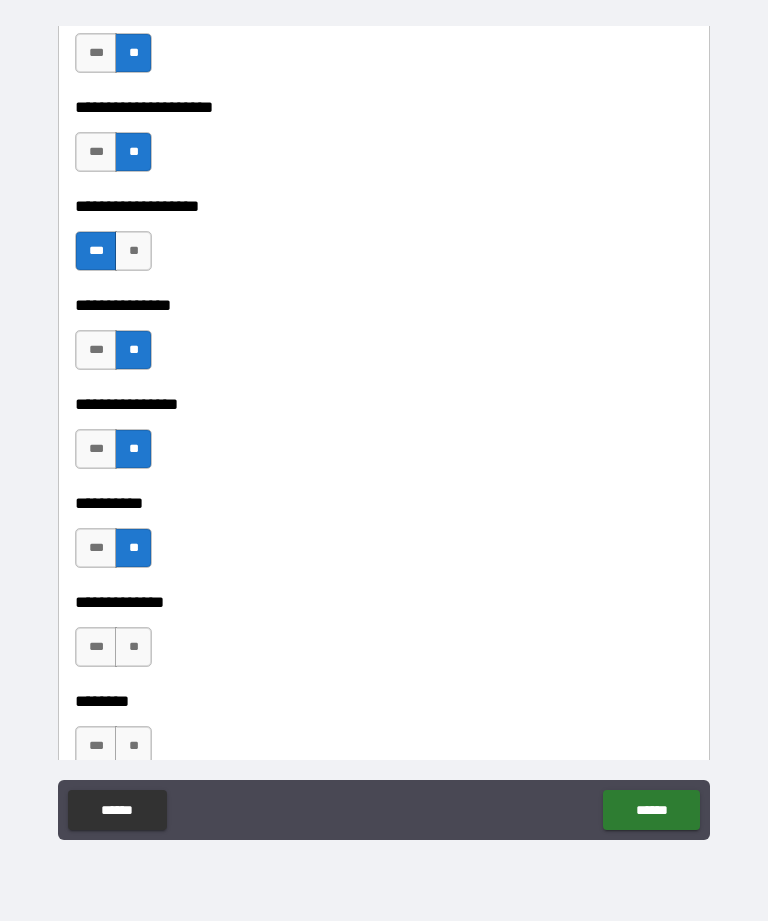 click on "**" at bounding box center (133, 647) 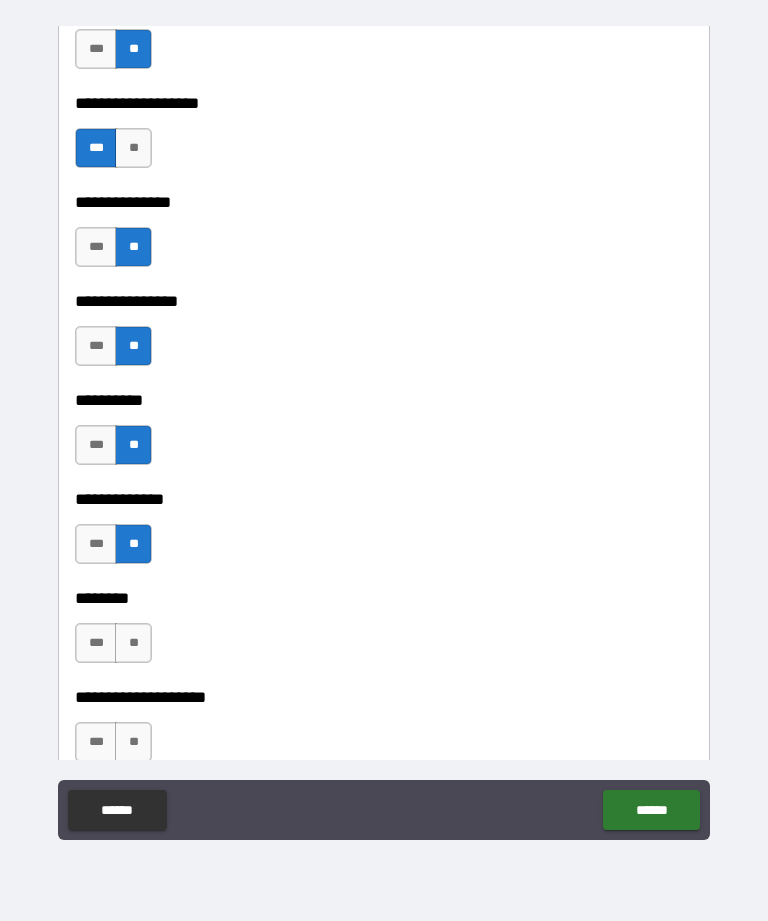 click on "**" at bounding box center (133, 643) 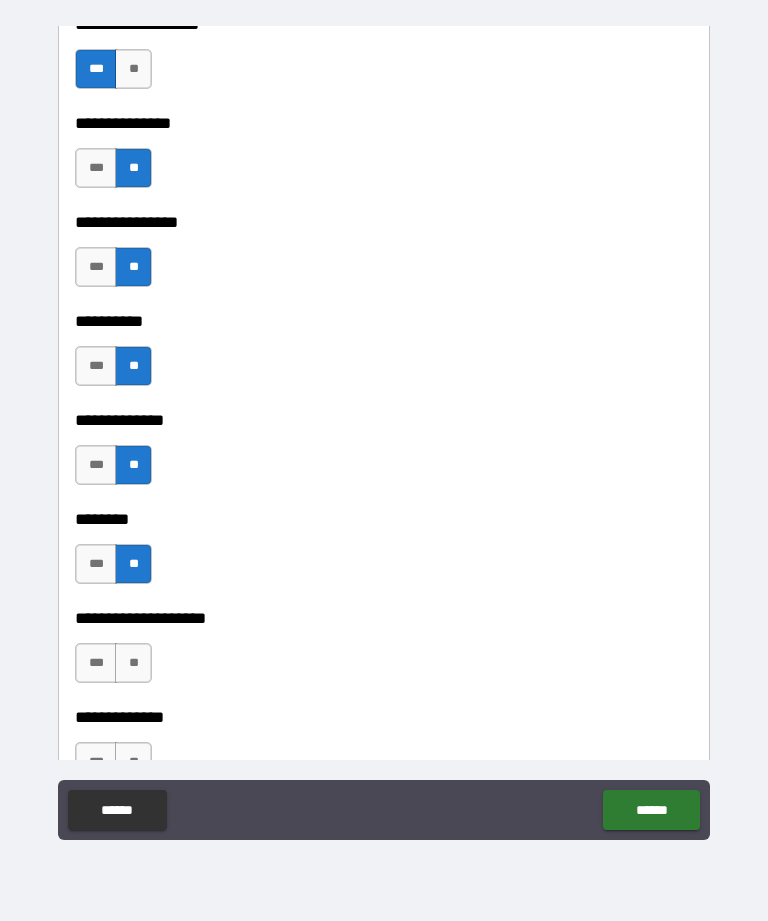click on "**" at bounding box center (133, 663) 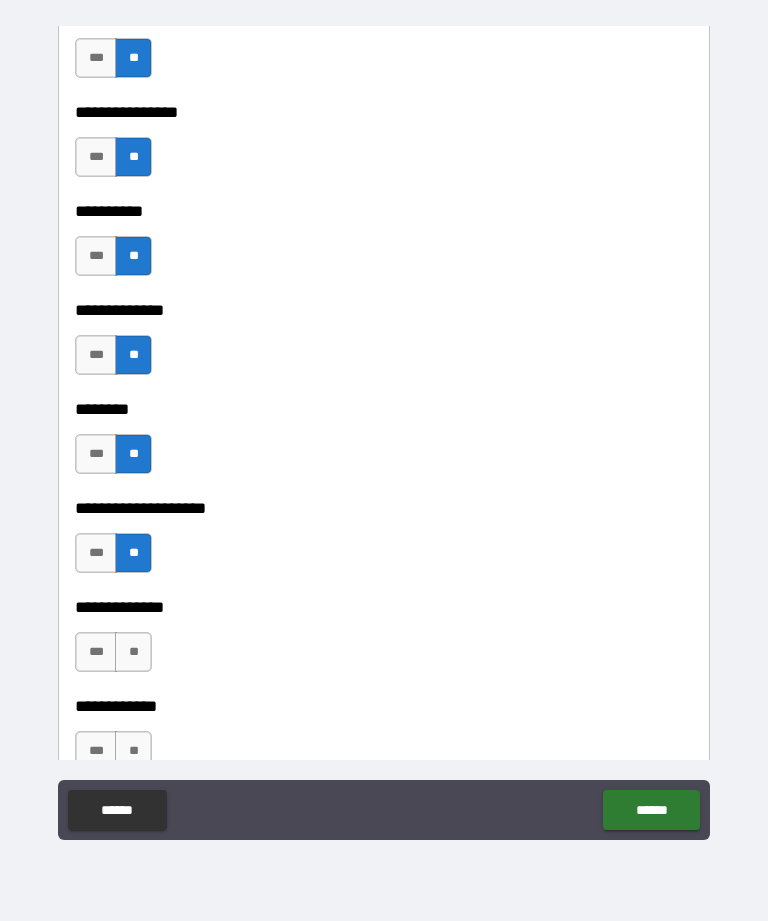 click on "**" at bounding box center (133, 652) 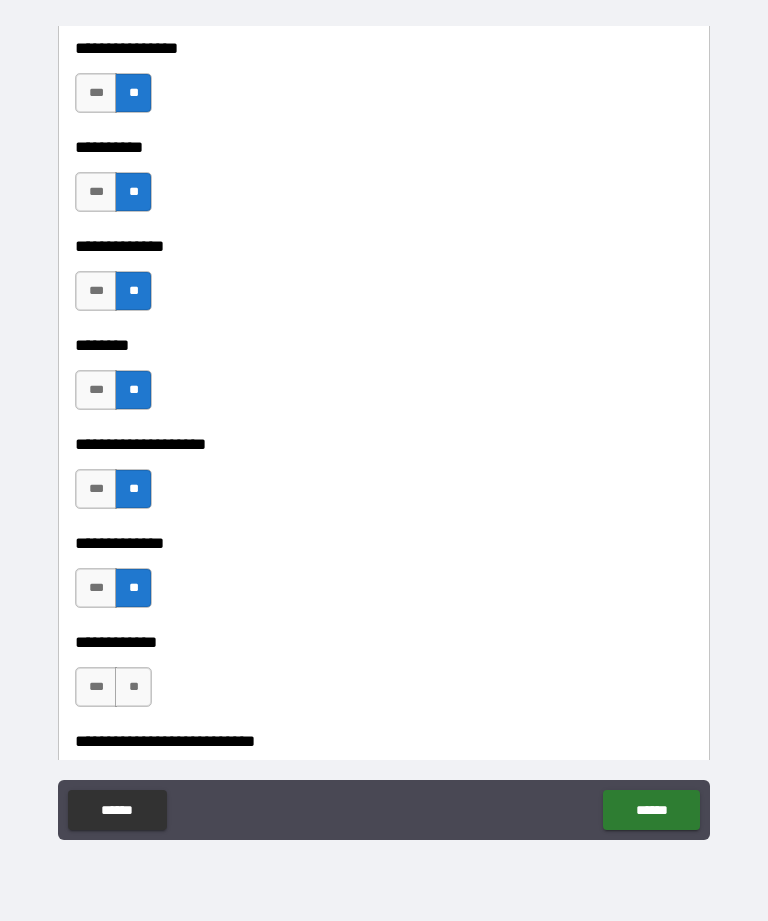 click on "***" at bounding box center [96, 588] 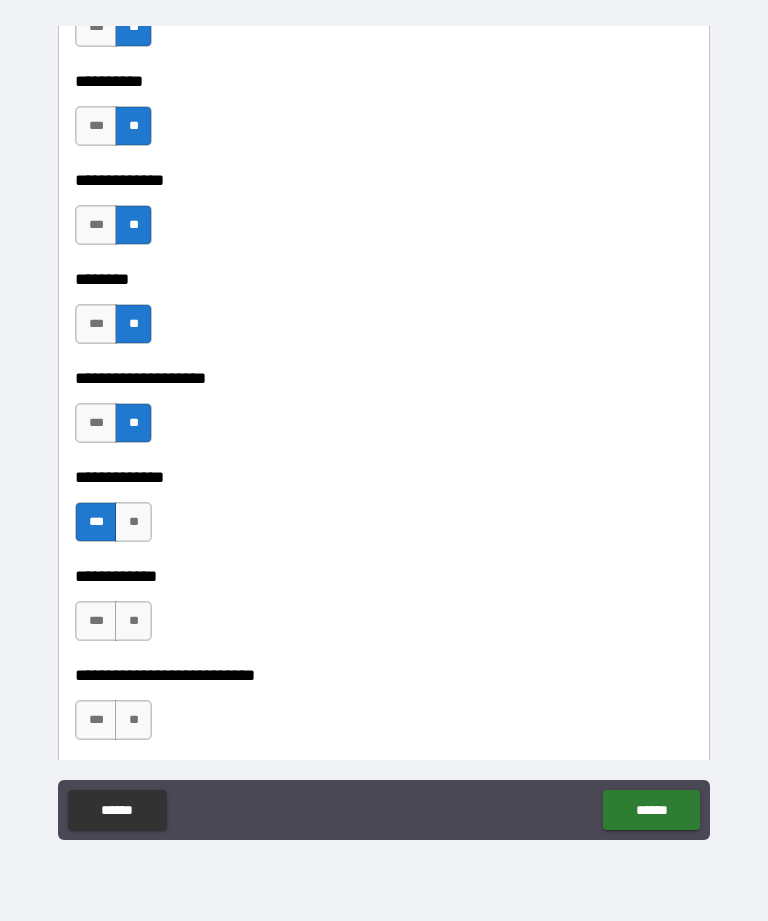 click on "**" at bounding box center [133, 621] 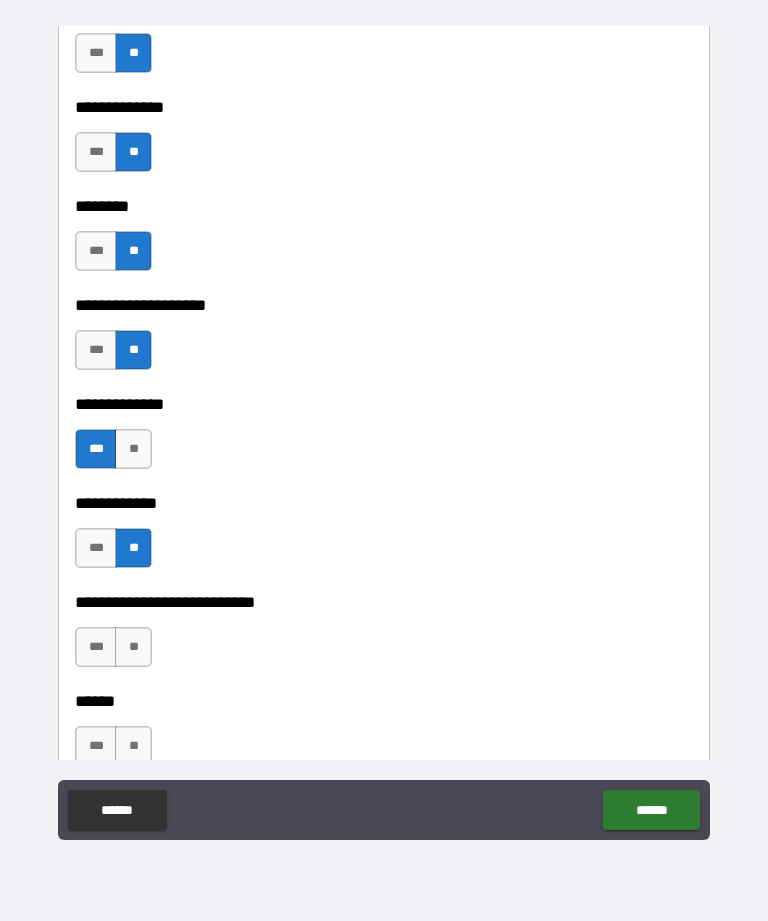 scroll, scrollTop: 8740, scrollLeft: 0, axis: vertical 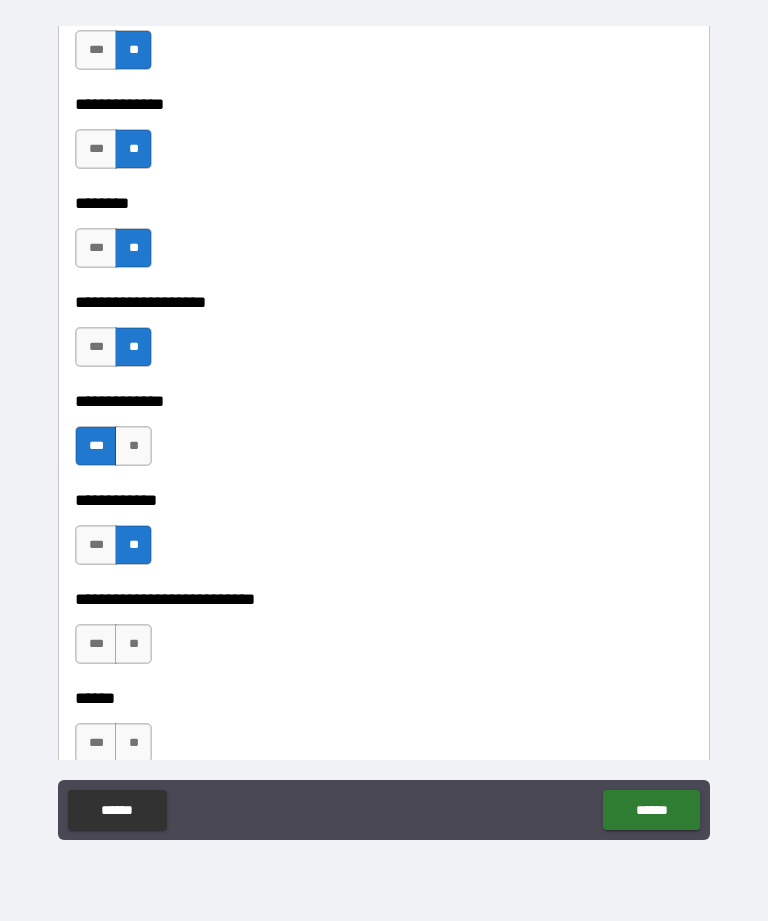 click on "**" at bounding box center (133, 644) 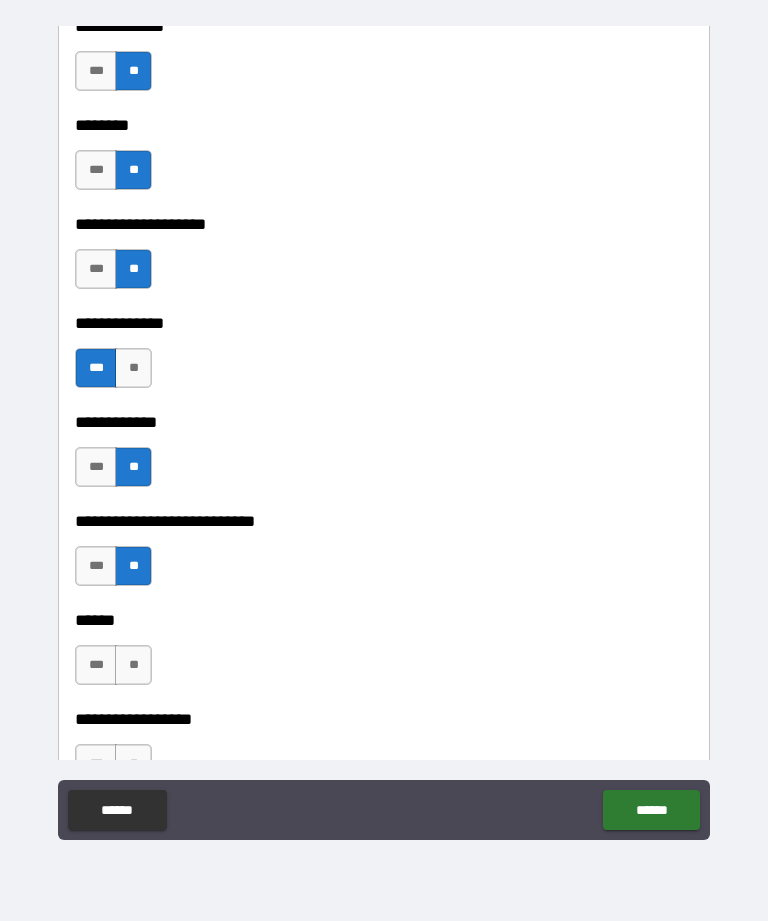 click on "**" at bounding box center [133, 665] 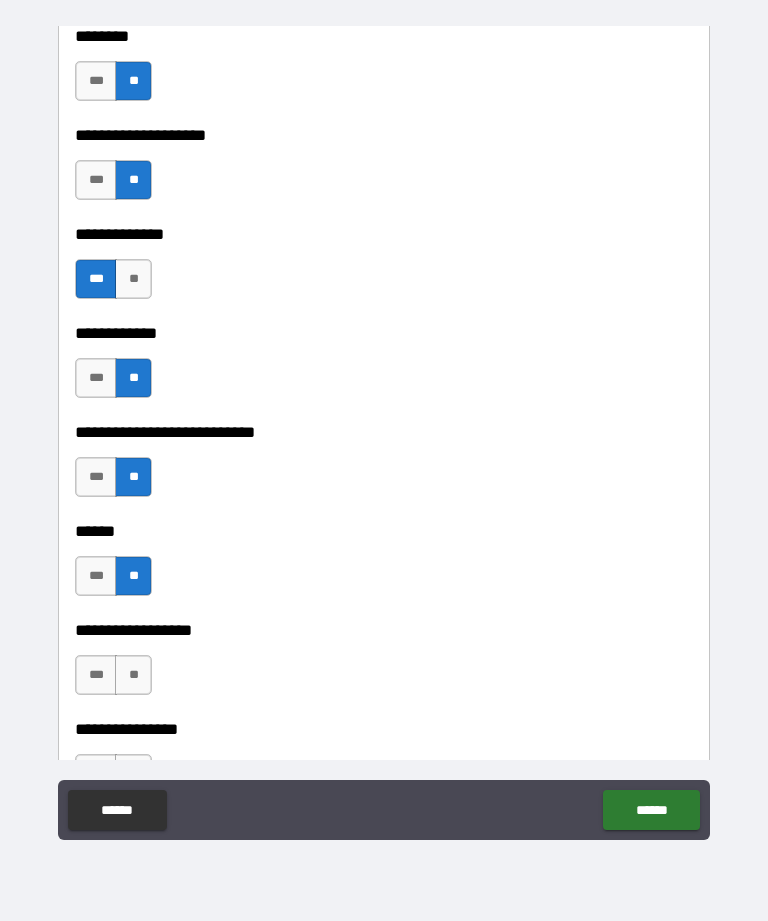 click on "**" at bounding box center [133, 675] 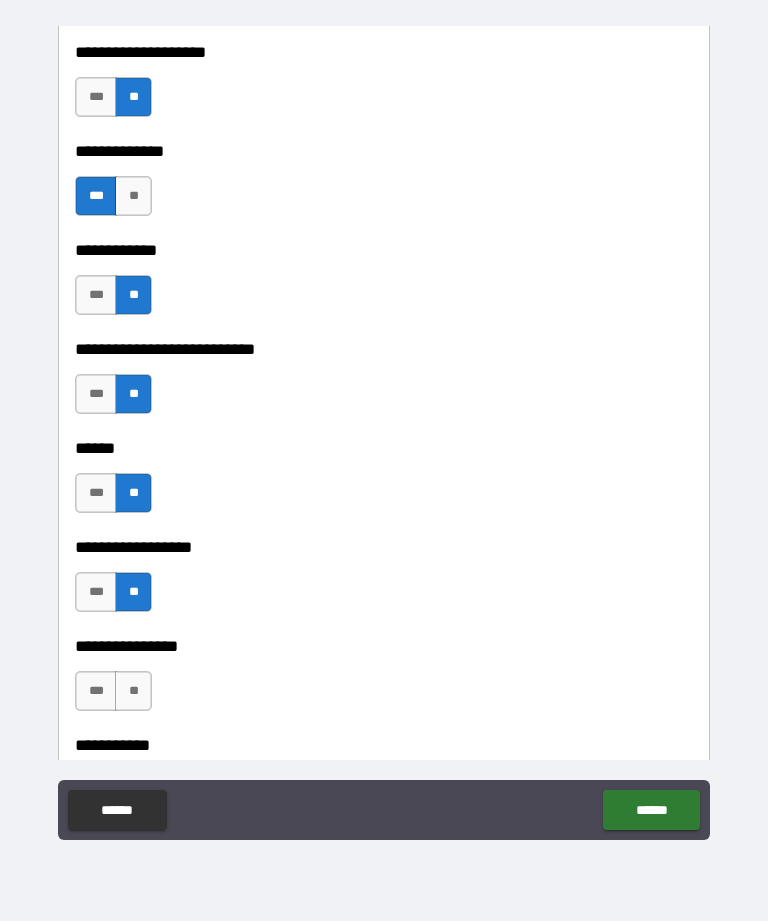 click on "***" at bounding box center [96, 691] 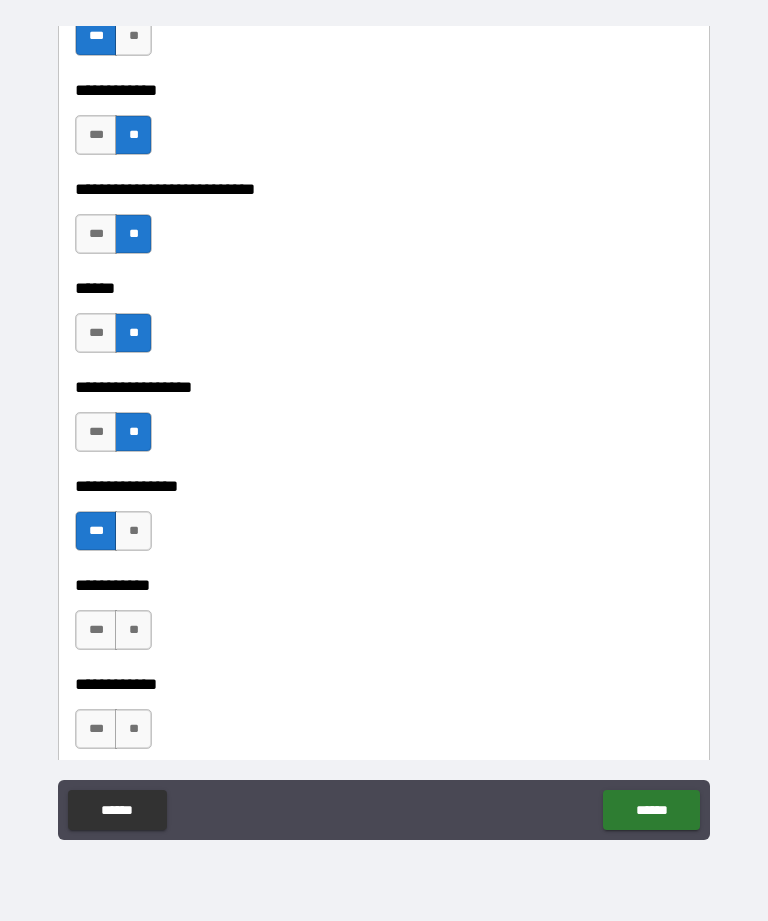 click on "**" at bounding box center (133, 630) 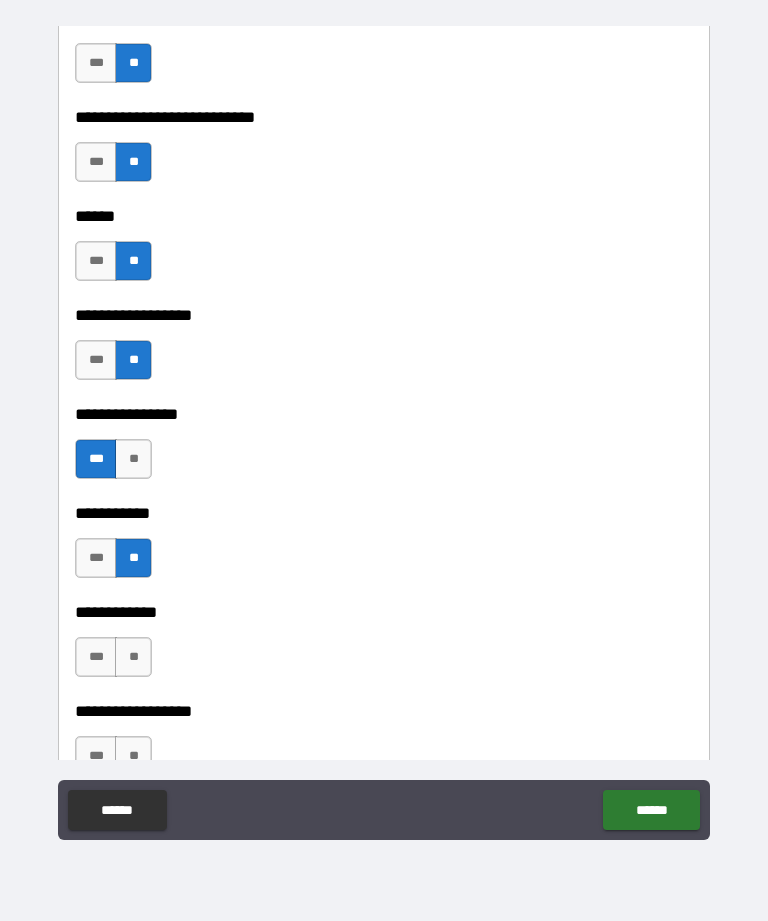click on "**" at bounding box center [133, 657] 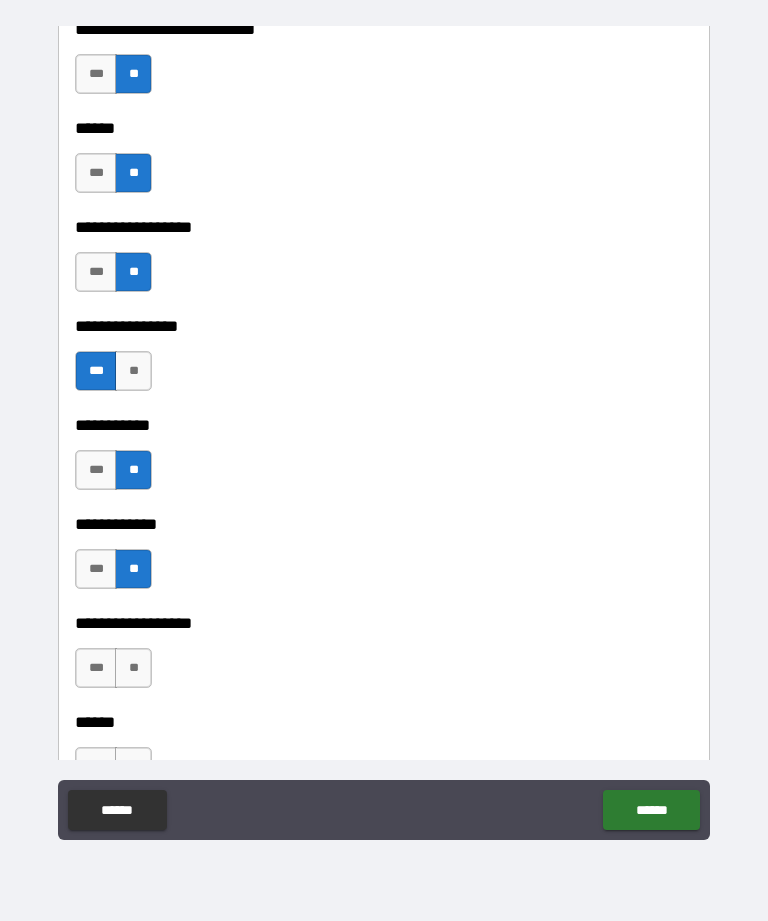 click on "**" at bounding box center [133, 668] 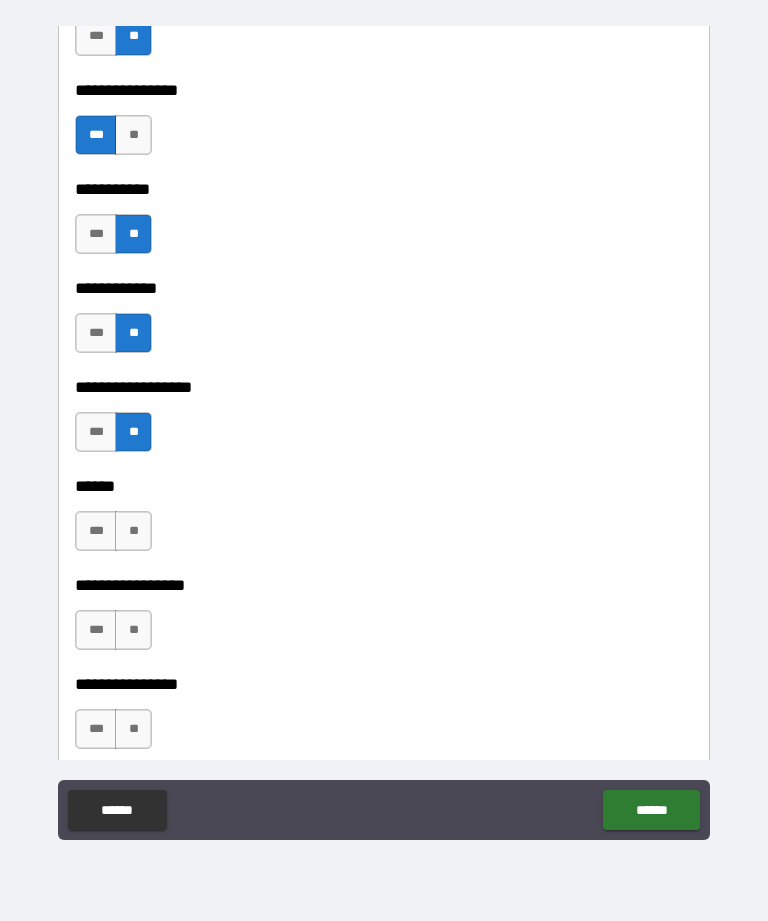 scroll, scrollTop: 9552, scrollLeft: 0, axis: vertical 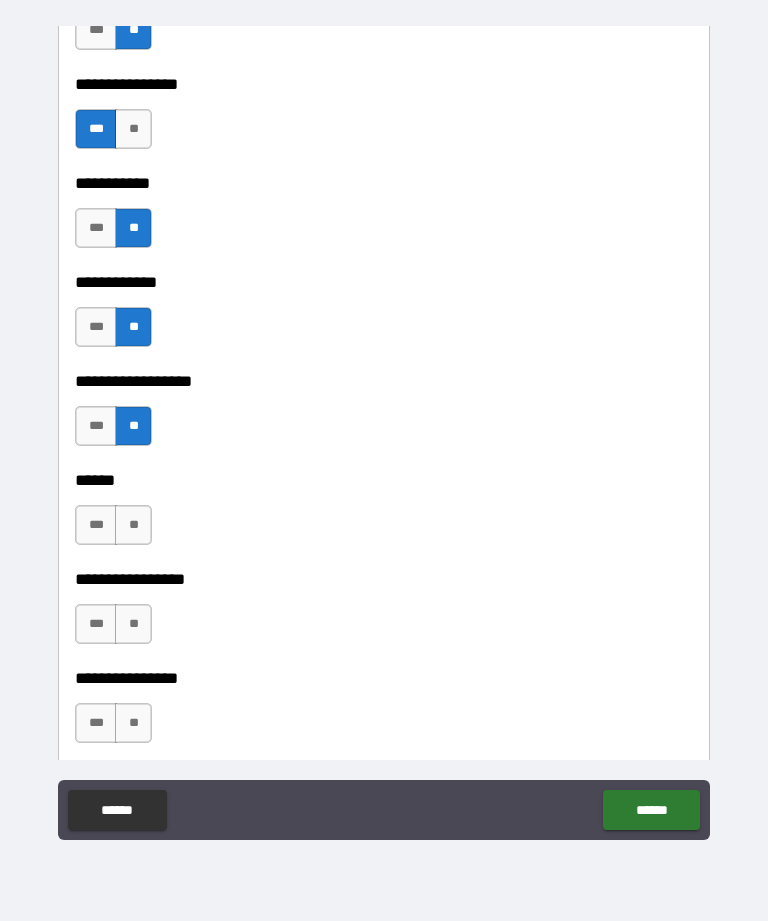 click on "**" at bounding box center [133, 525] 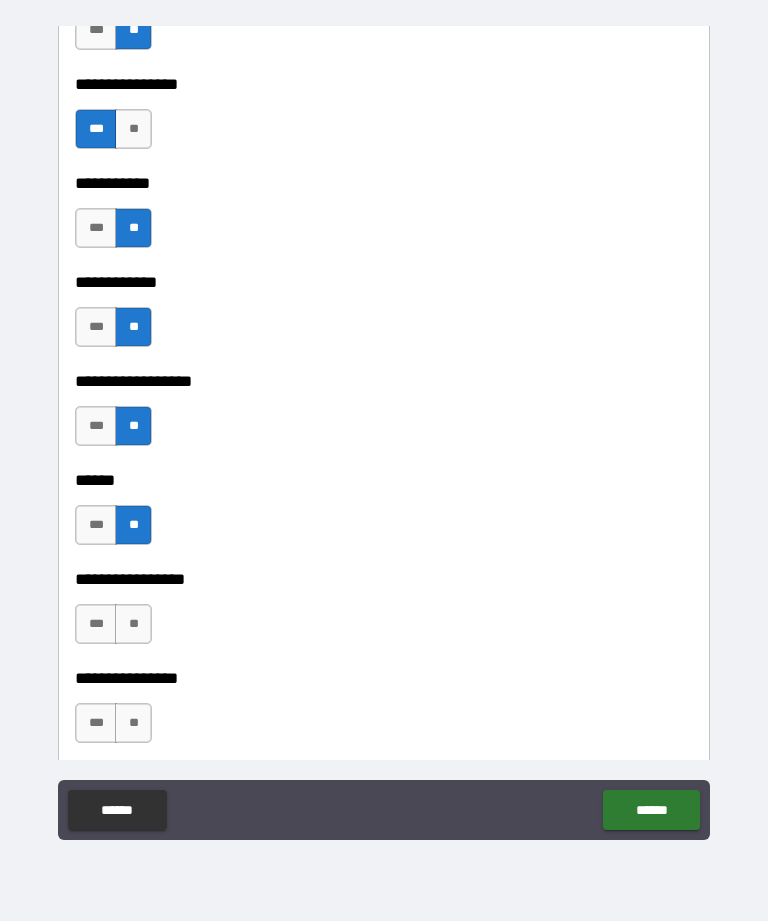 click on "**" at bounding box center [133, 624] 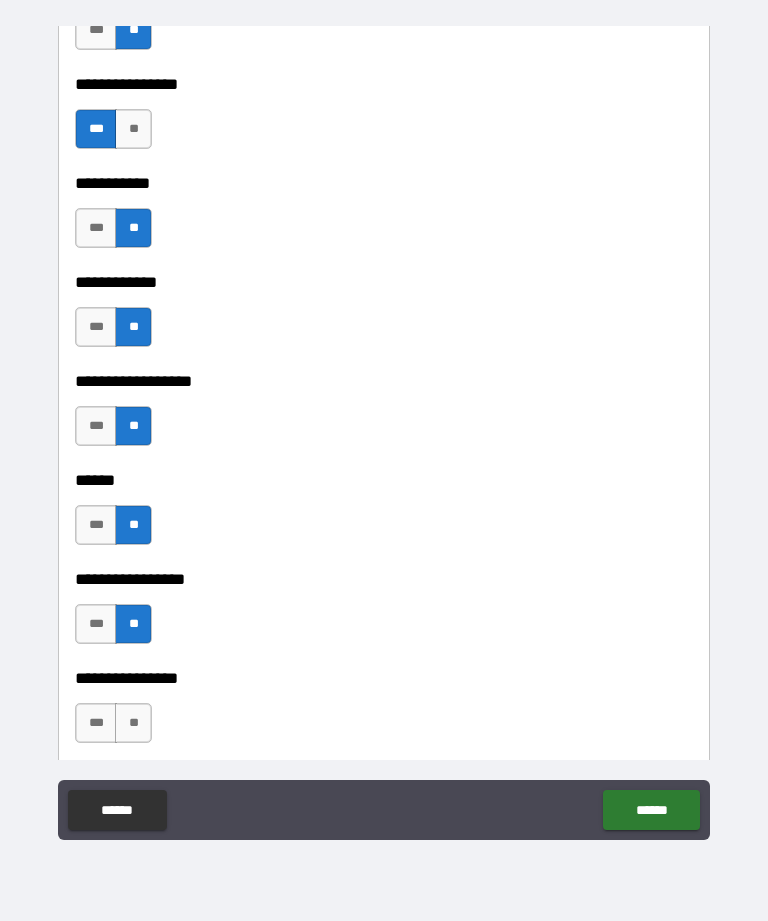 click on "**" at bounding box center (133, 723) 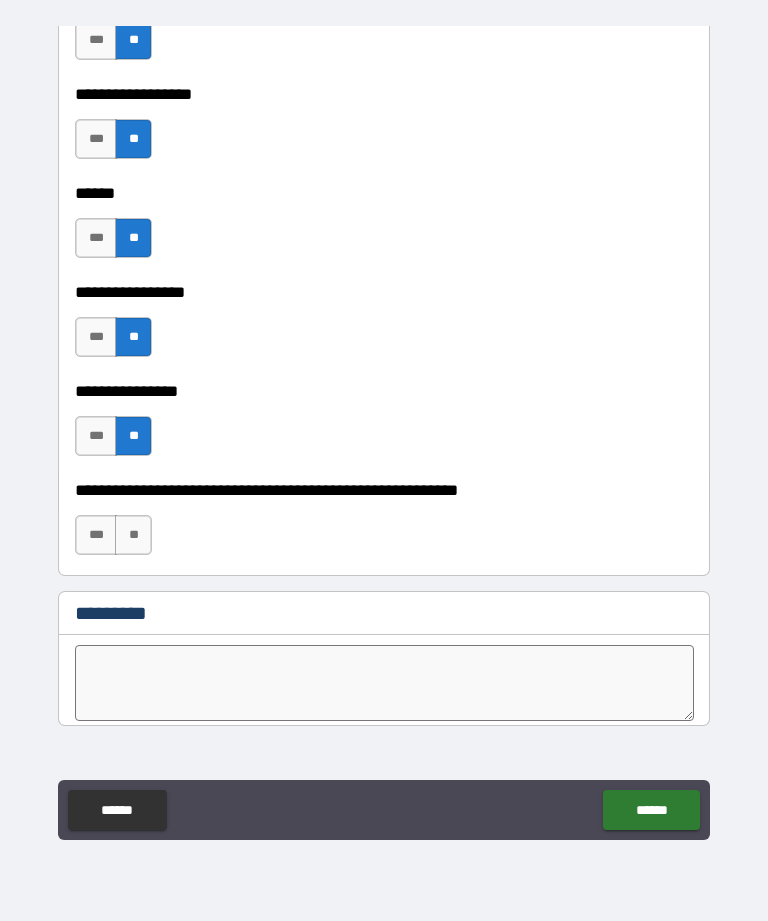 scroll, scrollTop: 9840, scrollLeft: 0, axis: vertical 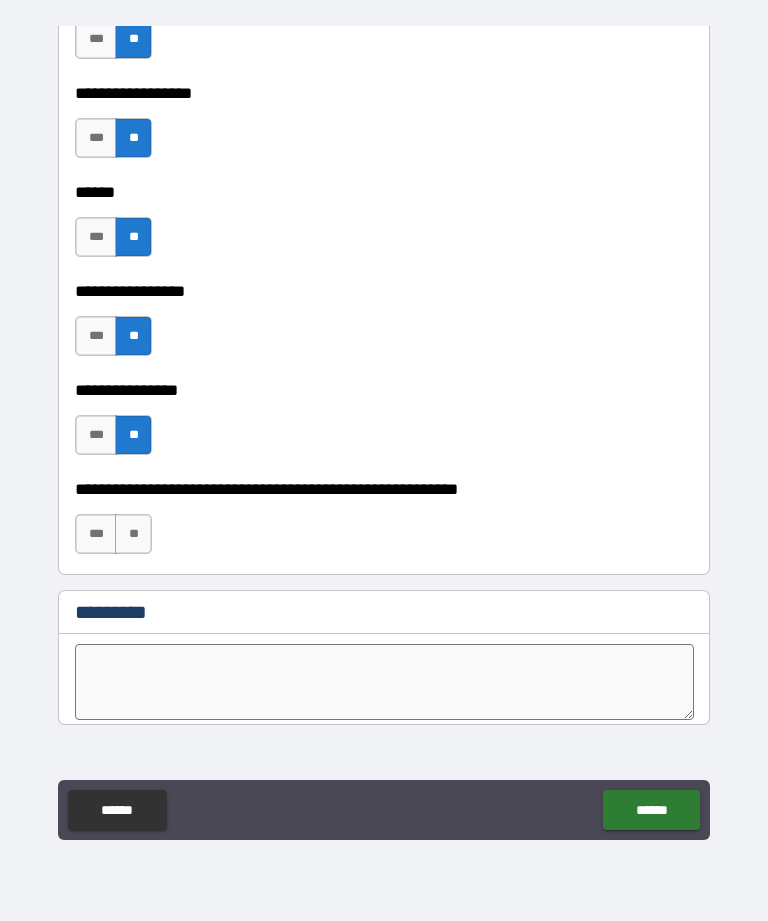 click on "**" at bounding box center (133, 534) 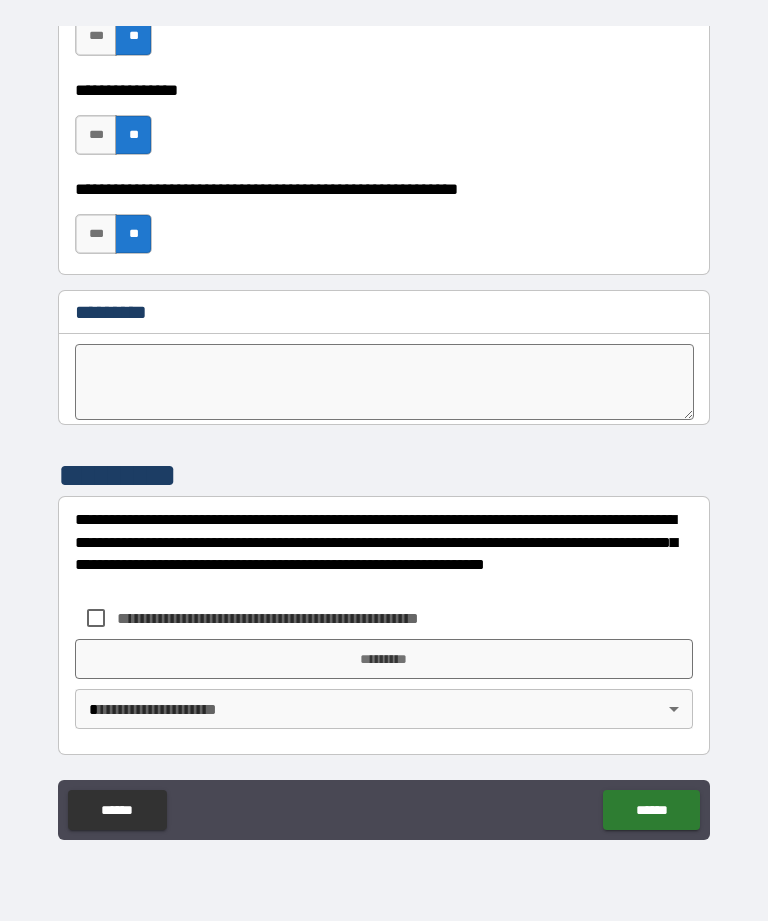 scroll, scrollTop: 10140, scrollLeft: 0, axis: vertical 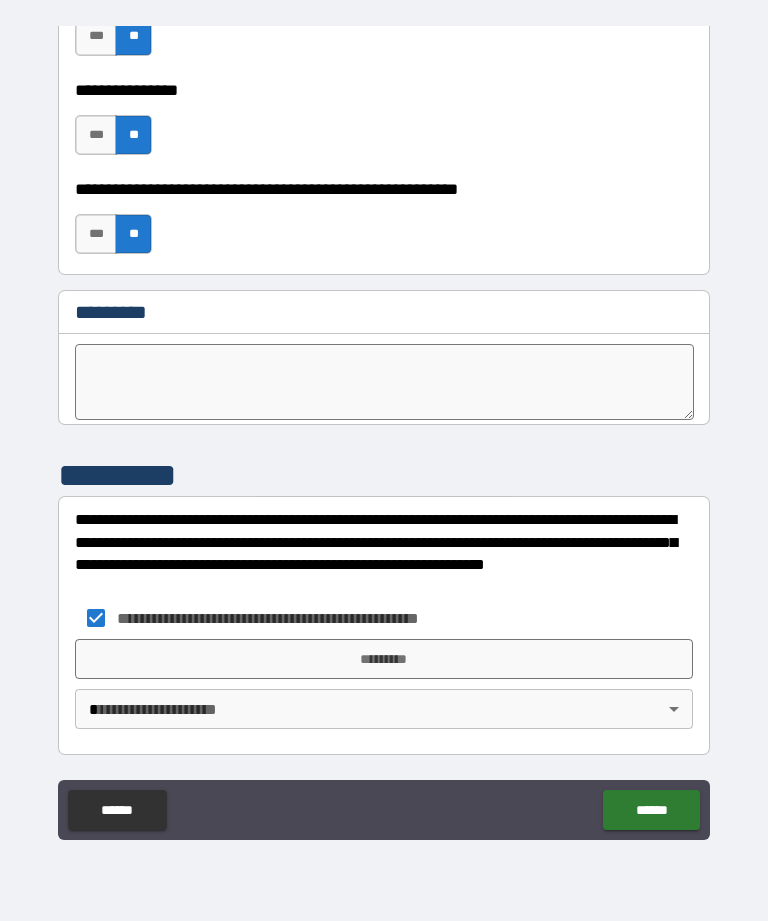 click on "*********" at bounding box center (384, 659) 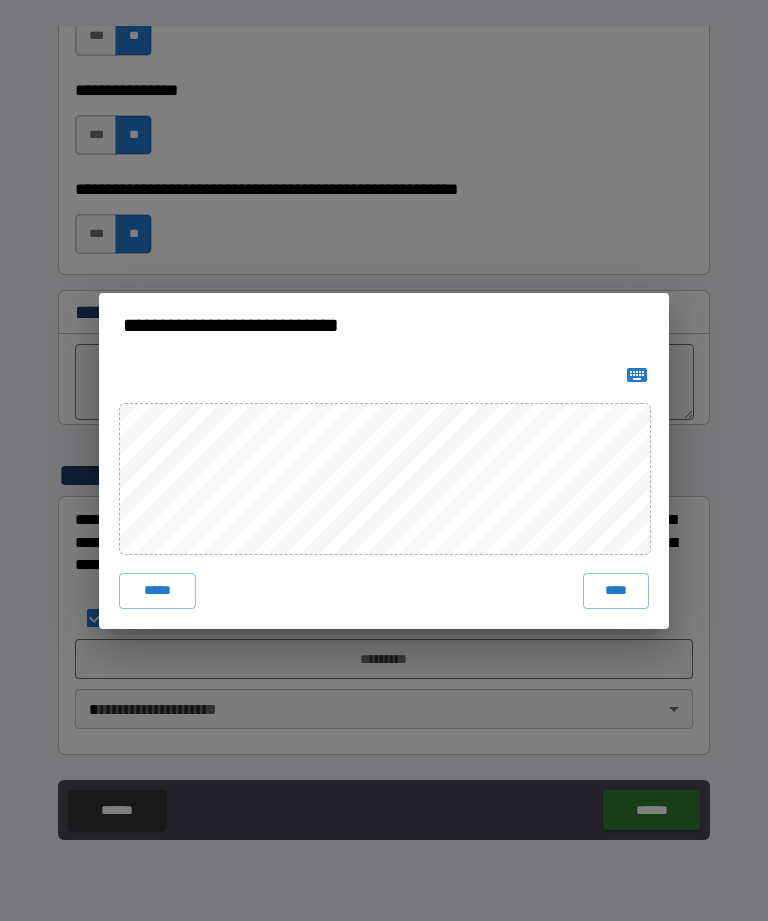 click on "****" at bounding box center [616, 591] 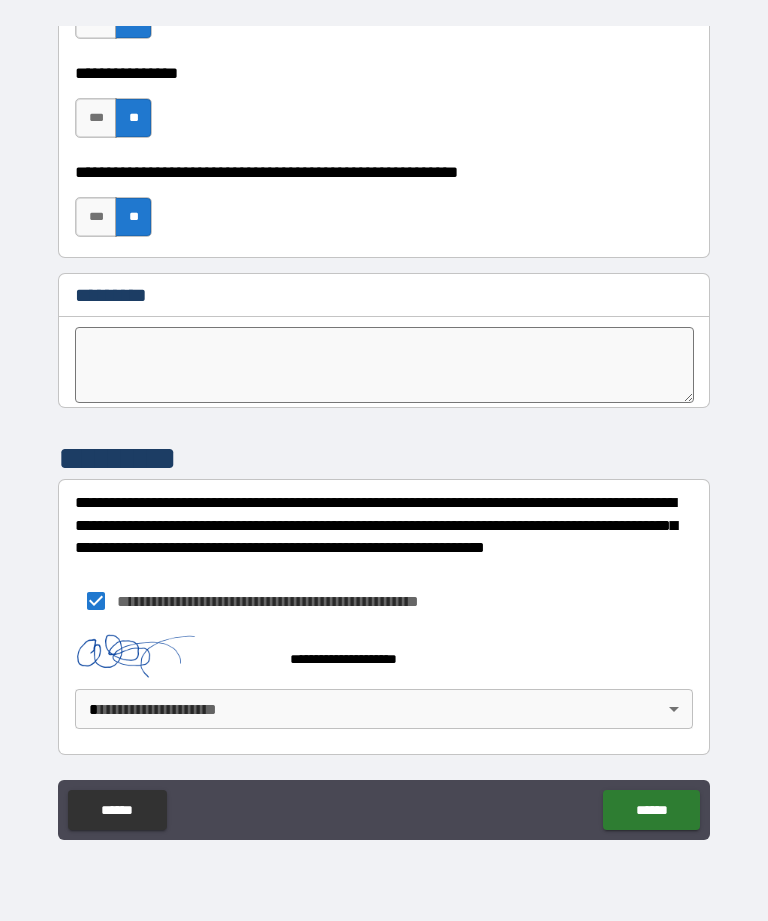 scroll, scrollTop: 10157, scrollLeft: 0, axis: vertical 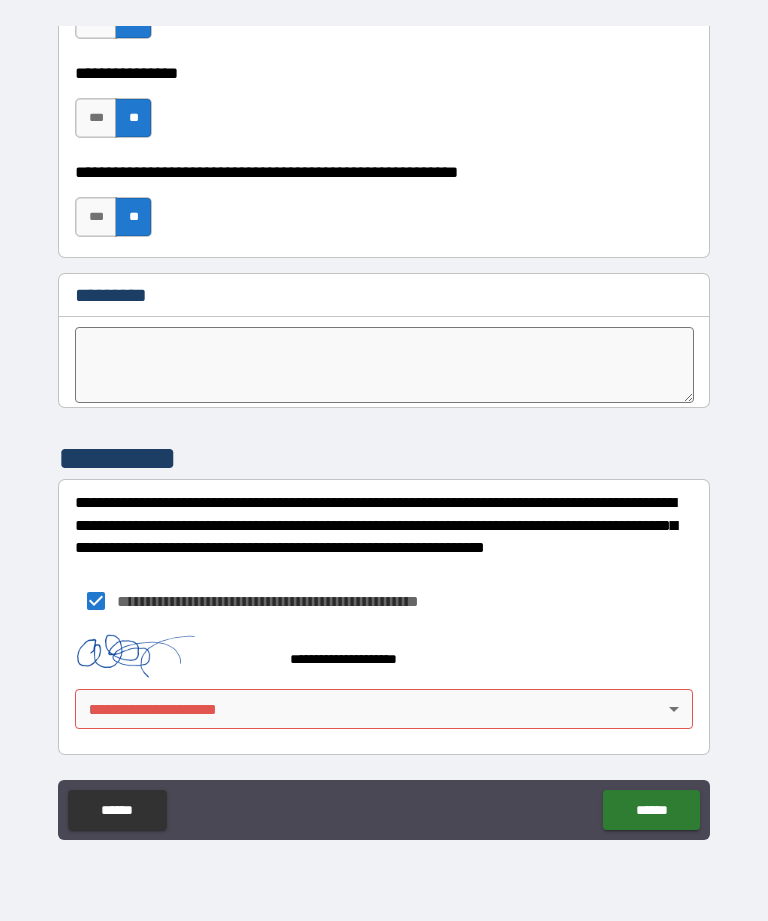 click on "**********" at bounding box center [384, 428] 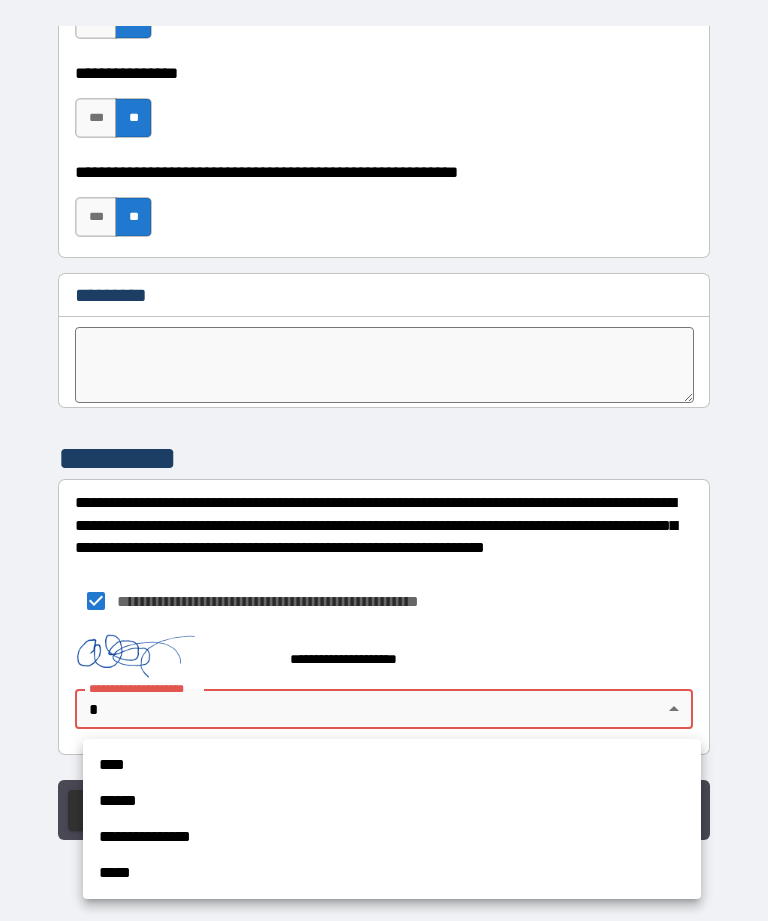 click on "****" at bounding box center (392, 765) 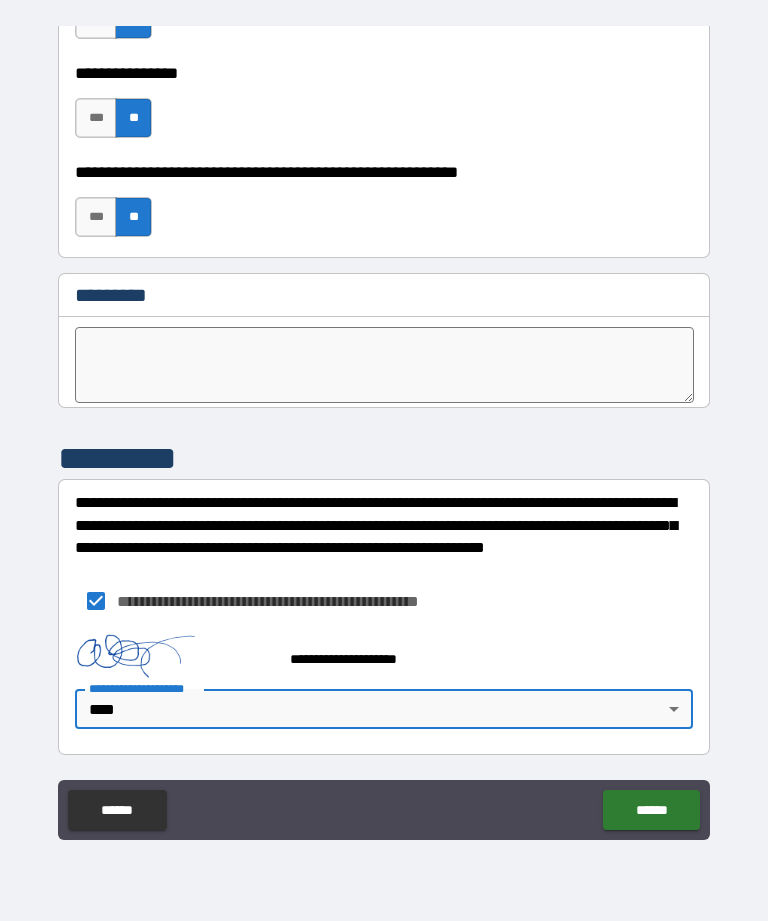 type on "****" 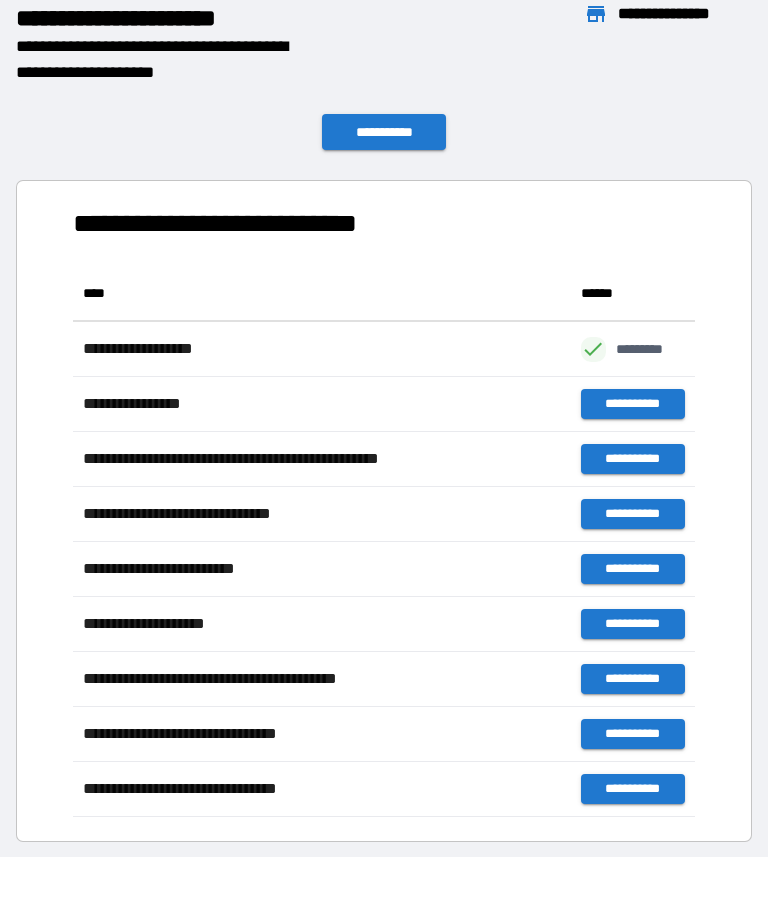 scroll, scrollTop: 551, scrollLeft: 622, axis: both 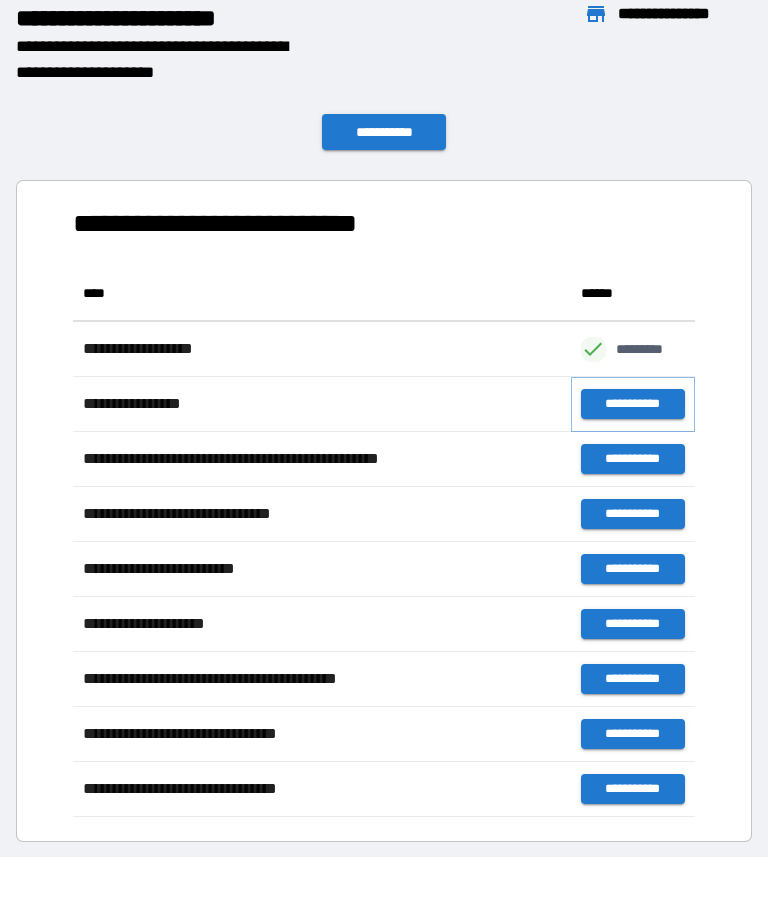 click on "**********" at bounding box center [633, 404] 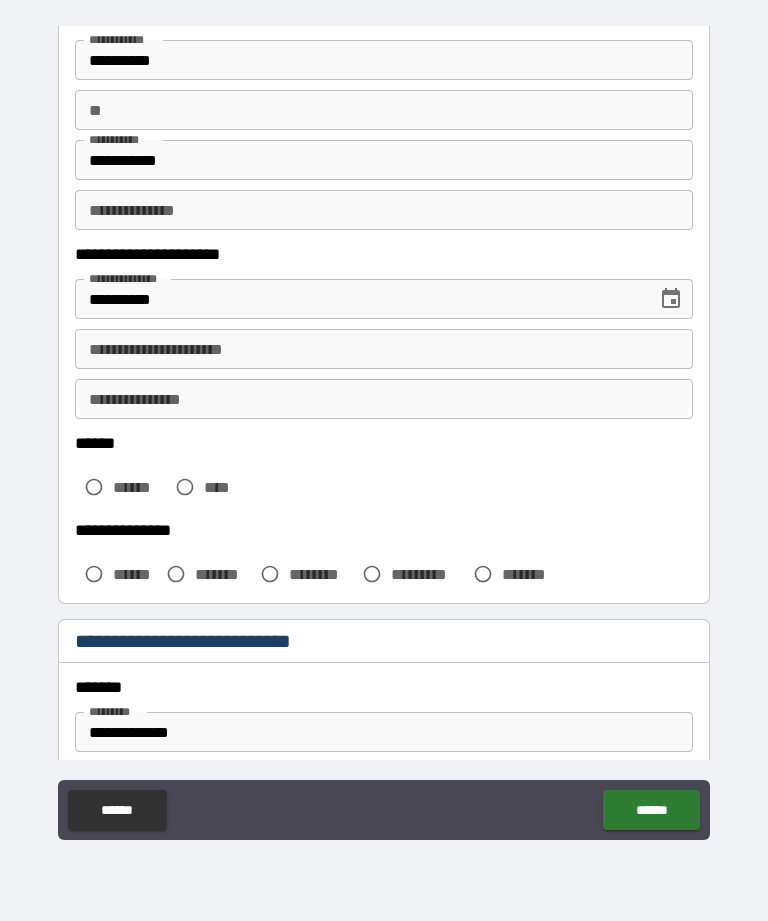 scroll, scrollTop: 137, scrollLeft: 0, axis: vertical 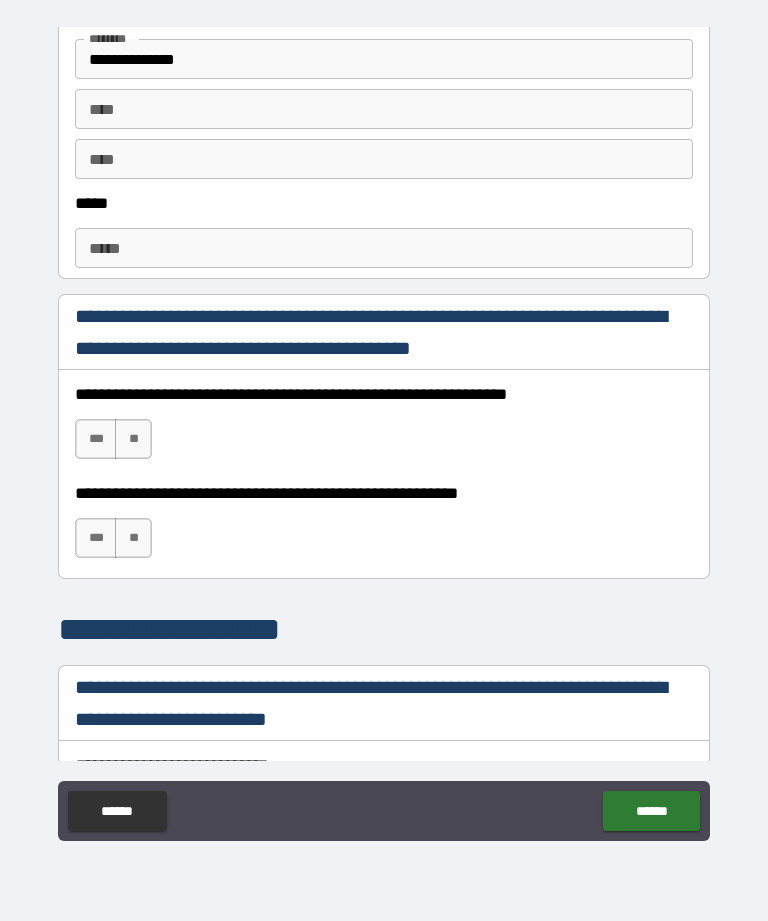 click on "***" at bounding box center [96, 439] 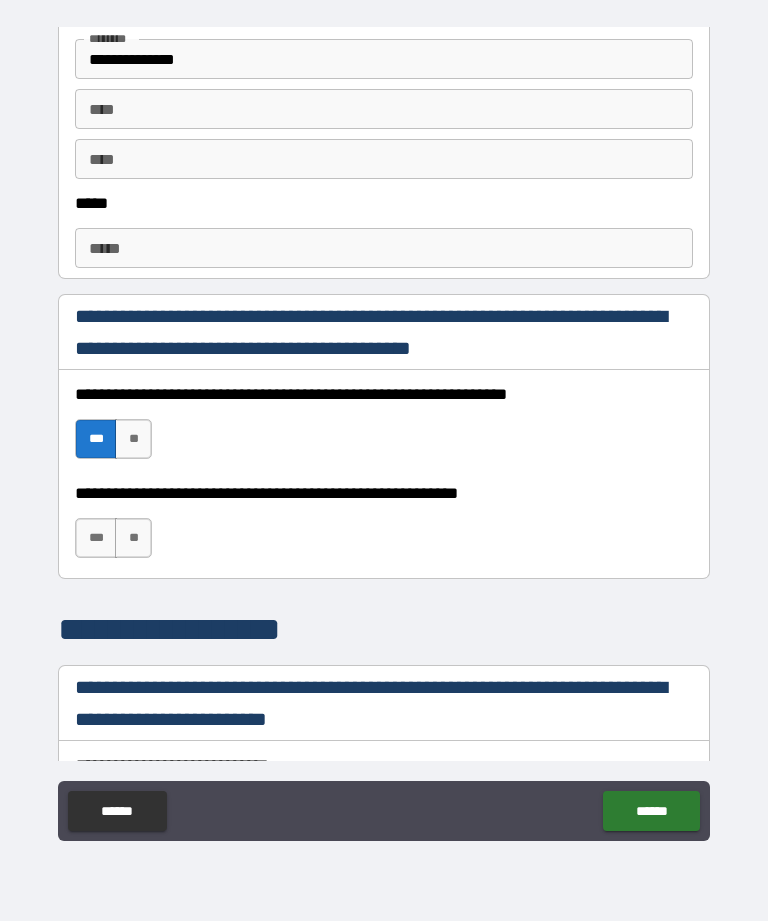 click on "**" at bounding box center [133, 538] 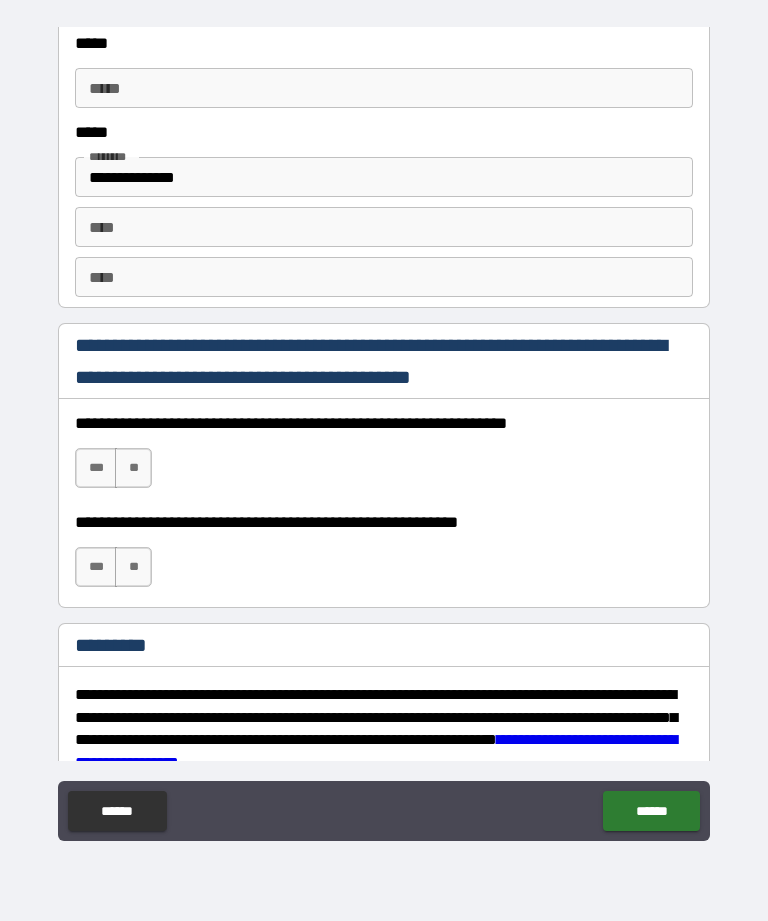 scroll, scrollTop: 2699, scrollLeft: 0, axis: vertical 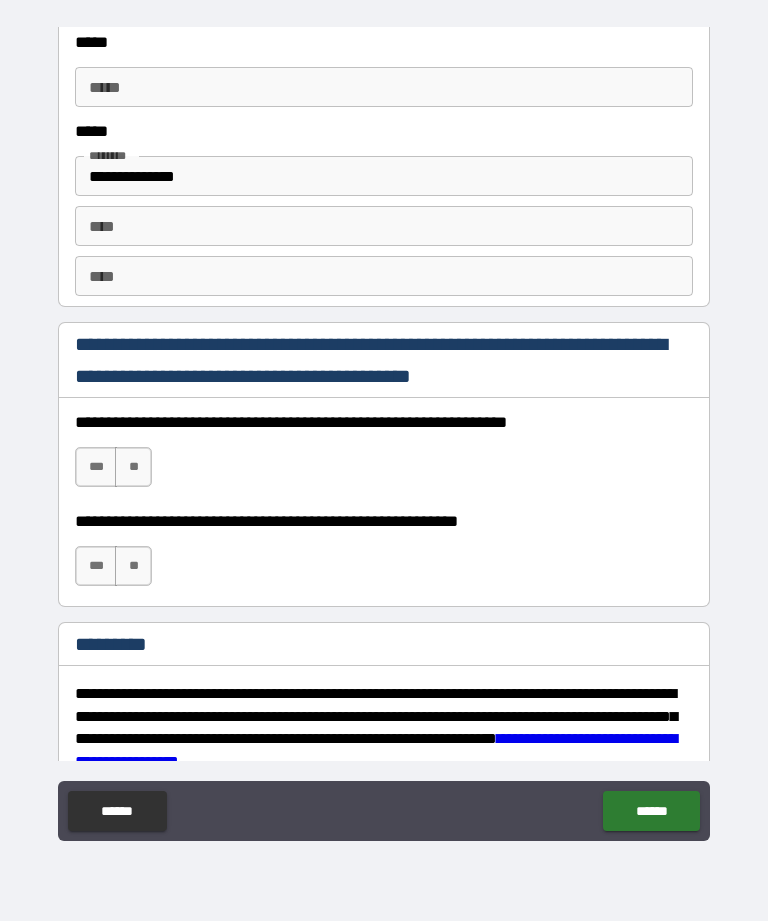 click on "***" at bounding box center (96, 467) 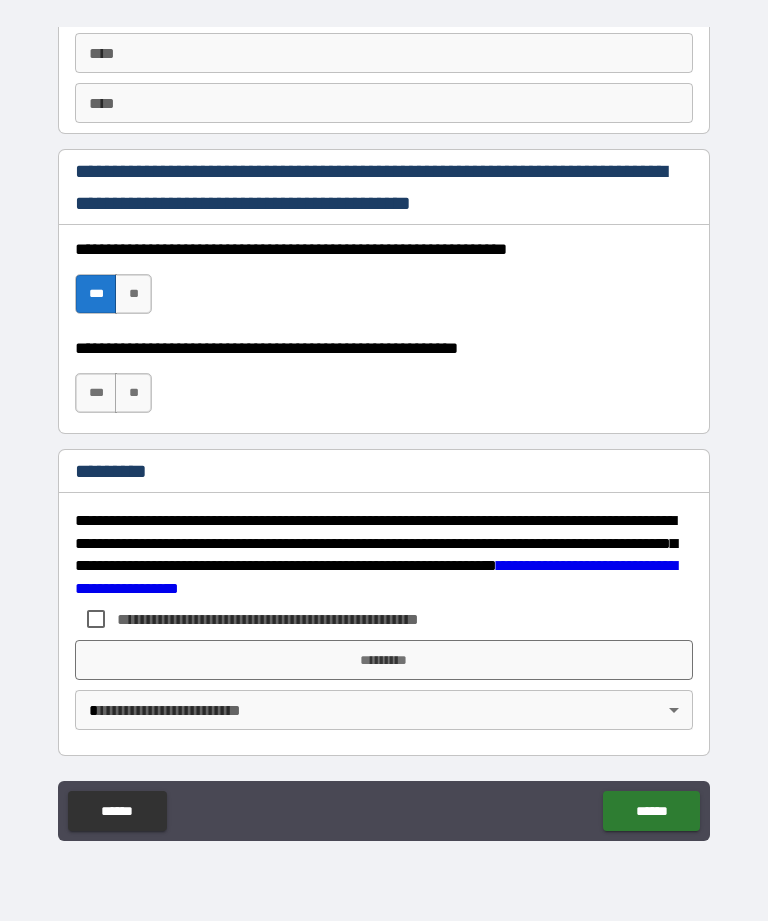 scroll, scrollTop: 2872, scrollLeft: 0, axis: vertical 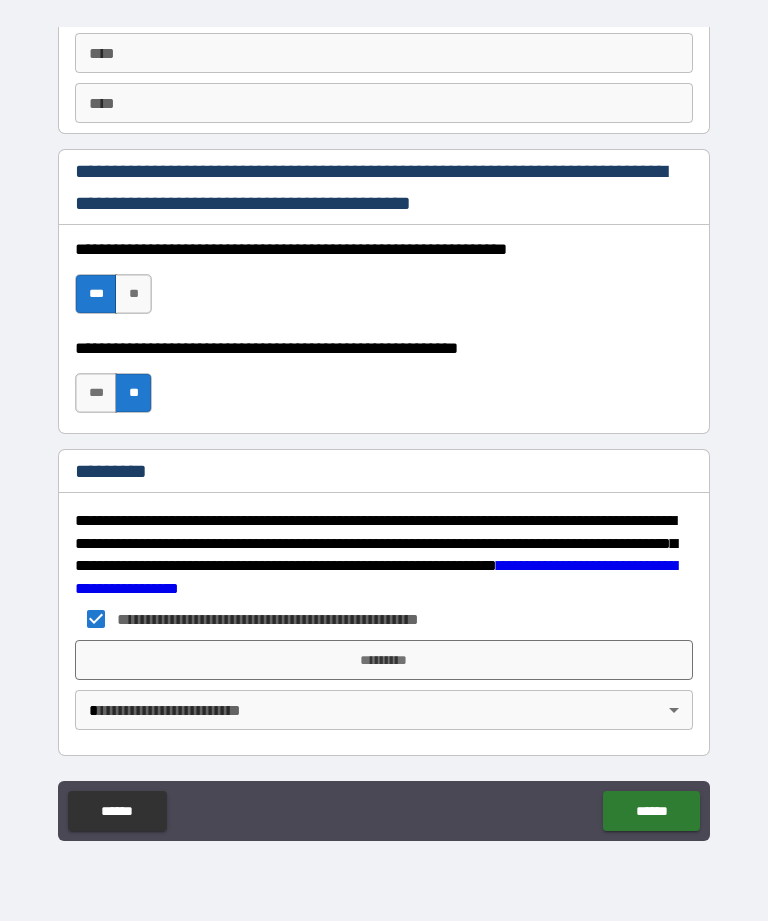 click on "*********" at bounding box center [384, 660] 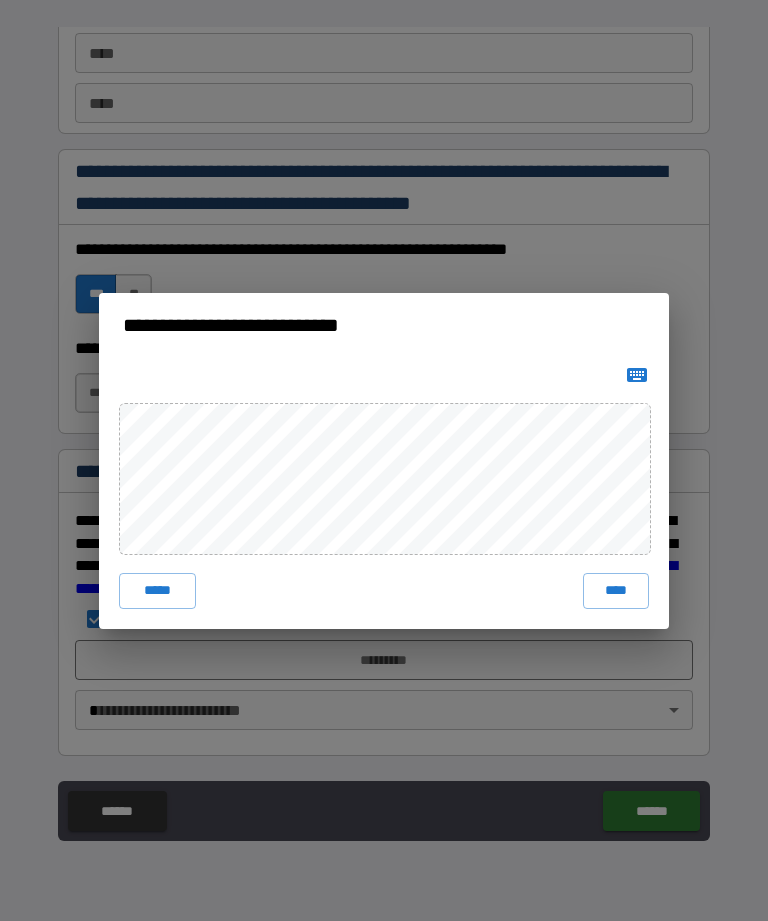 click on "****" at bounding box center (616, 591) 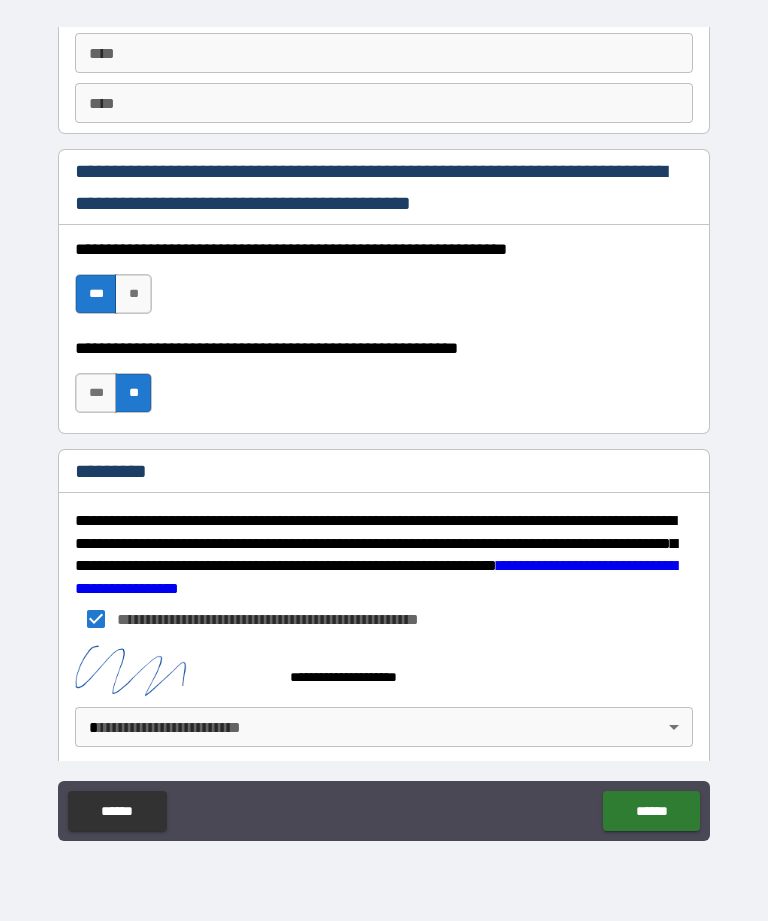 click on "**********" at bounding box center [384, 429] 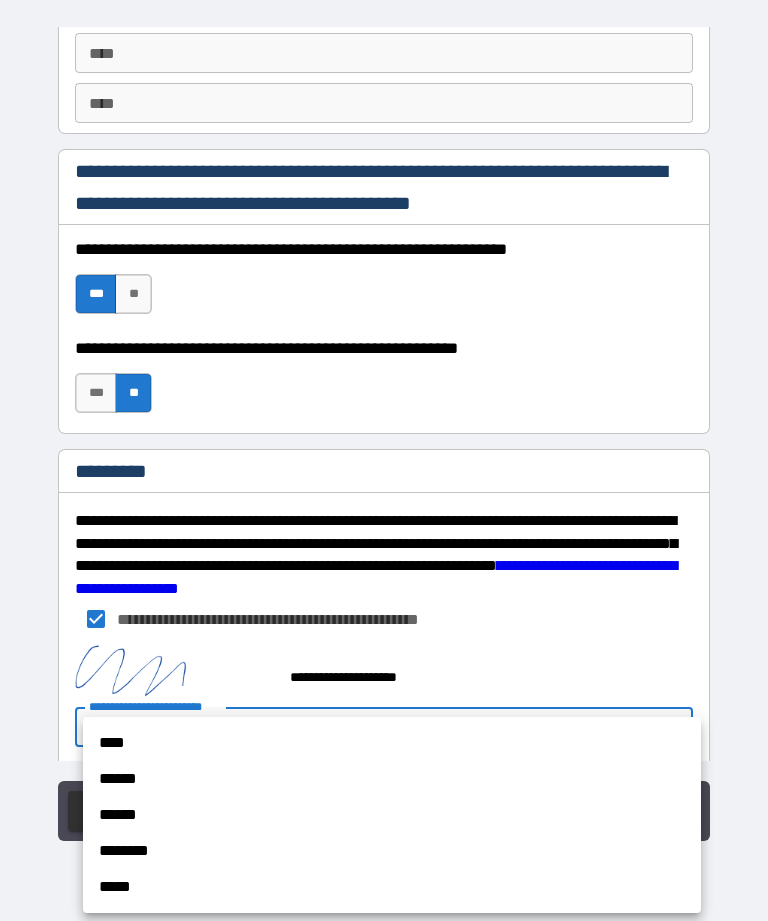 click on "****" at bounding box center (392, 743) 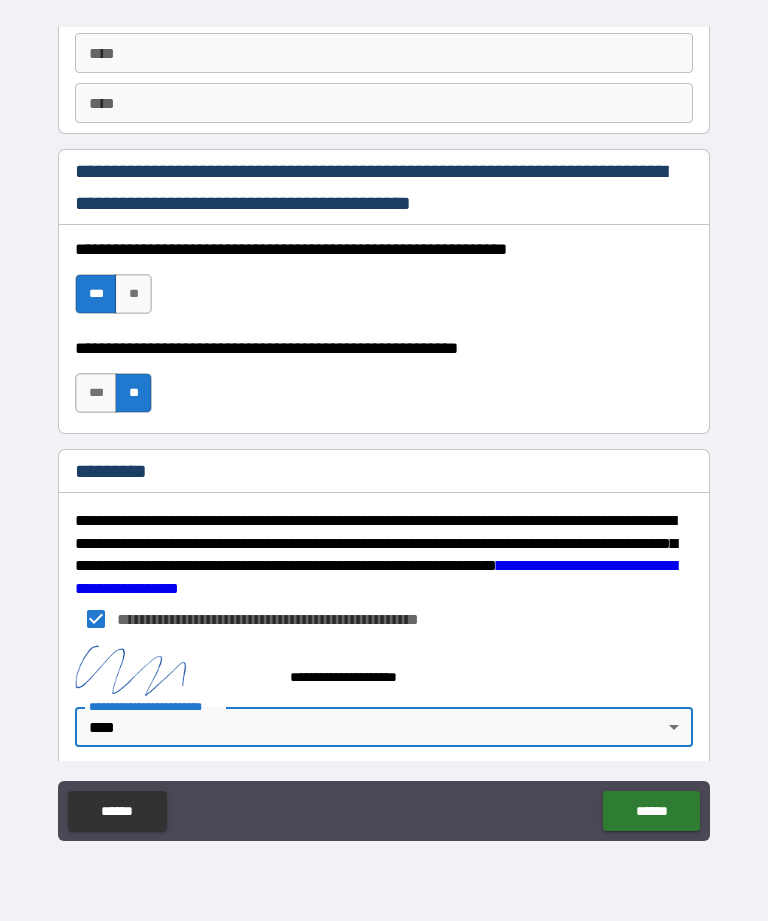 type on "*" 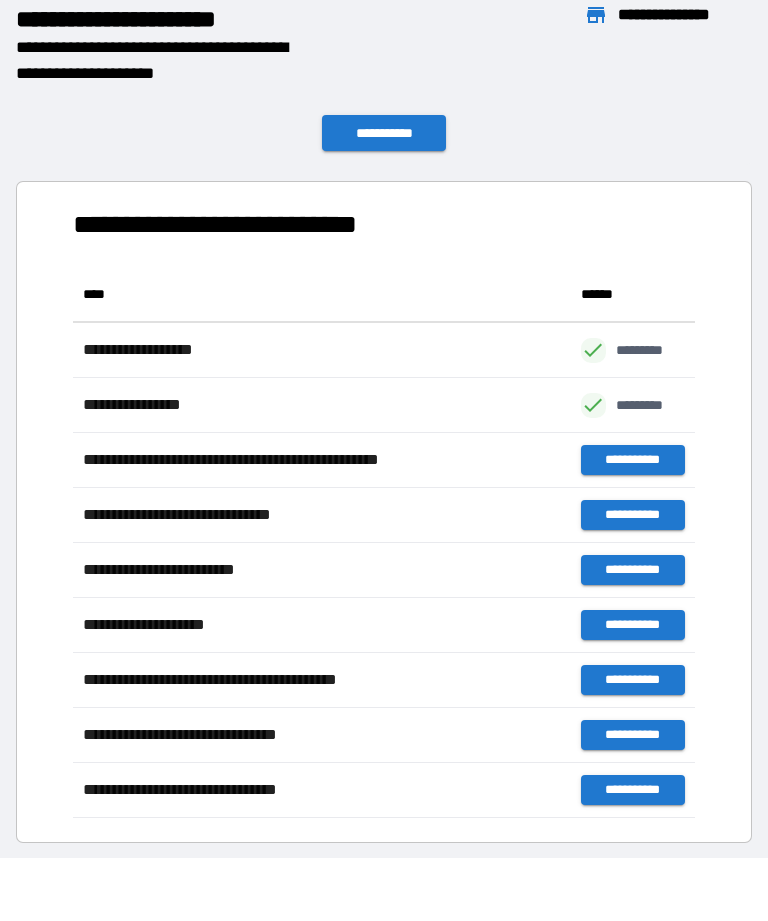 scroll, scrollTop: 551, scrollLeft: 622, axis: both 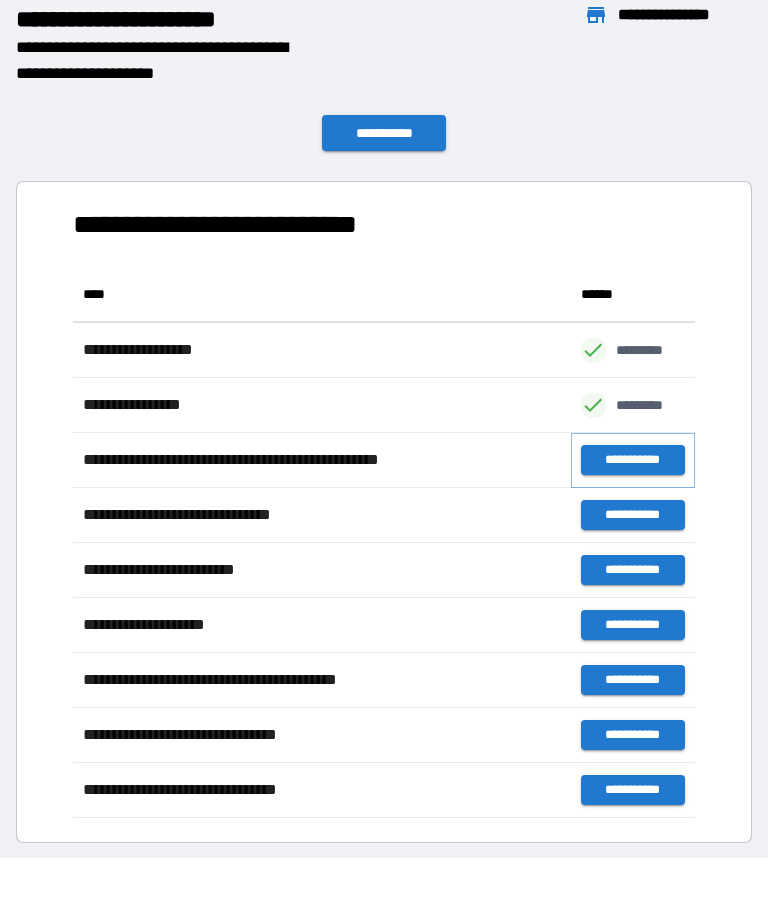 click on "**********" at bounding box center (633, 460) 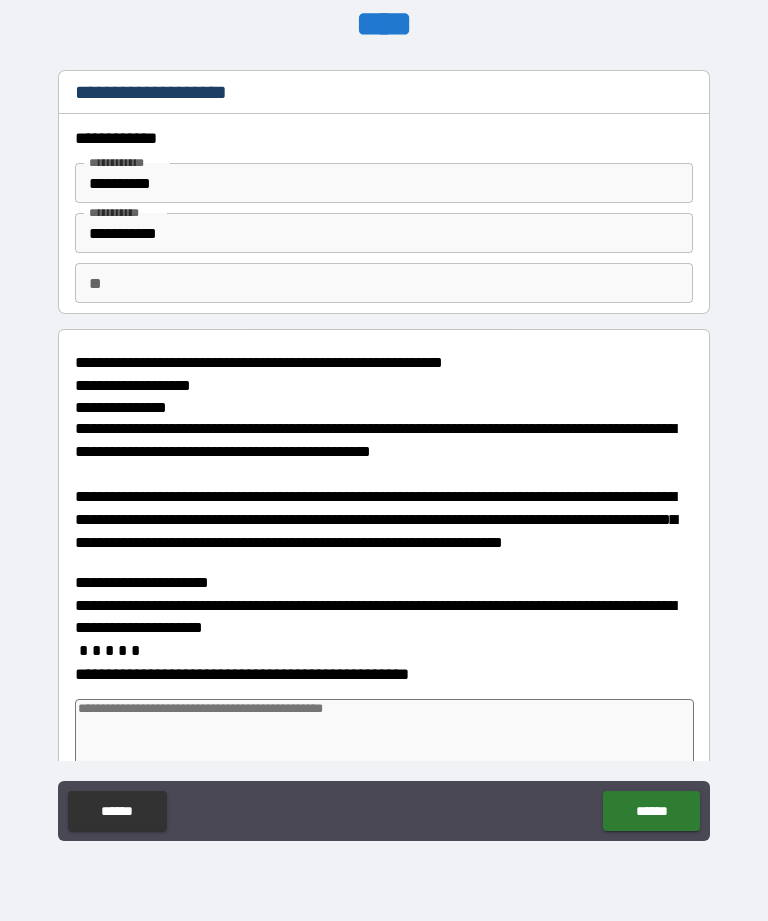 type on "*" 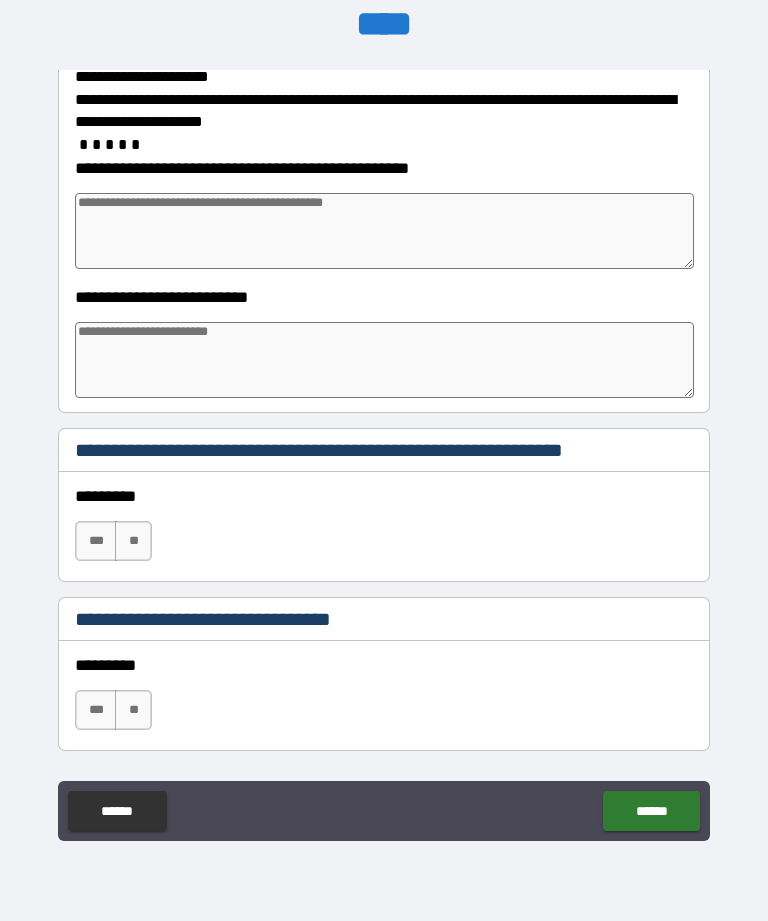 scroll, scrollTop: 507, scrollLeft: 0, axis: vertical 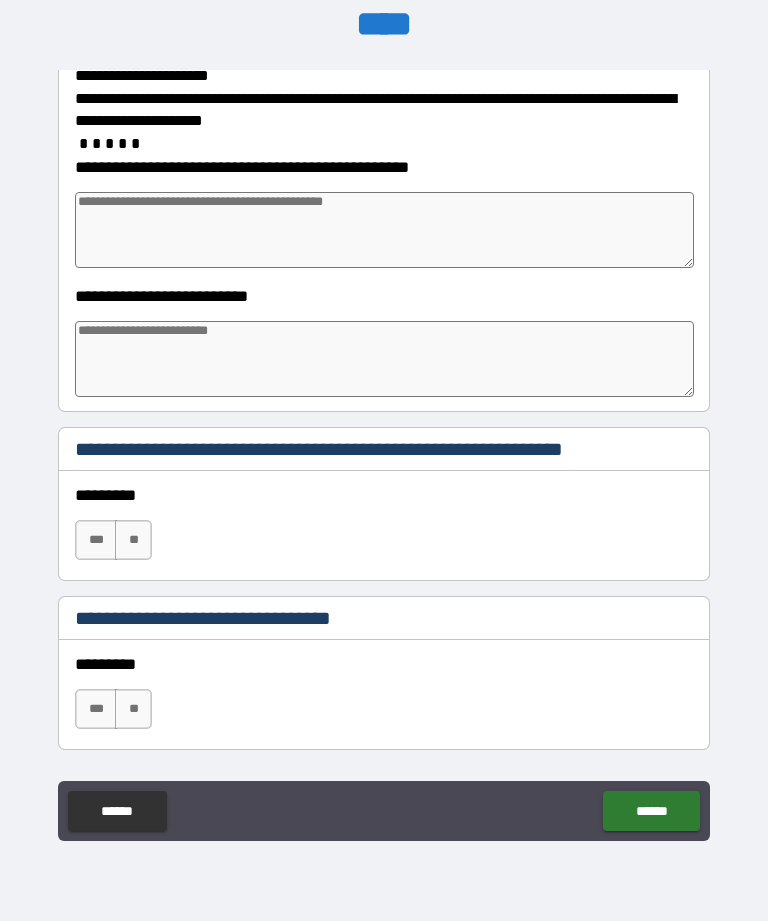 click on "***" at bounding box center [96, 540] 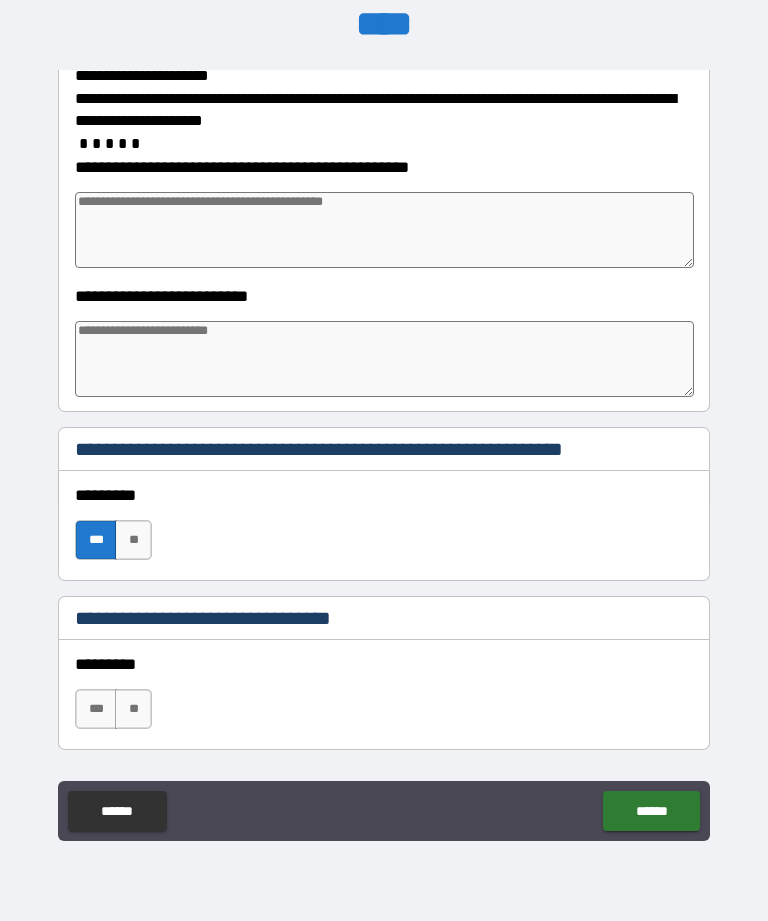 type on "*" 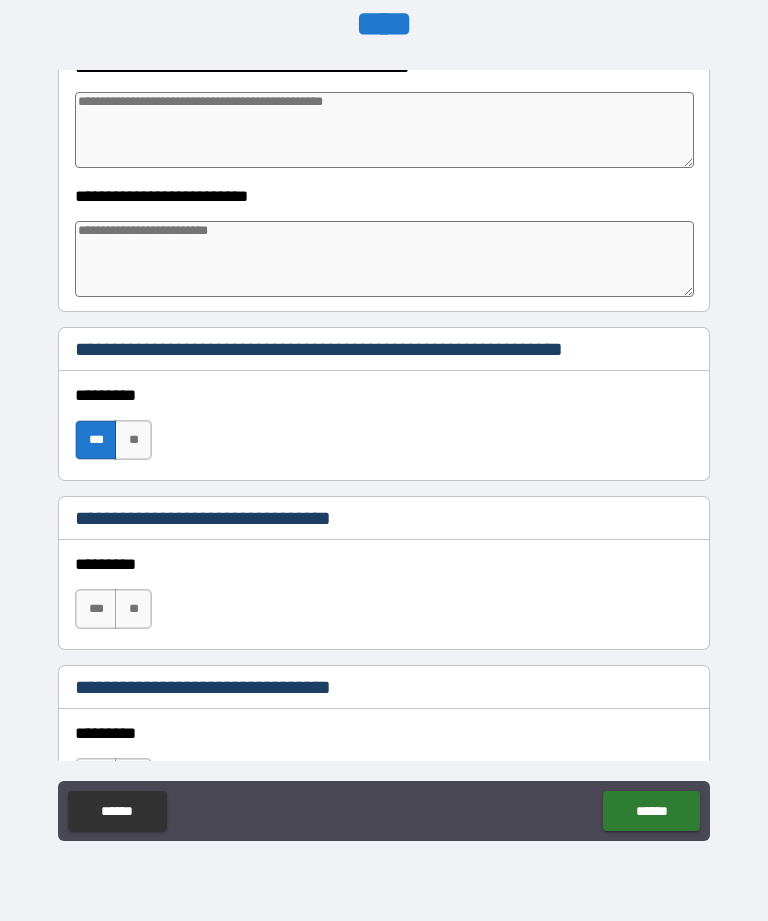 scroll, scrollTop: 609, scrollLeft: 0, axis: vertical 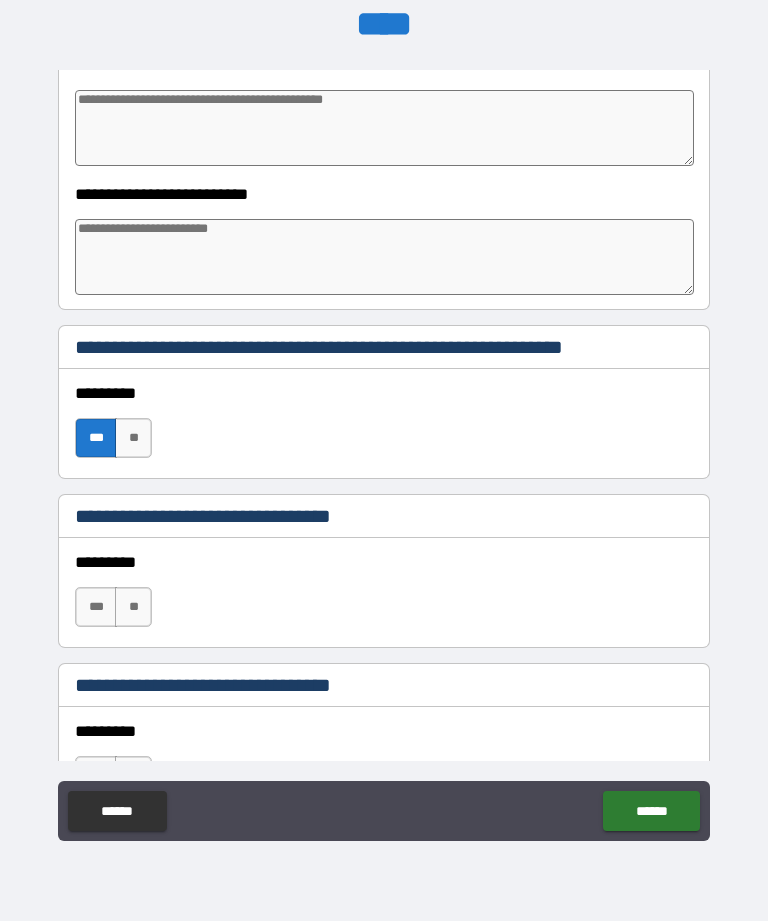 click on "***" at bounding box center (96, 607) 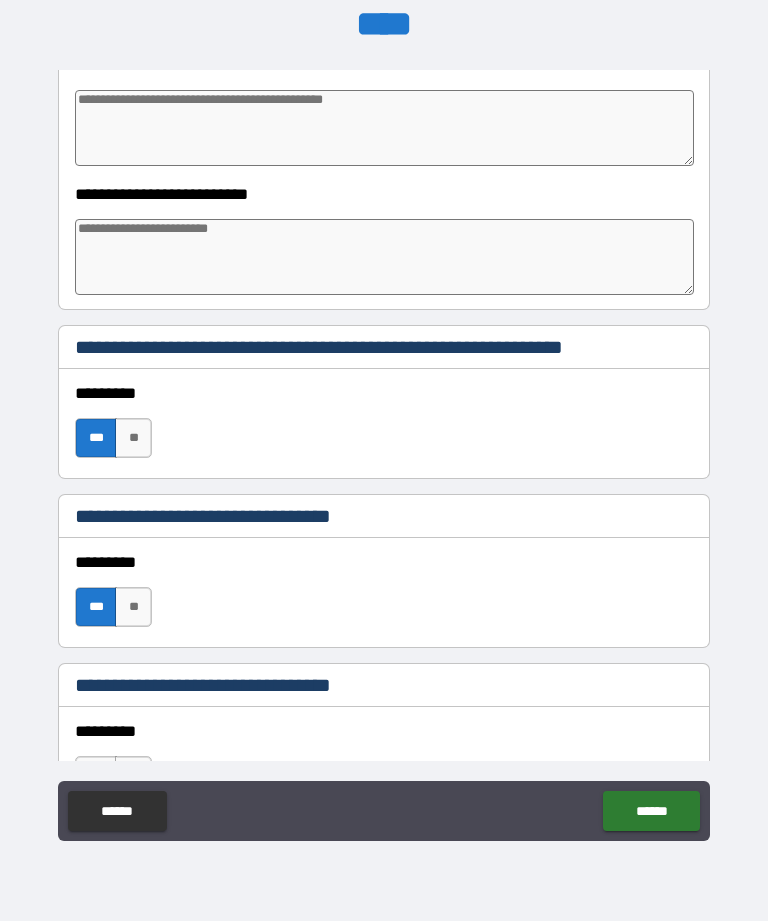 type on "*" 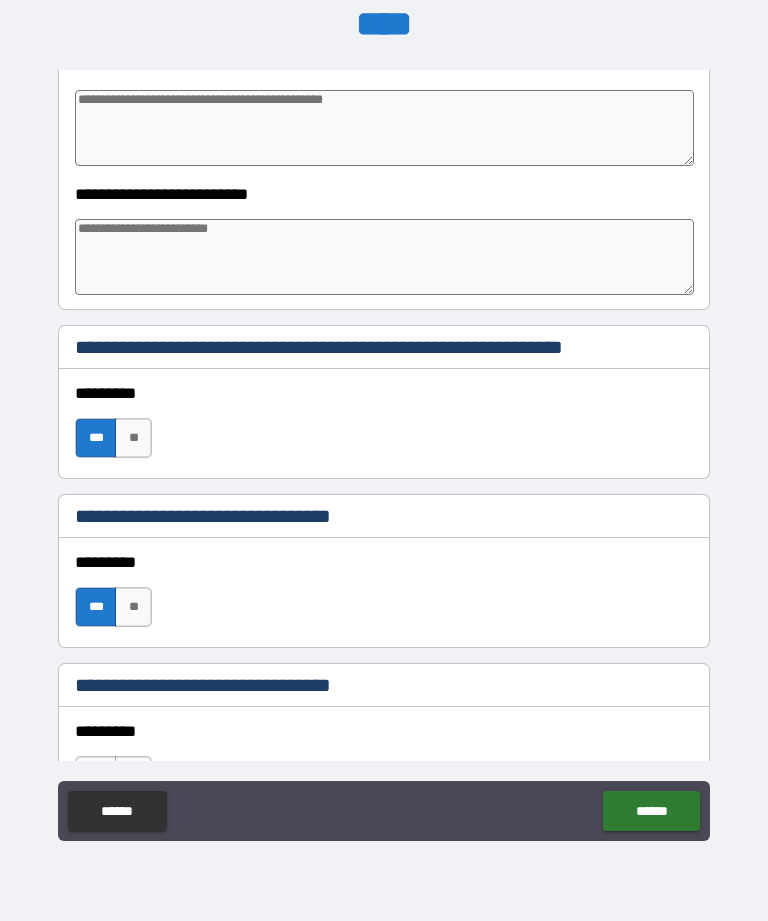 type on "*" 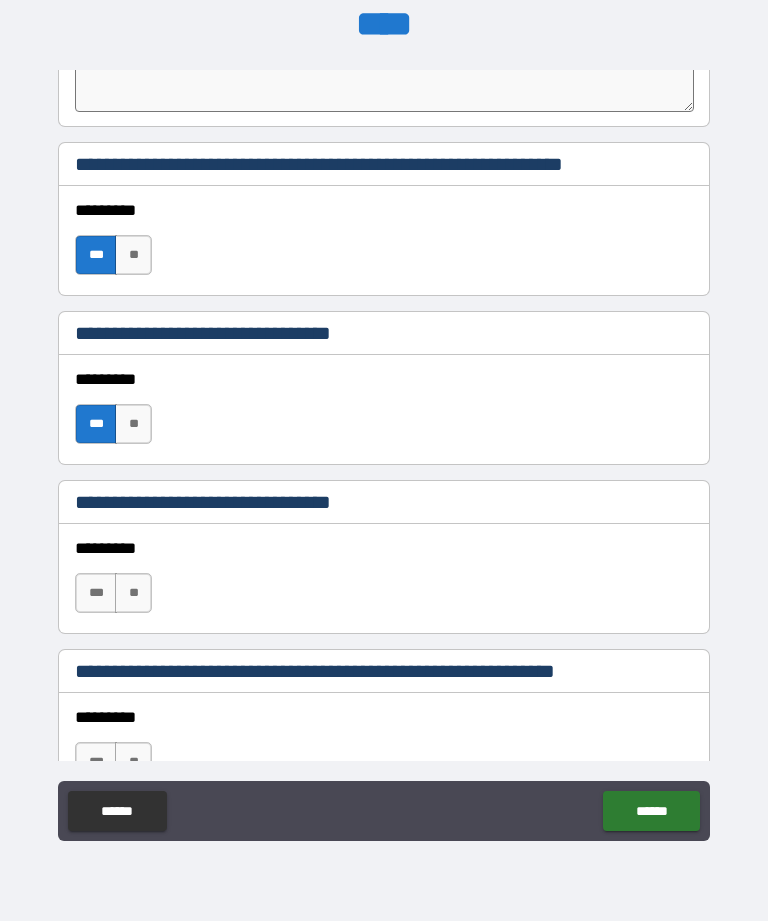 scroll, scrollTop: 799, scrollLeft: 0, axis: vertical 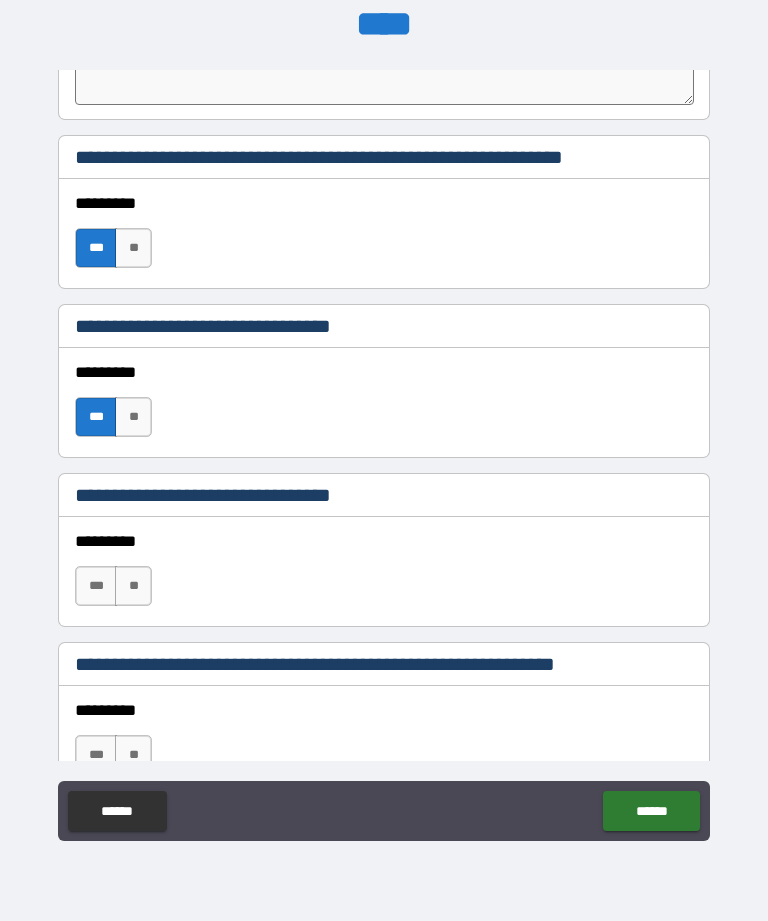click on "***" at bounding box center [96, 586] 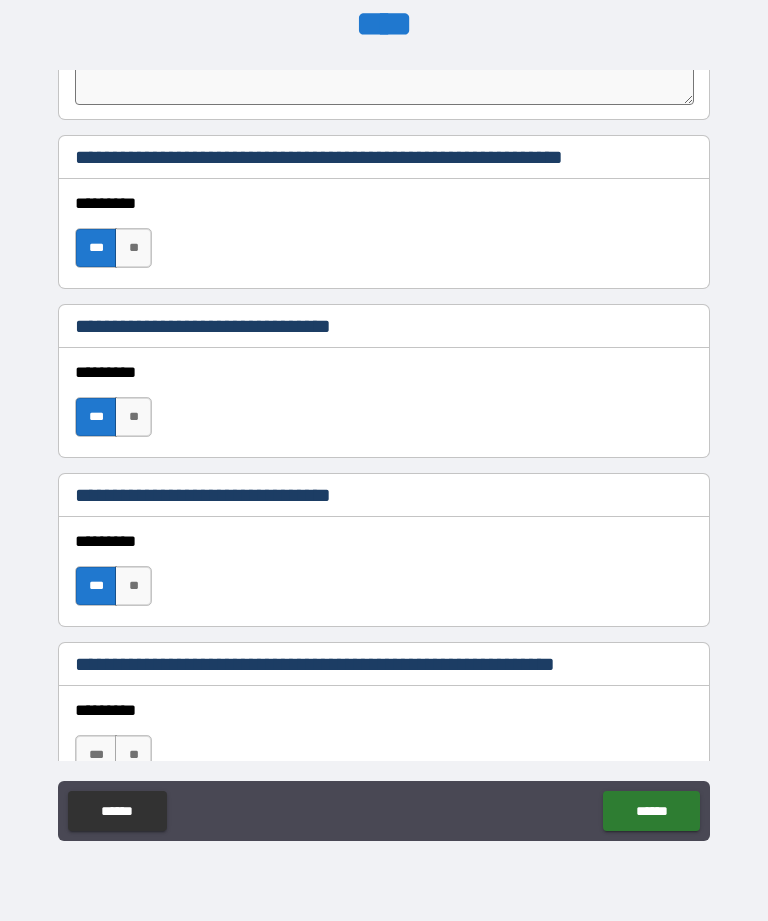 type on "*" 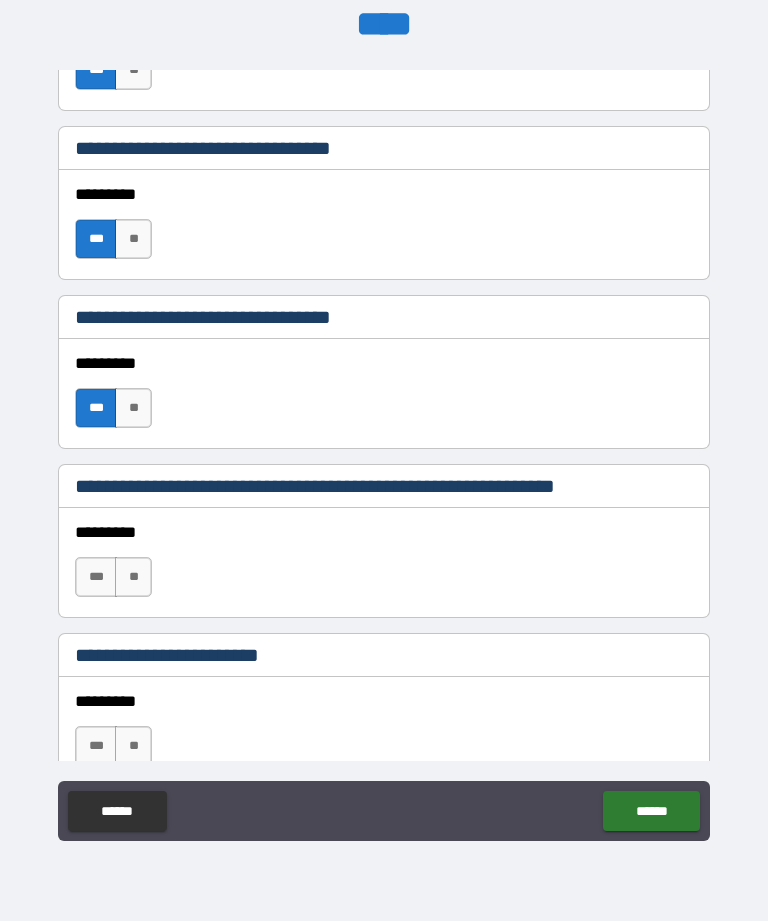 click on "***" at bounding box center [96, 577] 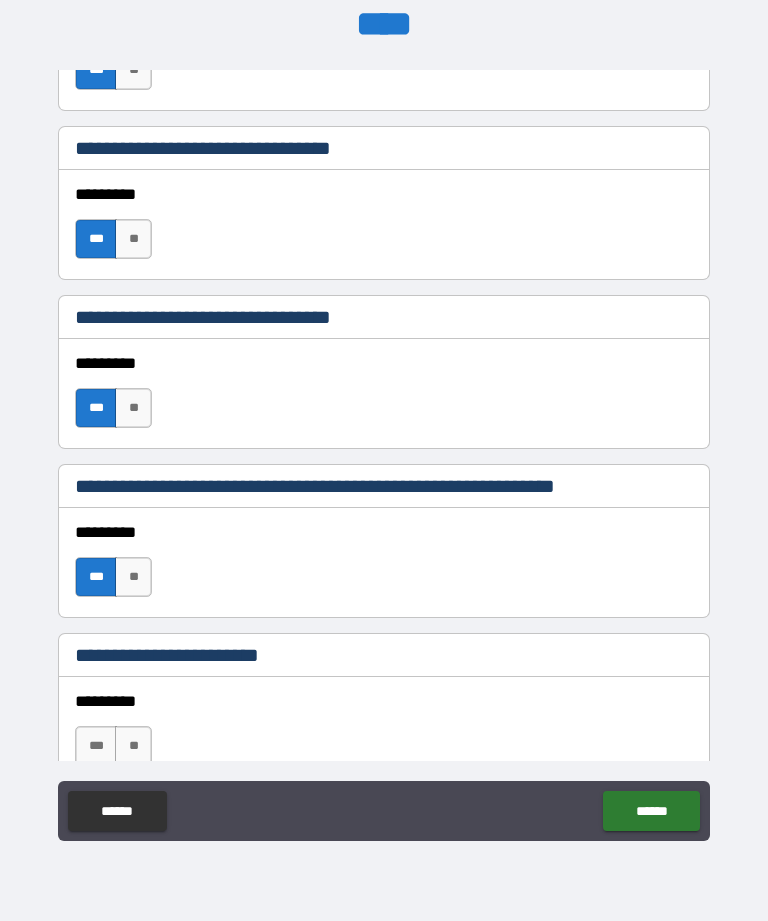 type on "*" 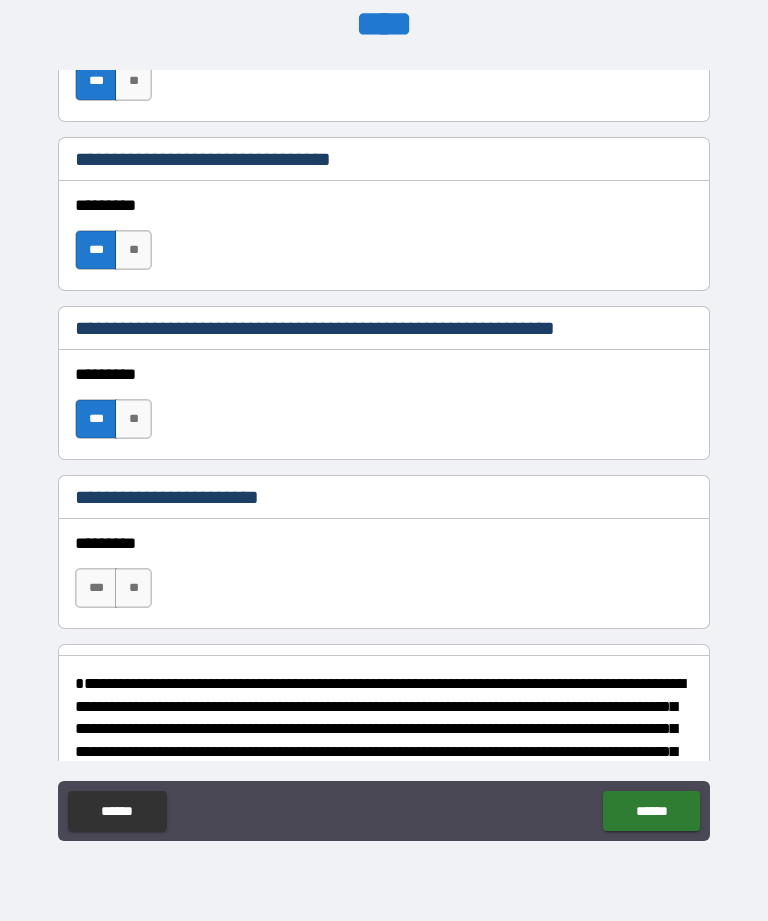 click on "***" at bounding box center (96, 588) 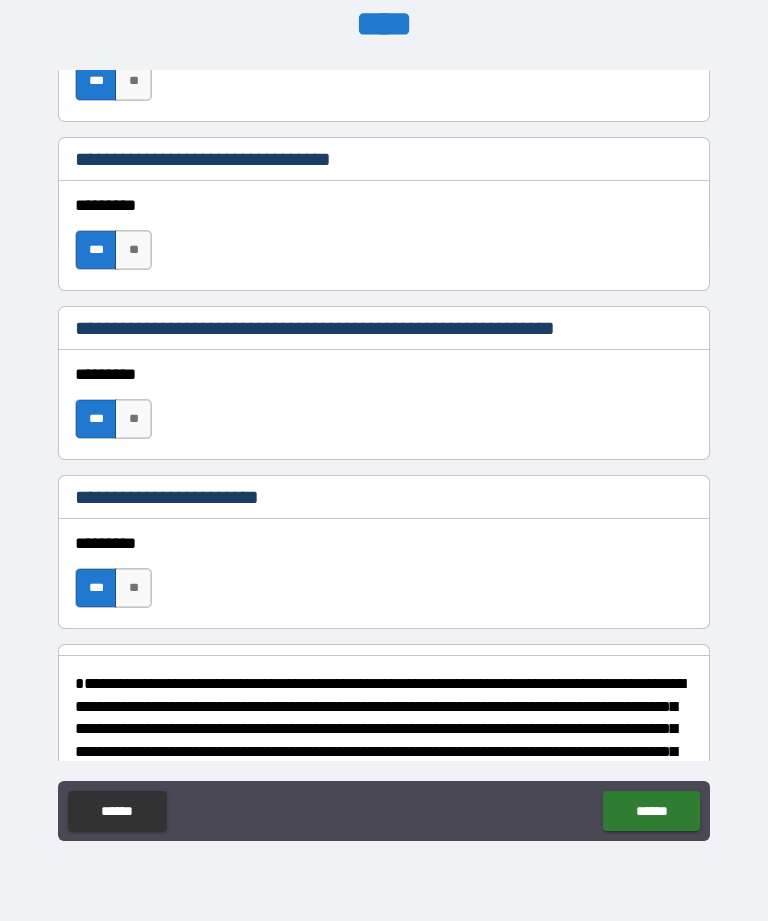 type on "*" 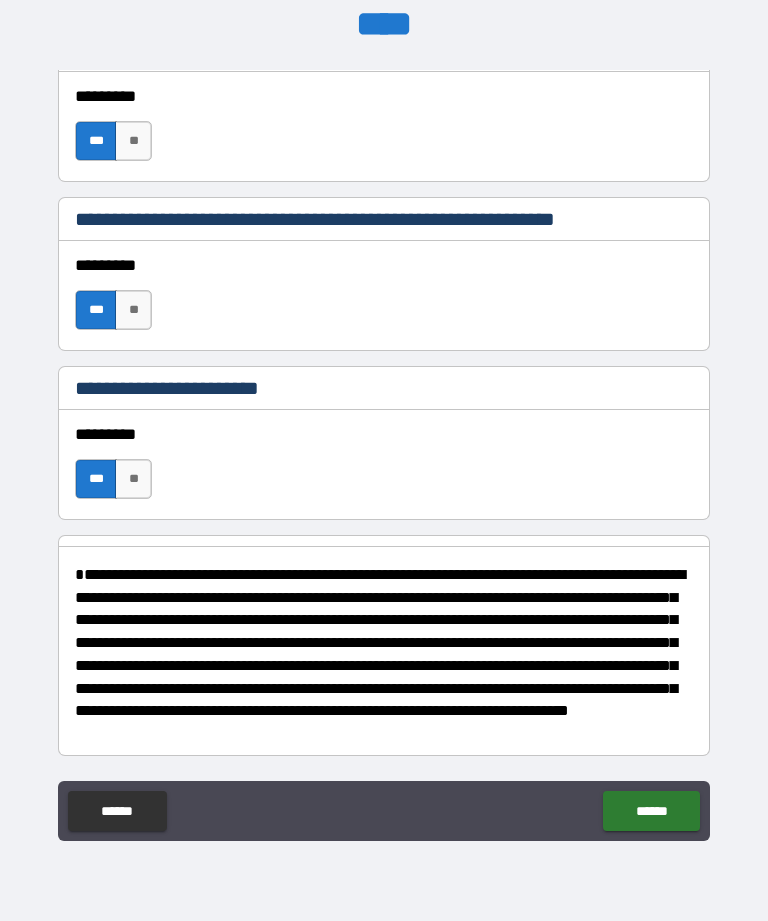 scroll, scrollTop: 1244, scrollLeft: 0, axis: vertical 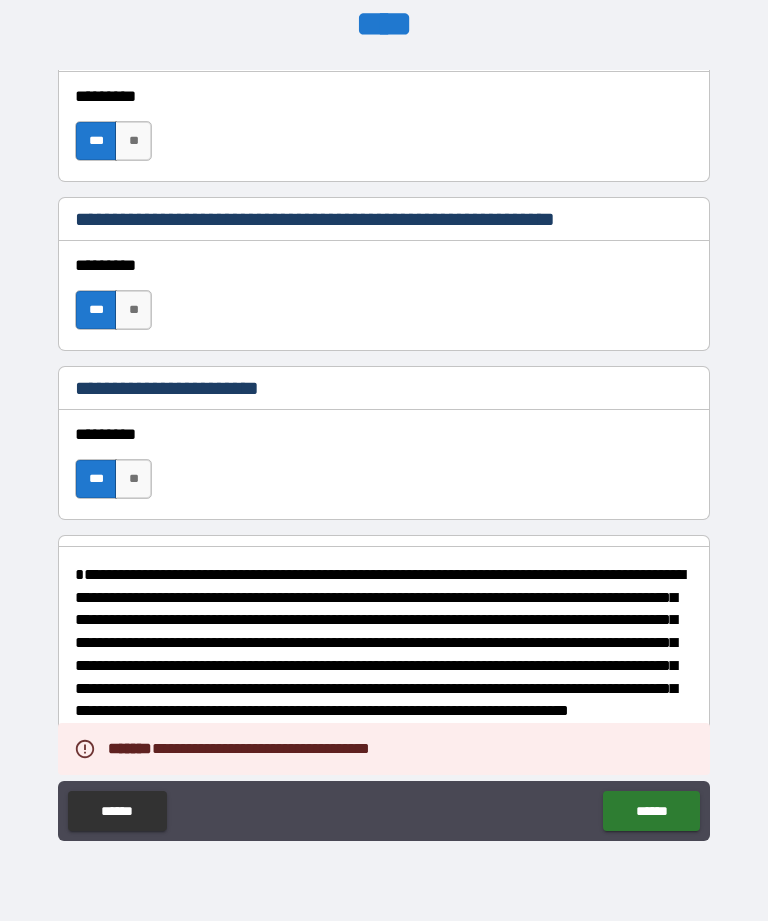 type on "*" 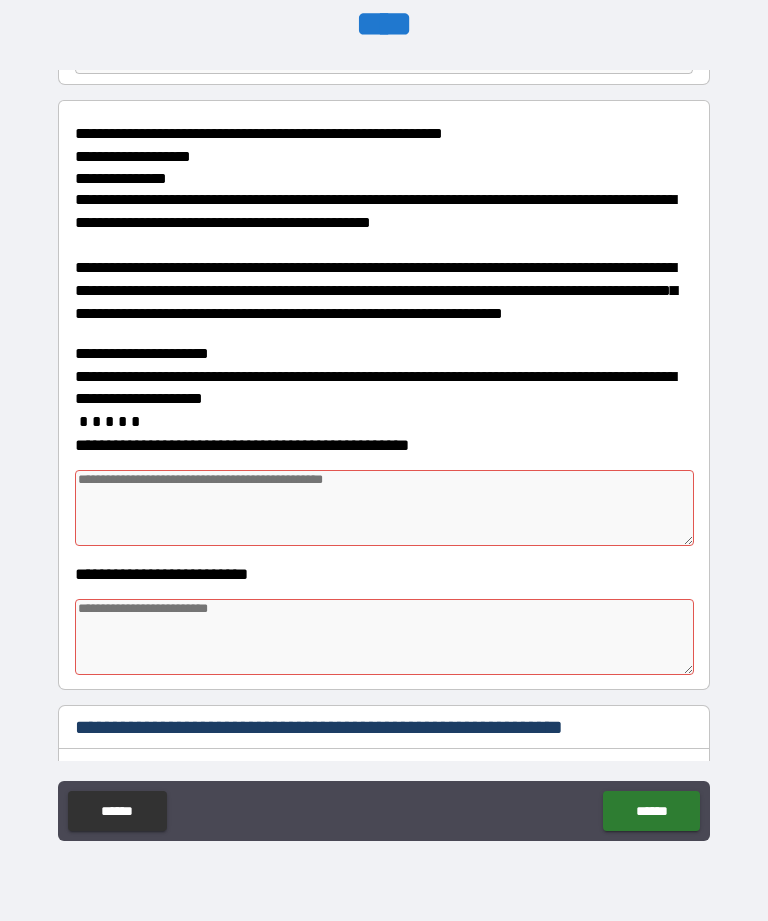 scroll, scrollTop: 228, scrollLeft: 0, axis: vertical 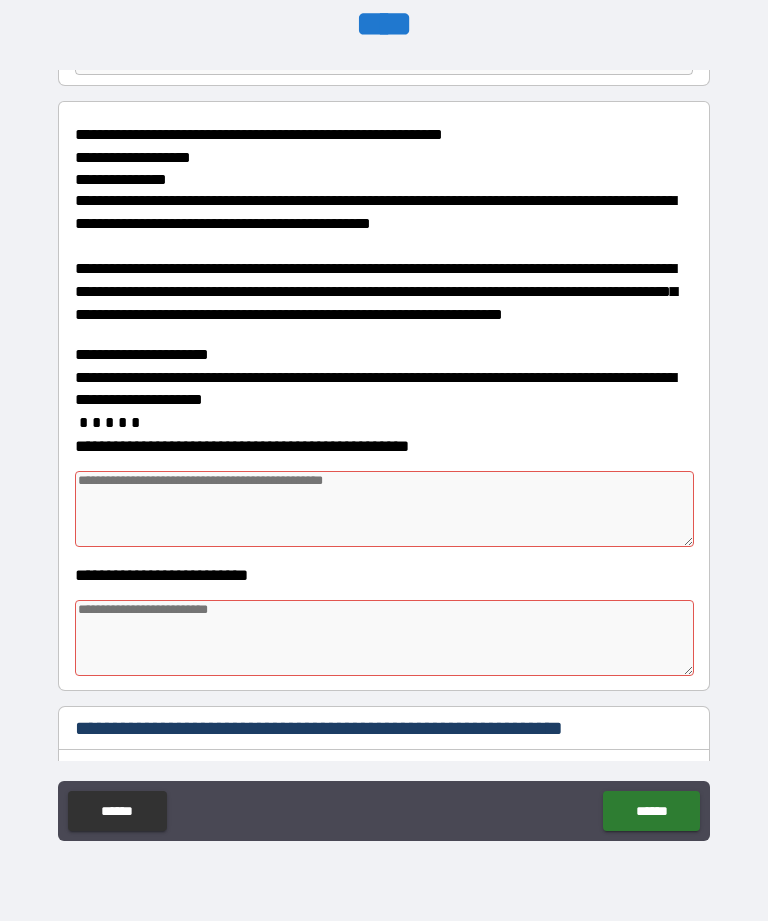 click at bounding box center (384, 509) 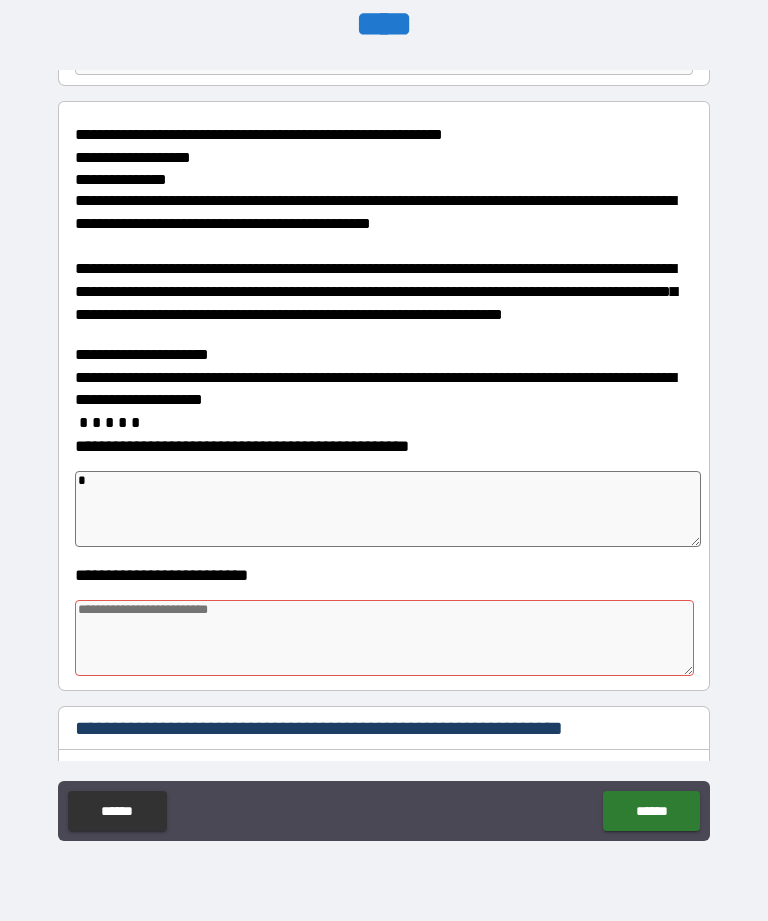 type on "*" 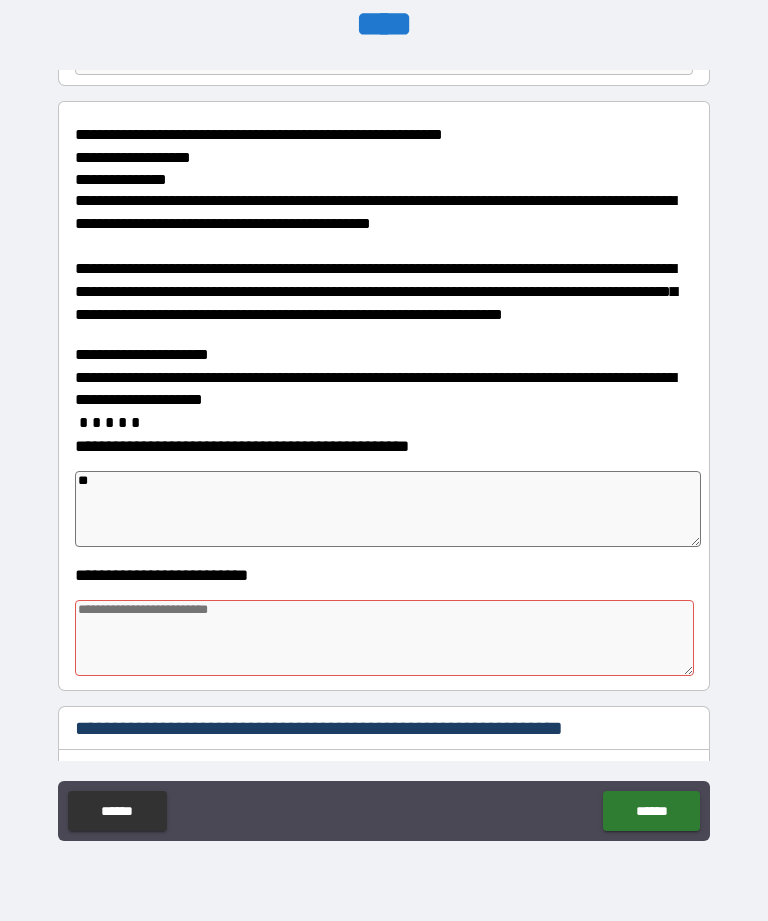 type on "*" 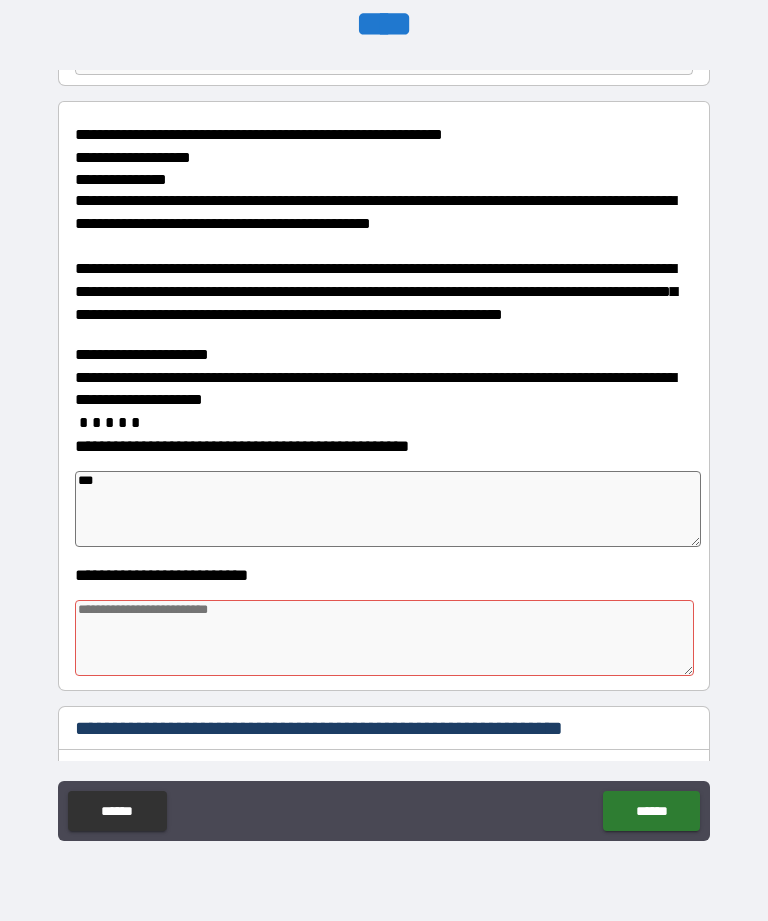 type on "*" 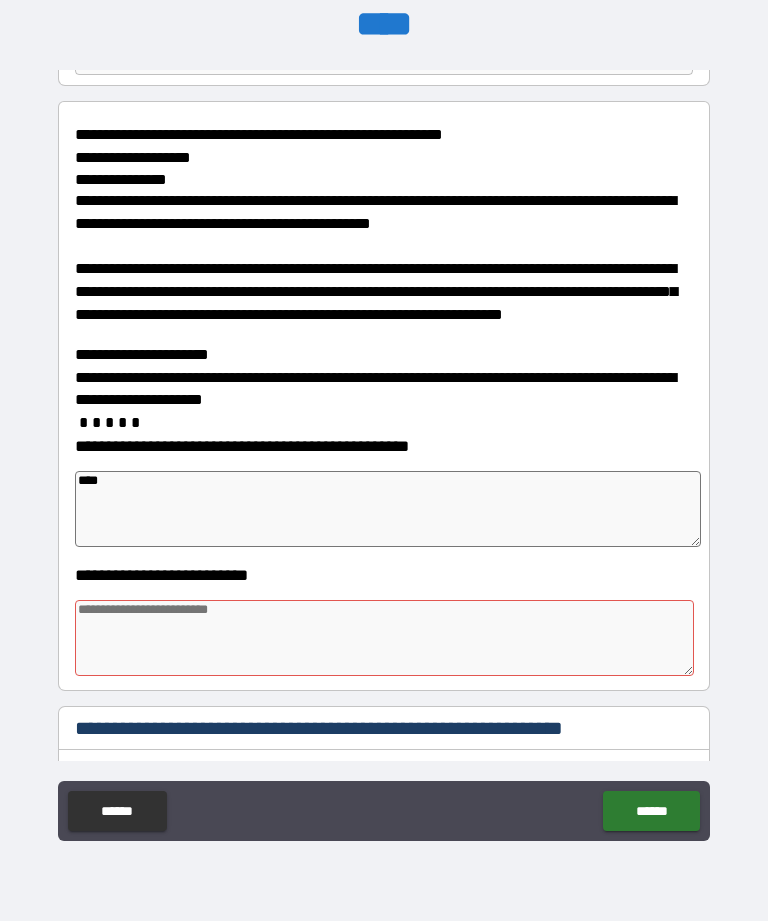type on "*" 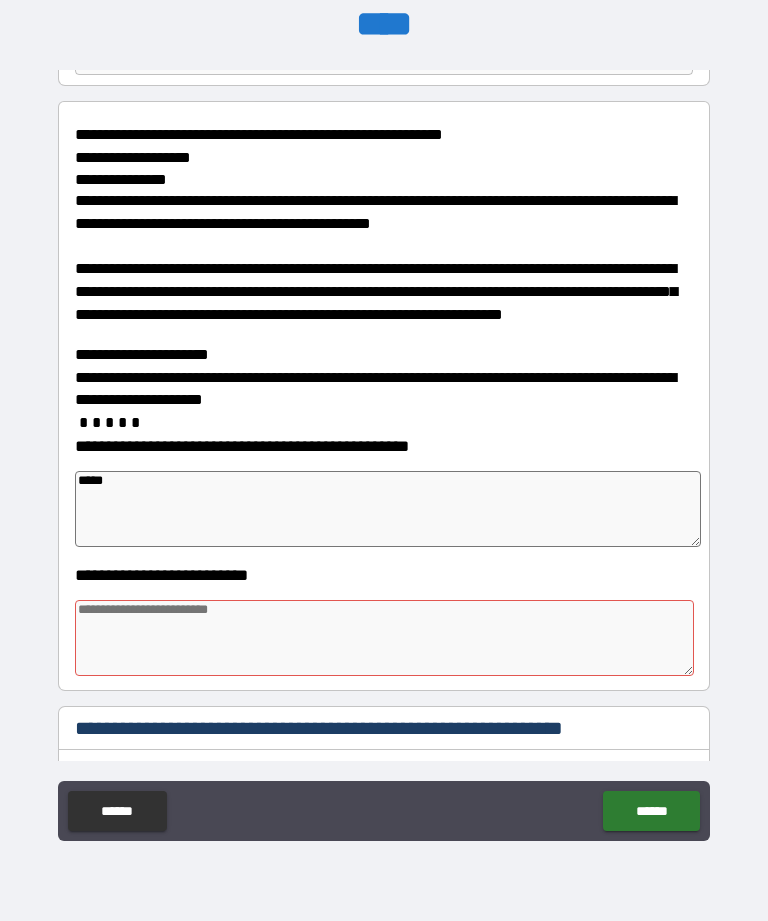 type on "*" 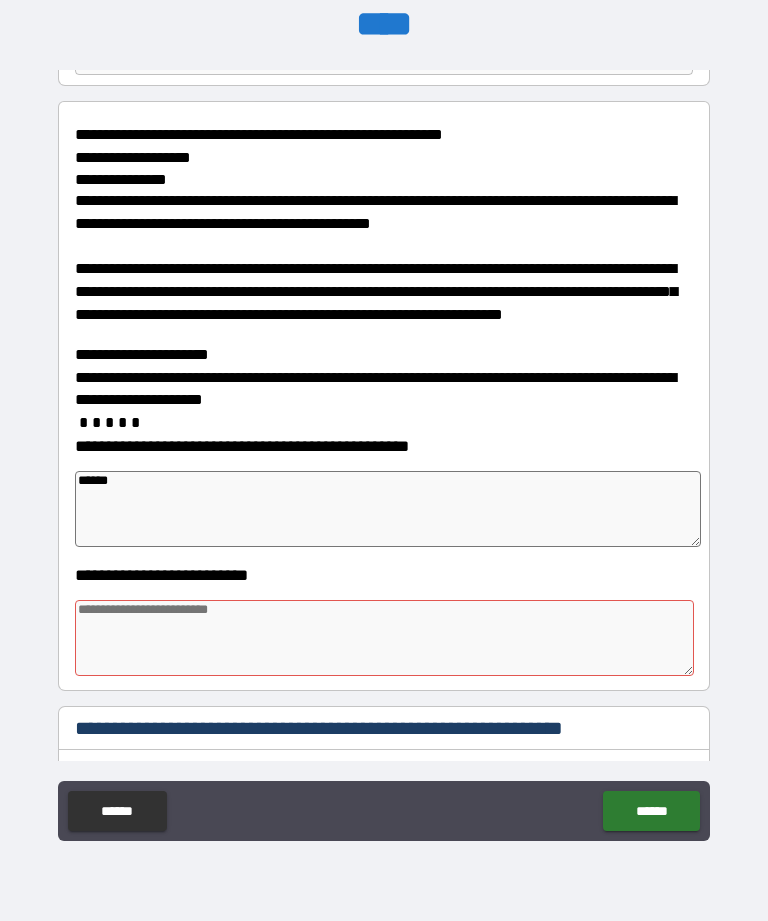 type on "*" 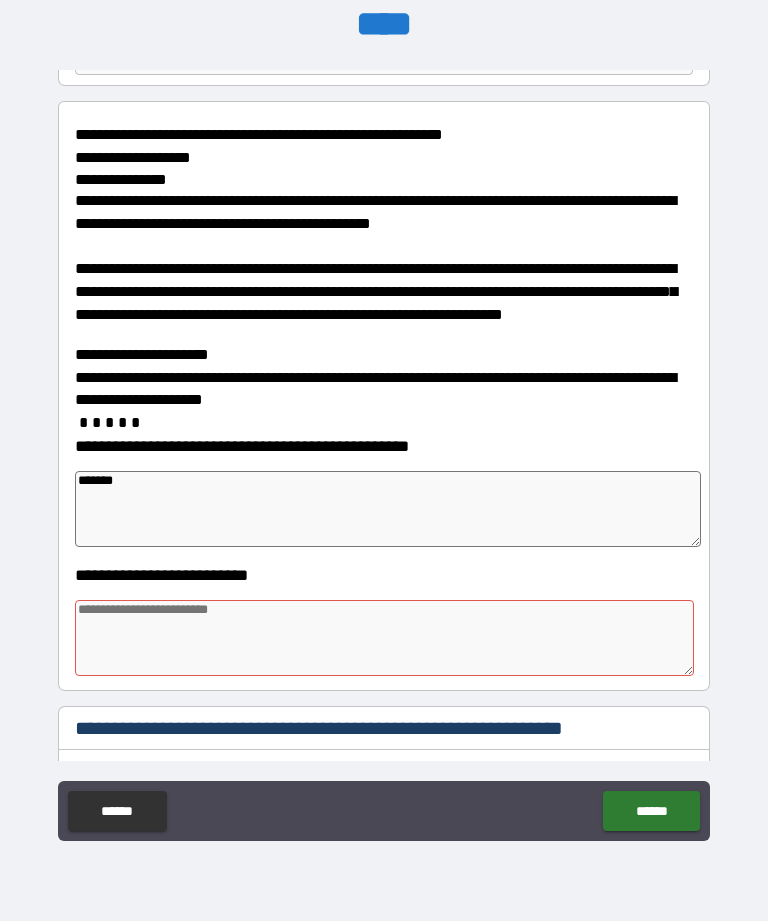 type on "********" 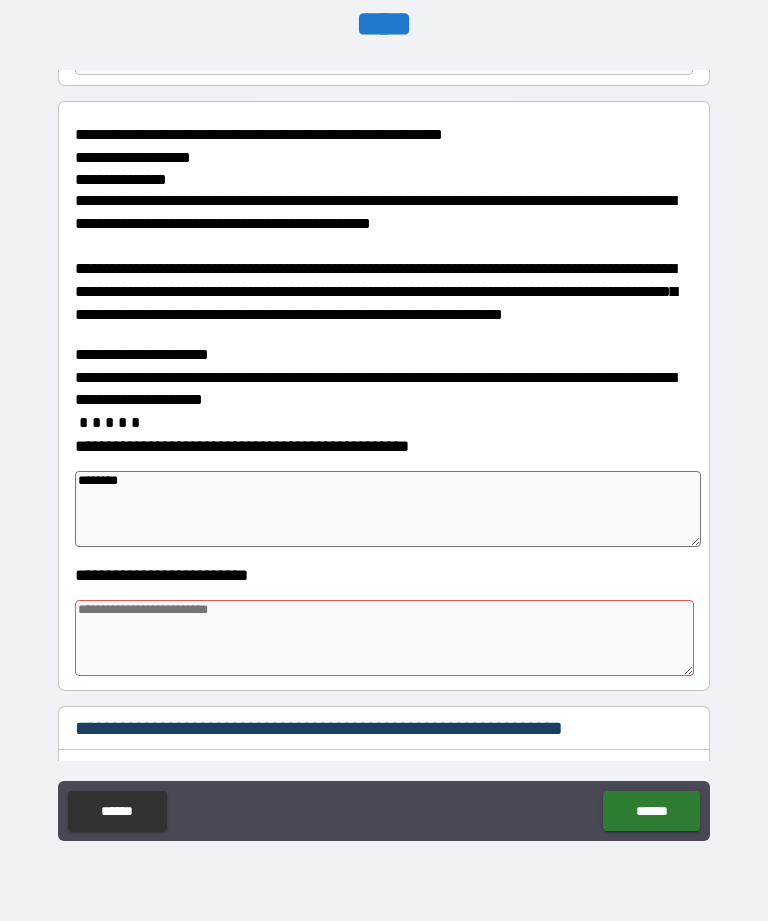 type on "*" 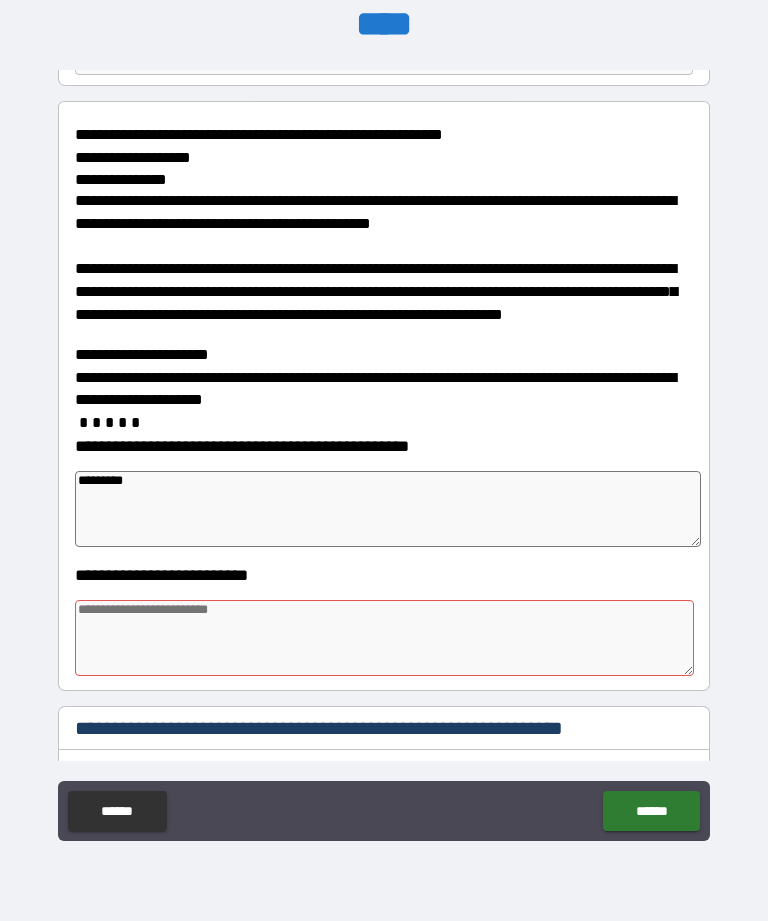 type on "*" 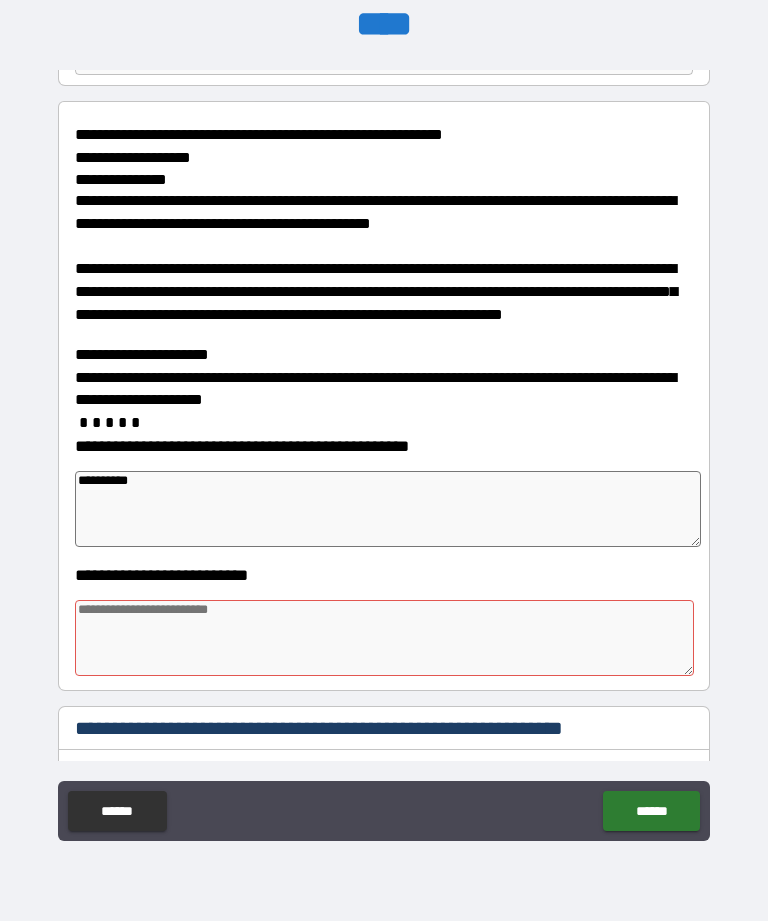 type on "*" 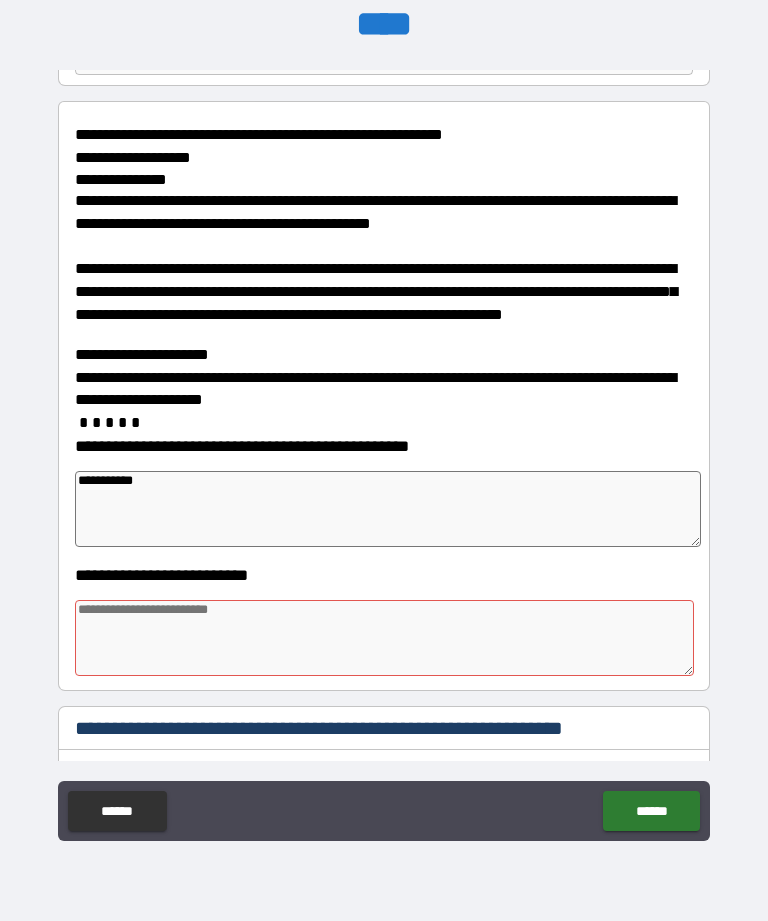 type on "**********" 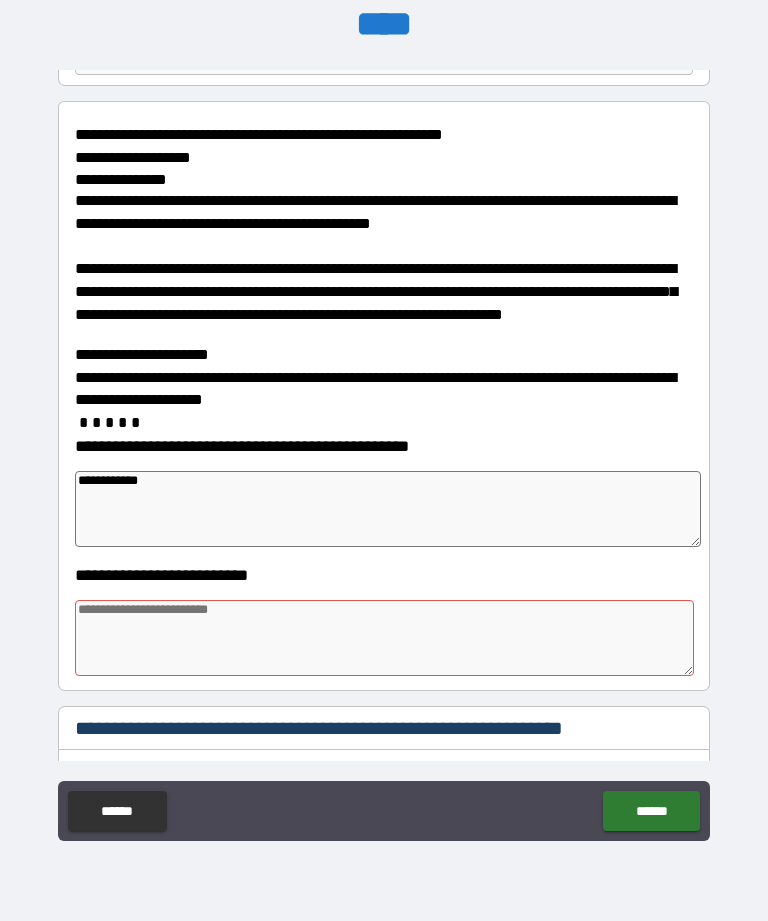 type on "*" 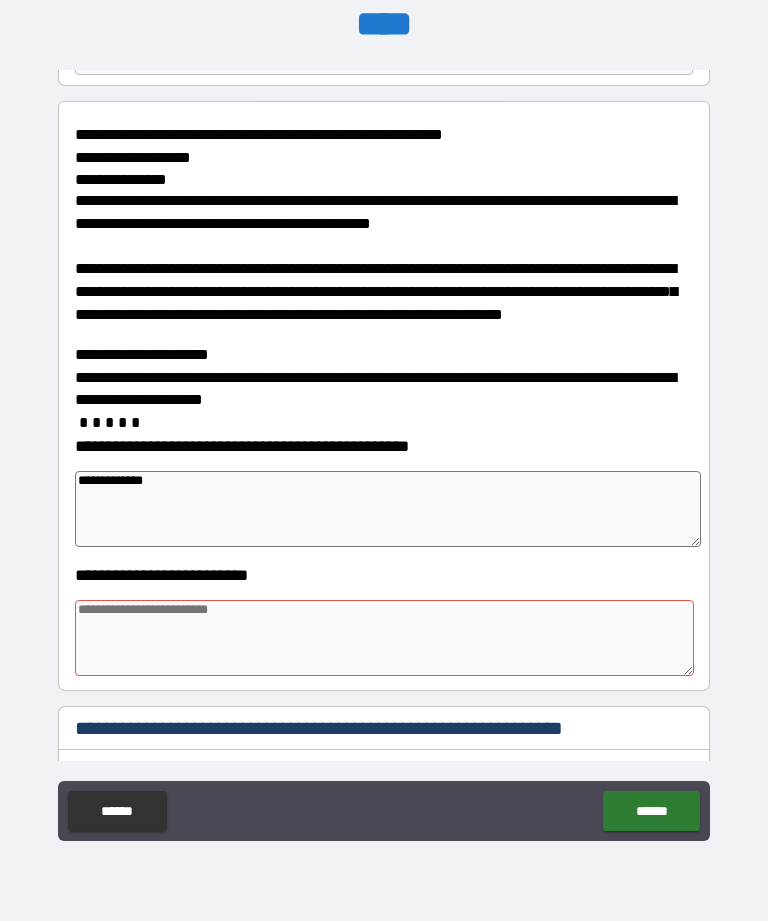 type on "*" 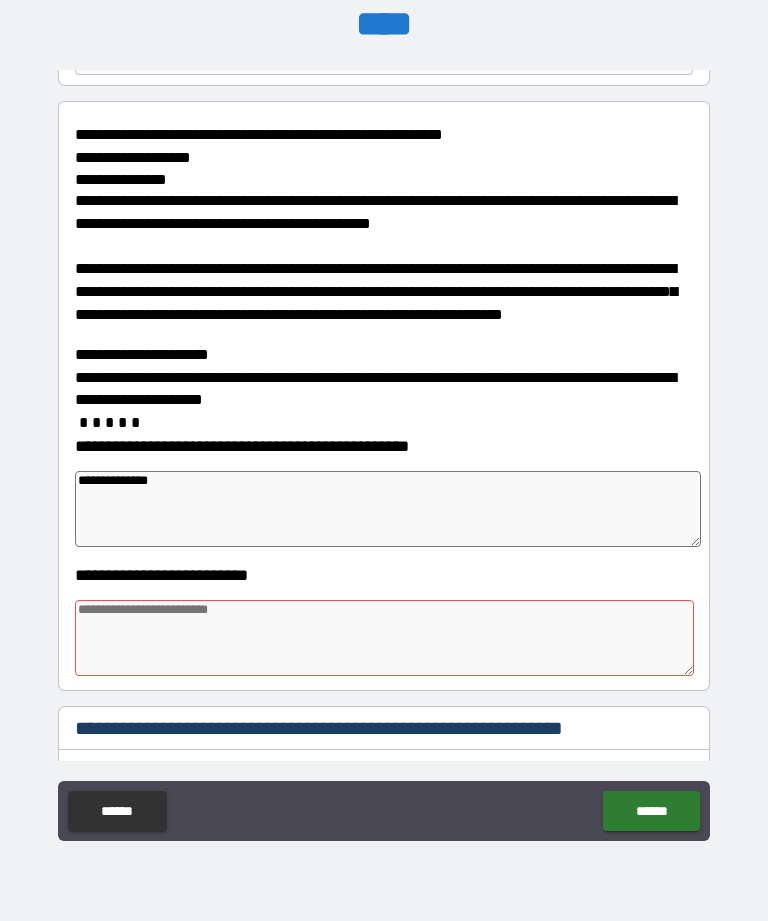 type on "*" 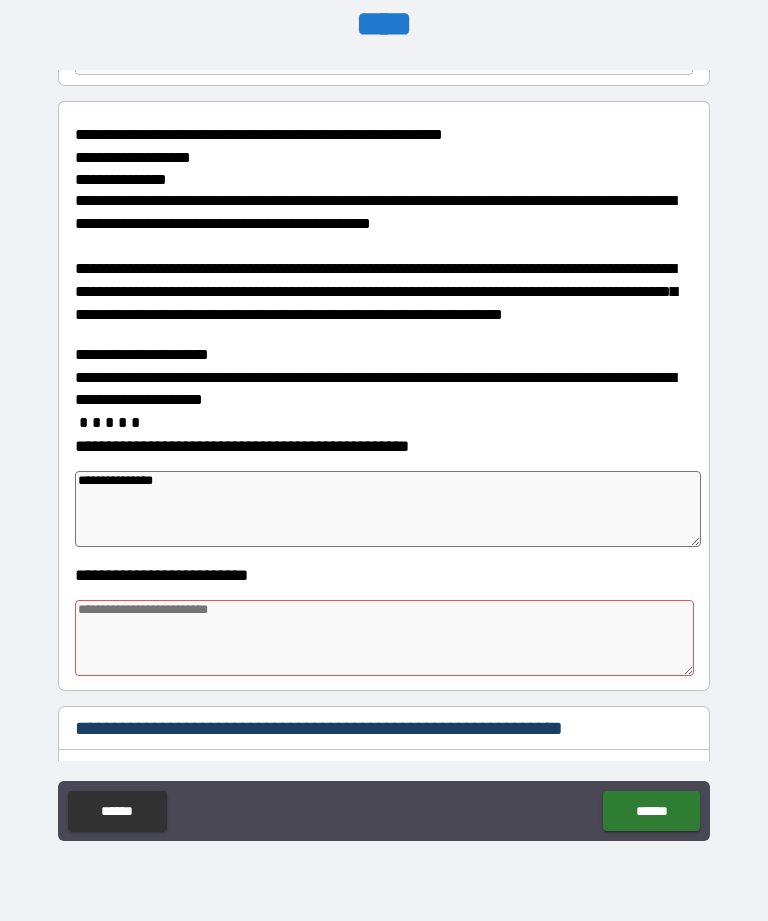 type on "**********" 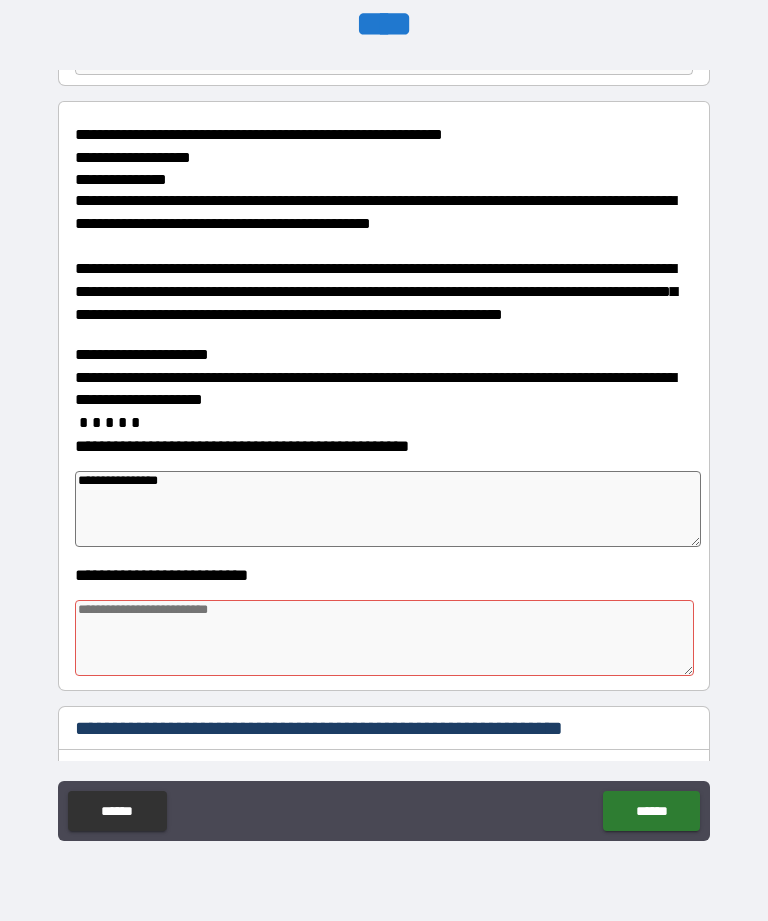 type on "**********" 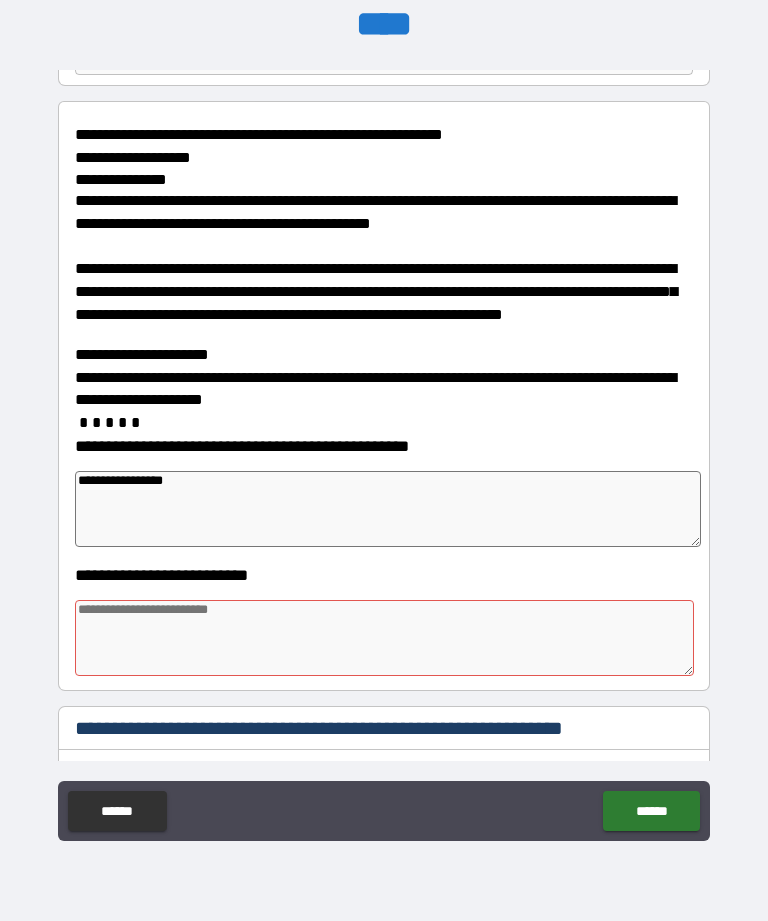type on "*" 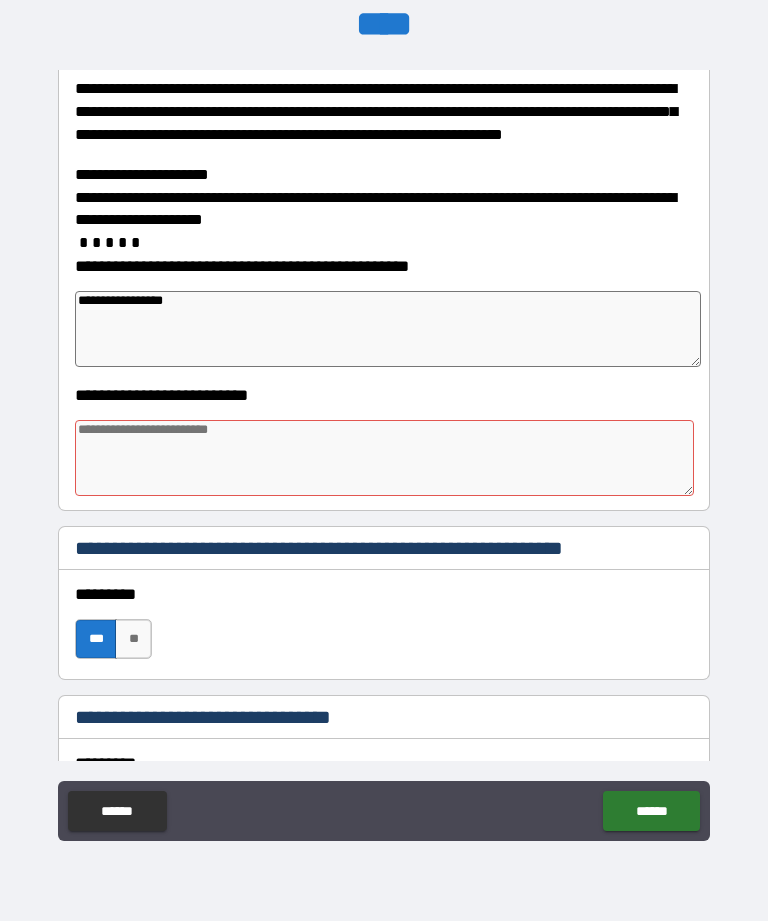 scroll, scrollTop: 407, scrollLeft: 0, axis: vertical 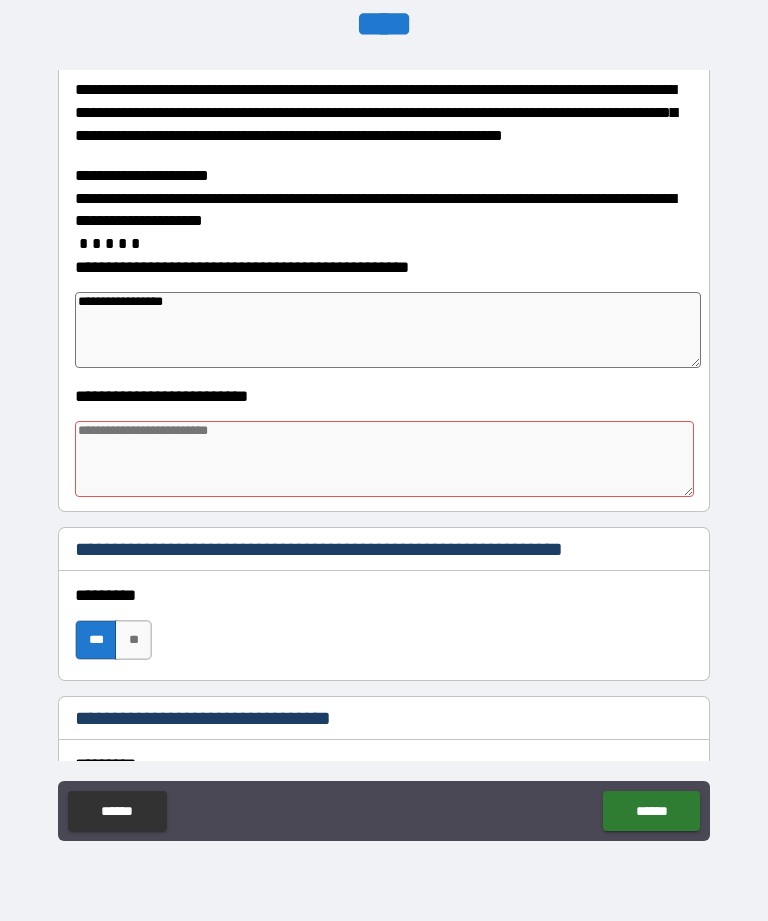 type on "**********" 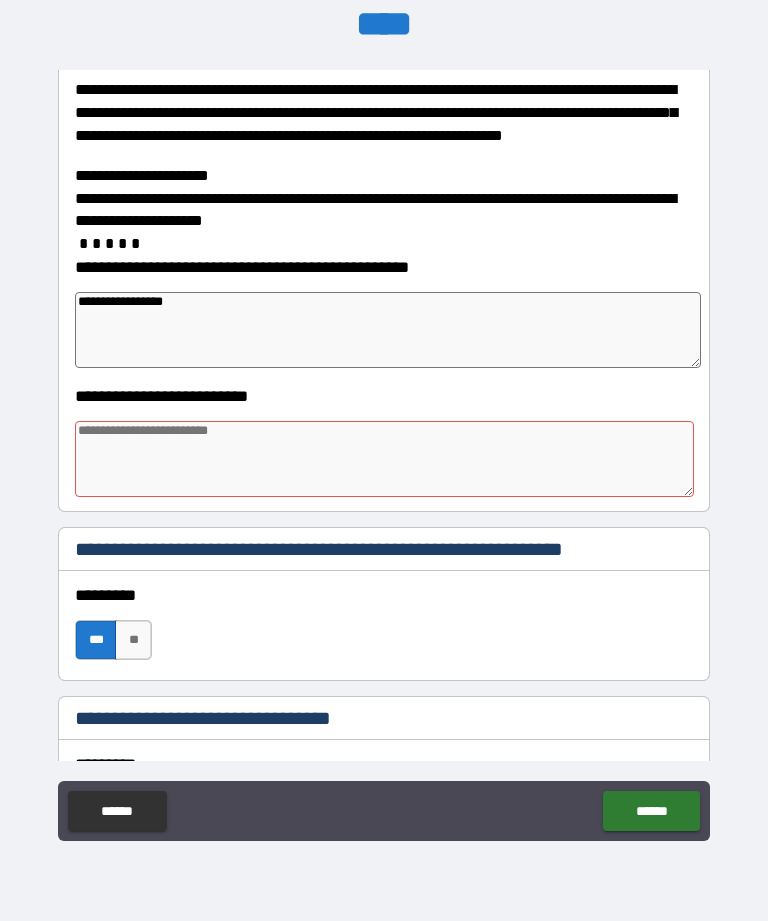 type on "*" 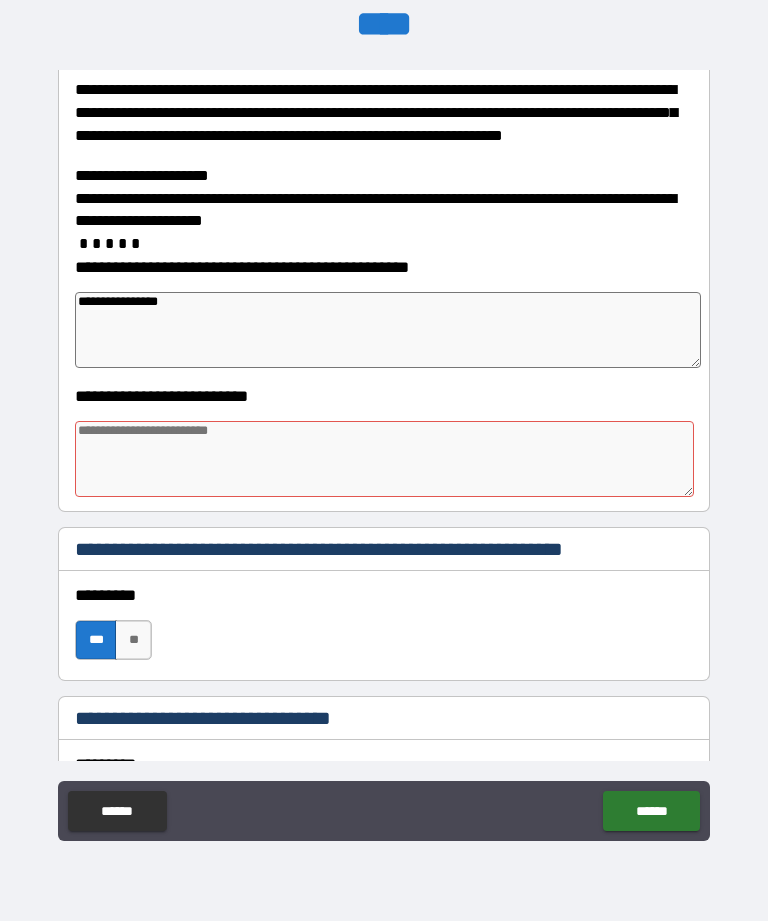 type on "*" 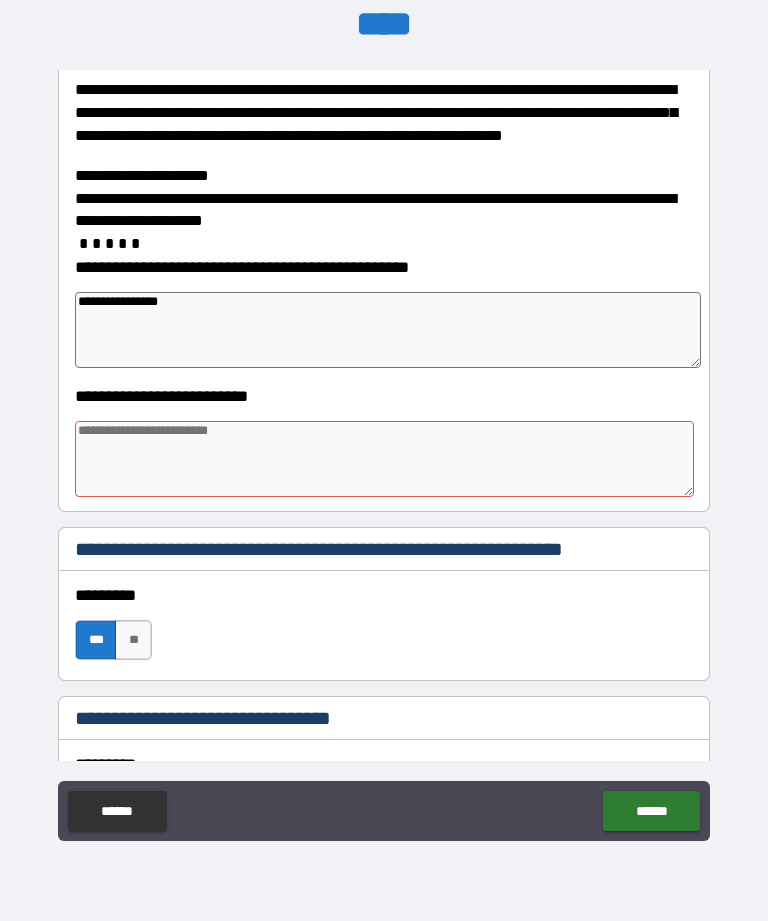 type on "*" 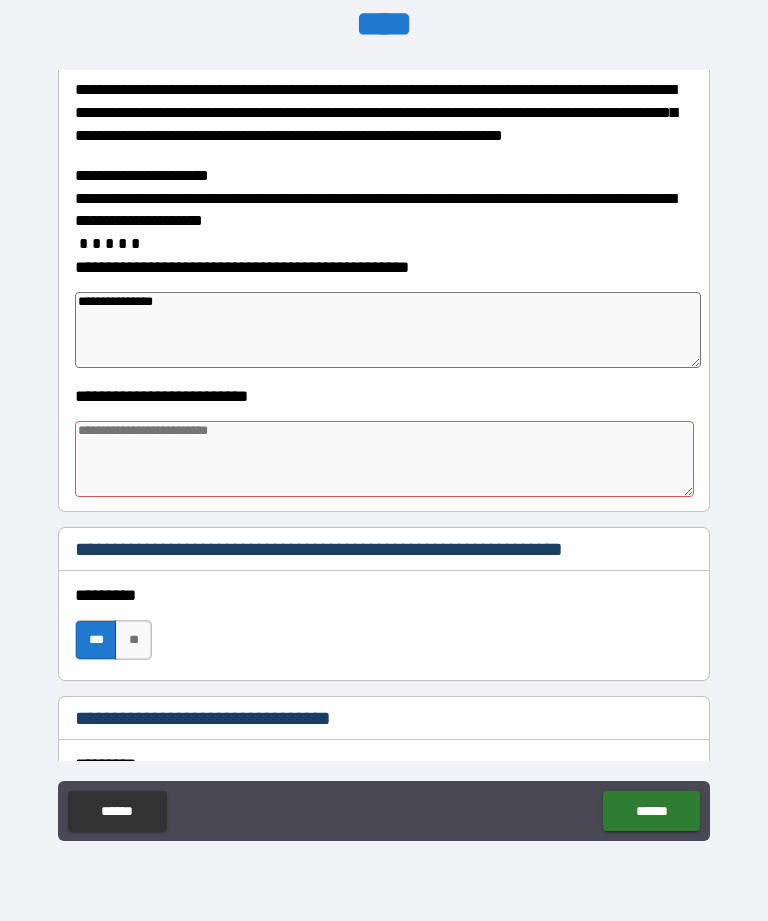 type on "*" 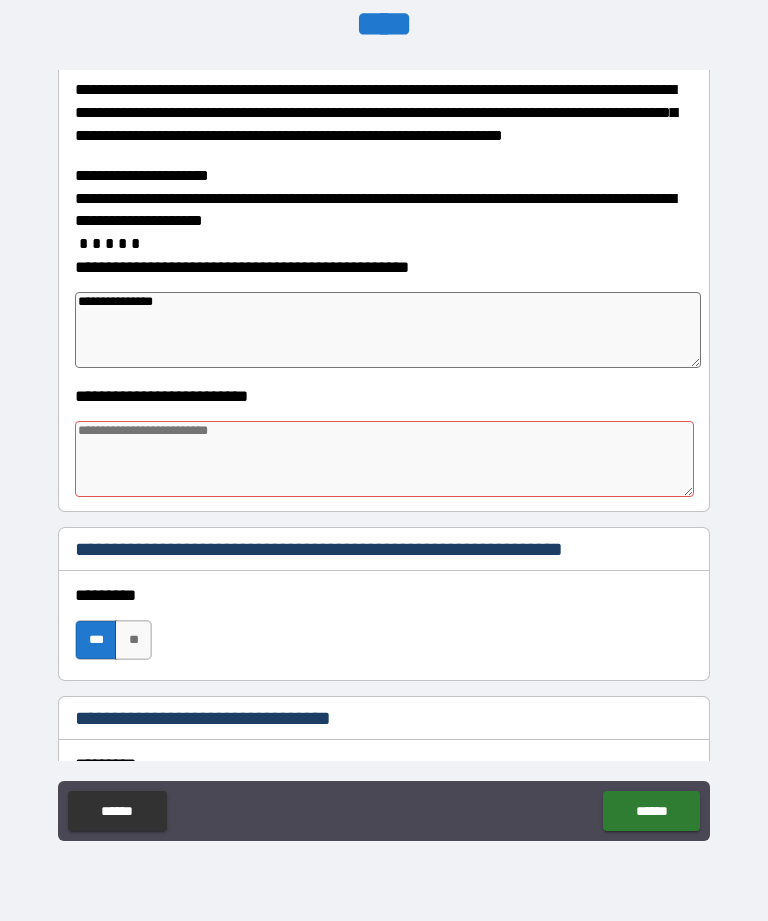 type on "*" 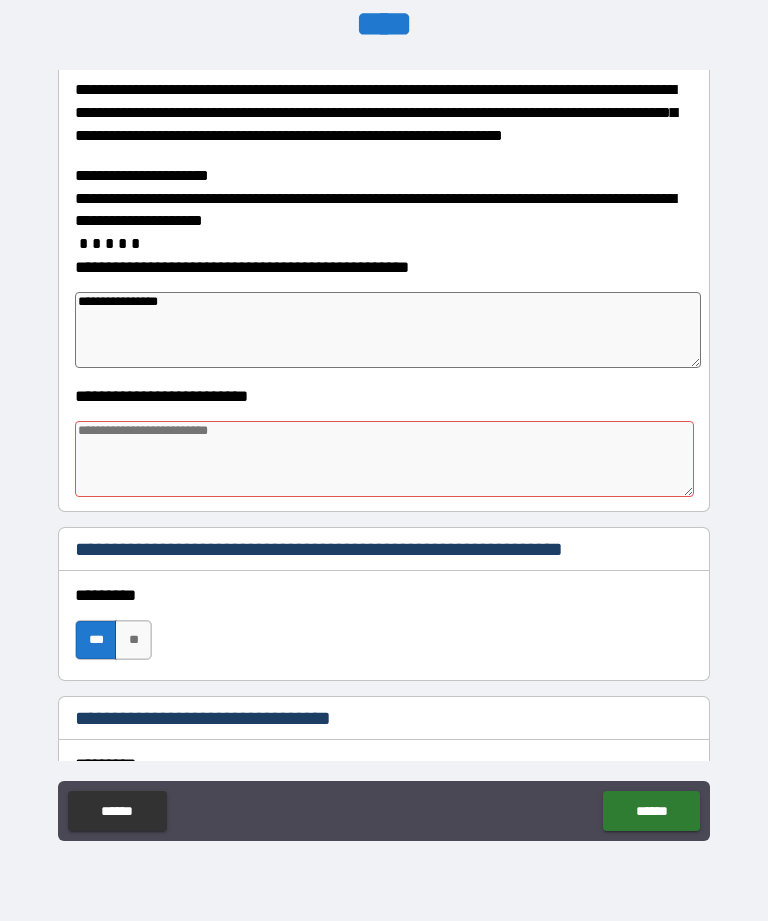 type on "*" 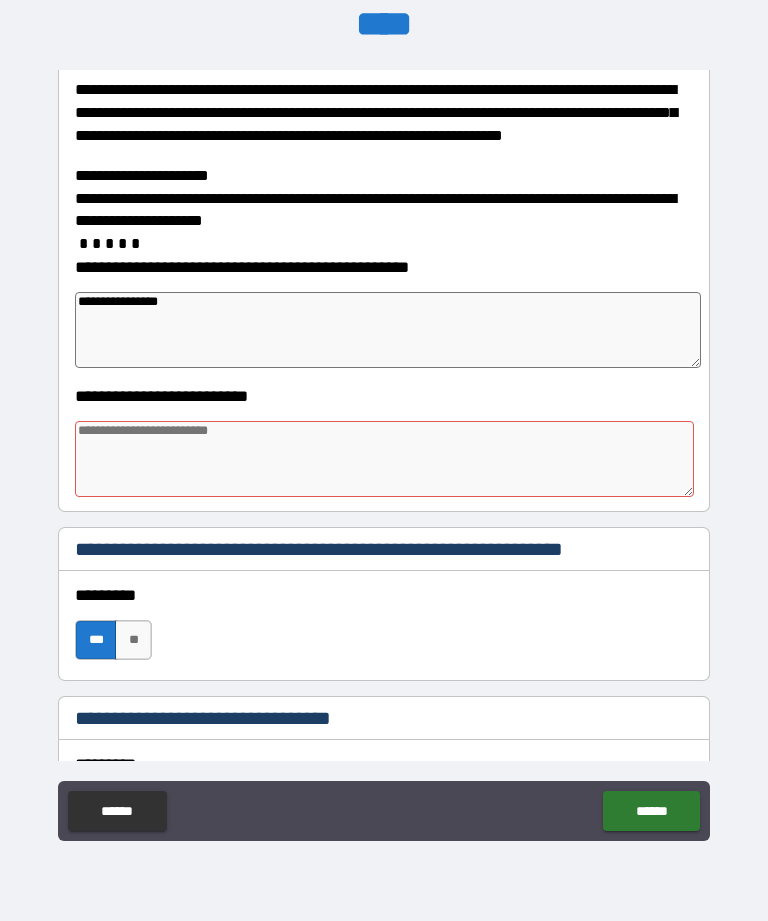 type on "*" 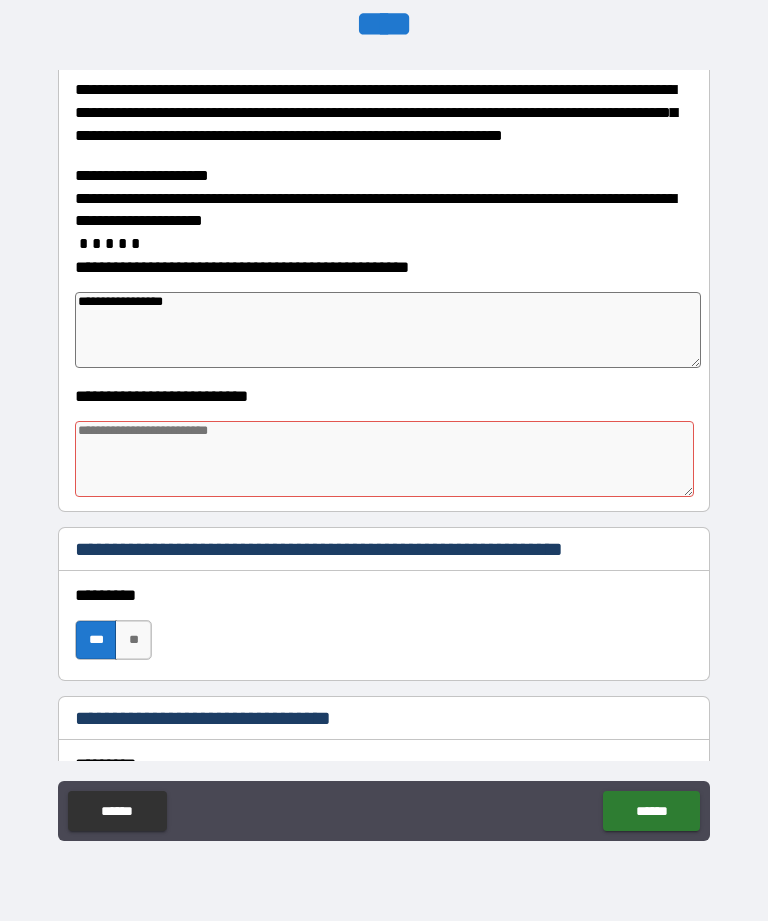 type on "*" 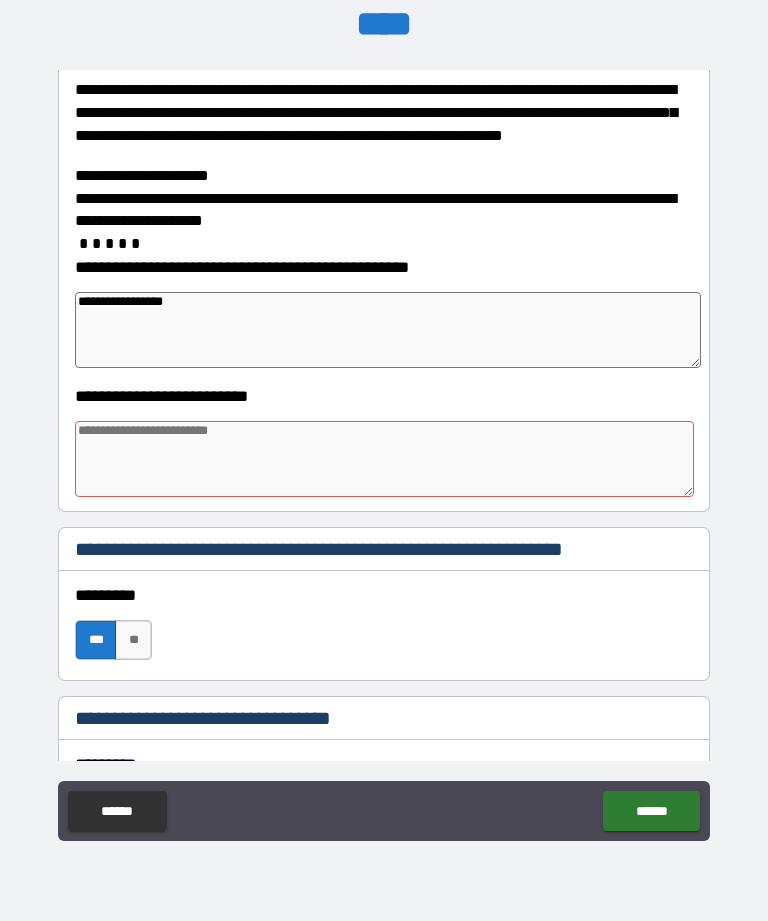 type on "*" 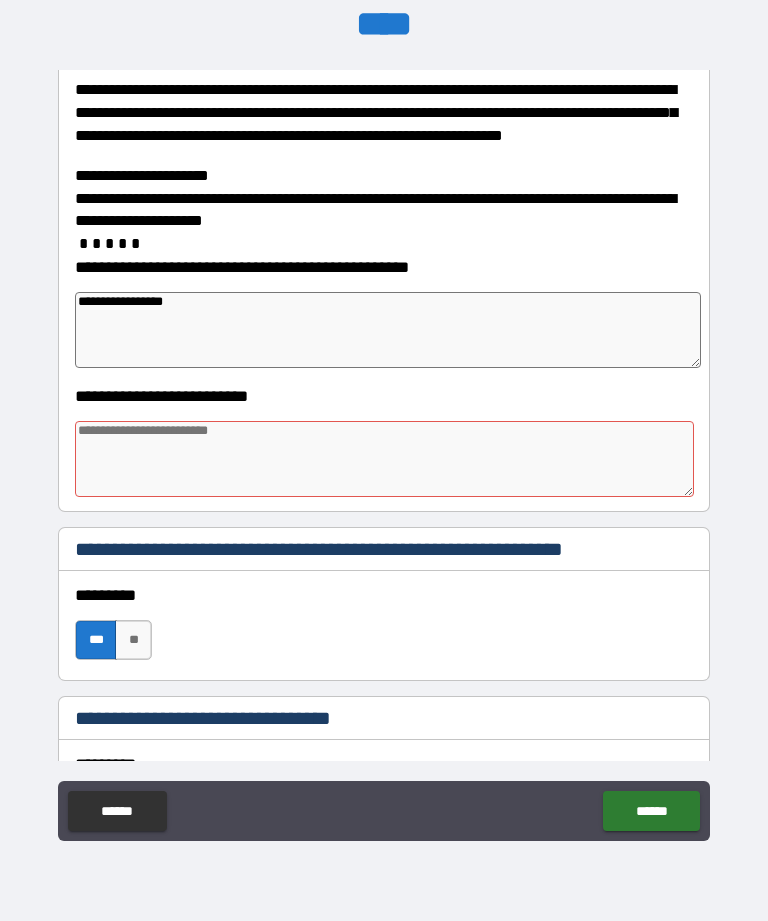 type on "*" 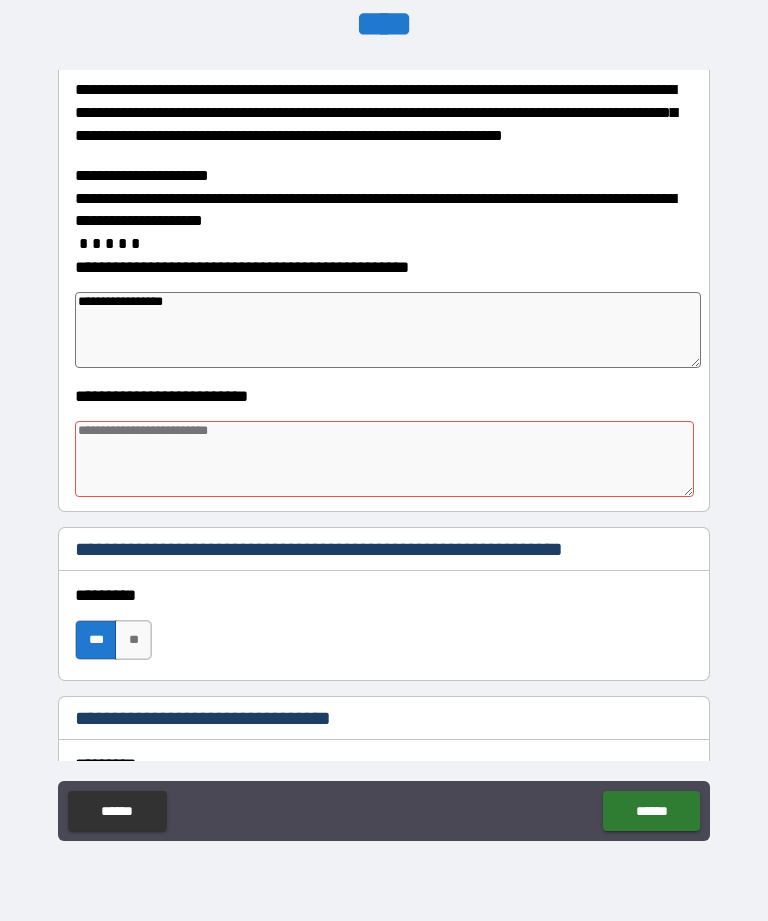 type on "*" 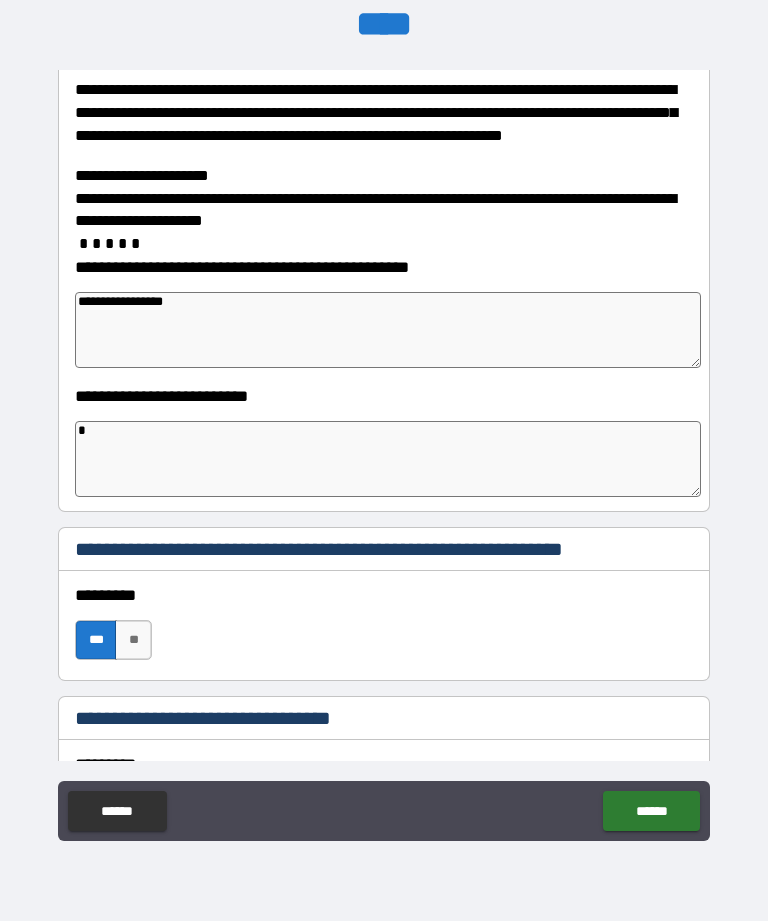type on "*" 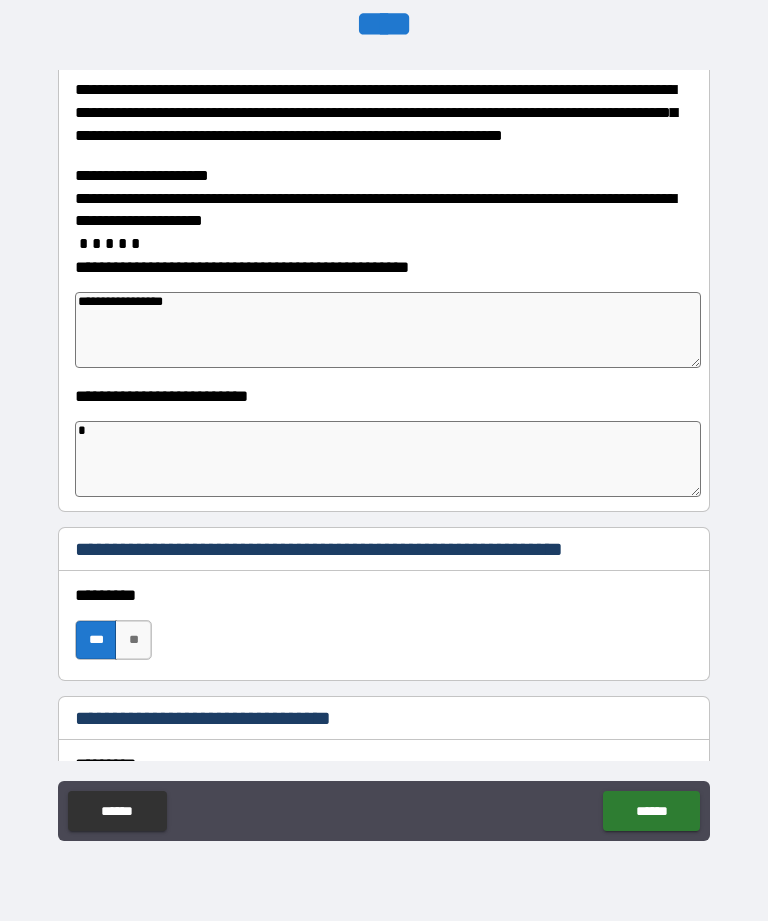 type on "**" 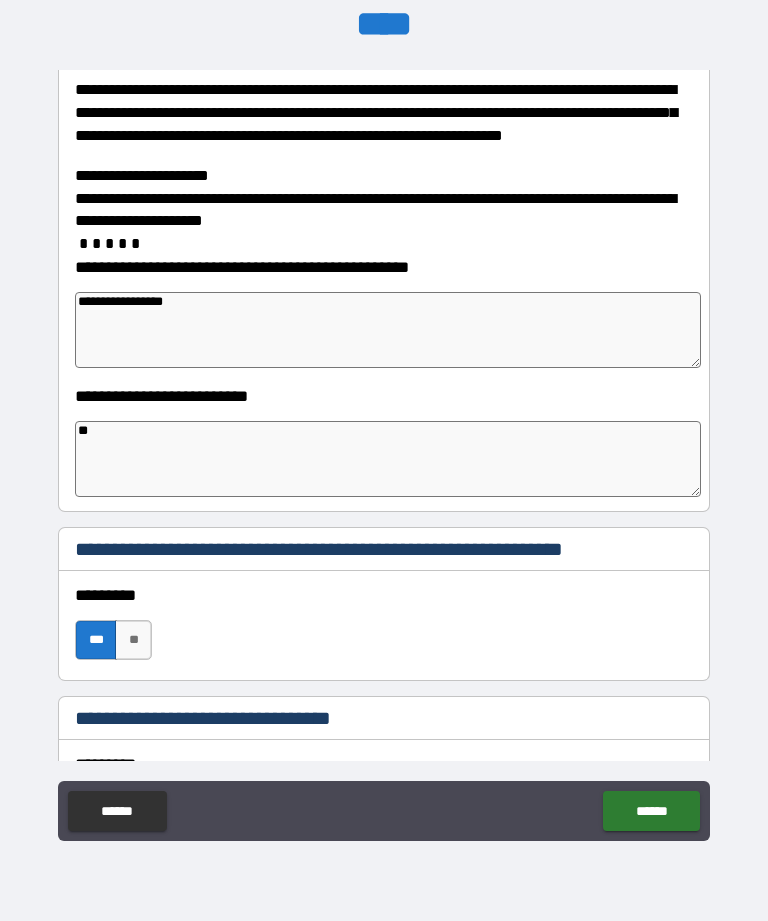 type on "***" 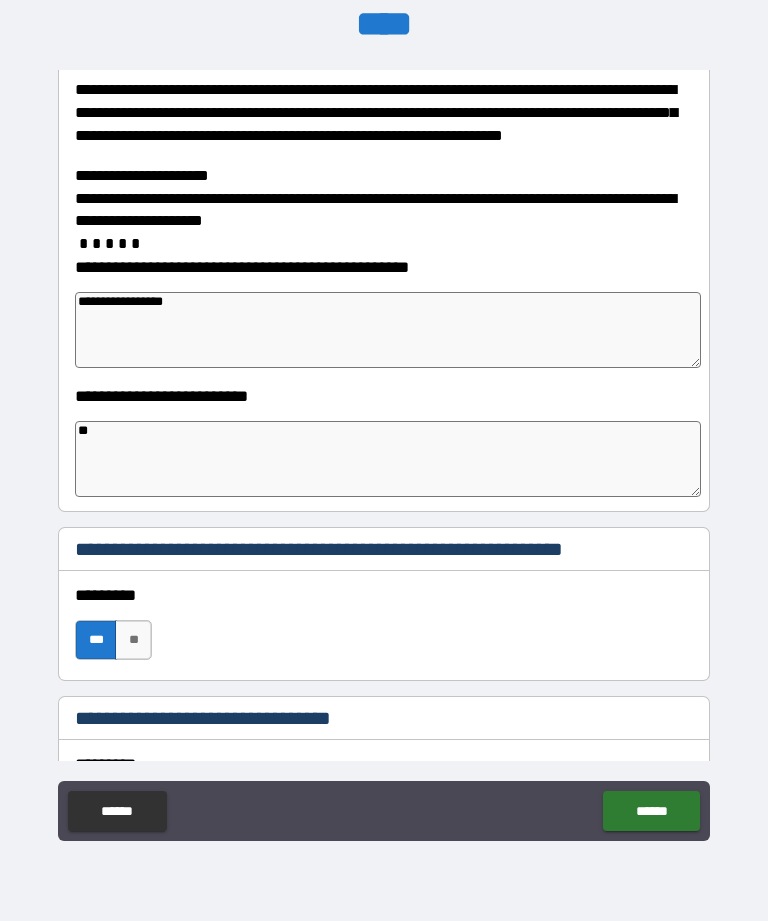type on "*" 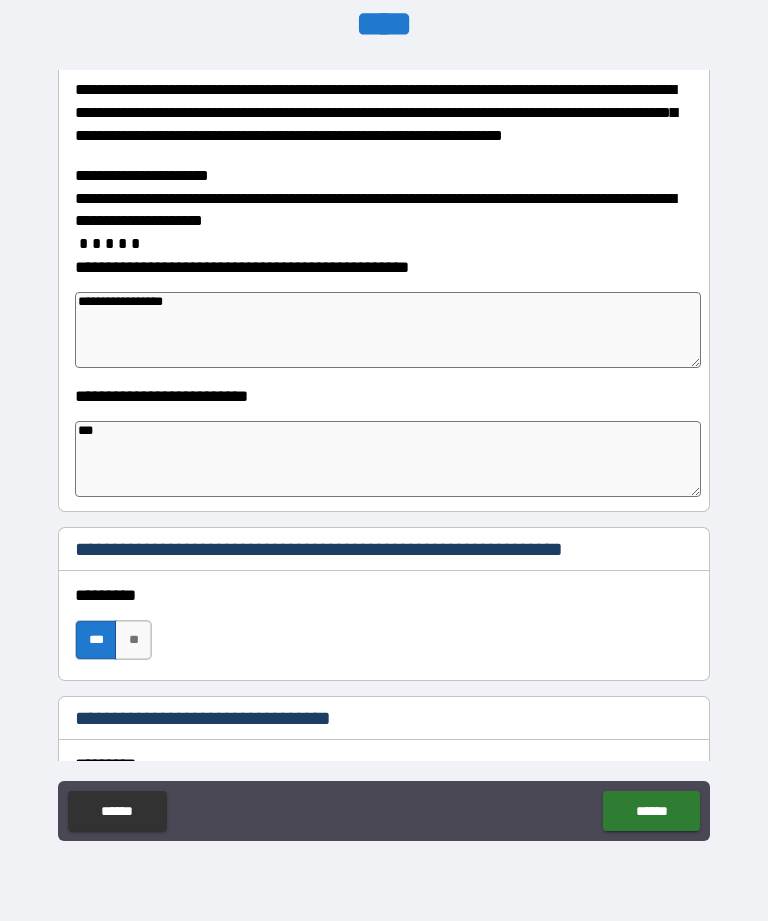 type on "*" 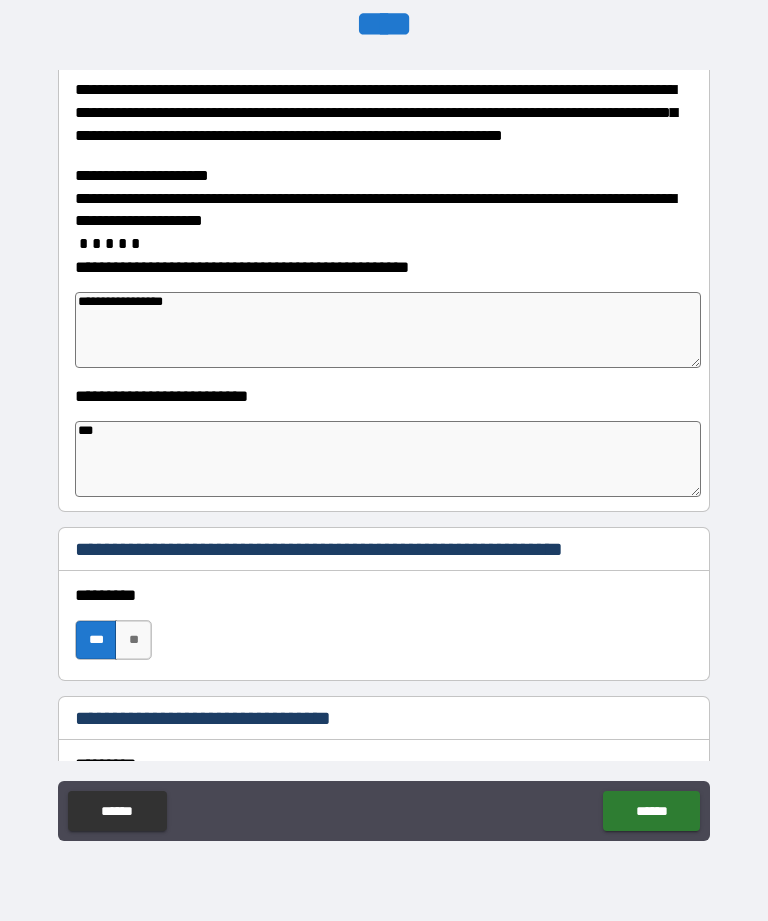 type on "*" 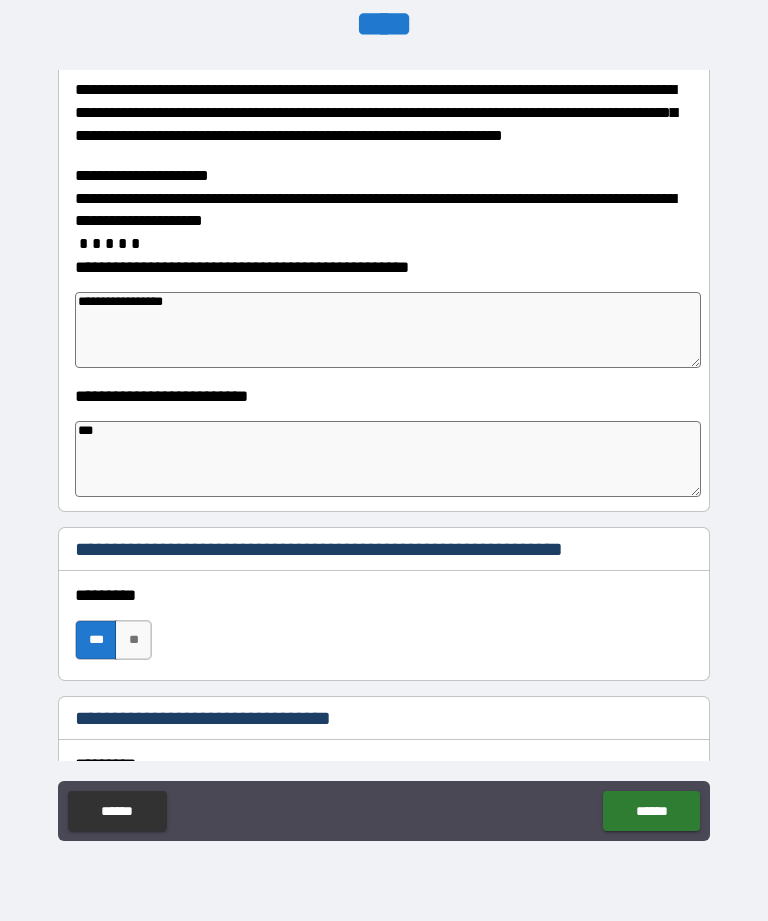 type on "****" 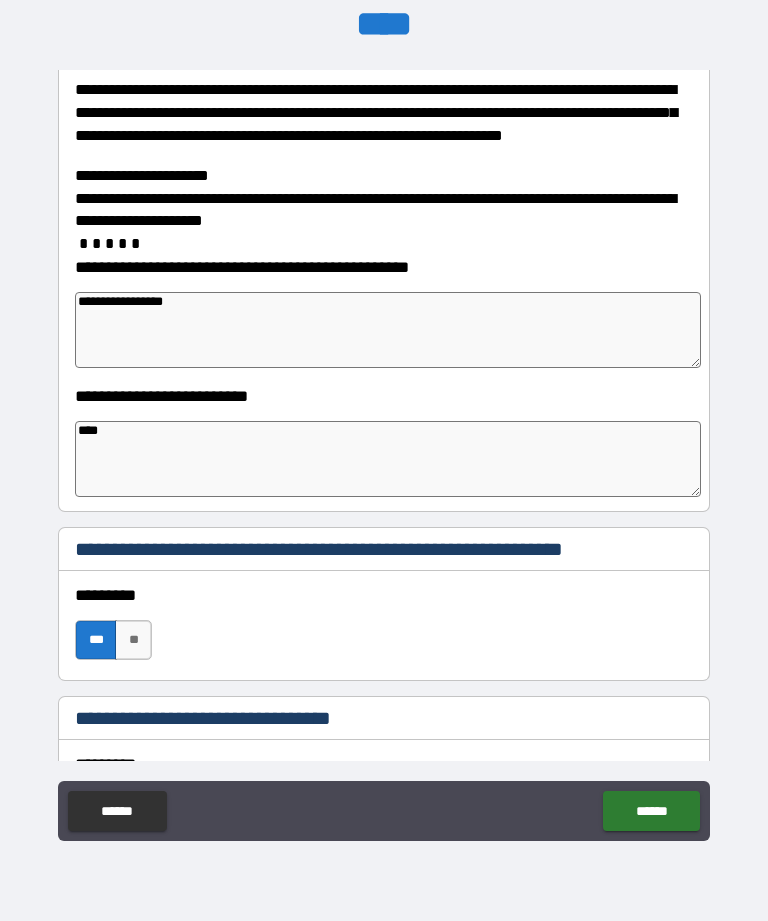 type on "*" 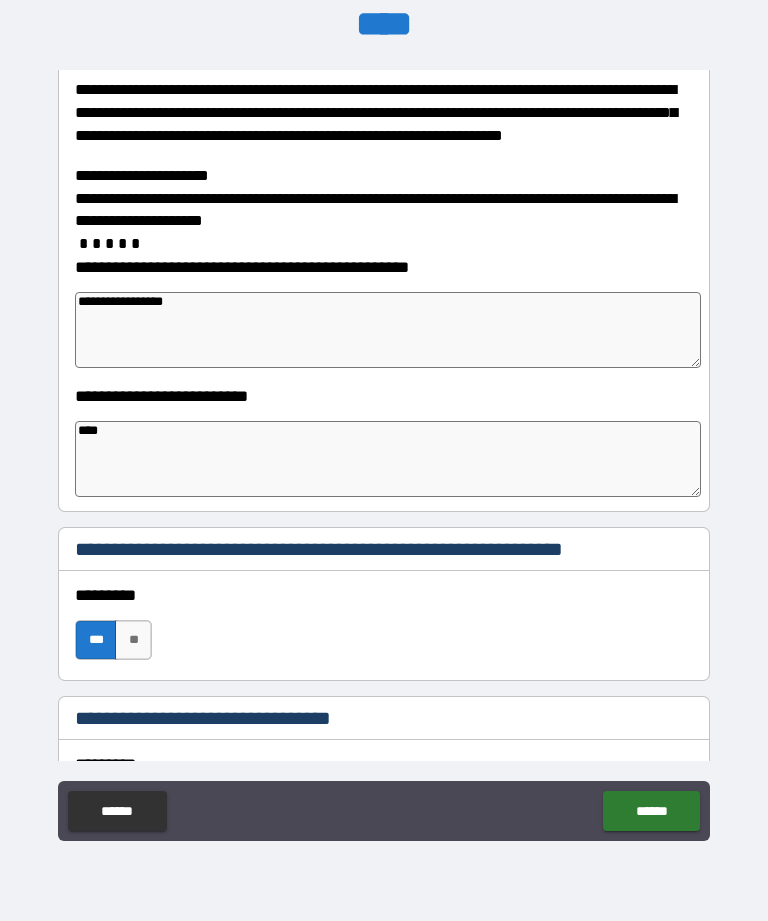 type on "*" 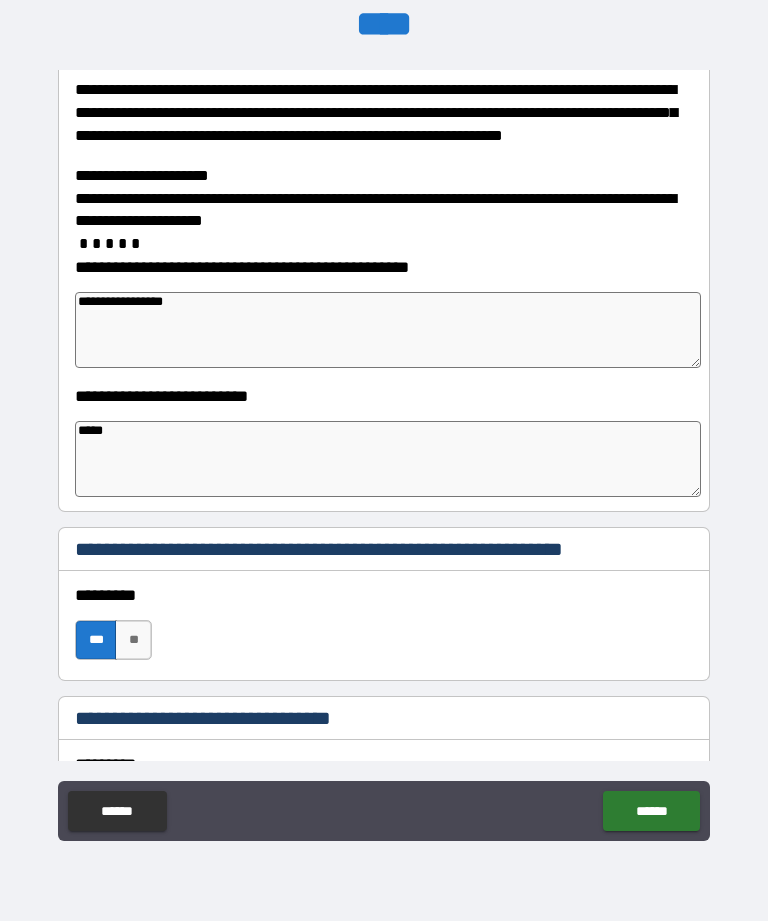 type on "*" 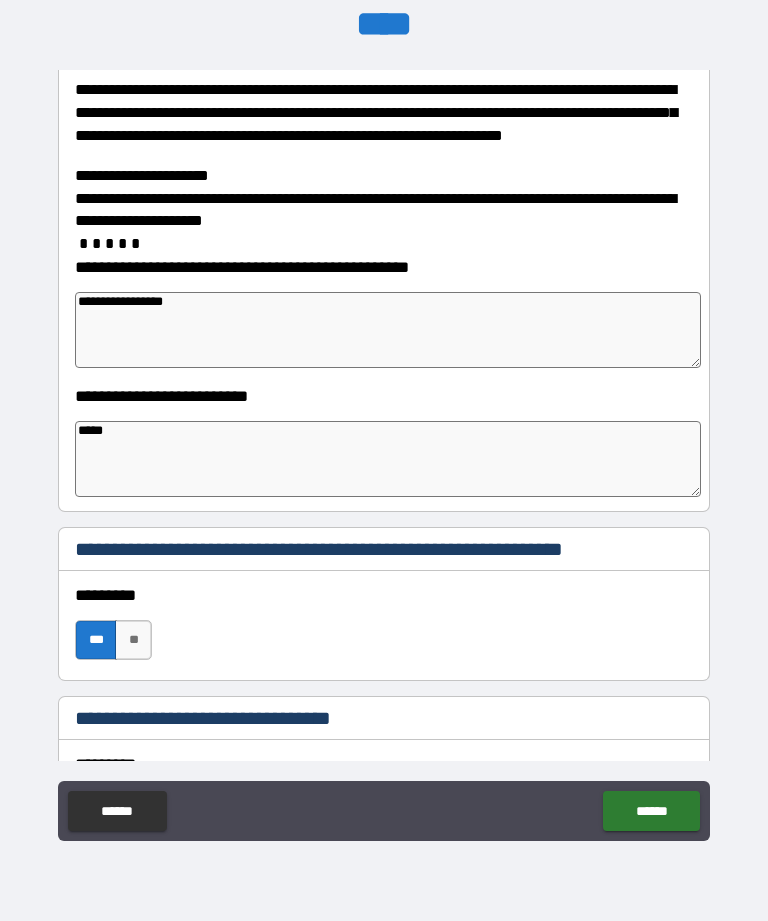 type on "******" 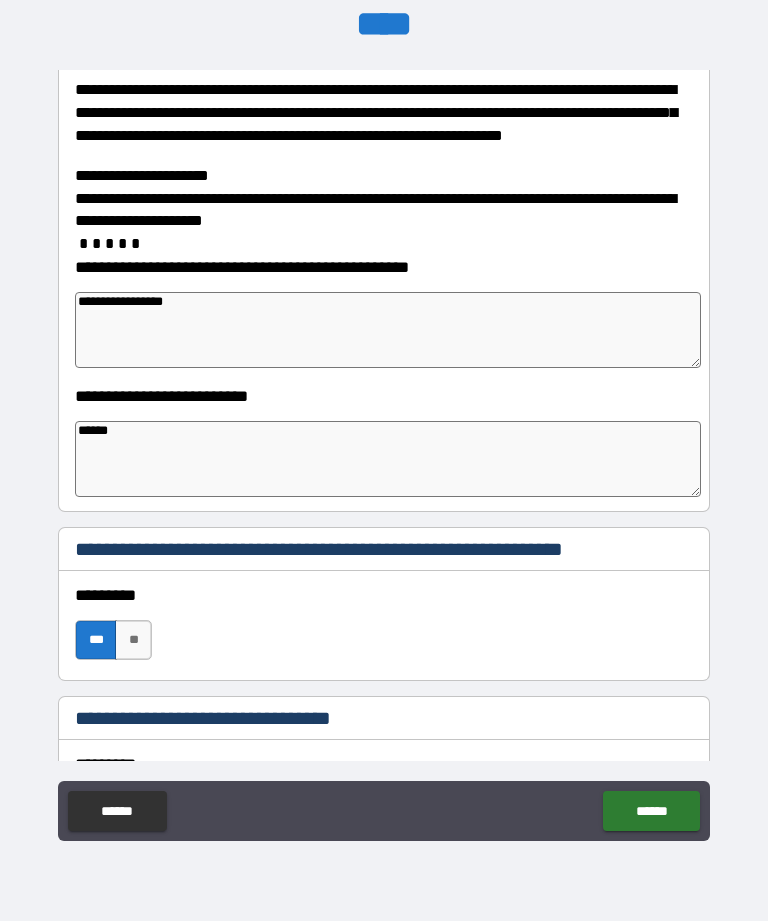 type on "*" 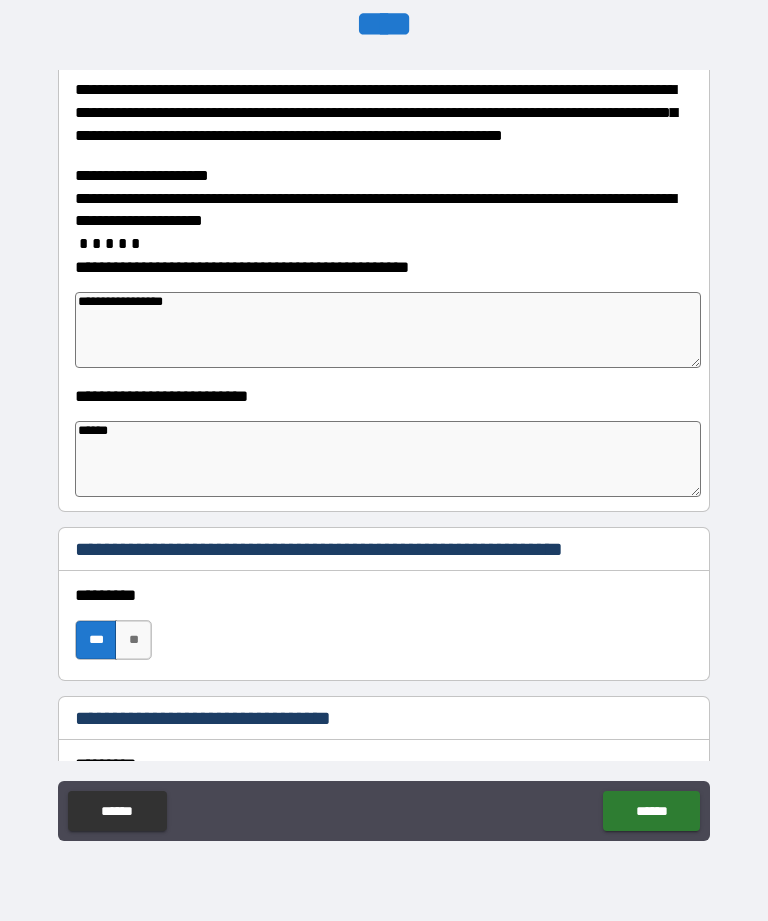 type on "*" 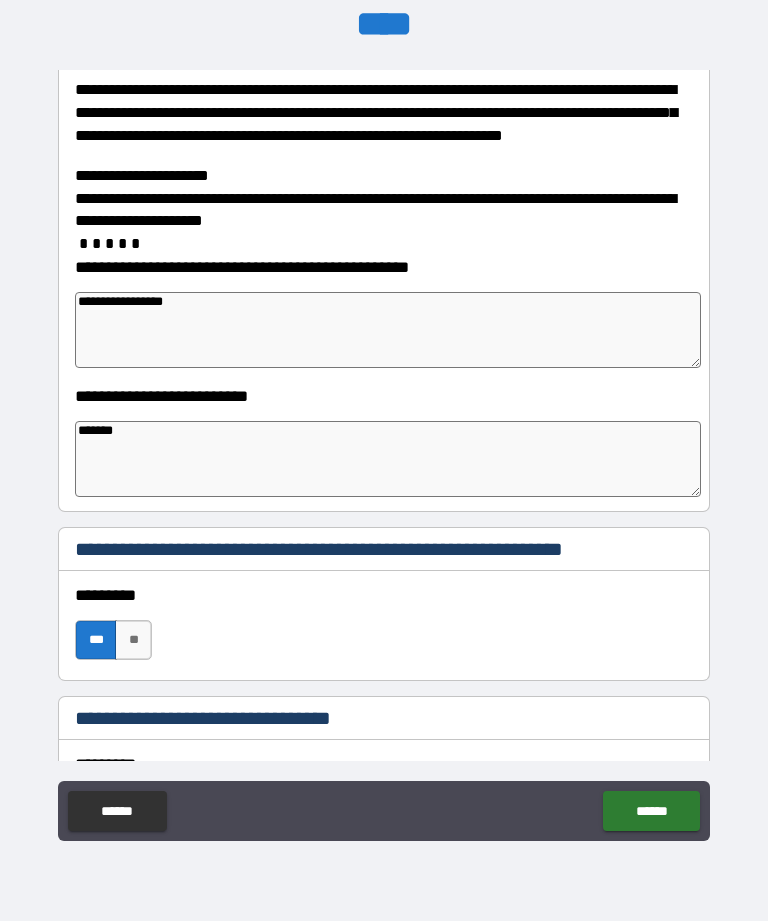 type on "*" 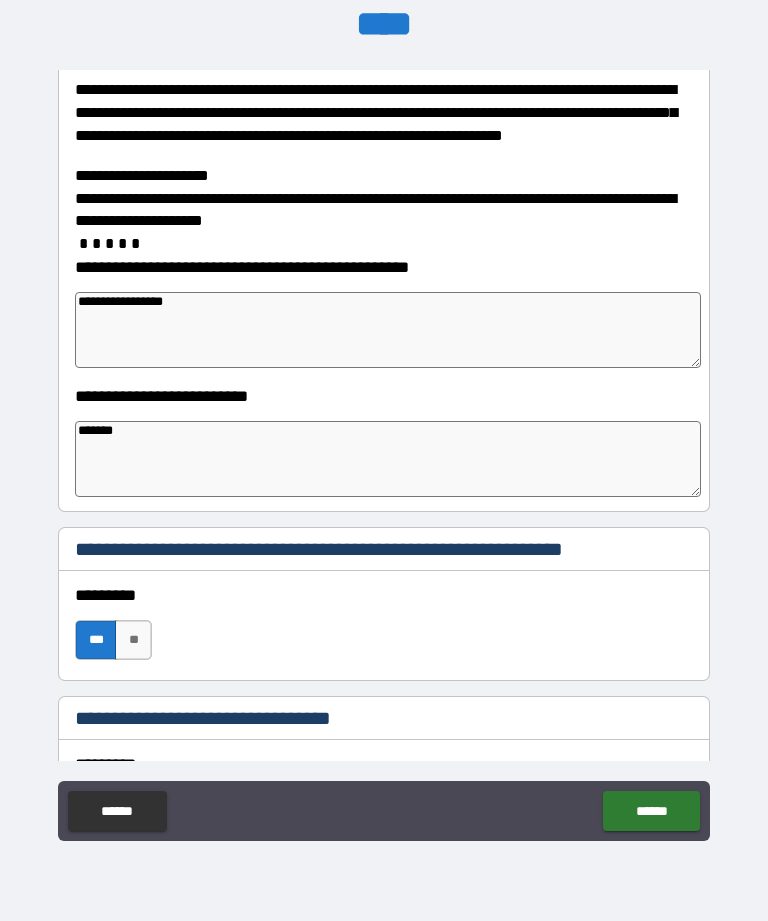 type on "*" 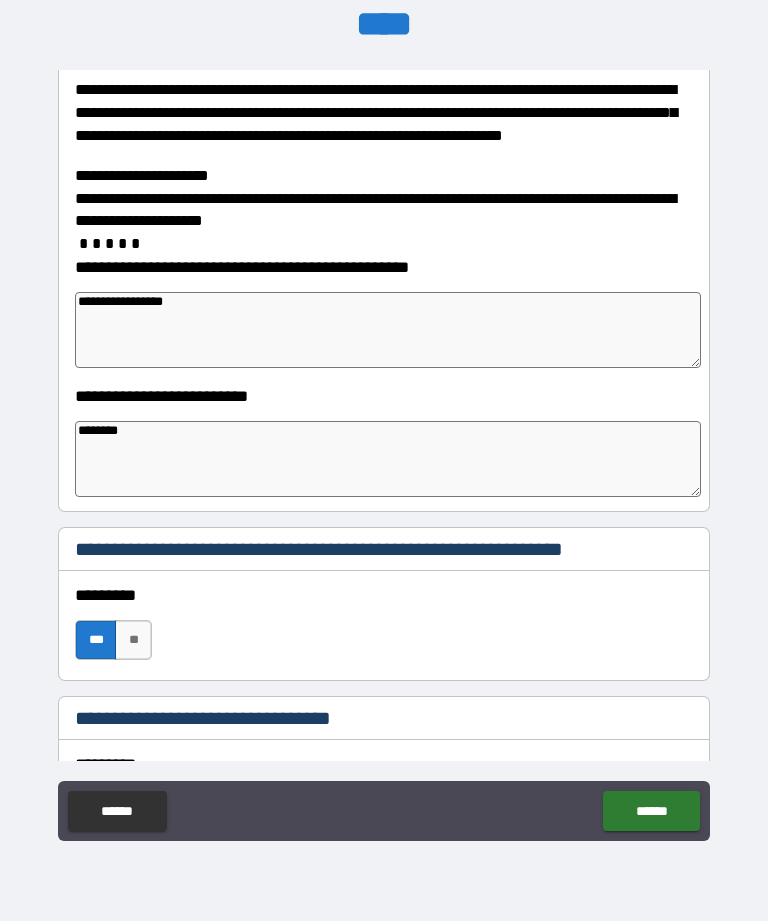 type on "*" 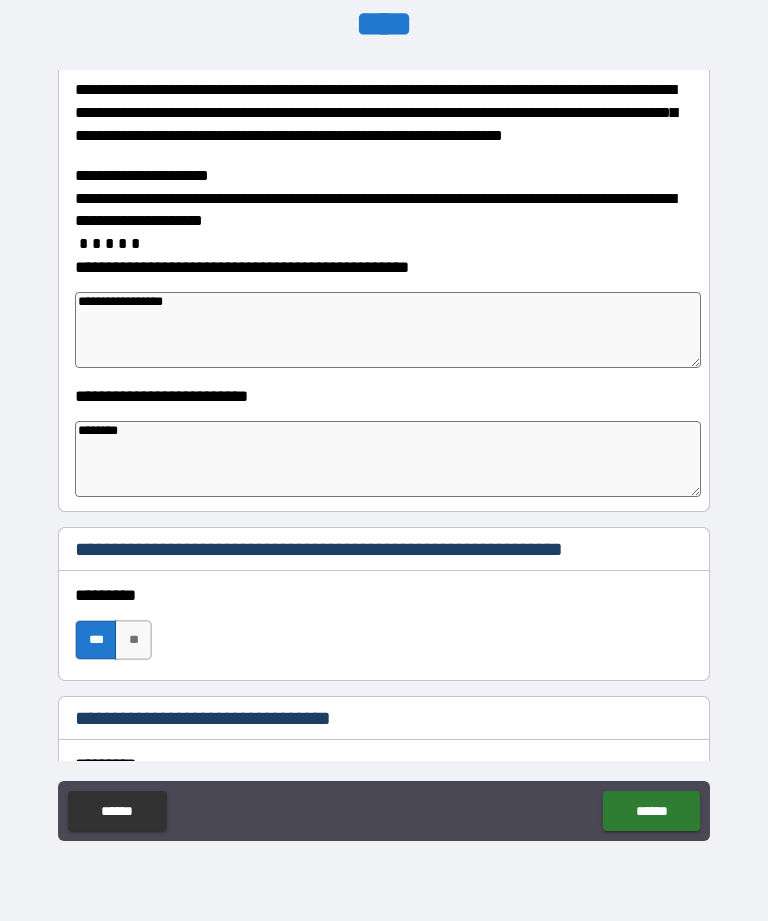 type on "*" 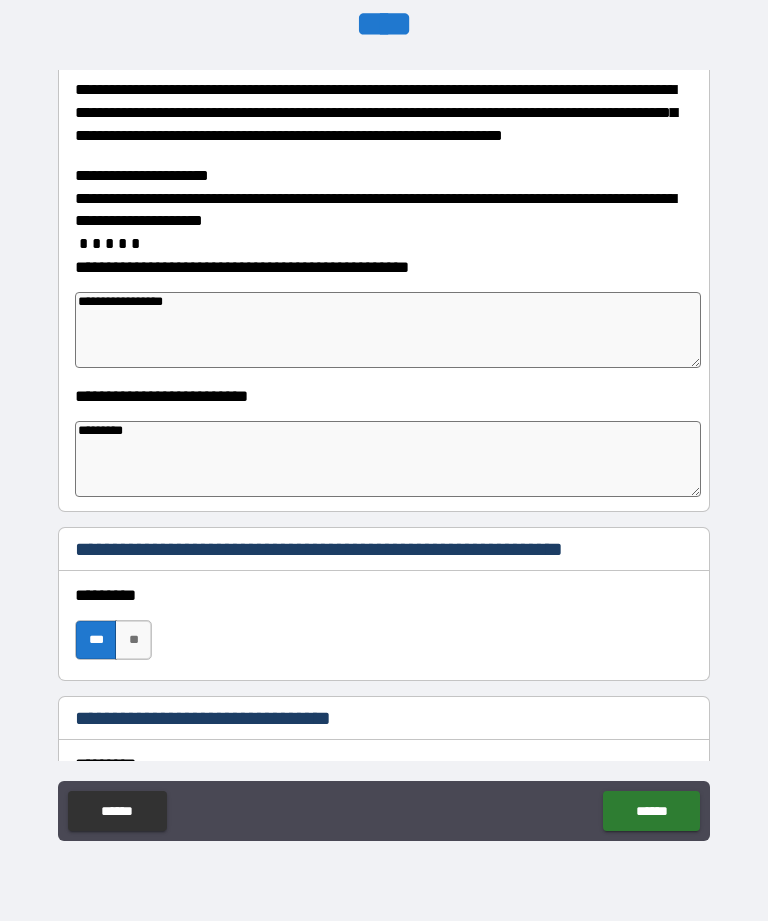 type on "*" 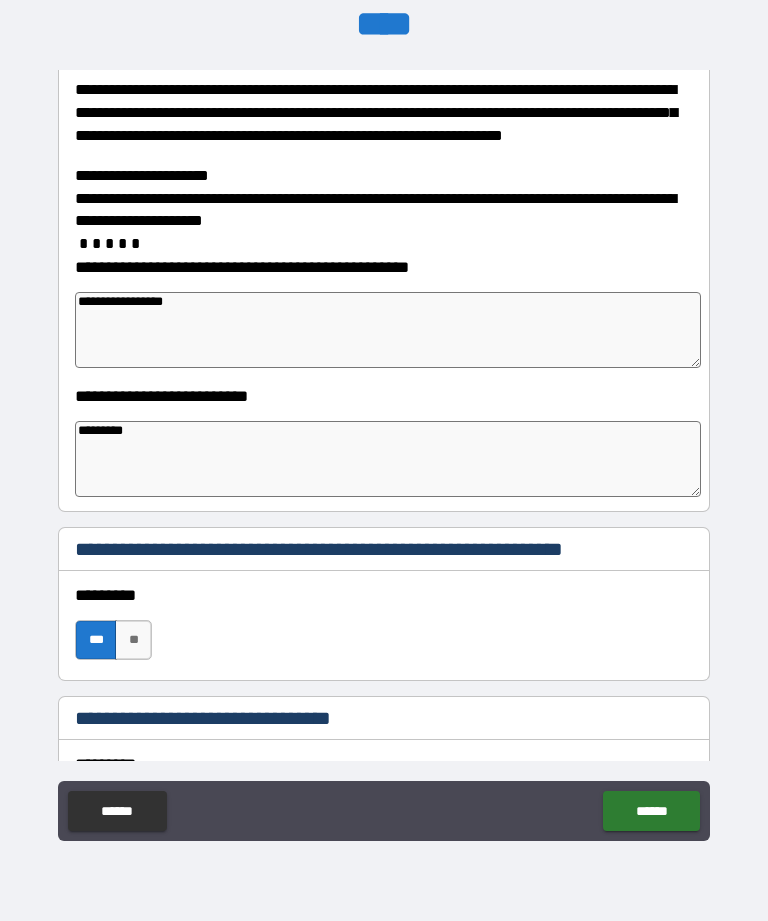 type on "*" 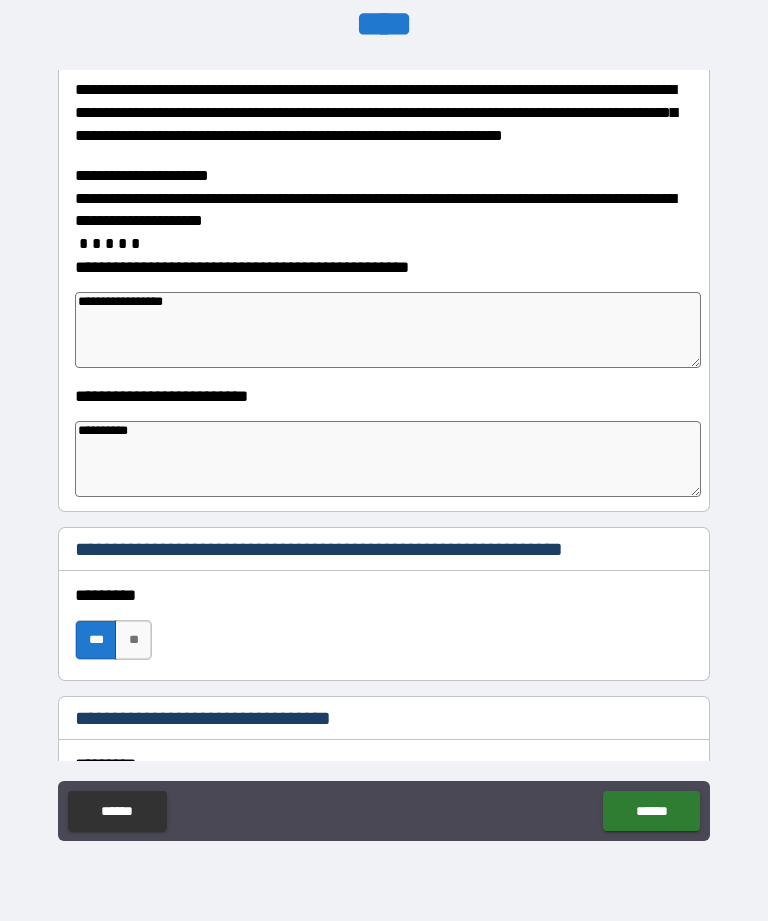 type on "*" 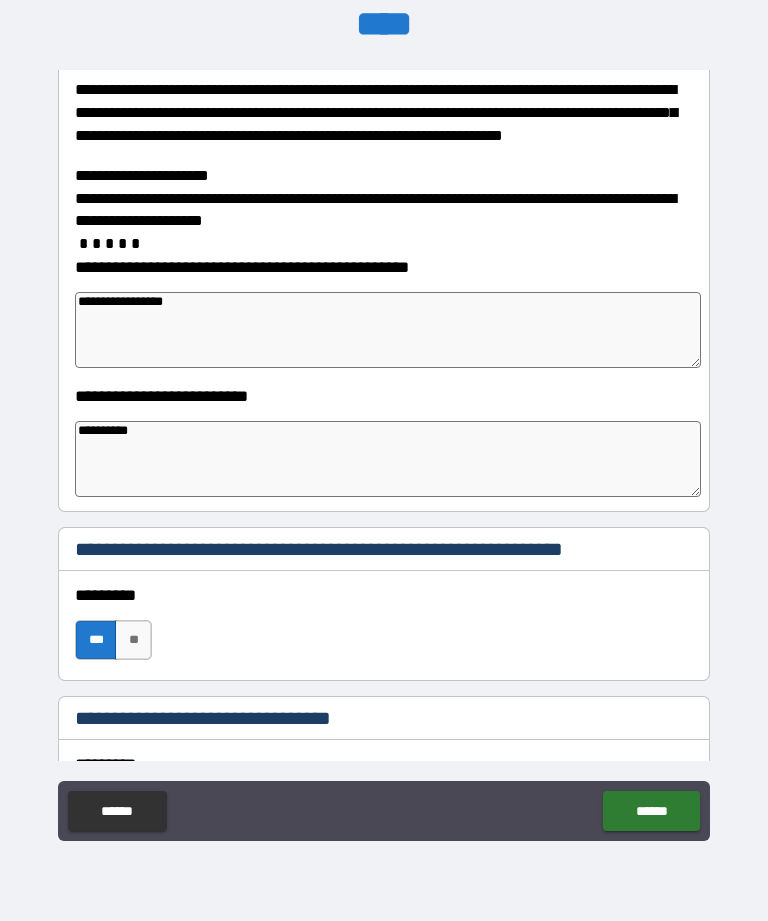 type on "*" 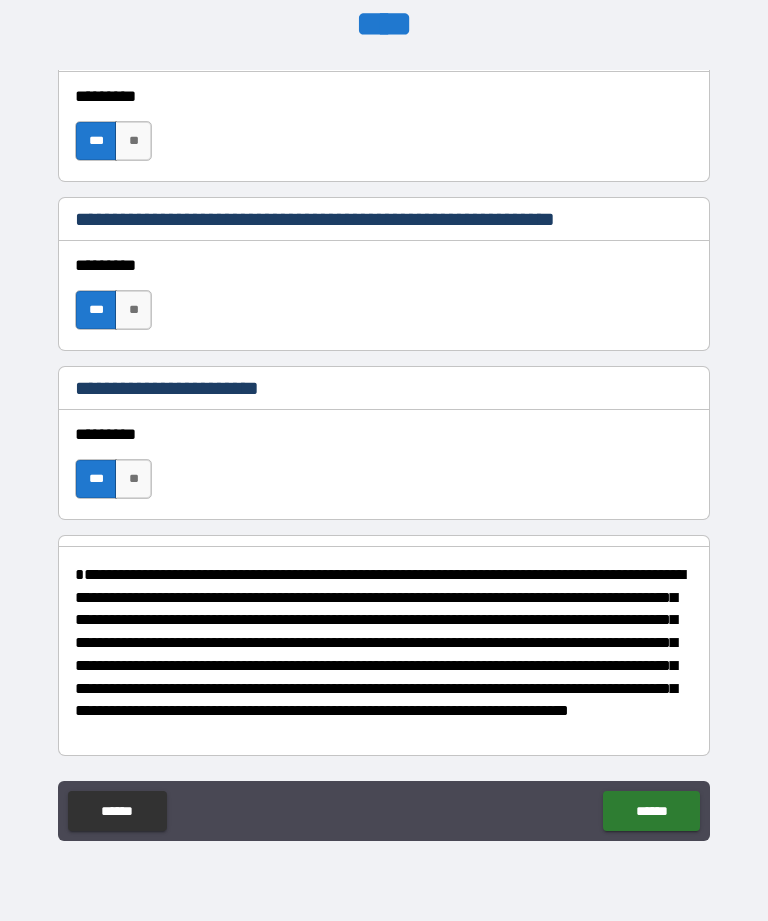 scroll, scrollTop: 1244, scrollLeft: 0, axis: vertical 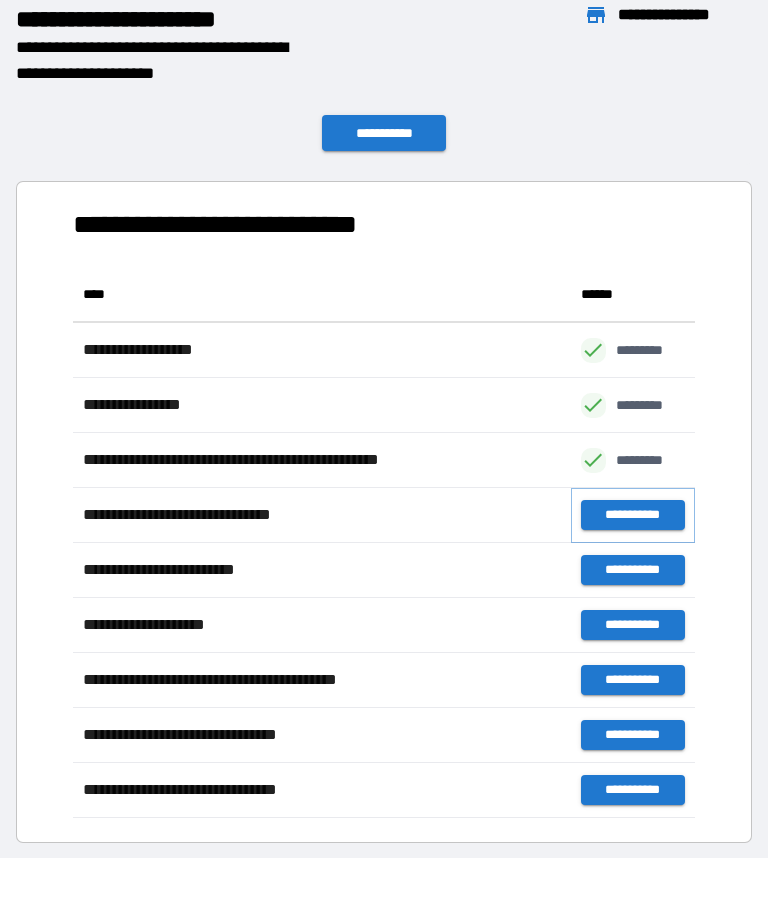 click on "**********" at bounding box center [633, 515] 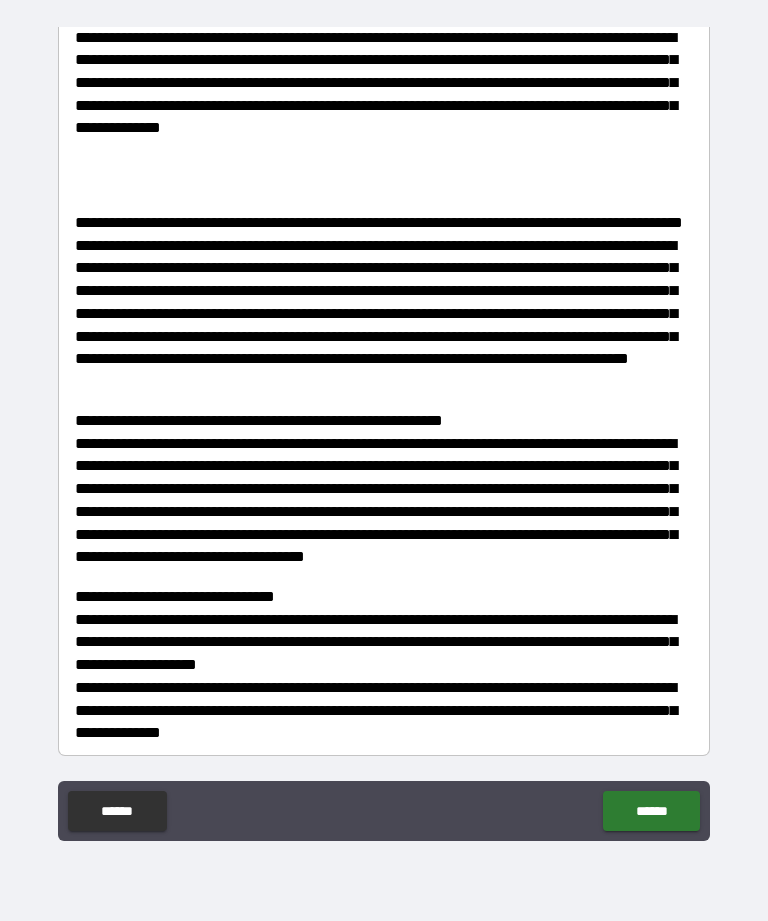 scroll, scrollTop: 4101, scrollLeft: 0, axis: vertical 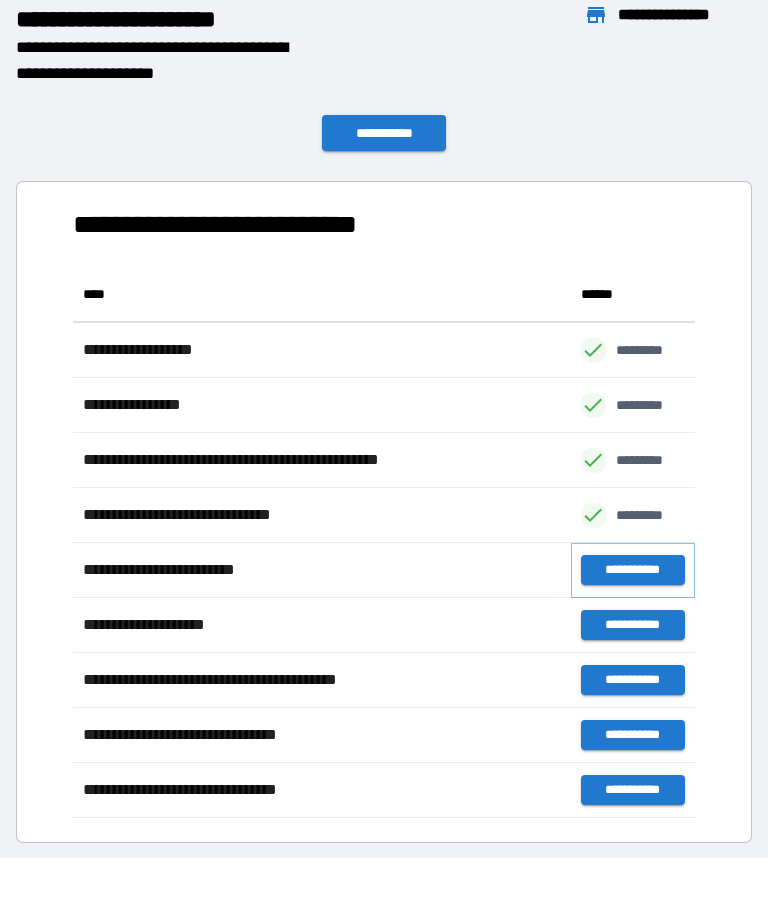 click on "**********" at bounding box center [633, 570] 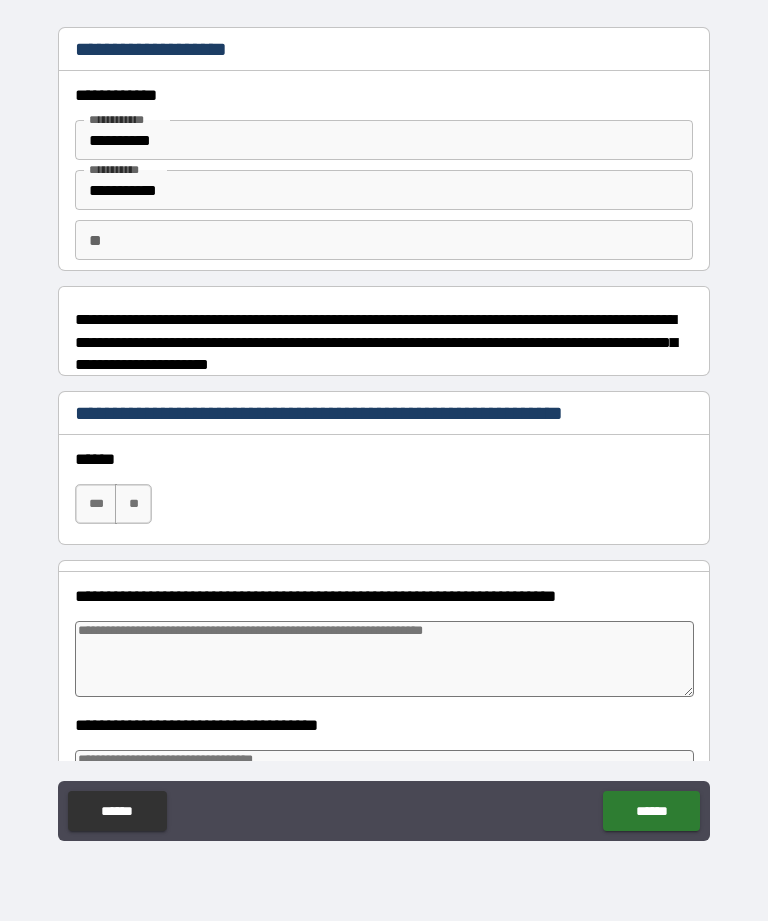 type on "*" 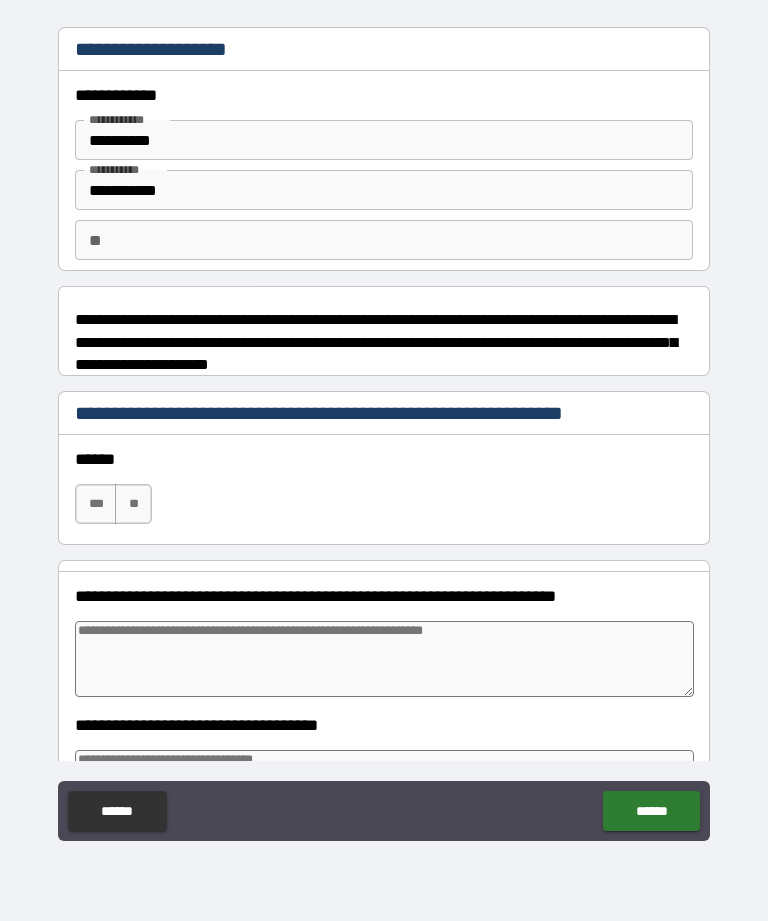 type on "*" 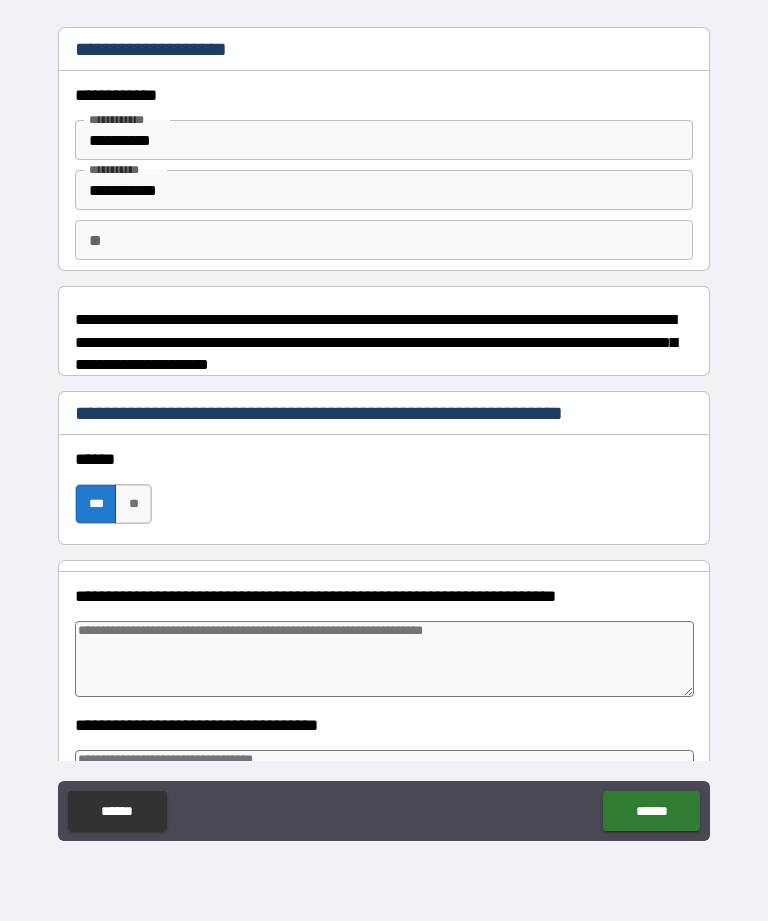 type on "*" 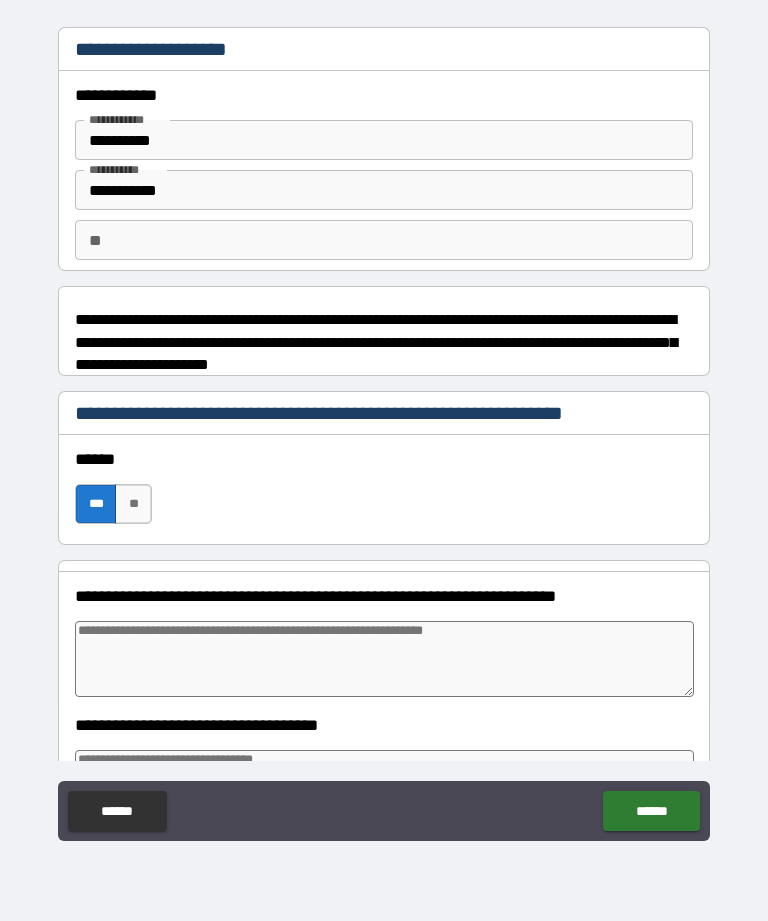 type on "*" 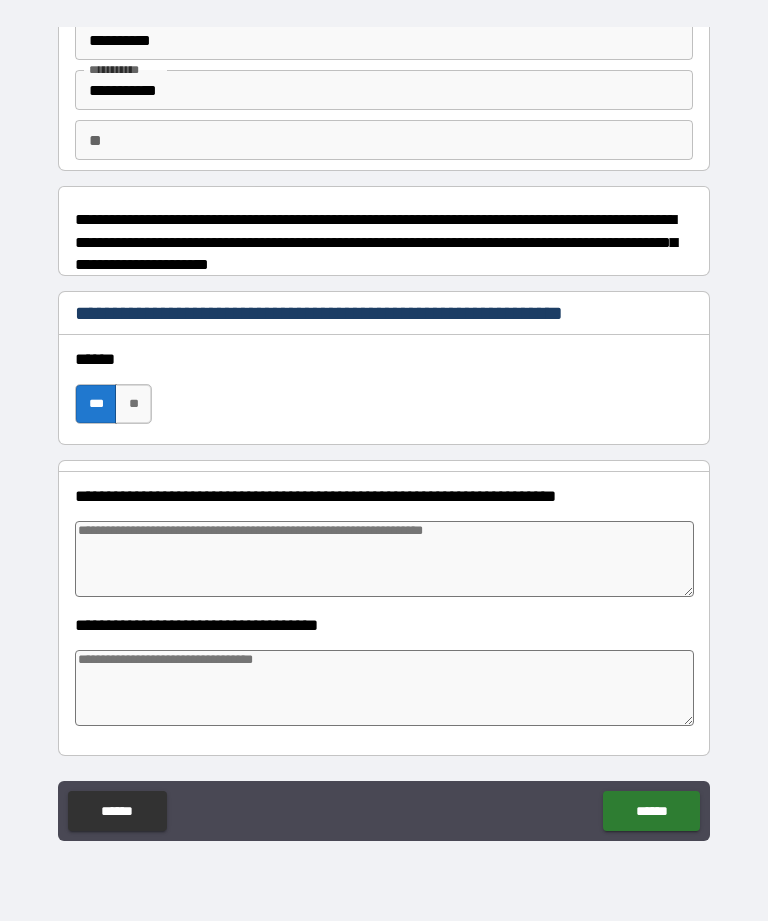 scroll, scrollTop: 100, scrollLeft: 0, axis: vertical 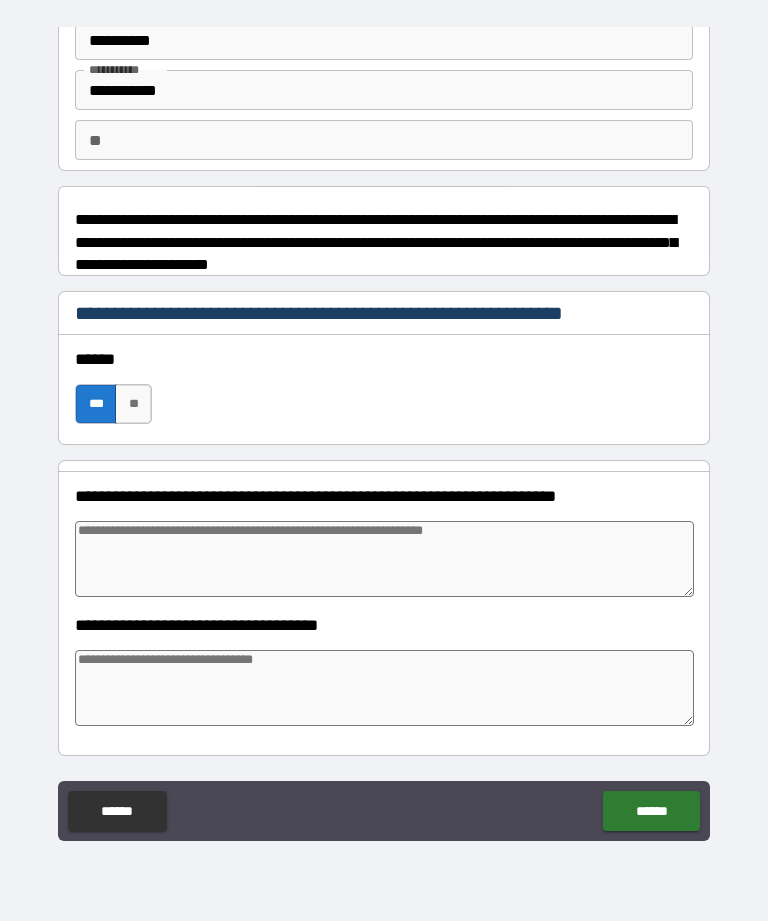 click at bounding box center (384, 559) 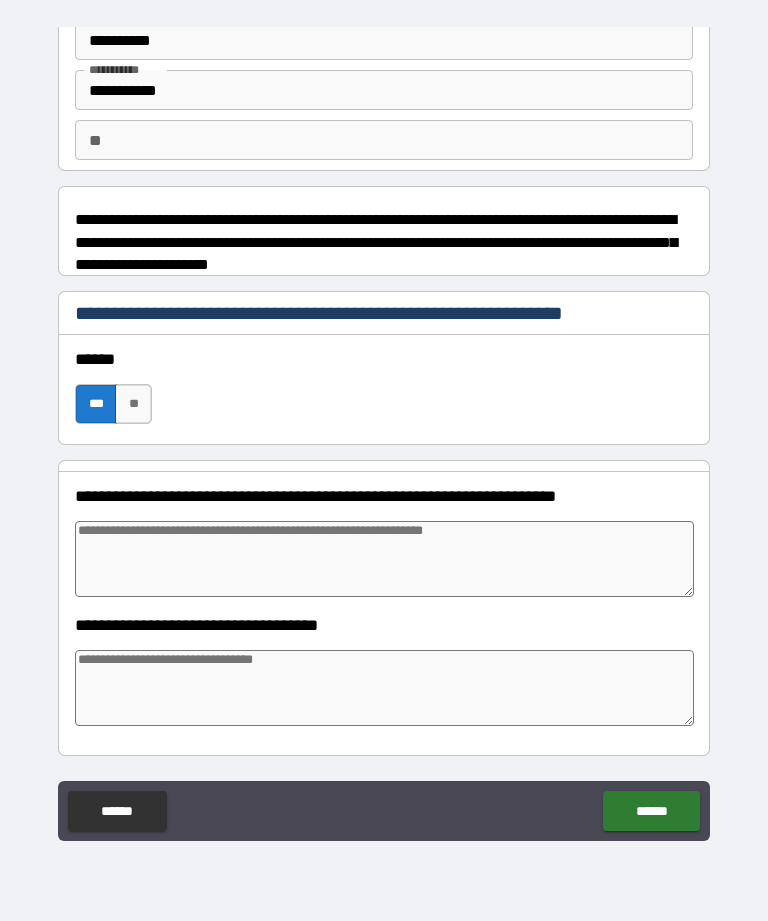 type on "*" 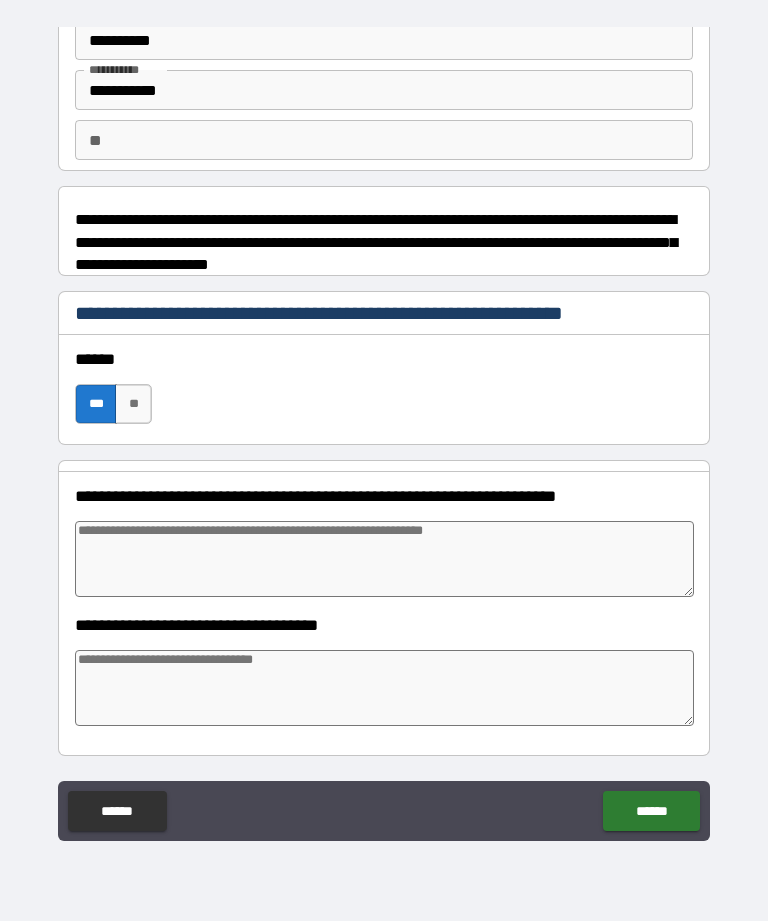 type on "*" 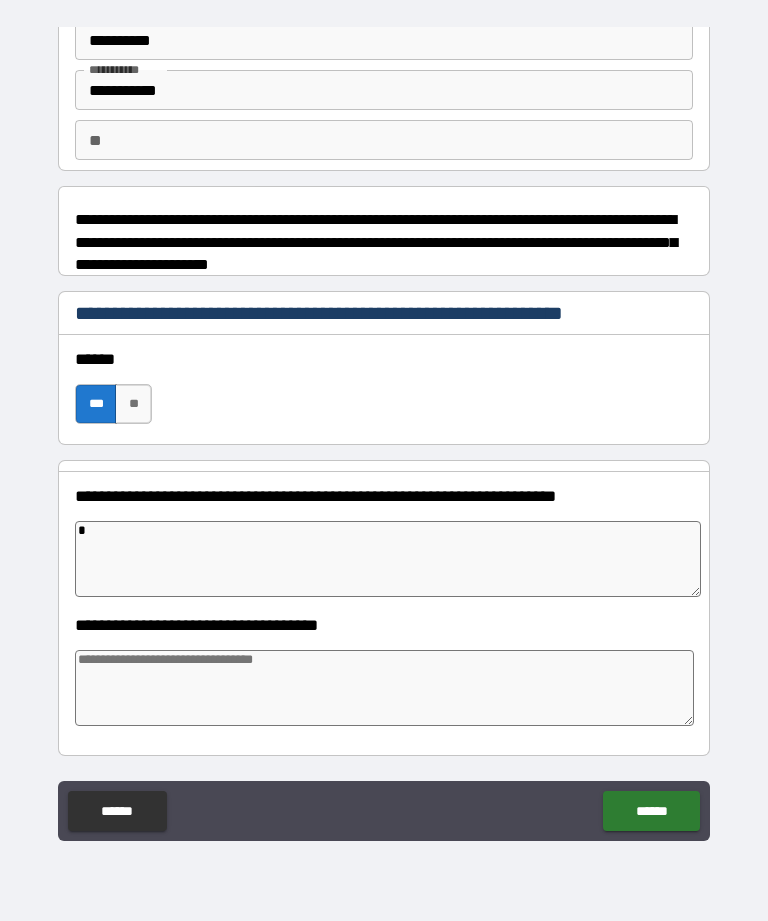 type on "**" 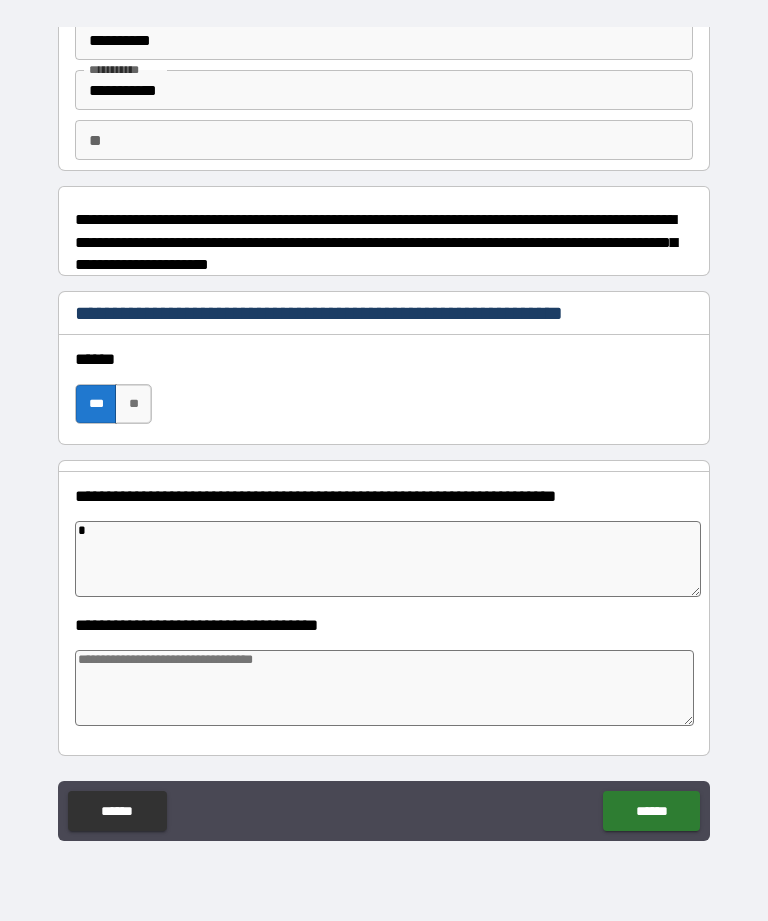 type on "*" 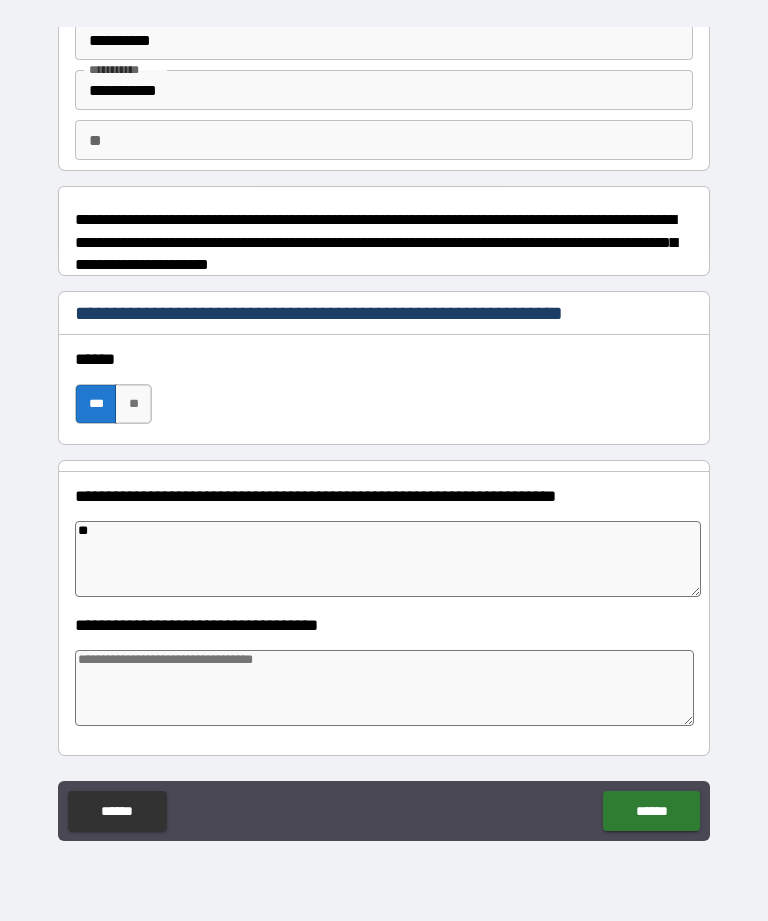 type on "***" 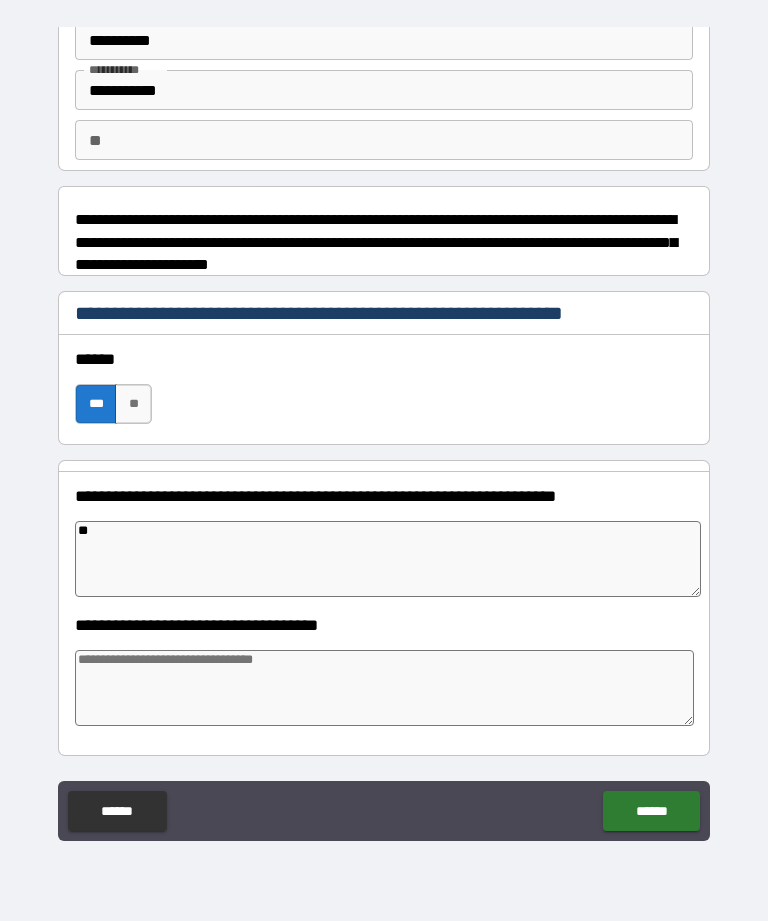 type on "*" 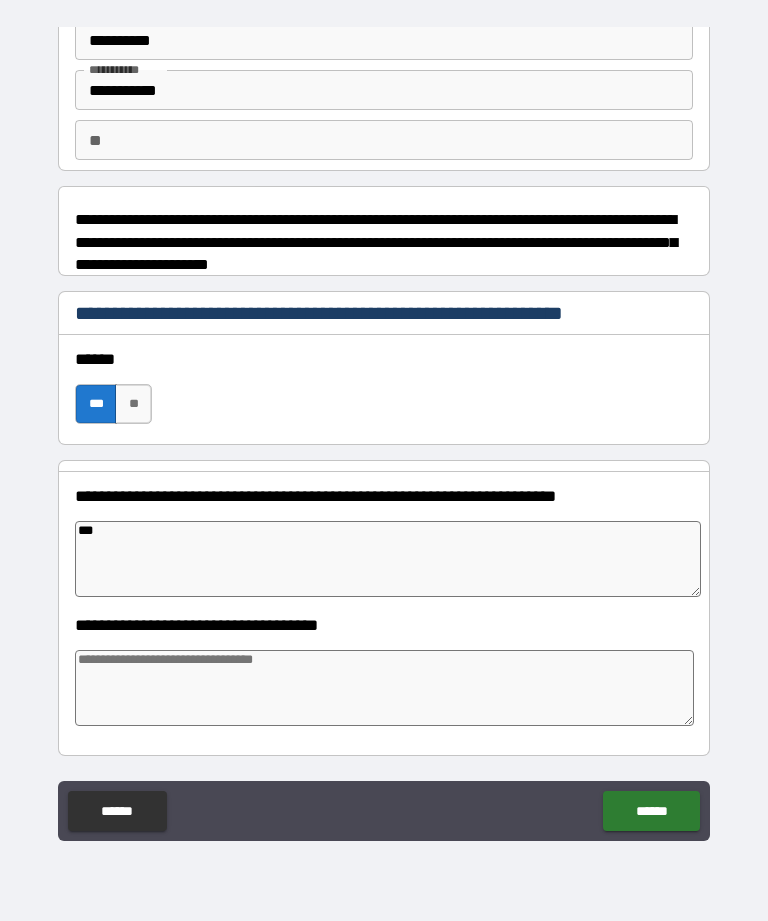type on "*" 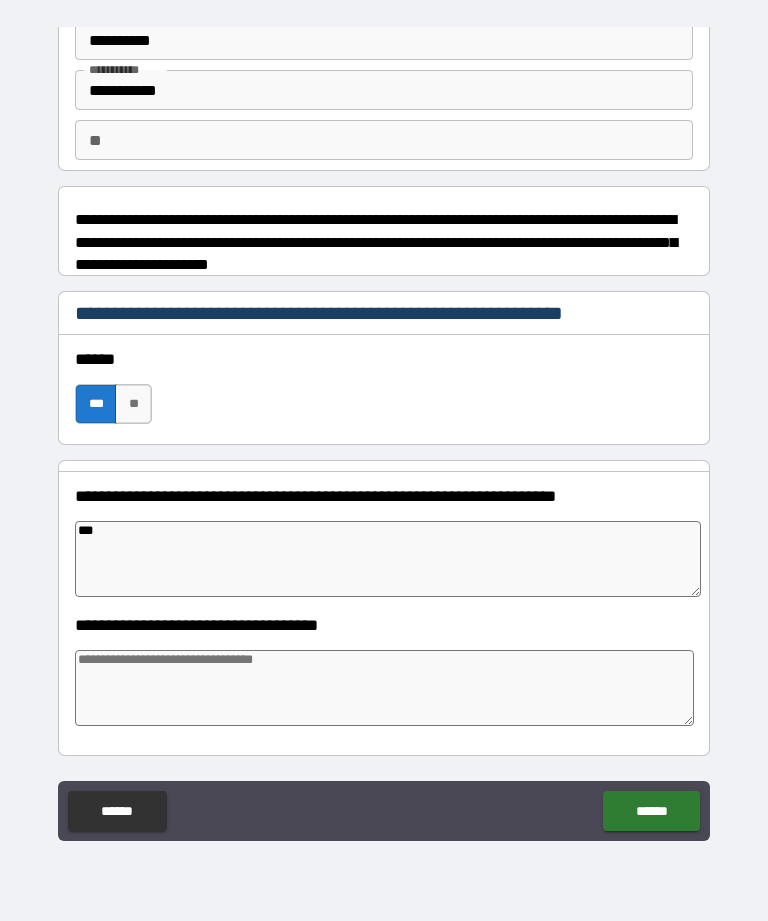 type on "*" 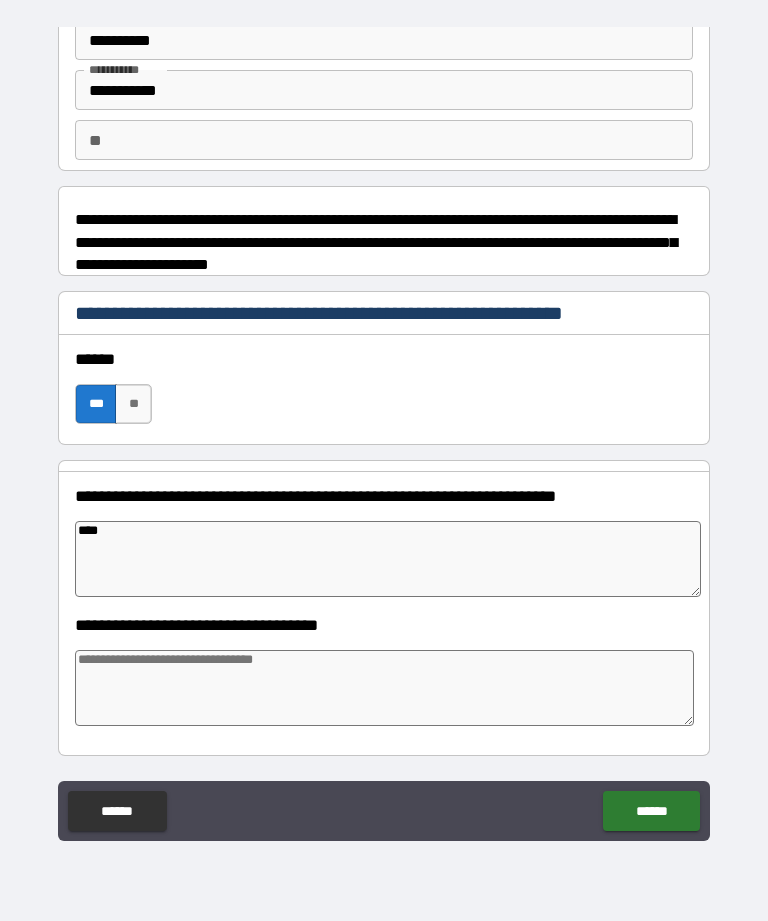 type on "*" 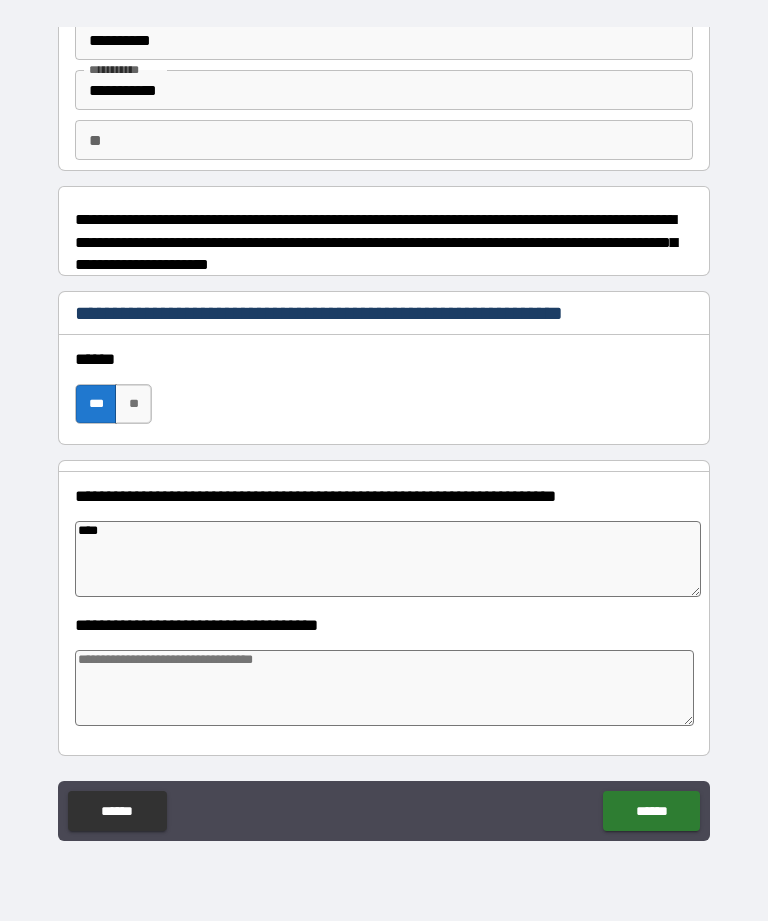 type on "*" 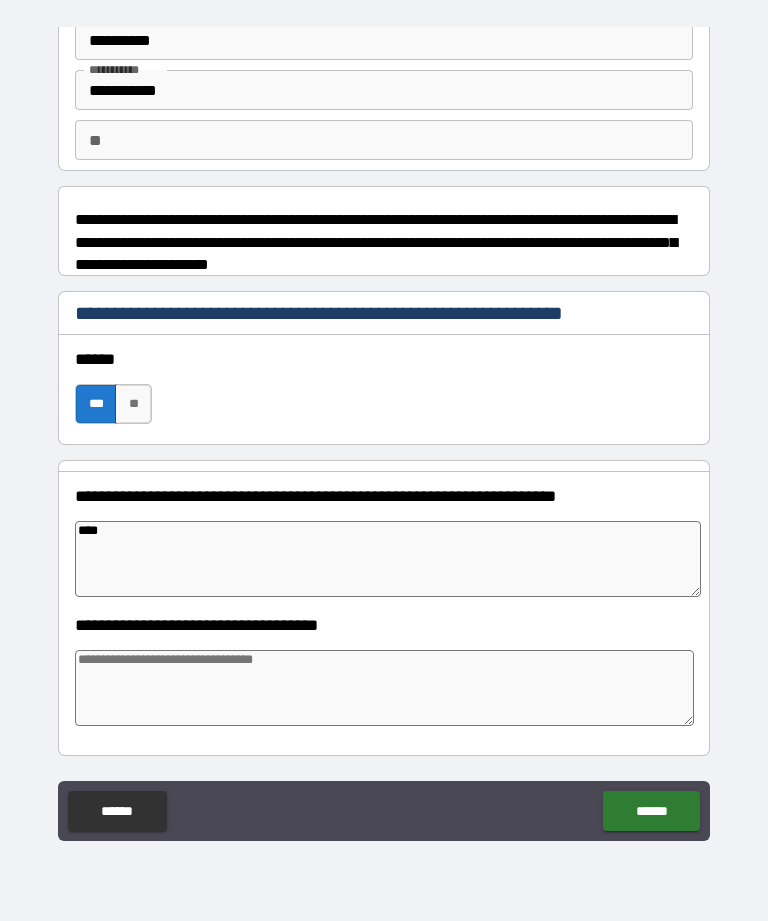 type on "*" 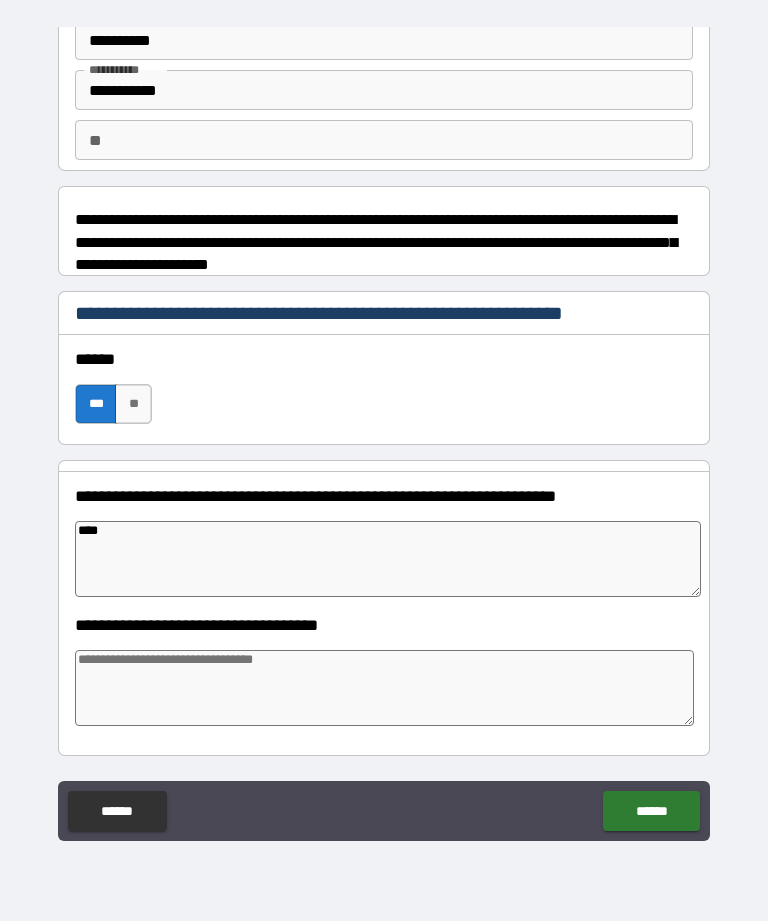 type on "*****" 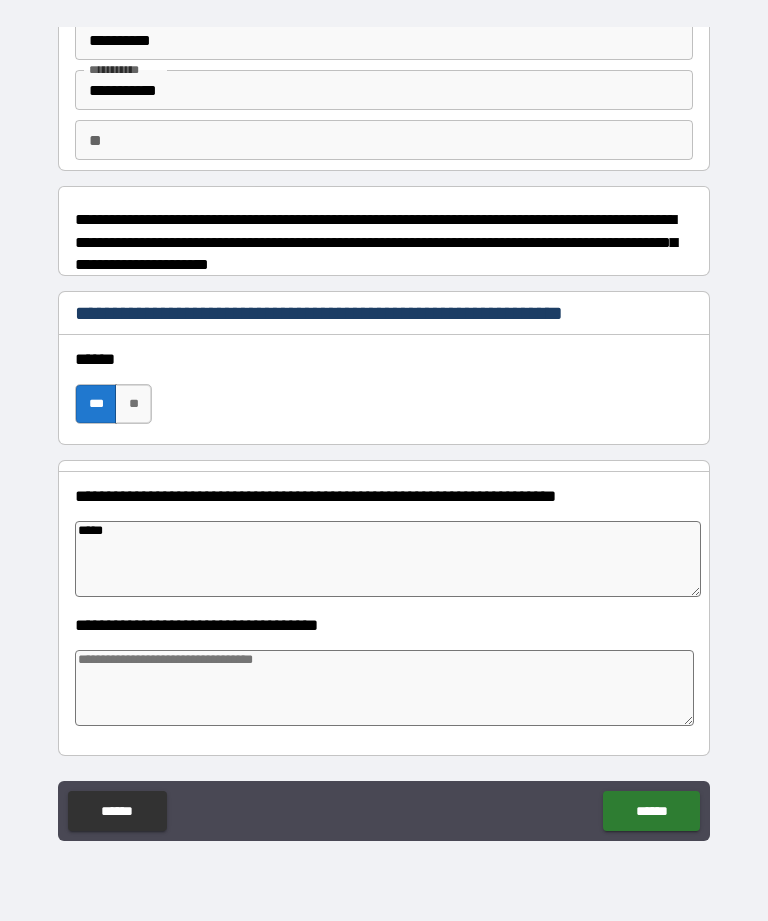 type on "*" 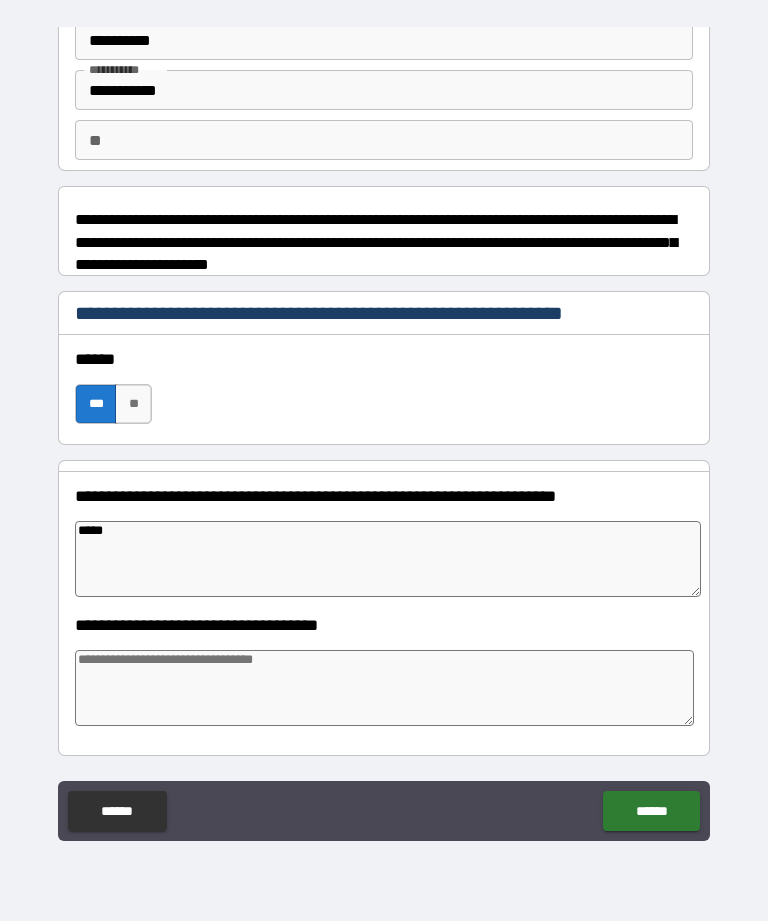 type 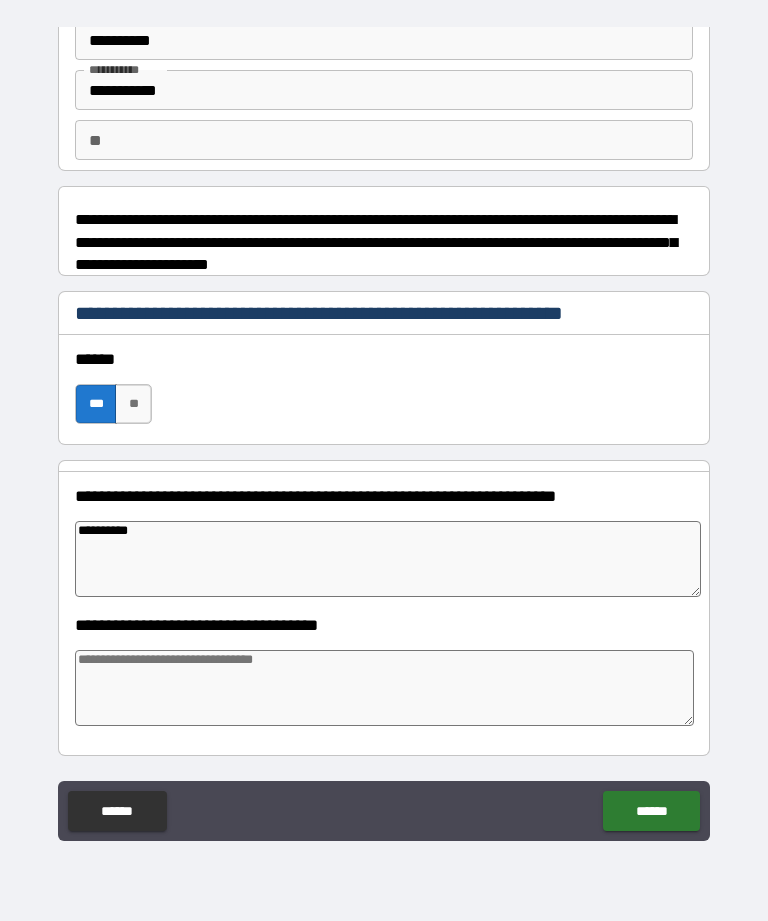click on "**********" at bounding box center (384, 432) 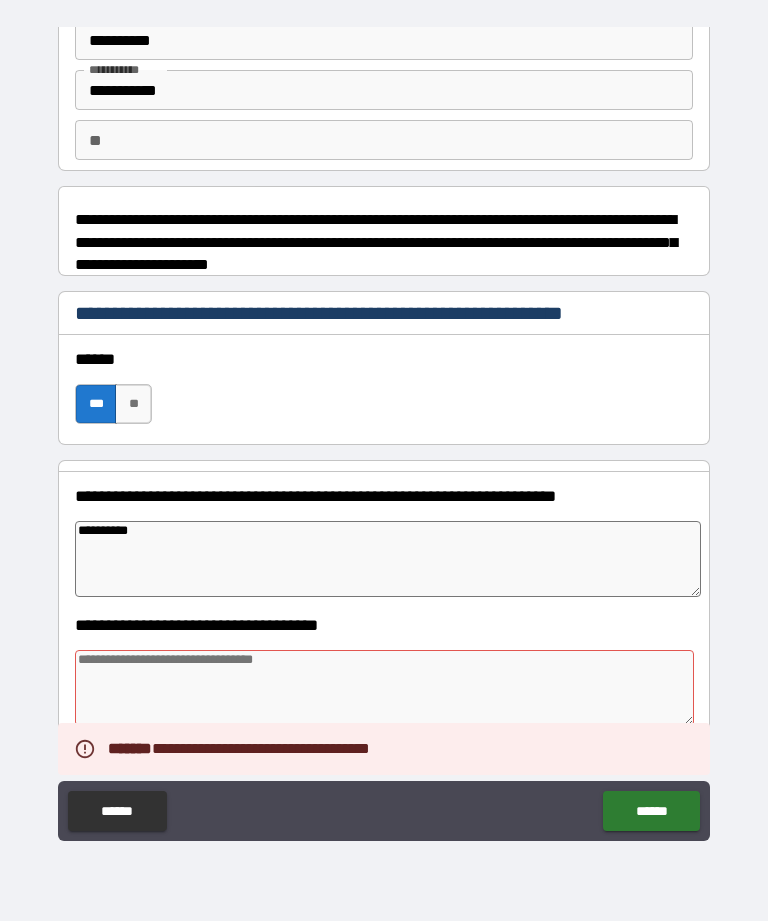 click at bounding box center [384, 688] 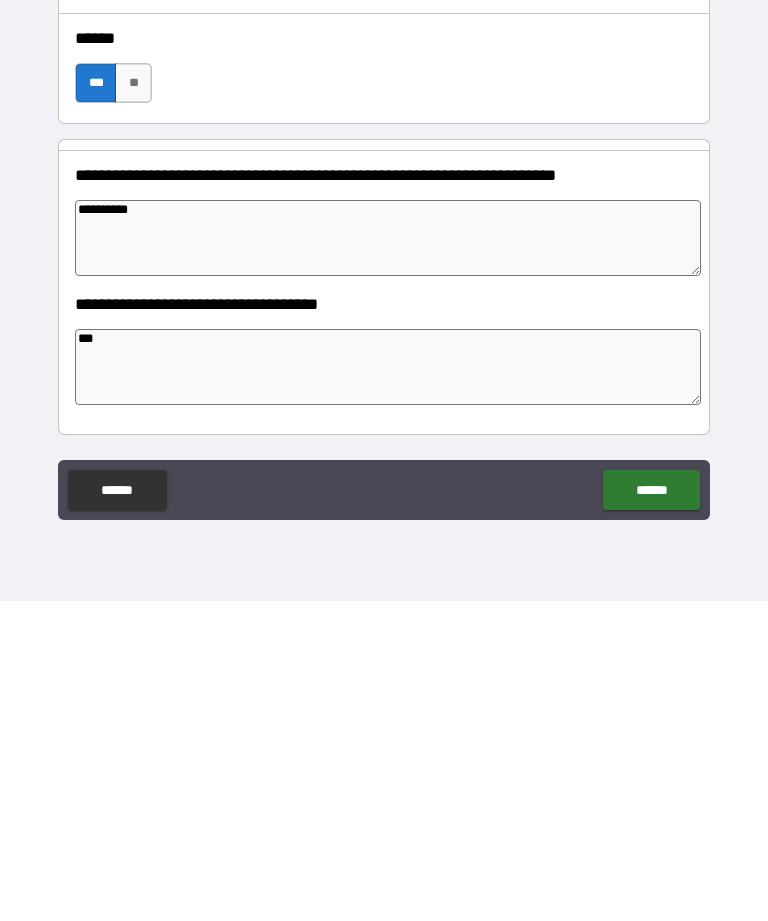 click on "******" at bounding box center [651, 810] 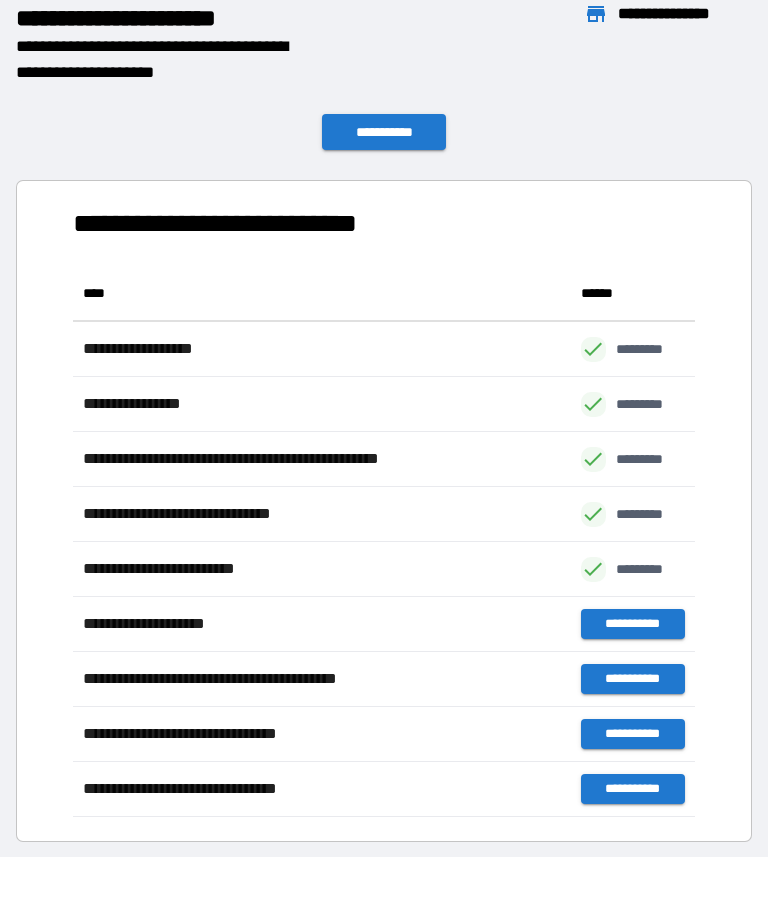scroll, scrollTop: 551, scrollLeft: 622, axis: both 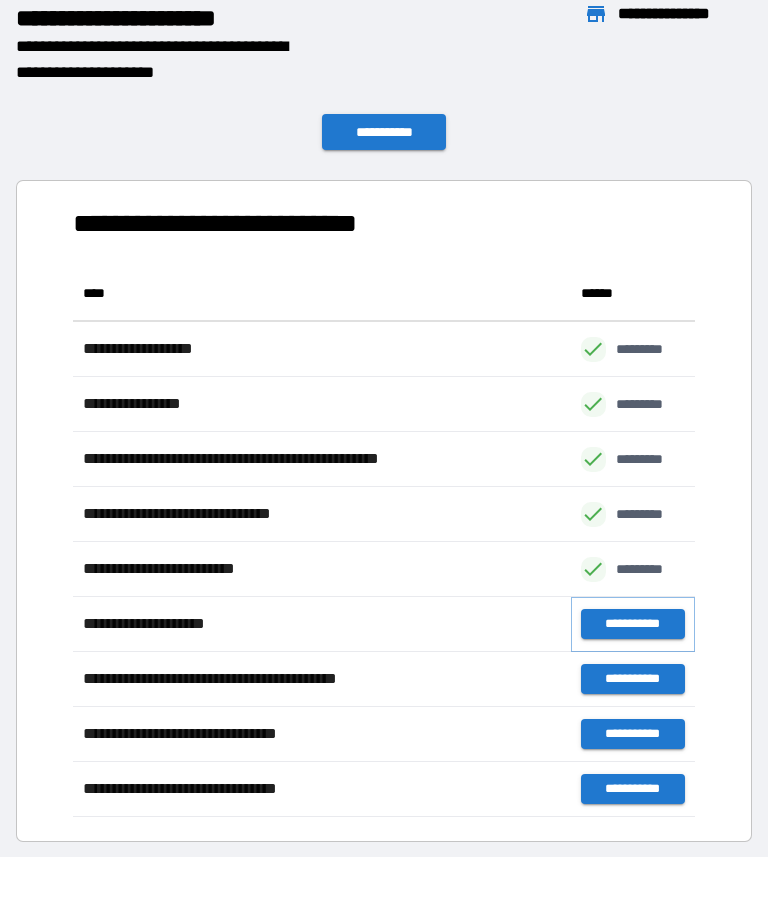 click on "**********" at bounding box center [633, 624] 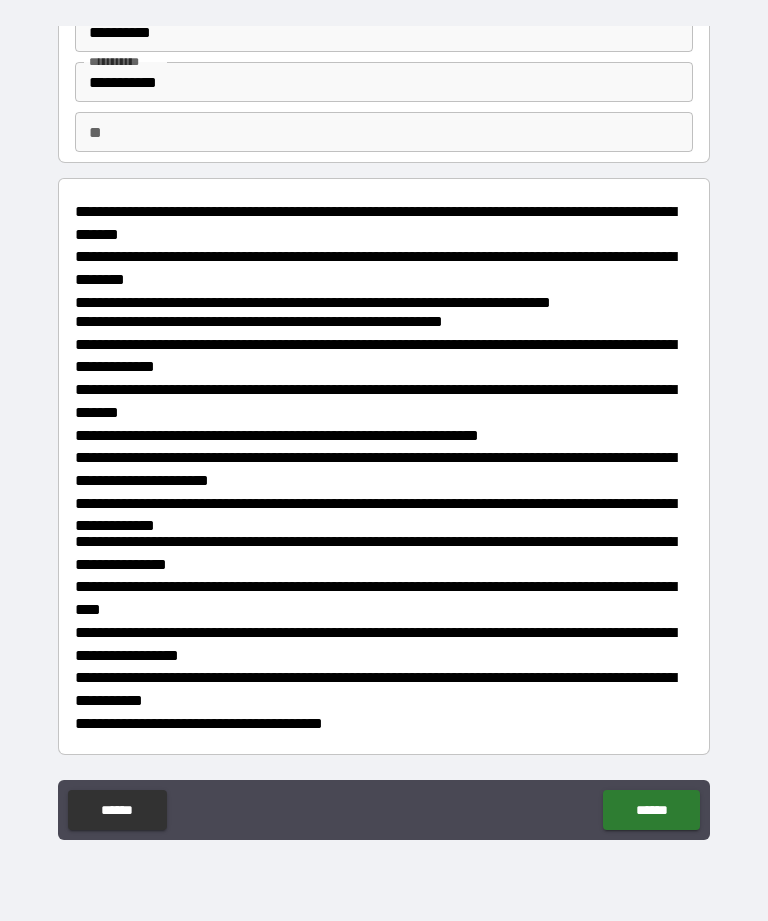 scroll, scrollTop: 107, scrollLeft: 0, axis: vertical 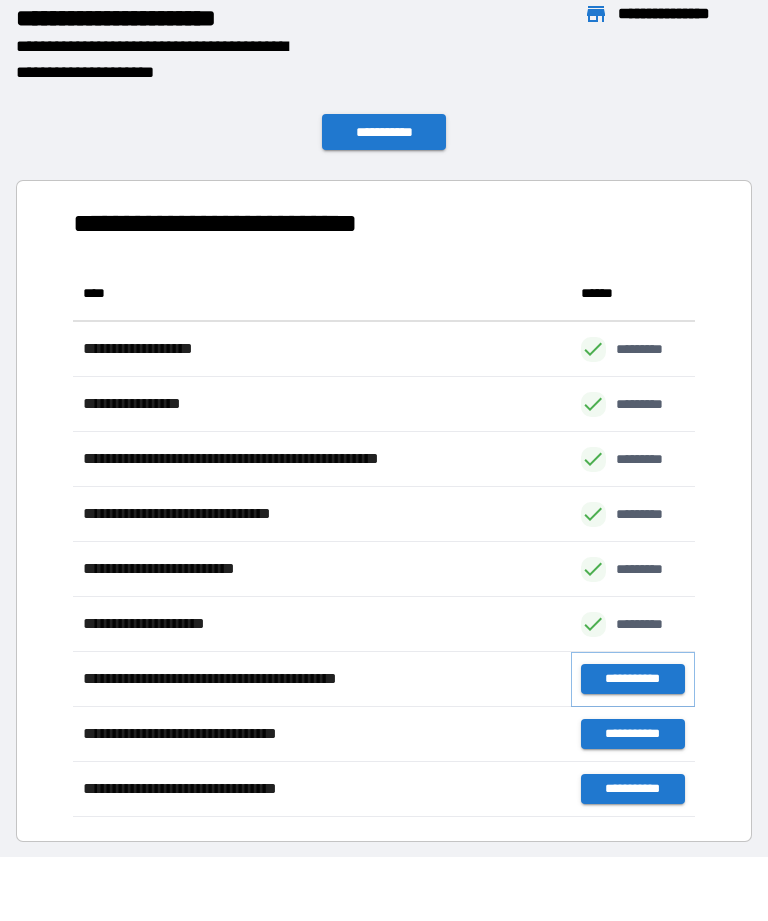 click on "**********" at bounding box center (633, 679) 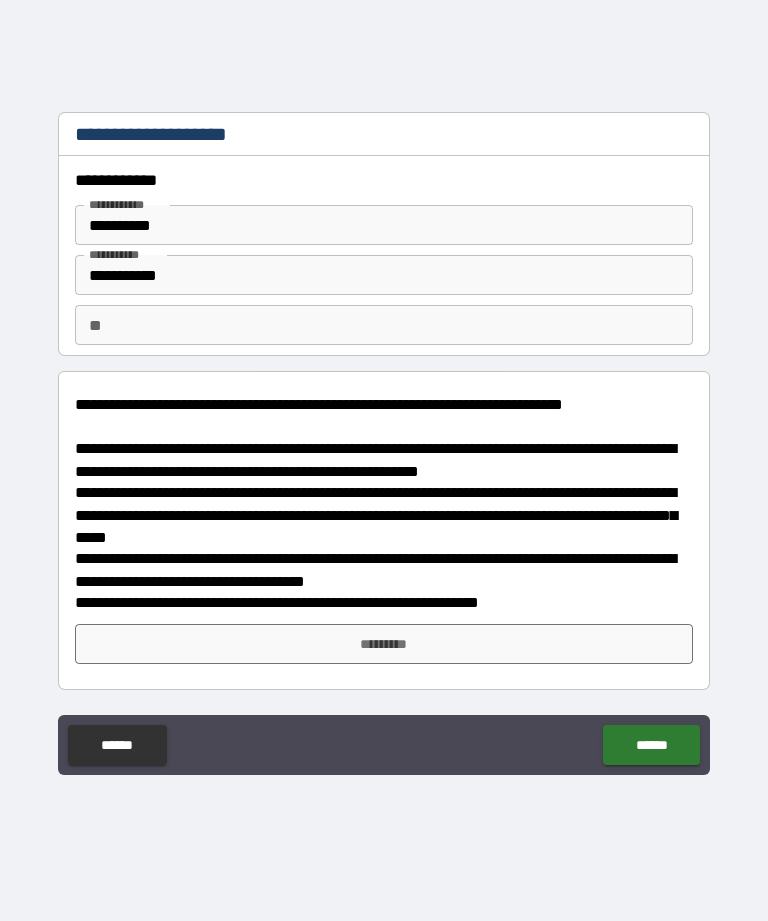 click on "*********" at bounding box center (384, 644) 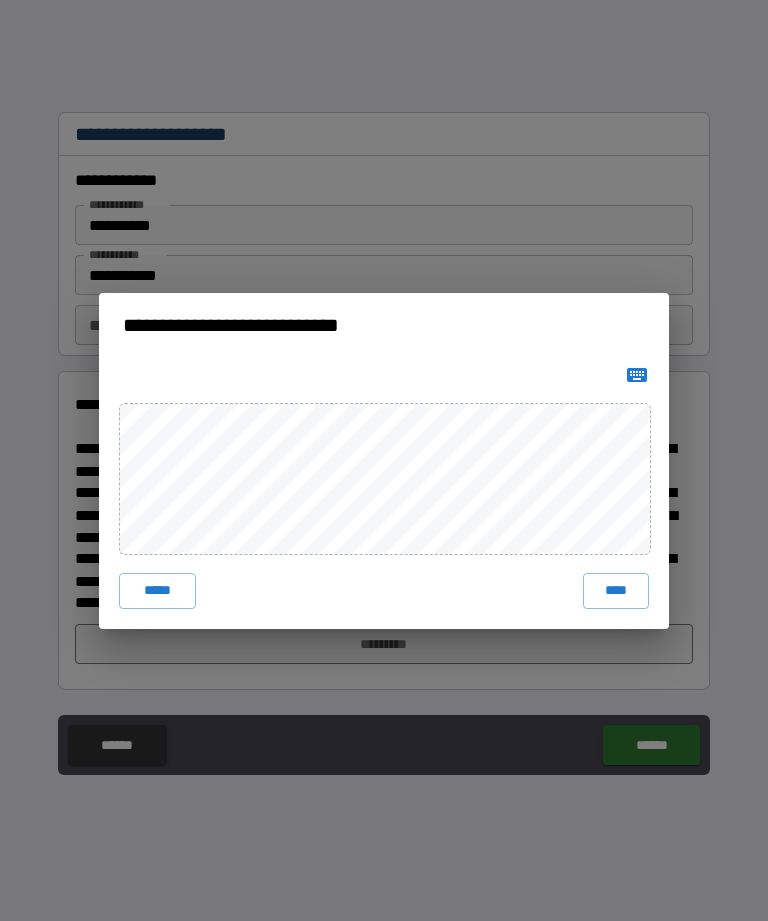 click on "****" at bounding box center [616, 591] 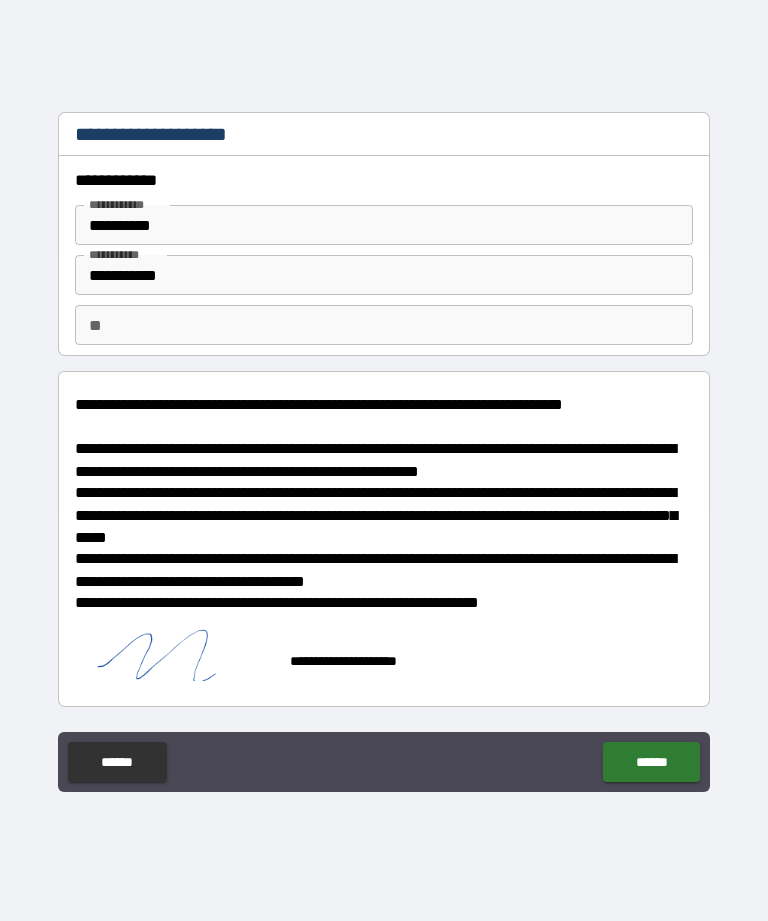click on "******" at bounding box center [651, 762] 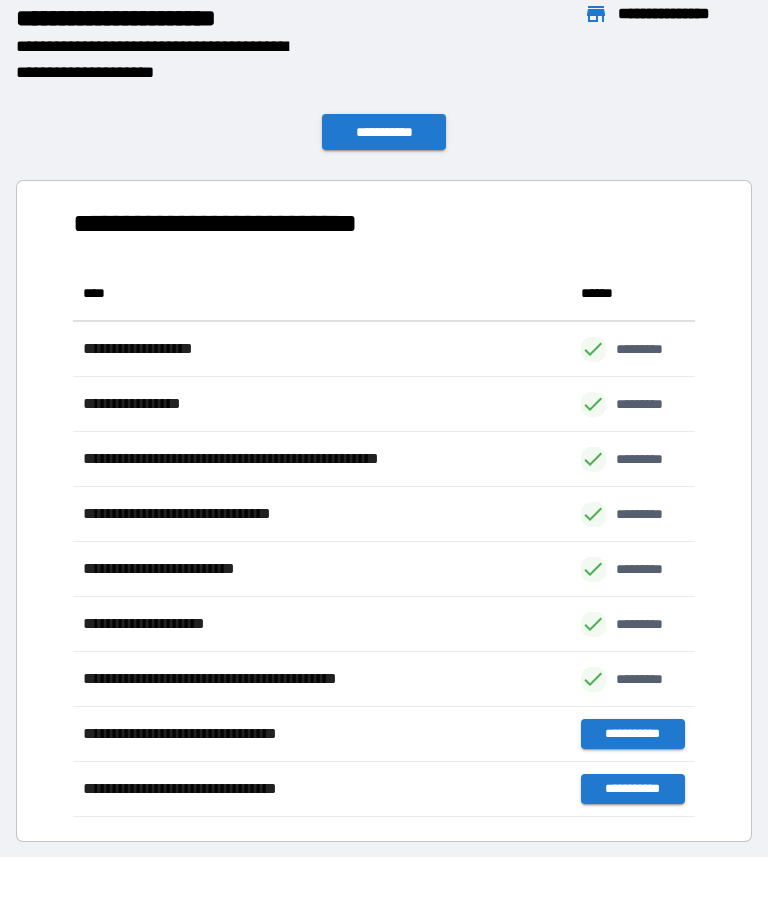 scroll, scrollTop: 551, scrollLeft: 622, axis: both 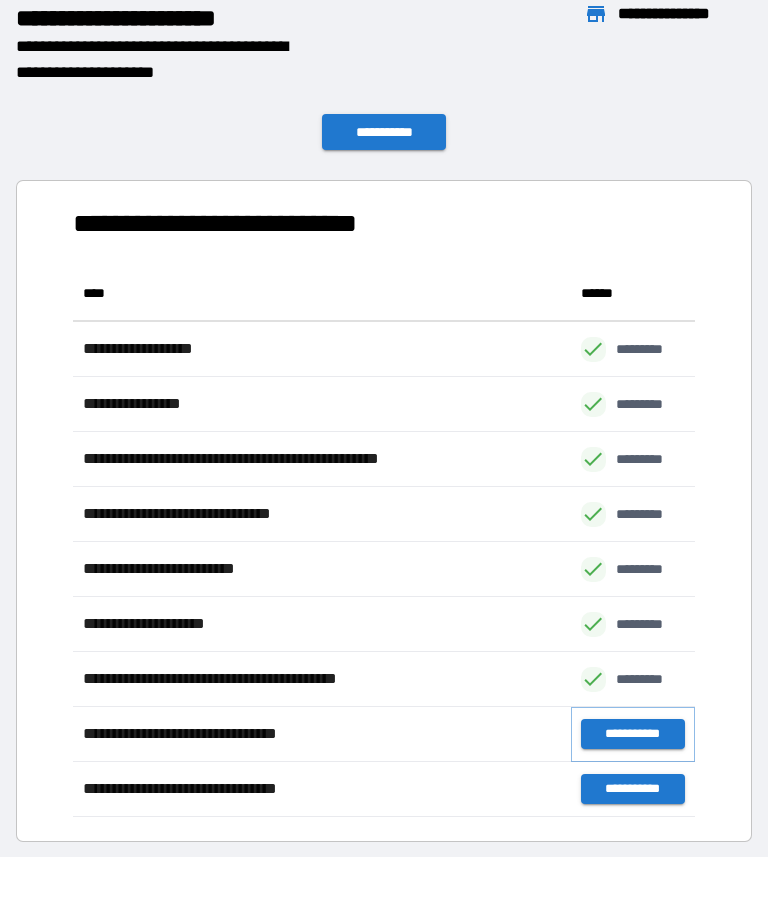 click on "**********" at bounding box center [633, 734] 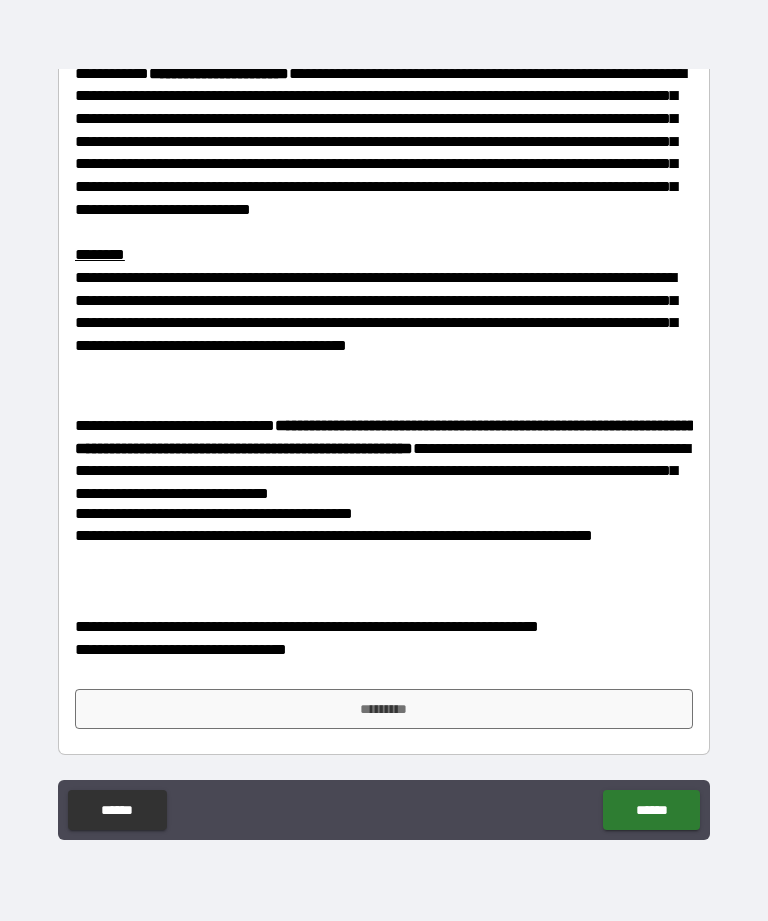 scroll, scrollTop: 970, scrollLeft: 0, axis: vertical 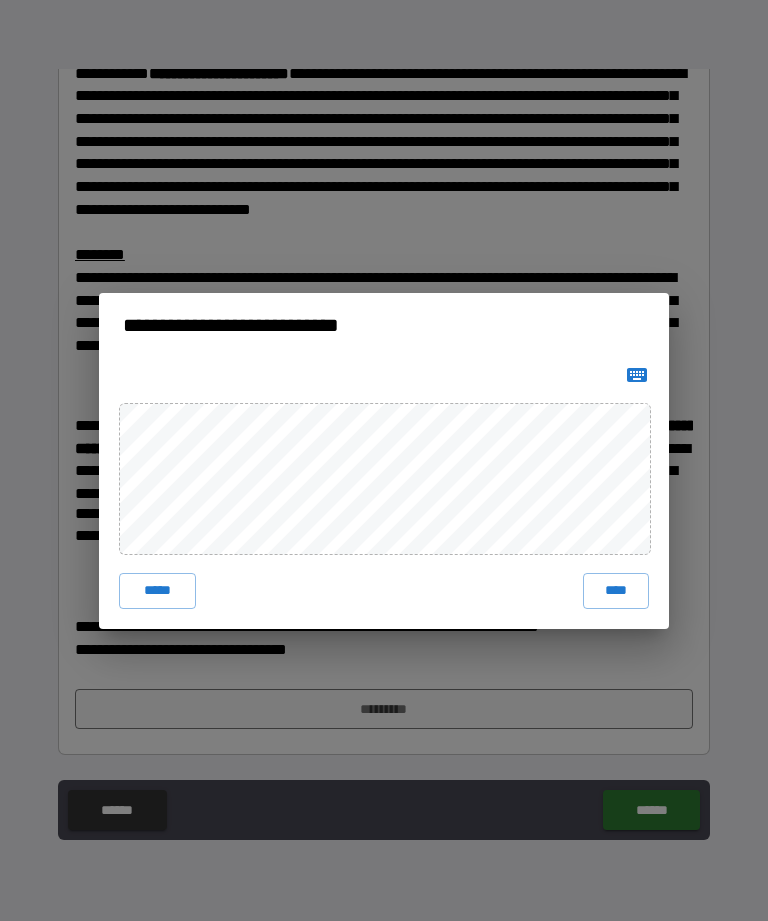 click on "****" at bounding box center (616, 591) 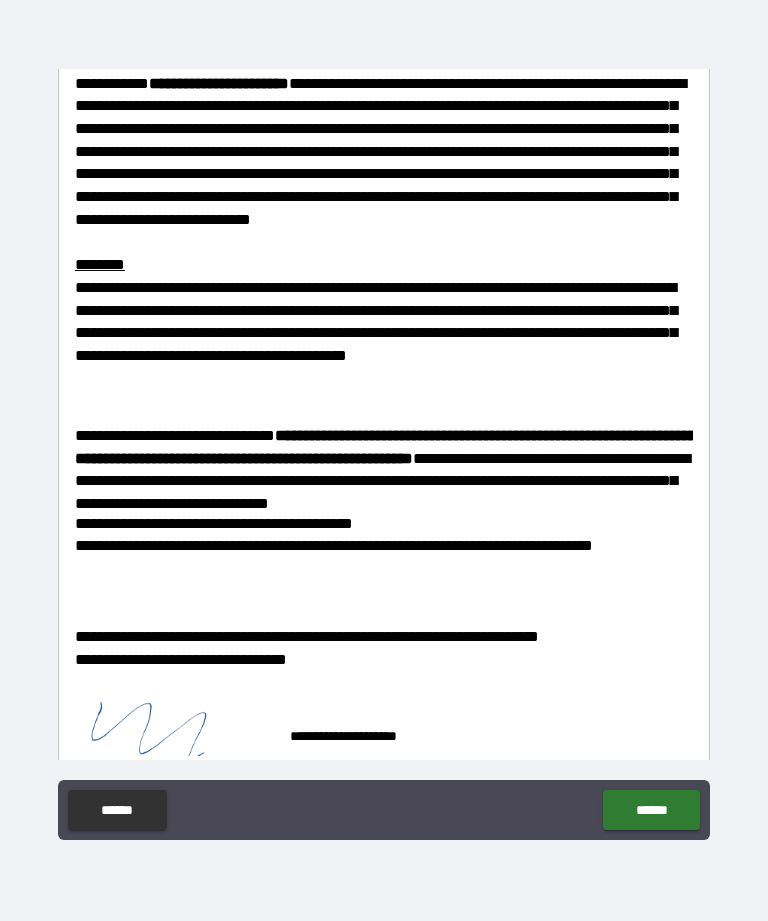 click on "******" at bounding box center (651, 810) 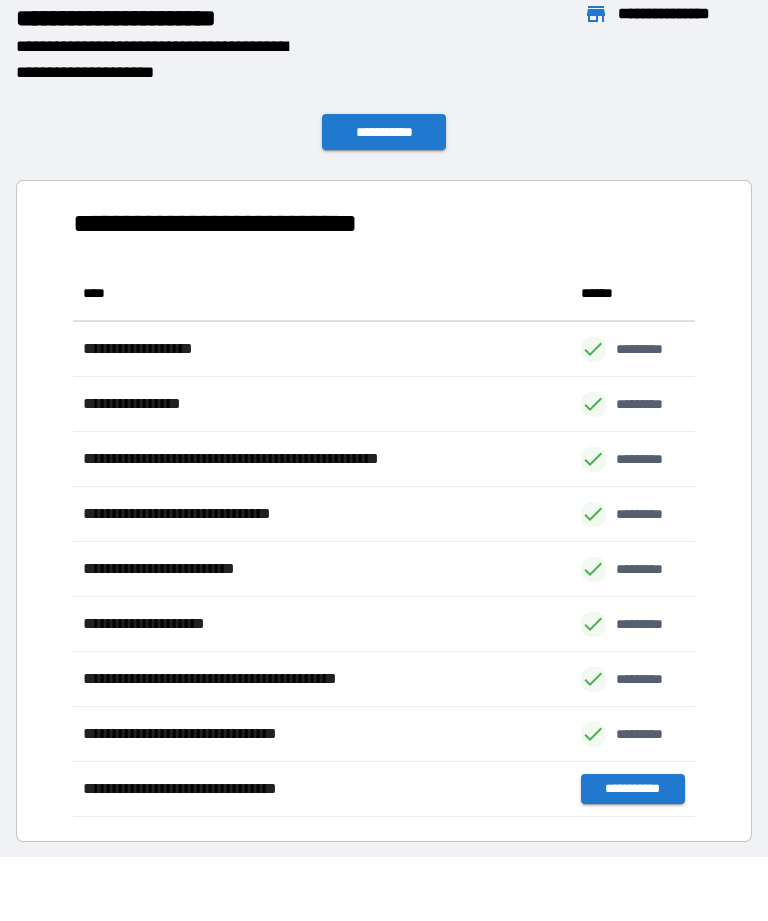 scroll, scrollTop: 551, scrollLeft: 622, axis: both 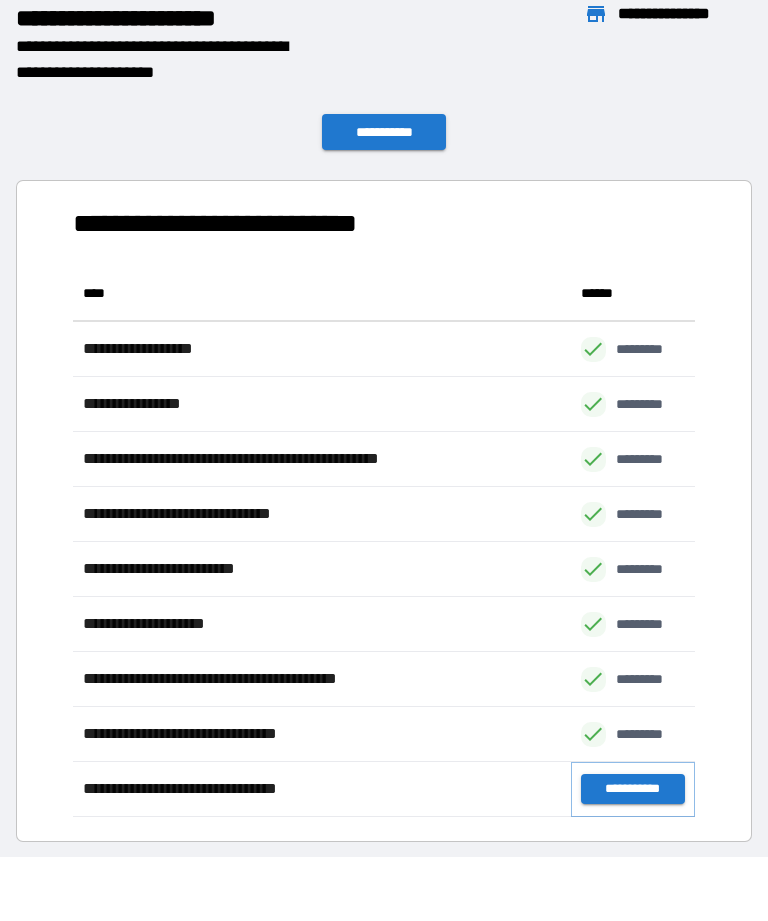 click on "**********" at bounding box center [633, 789] 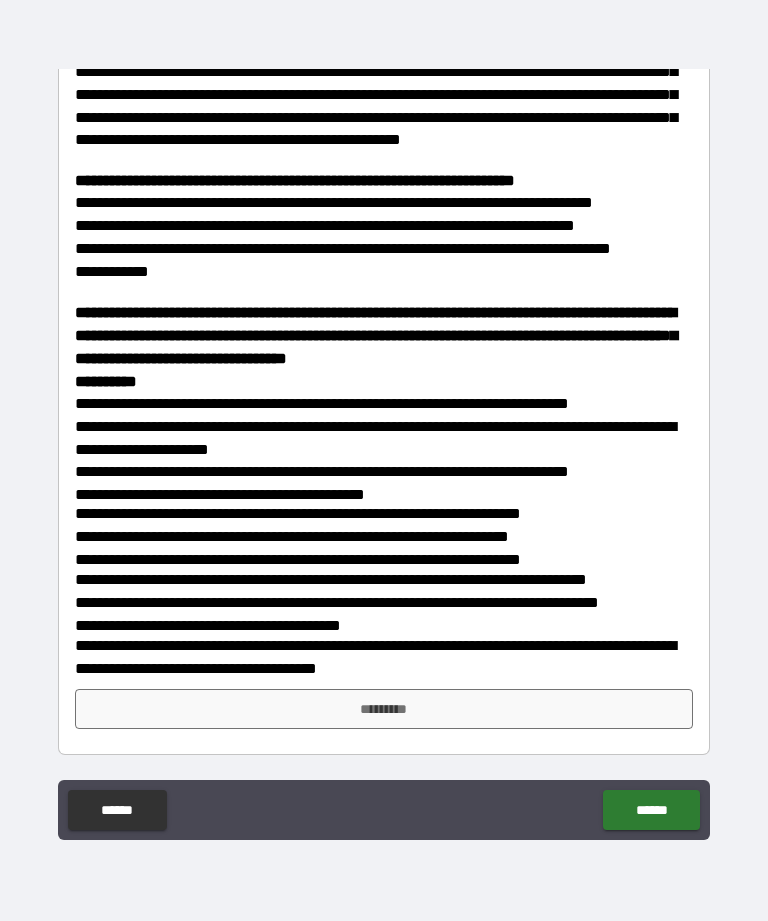 scroll, scrollTop: 1696, scrollLeft: 0, axis: vertical 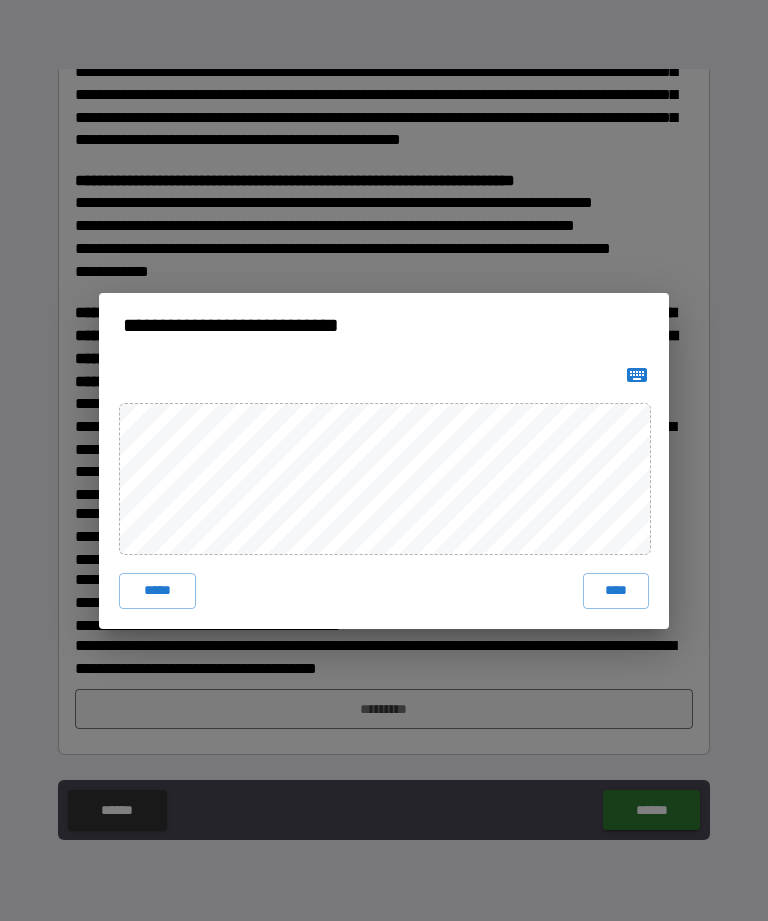 click on "**********" at bounding box center (384, 460) 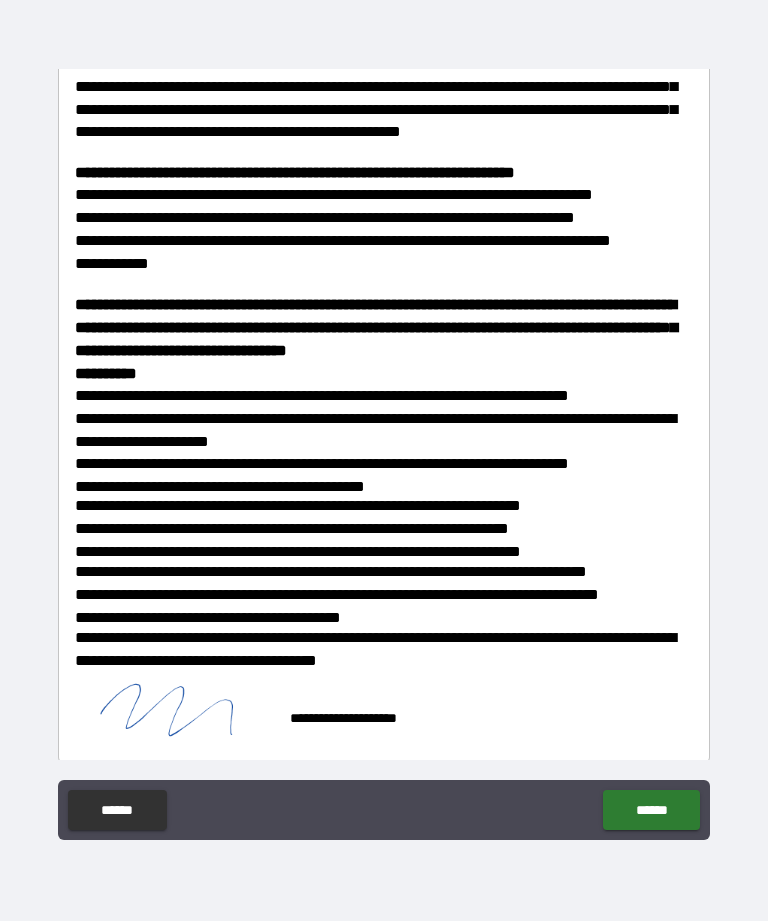 click on "**********" at bounding box center (384, 594) 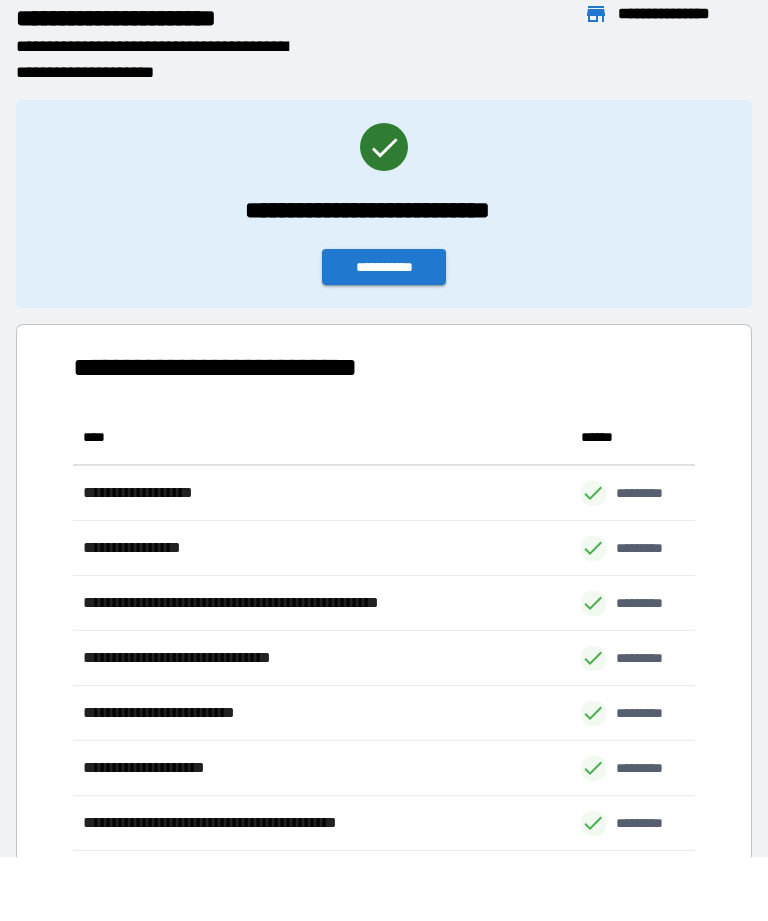 scroll, scrollTop: 551, scrollLeft: 622, axis: both 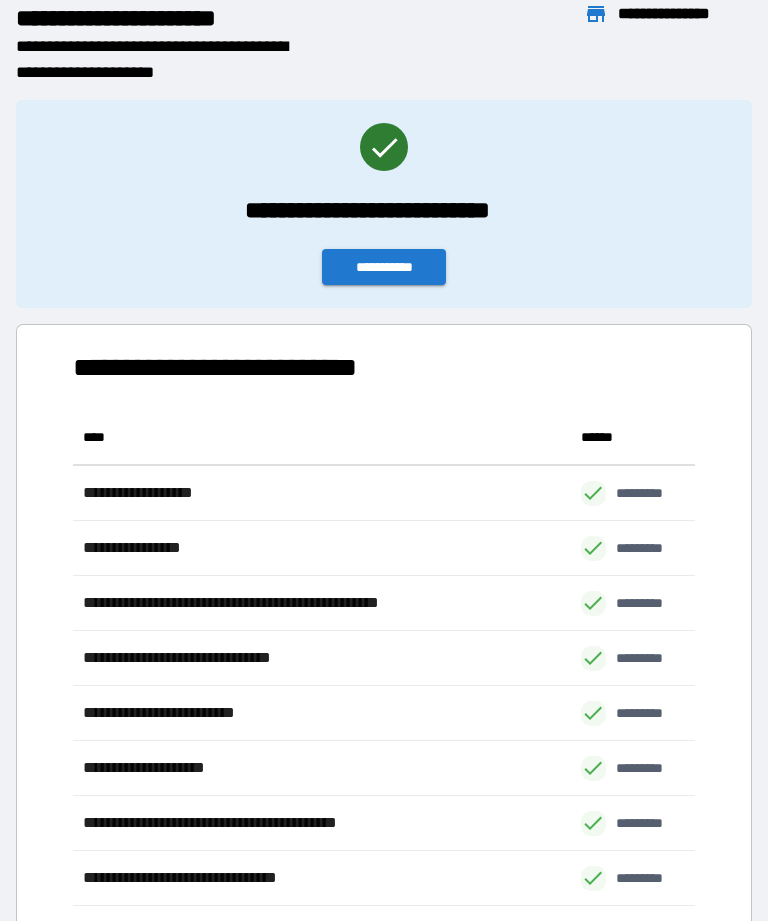 click on "**********" at bounding box center (384, 267) 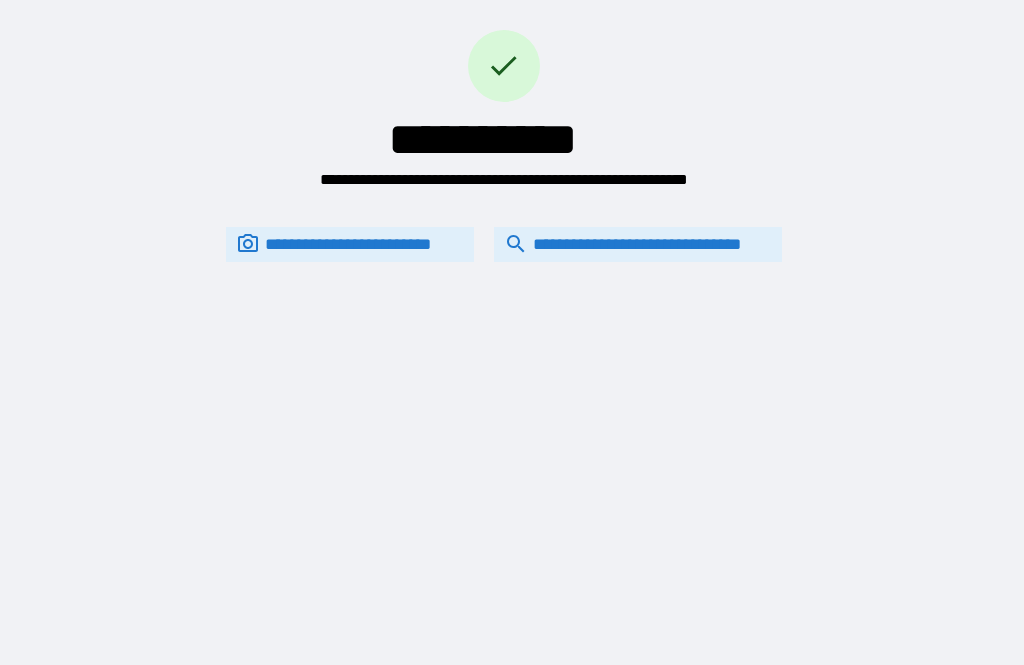 click on "**********" at bounding box center (638, 244) 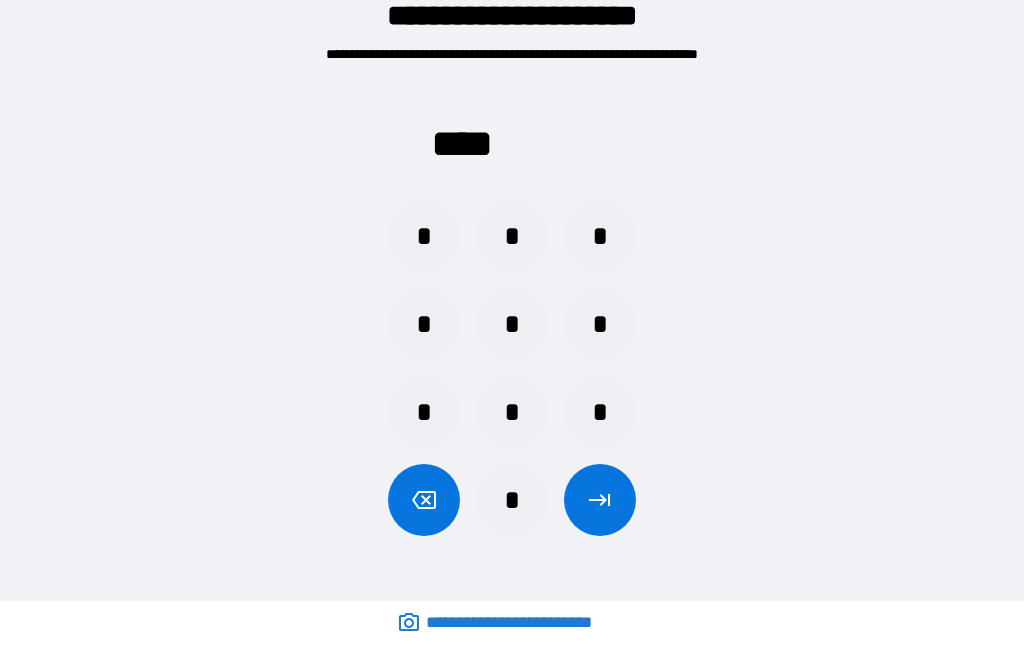 click on "*" at bounding box center [424, 412] 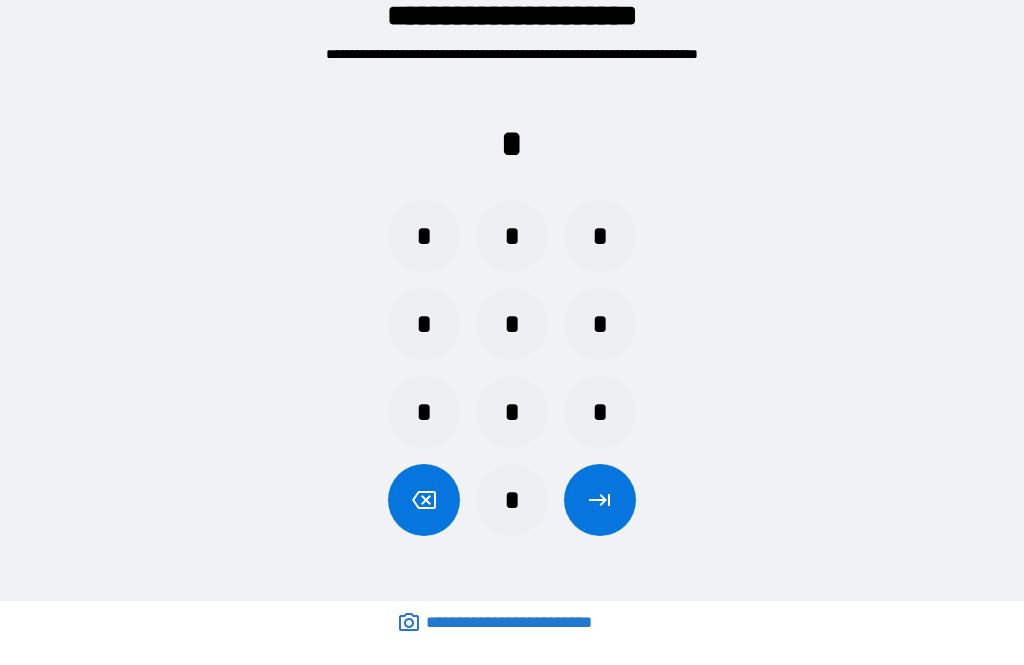 click on "*" at bounding box center (512, 412) 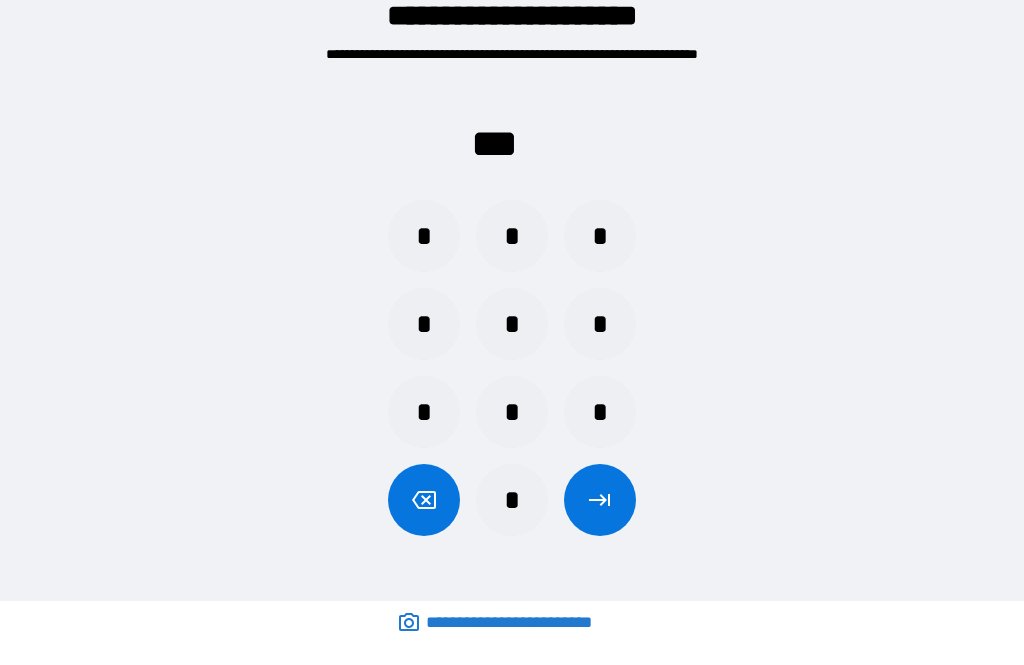 click on "*" at bounding box center (424, 412) 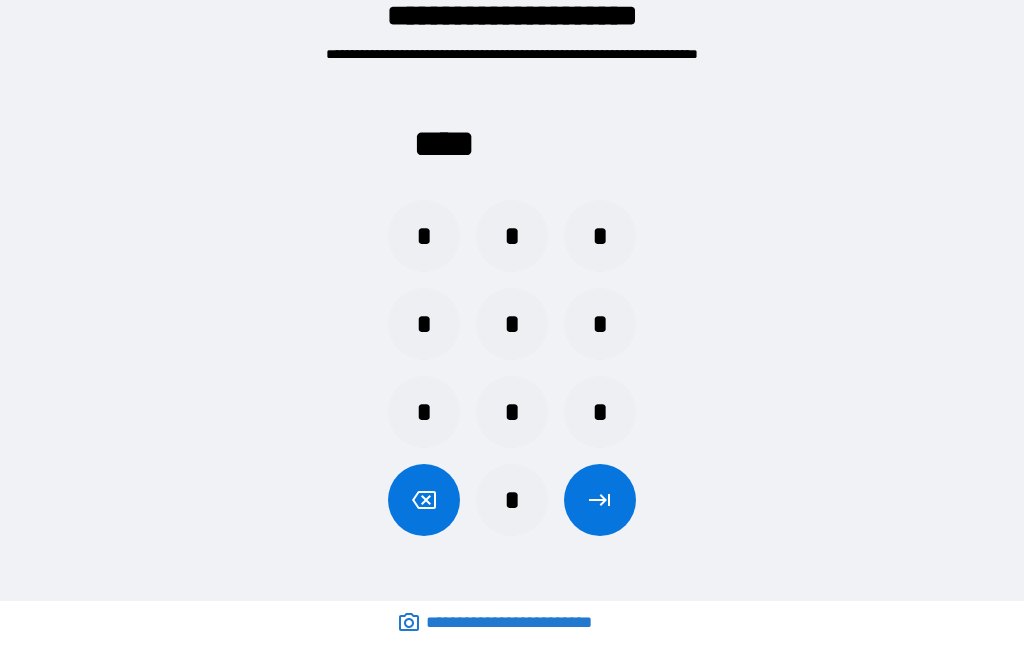 click 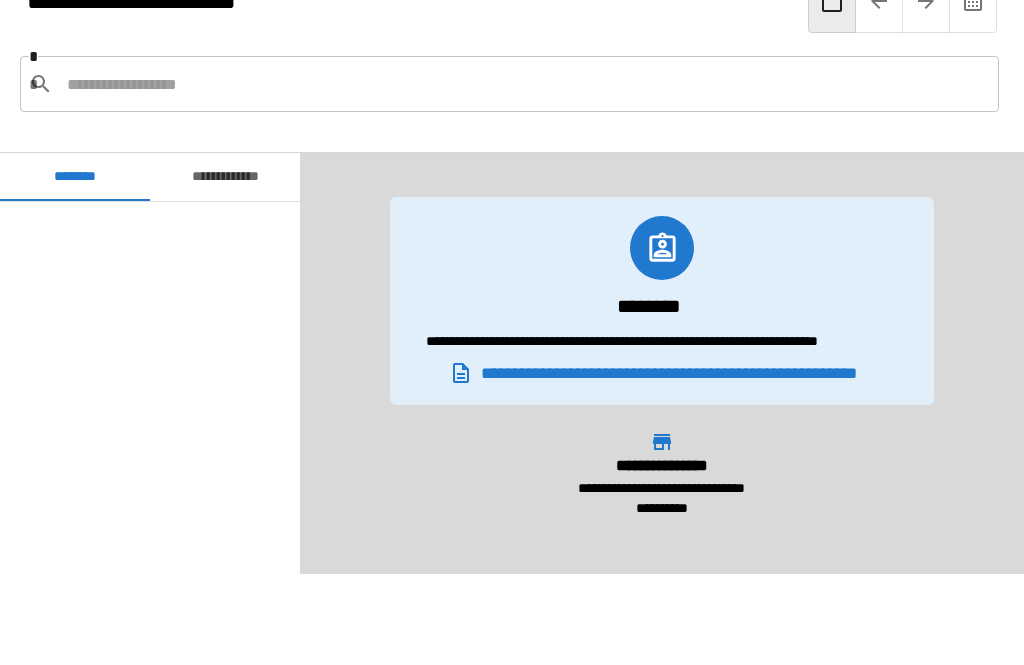 scroll, scrollTop: 600, scrollLeft: 0, axis: vertical 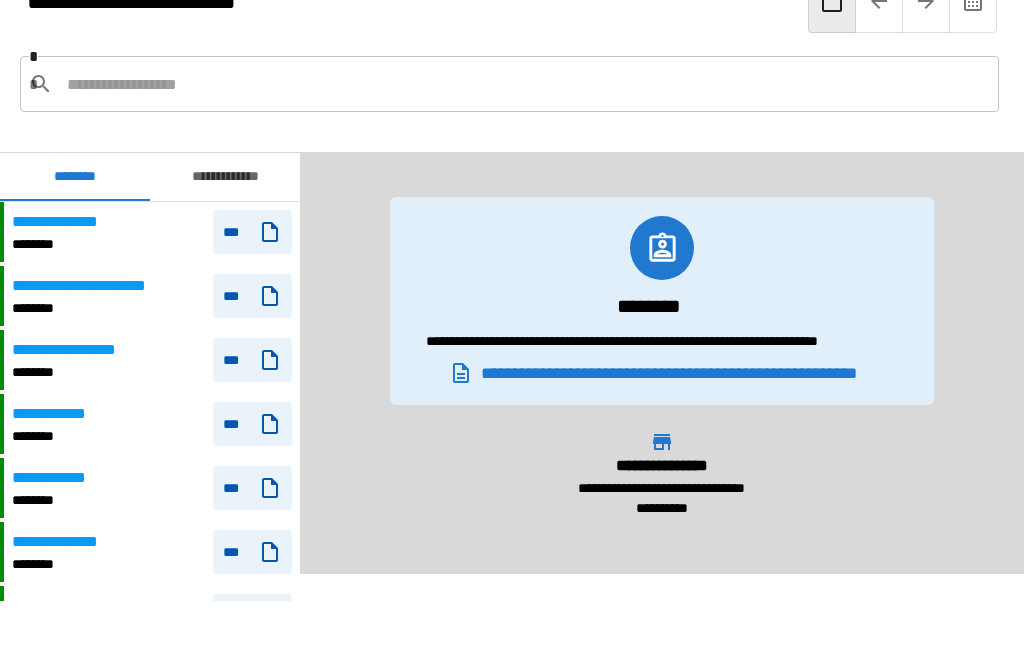 click on "**********" at bounding box center [152, 232] 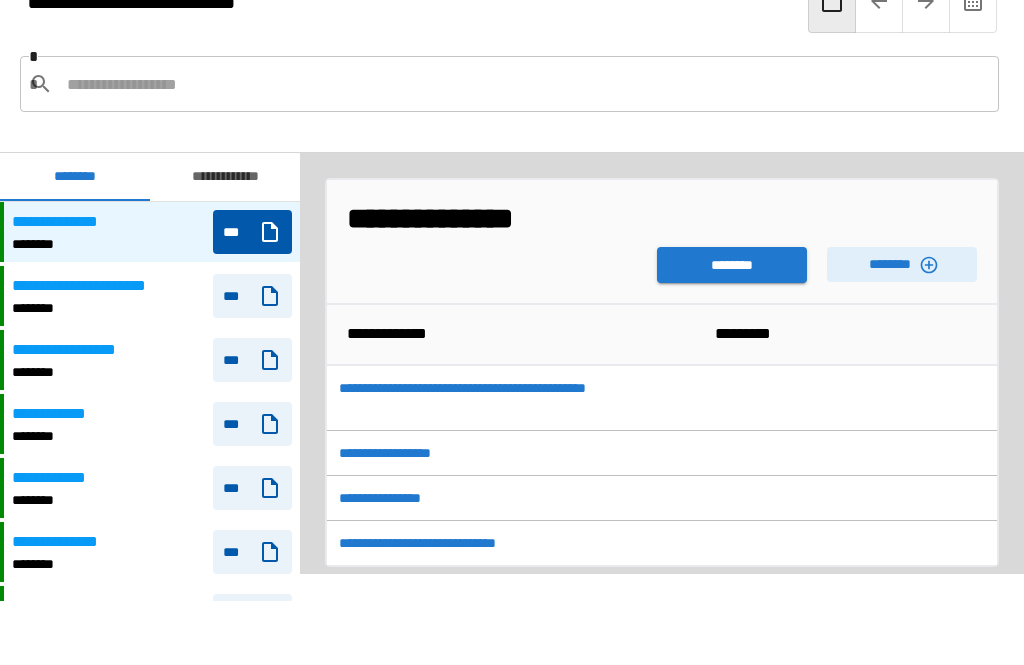 click on "********" at bounding box center [732, 265] 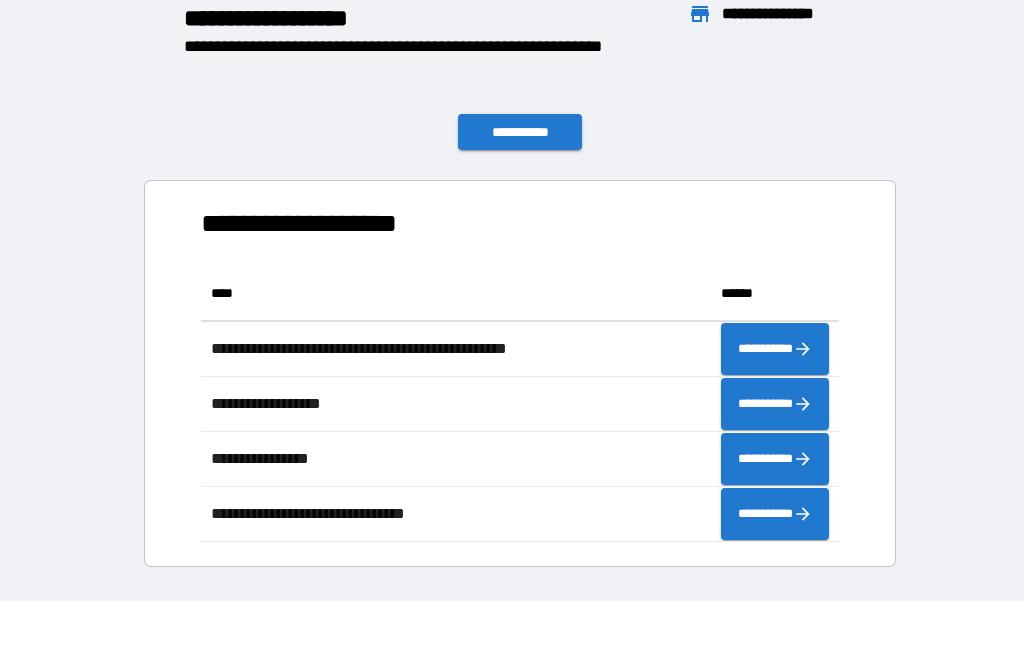 scroll, scrollTop: 276, scrollLeft: 638, axis: both 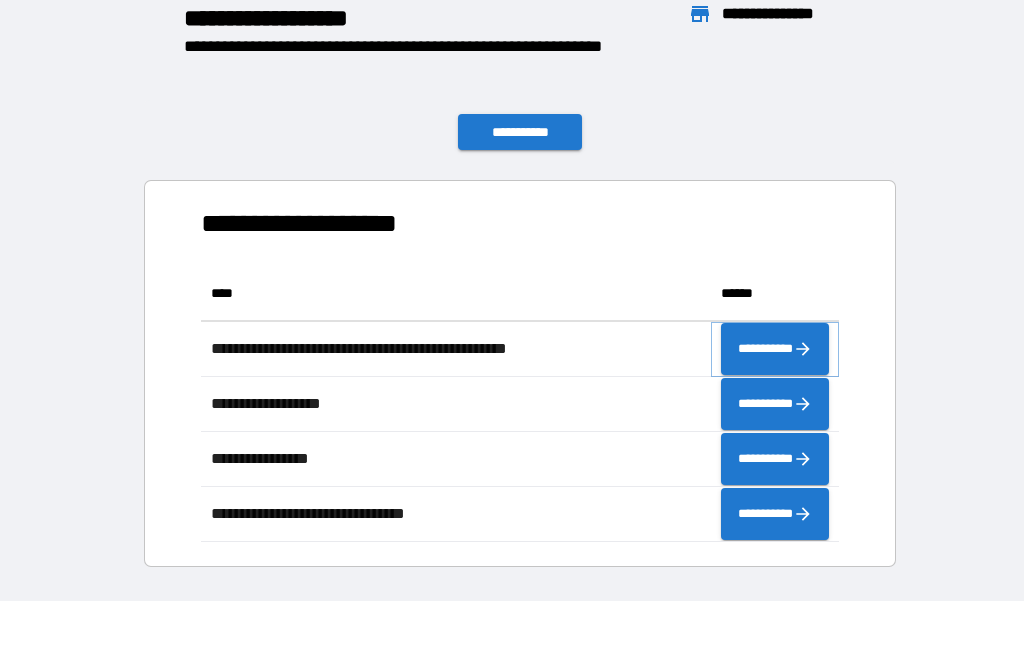 click on "**********" at bounding box center (775, 349) 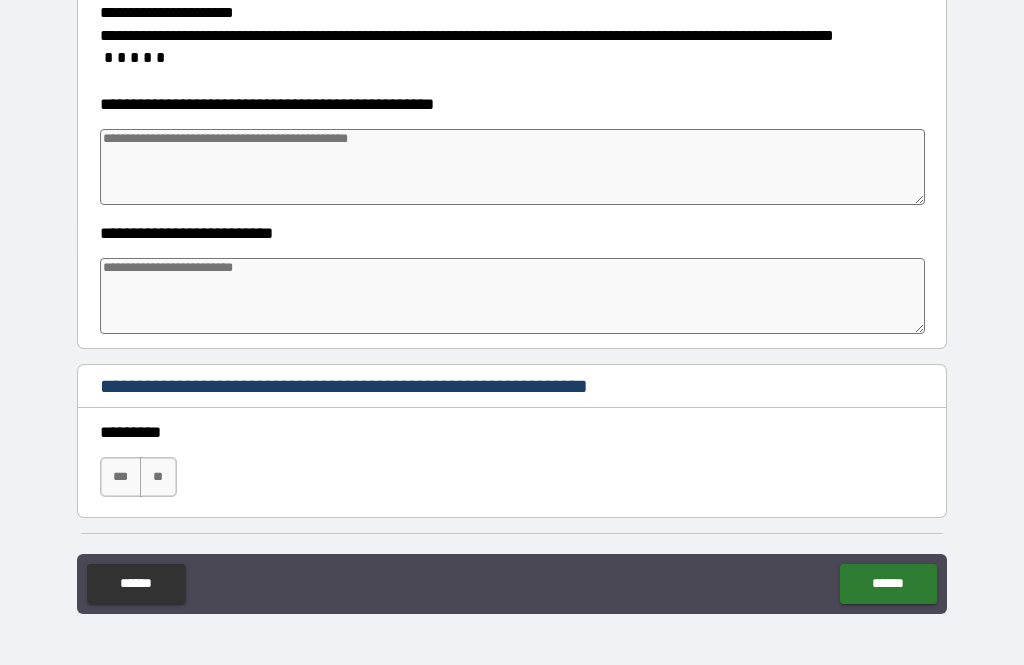 scroll, scrollTop: 468, scrollLeft: 0, axis: vertical 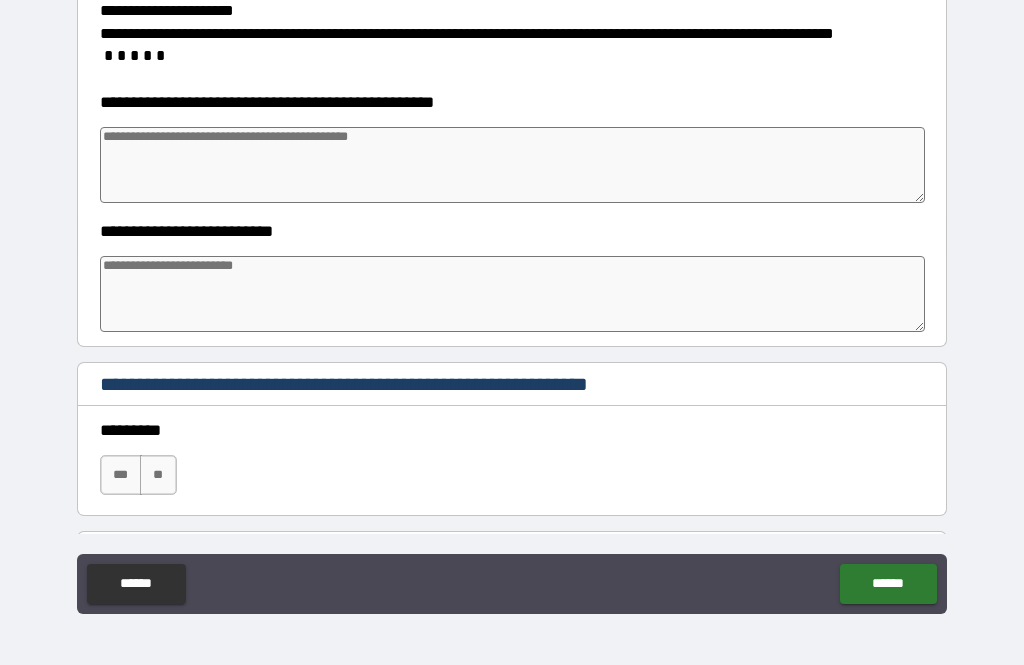 click at bounding box center [513, 294] 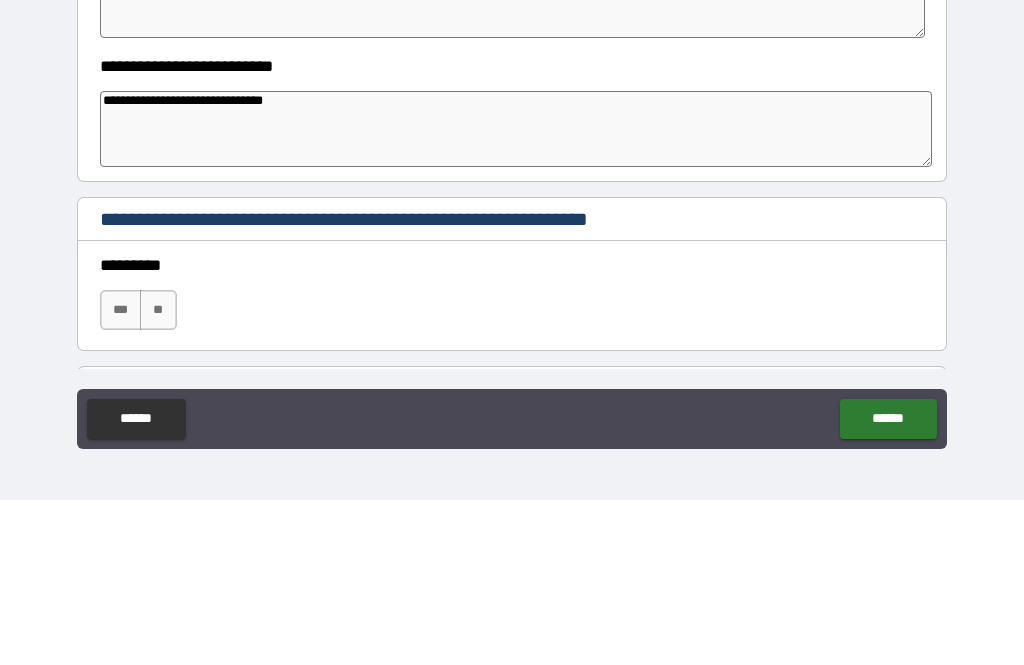 click on "**********" at bounding box center [512, 303] 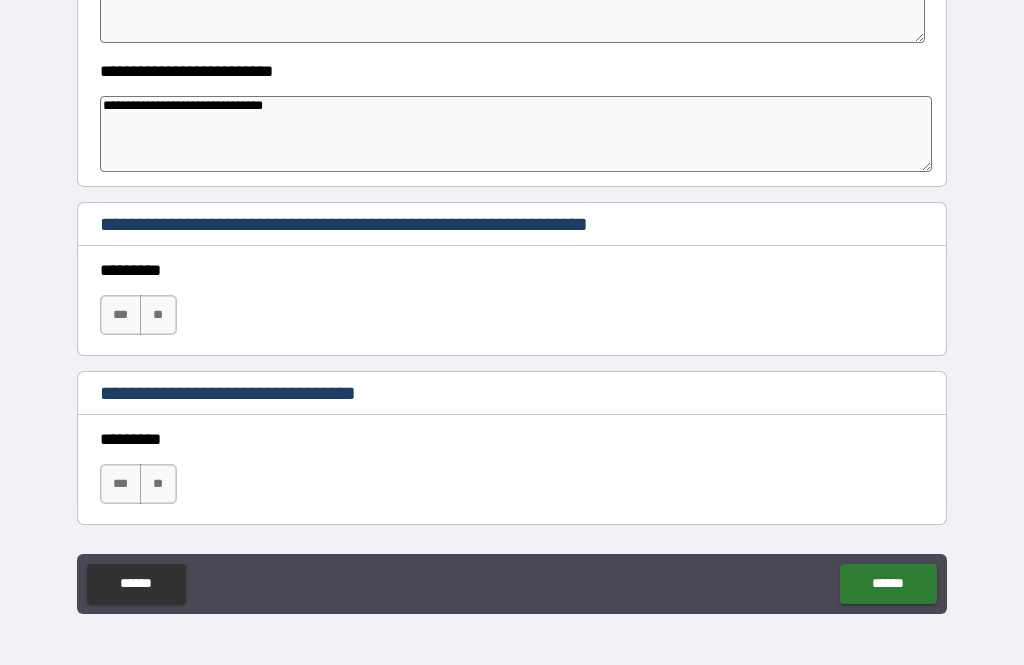 scroll, scrollTop: 627, scrollLeft: 0, axis: vertical 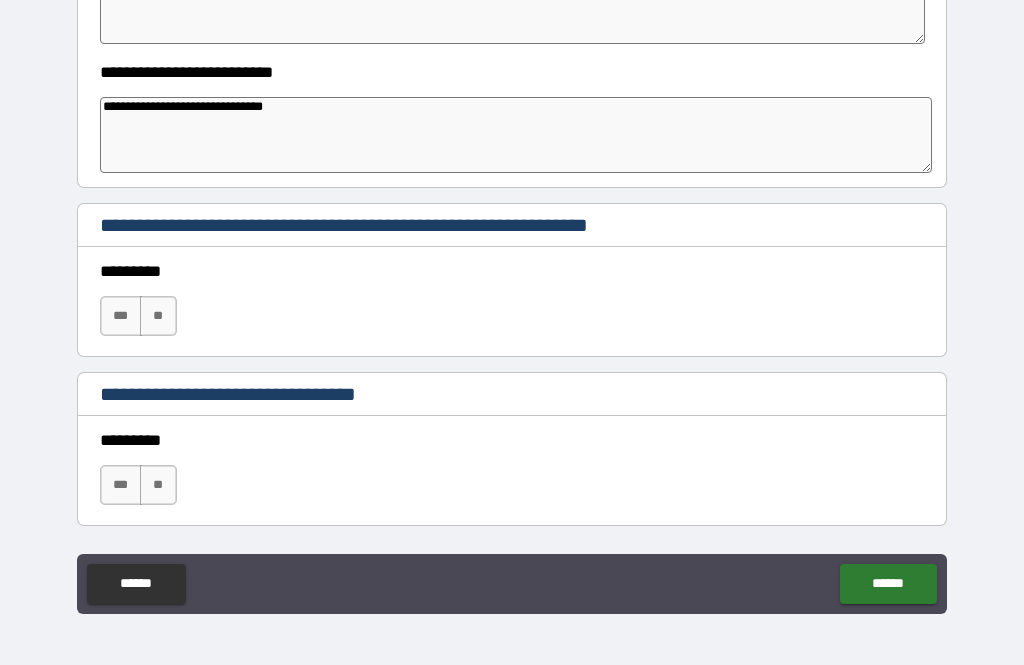 click on "***" at bounding box center (121, 316) 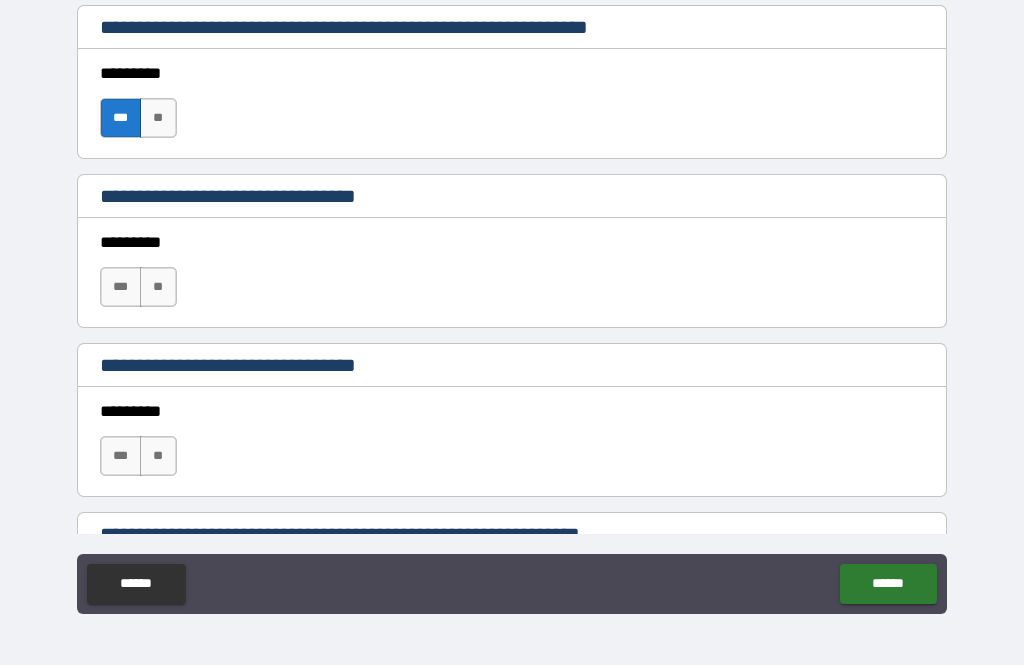 scroll, scrollTop: 826, scrollLeft: 0, axis: vertical 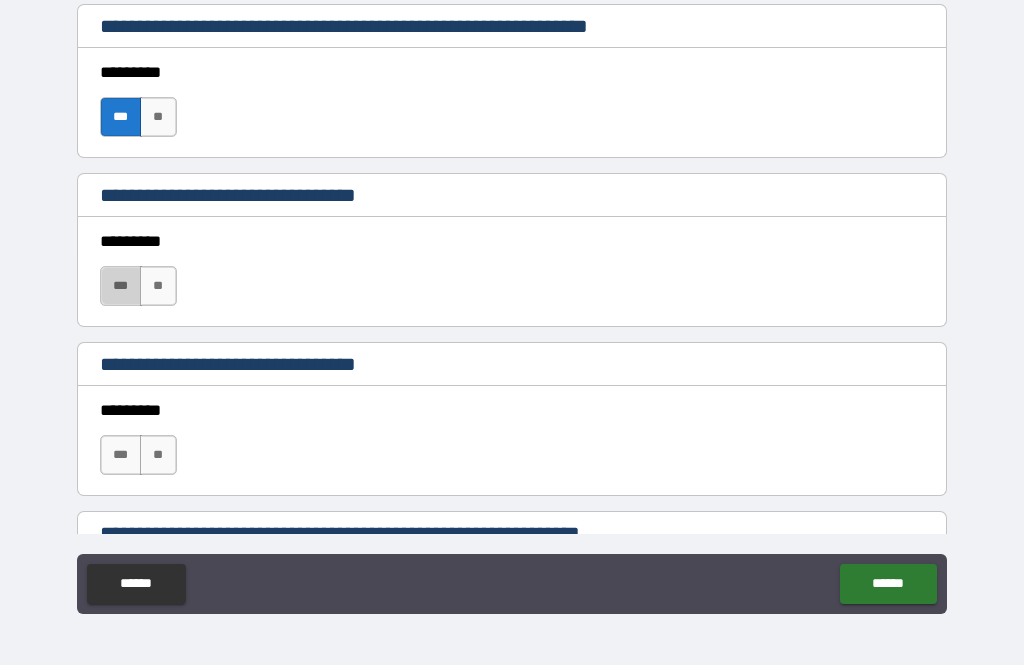 click on "***" at bounding box center [121, 286] 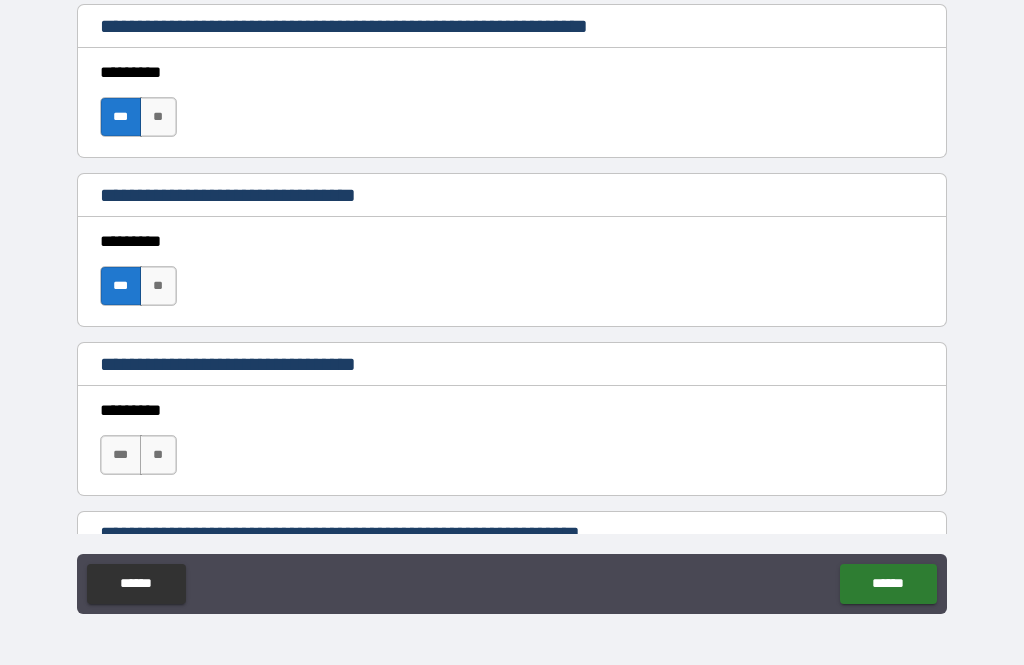 click on "***" at bounding box center [121, 455] 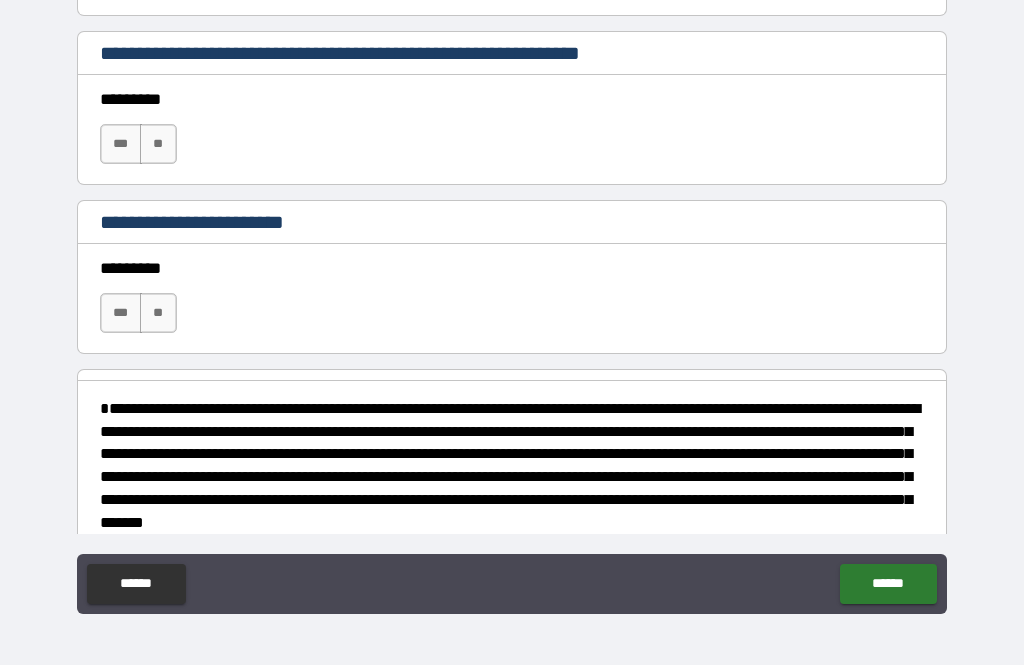 scroll, scrollTop: 1303, scrollLeft: 0, axis: vertical 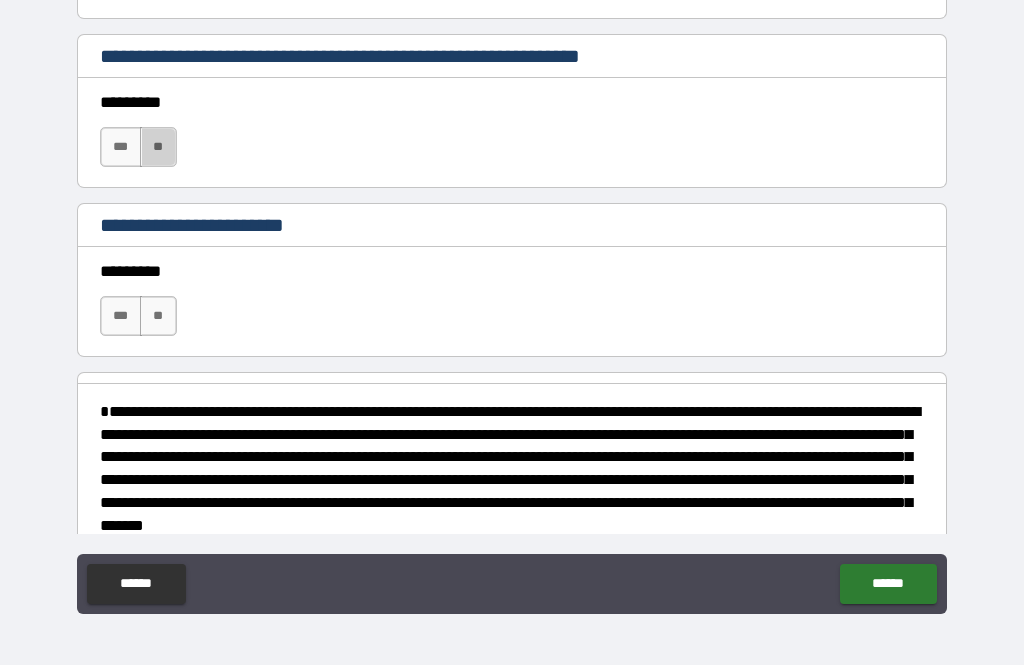 click on "**" at bounding box center [158, 147] 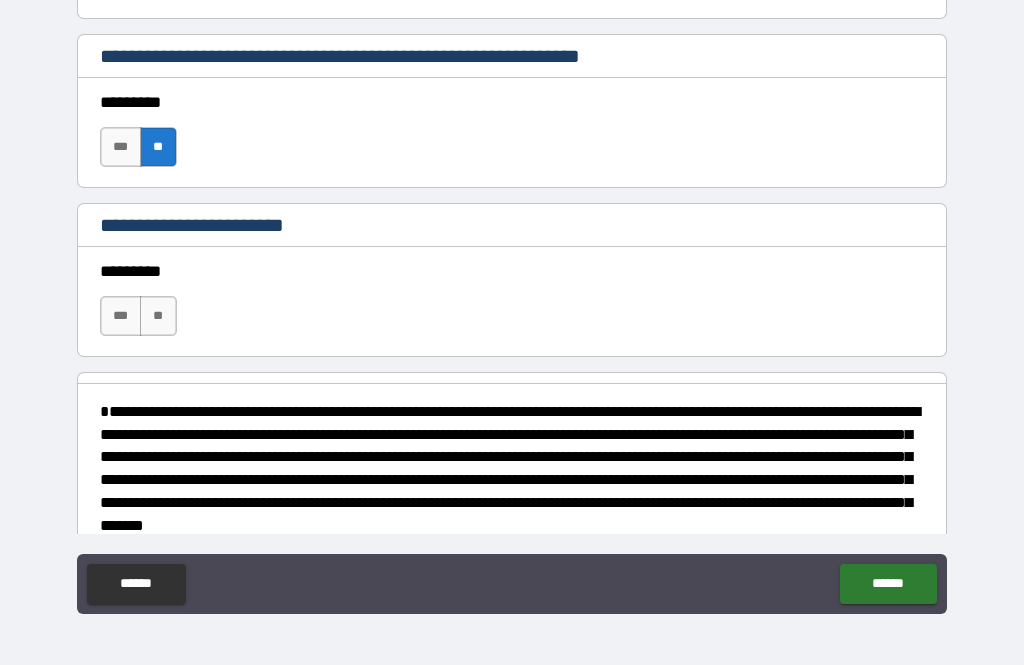click on "***" at bounding box center (121, 147) 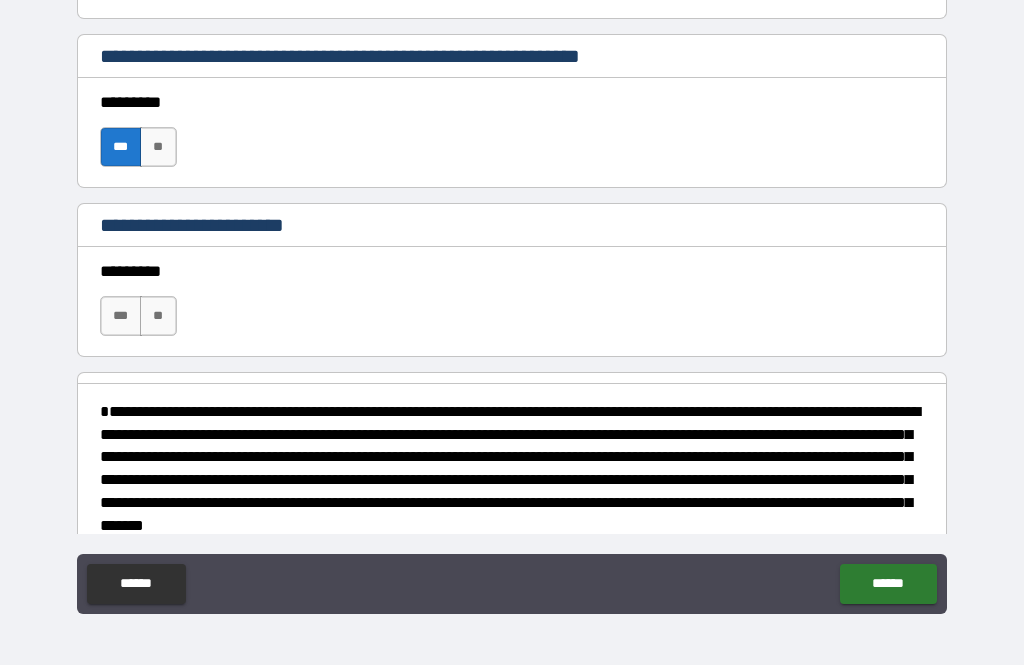 click on "**" at bounding box center [158, 316] 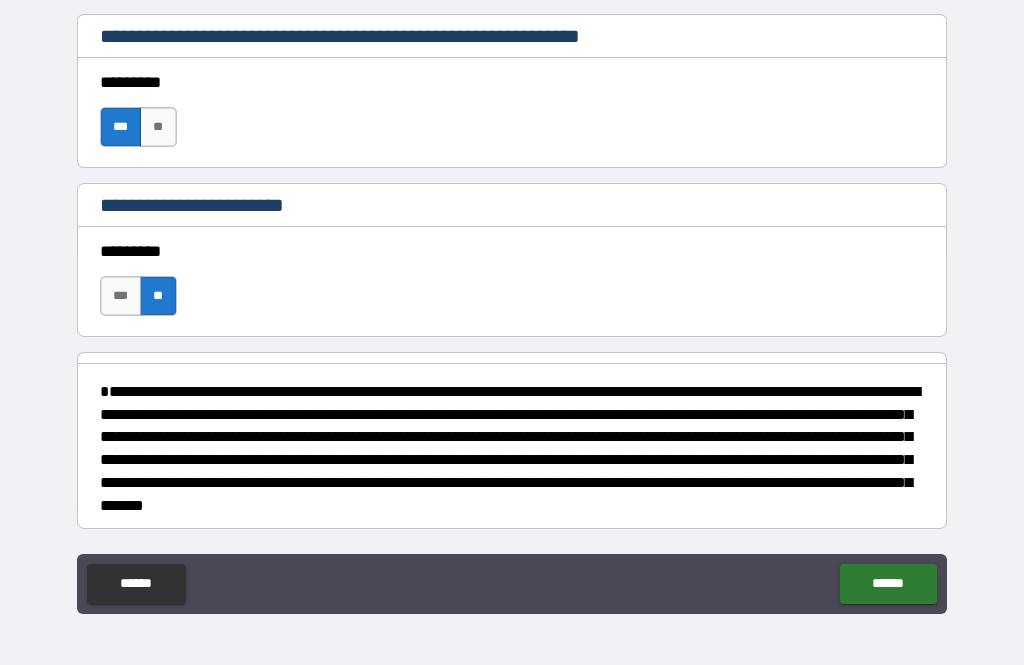 scroll, scrollTop: 1323, scrollLeft: 0, axis: vertical 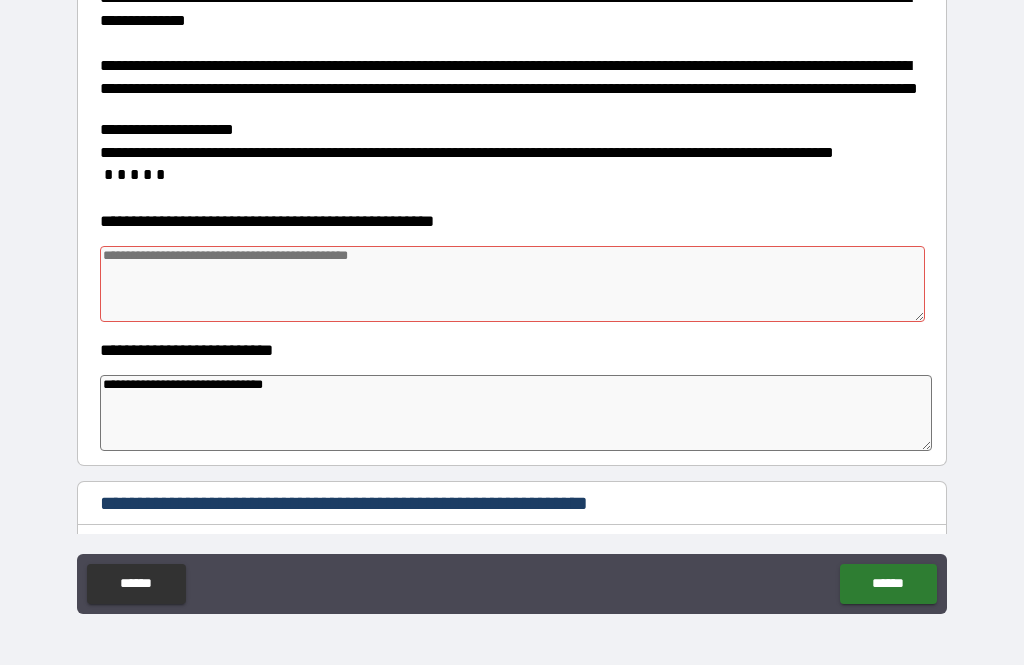 click at bounding box center [513, 284] 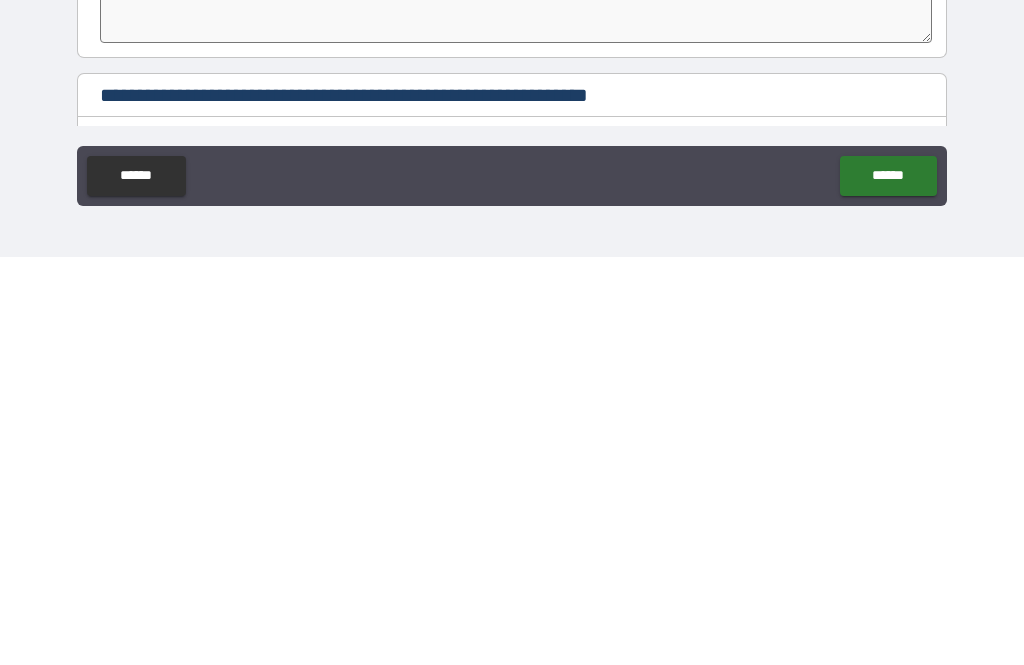 click on "******" at bounding box center [888, 584] 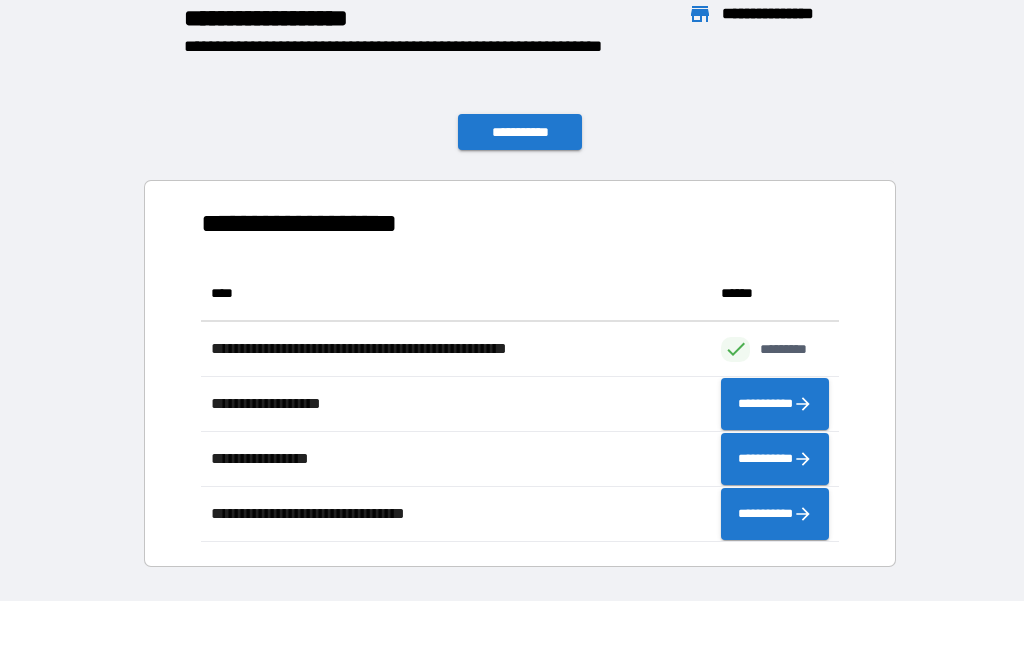 scroll, scrollTop: 276, scrollLeft: 638, axis: both 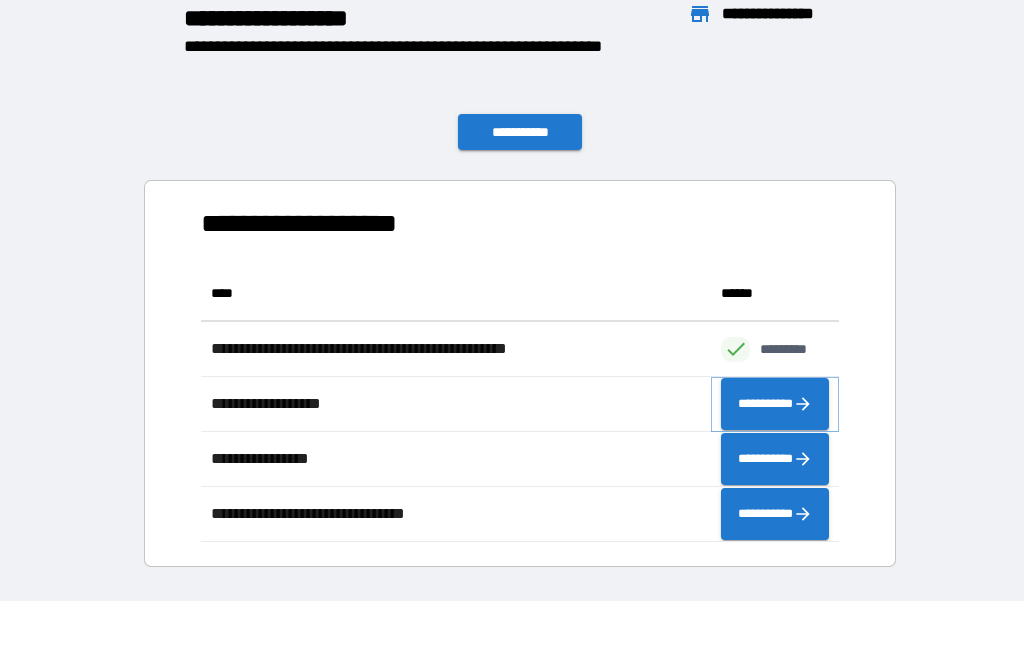 click on "**********" at bounding box center (775, 404) 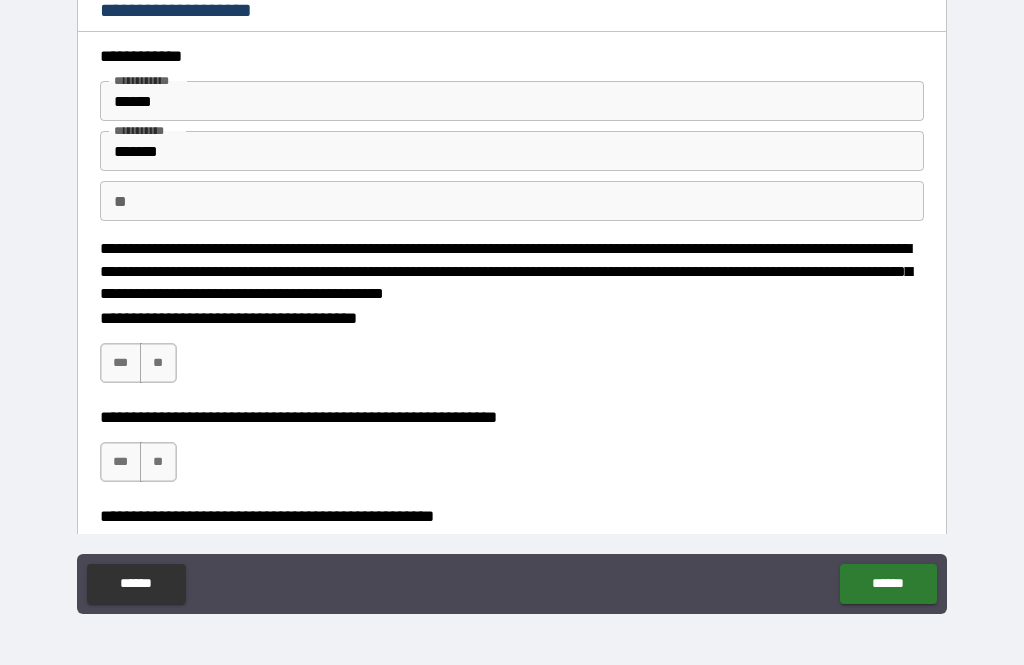click on "***" at bounding box center (121, 363) 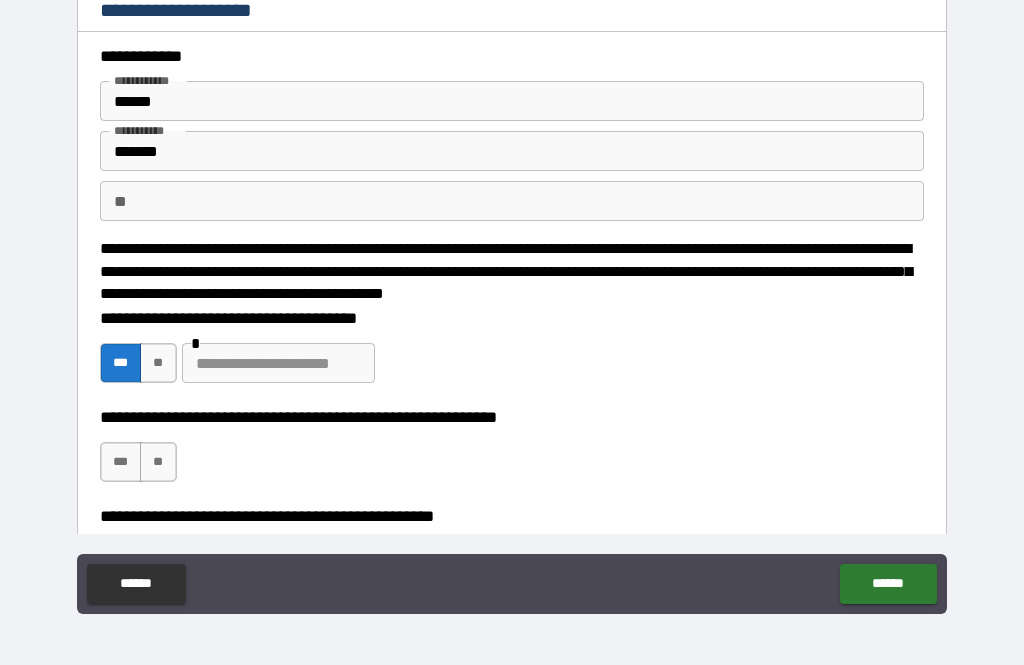 click at bounding box center [278, 363] 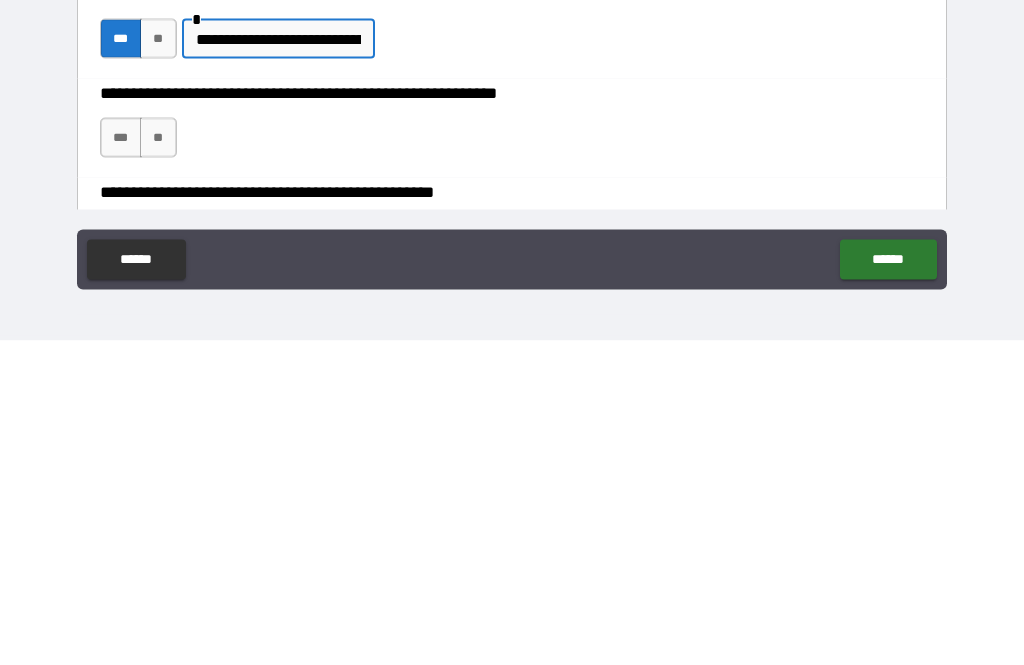click on "***" at bounding box center (121, 462) 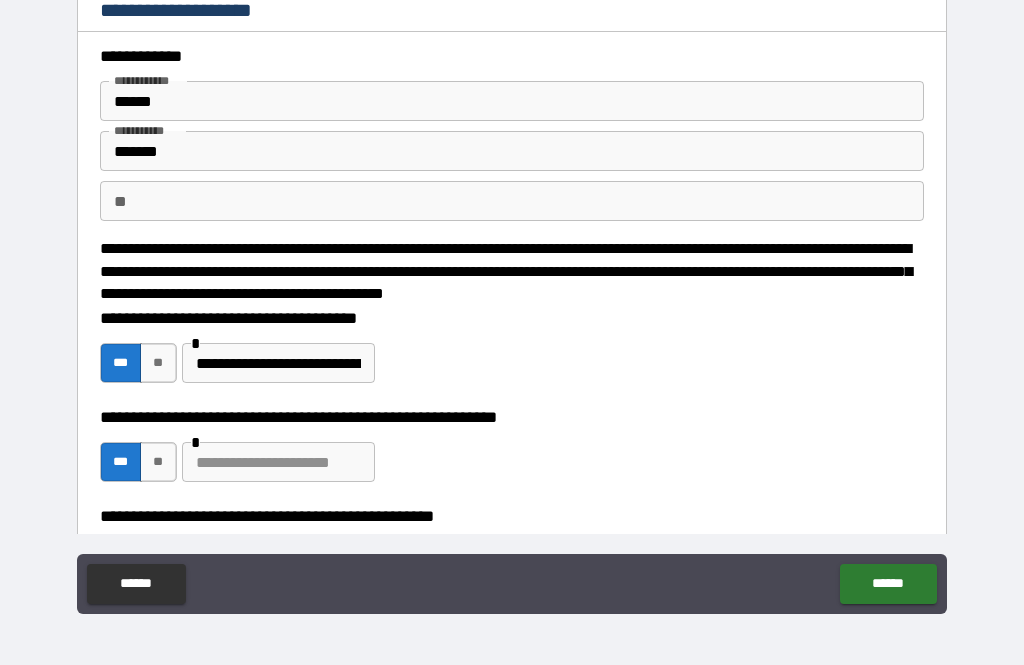 click at bounding box center [278, 462] 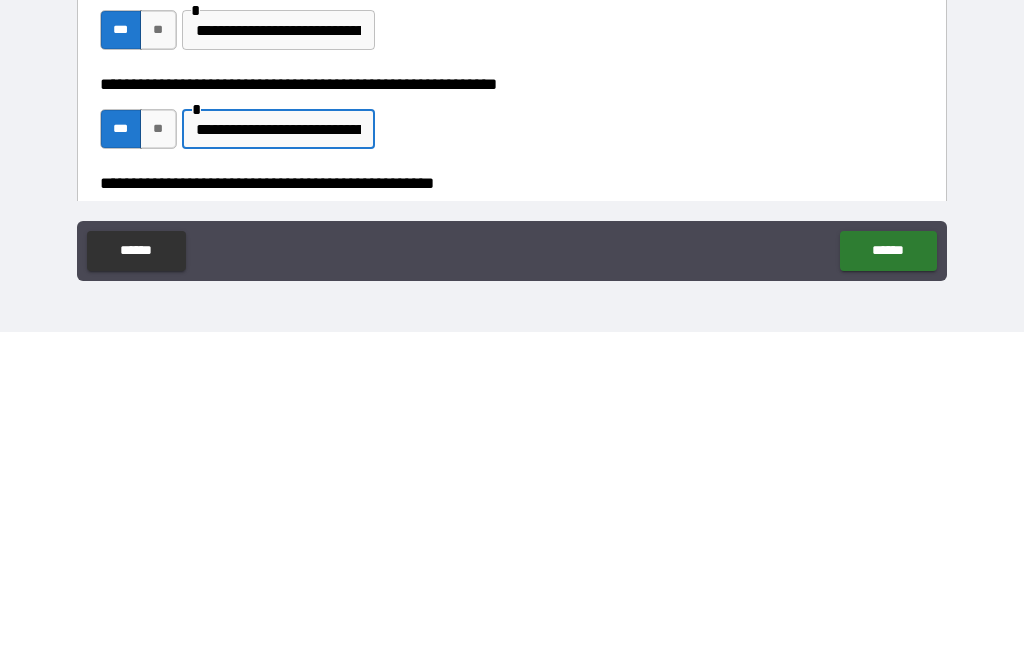 click on "**********" at bounding box center [512, 303] 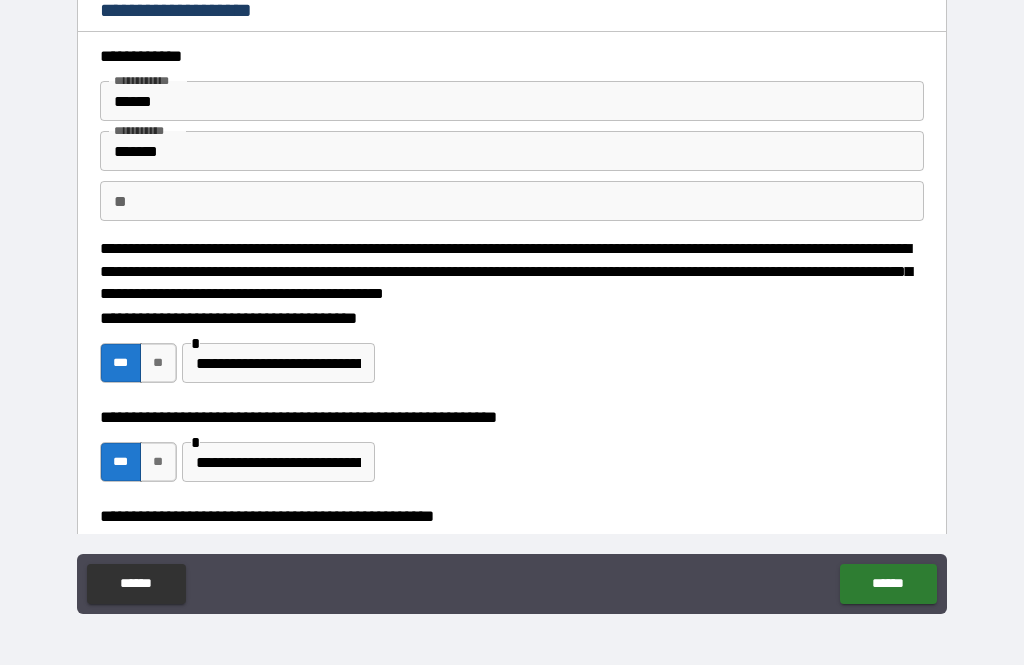click on "******" at bounding box center (888, 584) 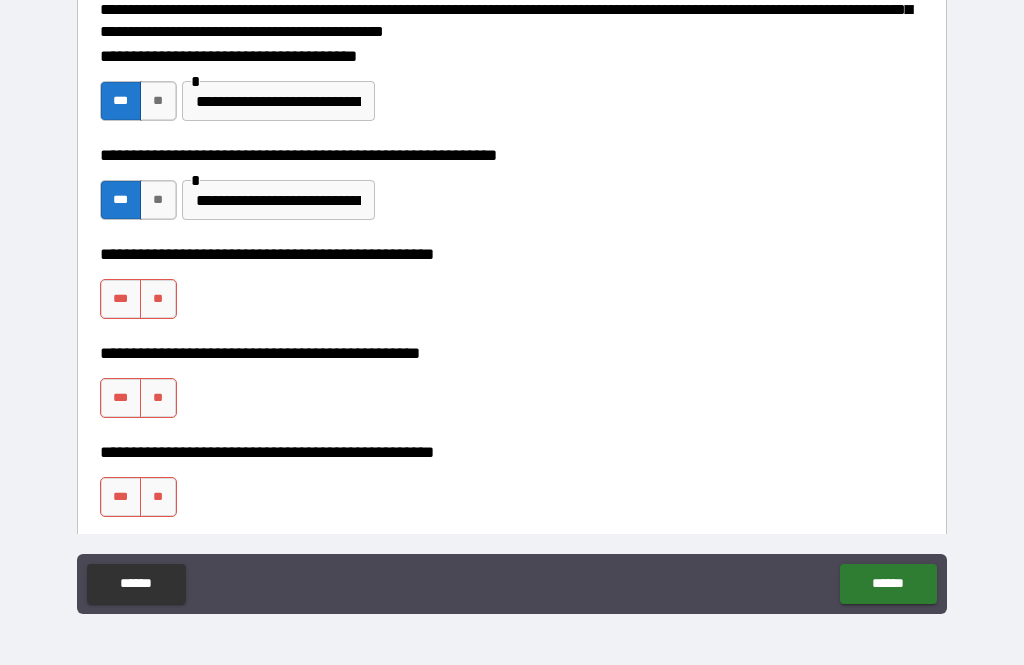scroll, scrollTop: 264, scrollLeft: 0, axis: vertical 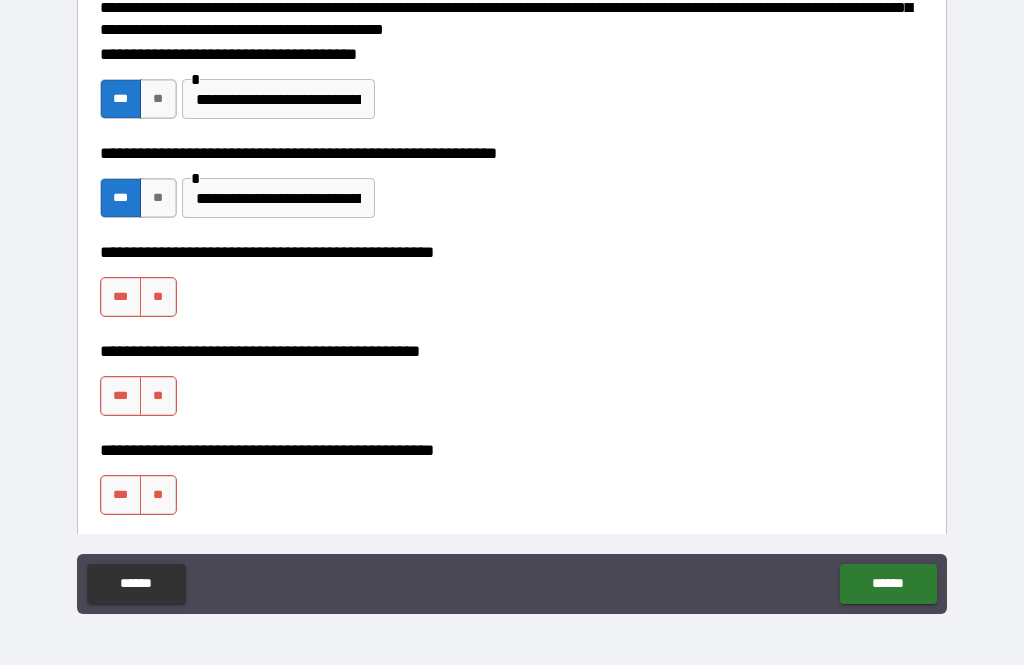 click on "**" at bounding box center [158, 297] 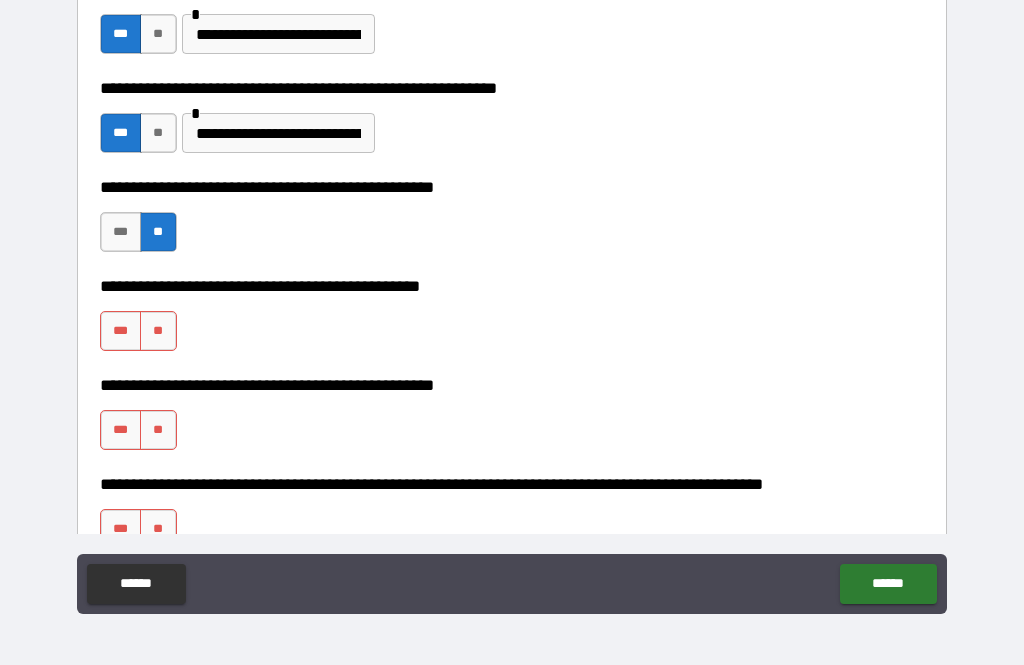 scroll, scrollTop: 330, scrollLeft: 0, axis: vertical 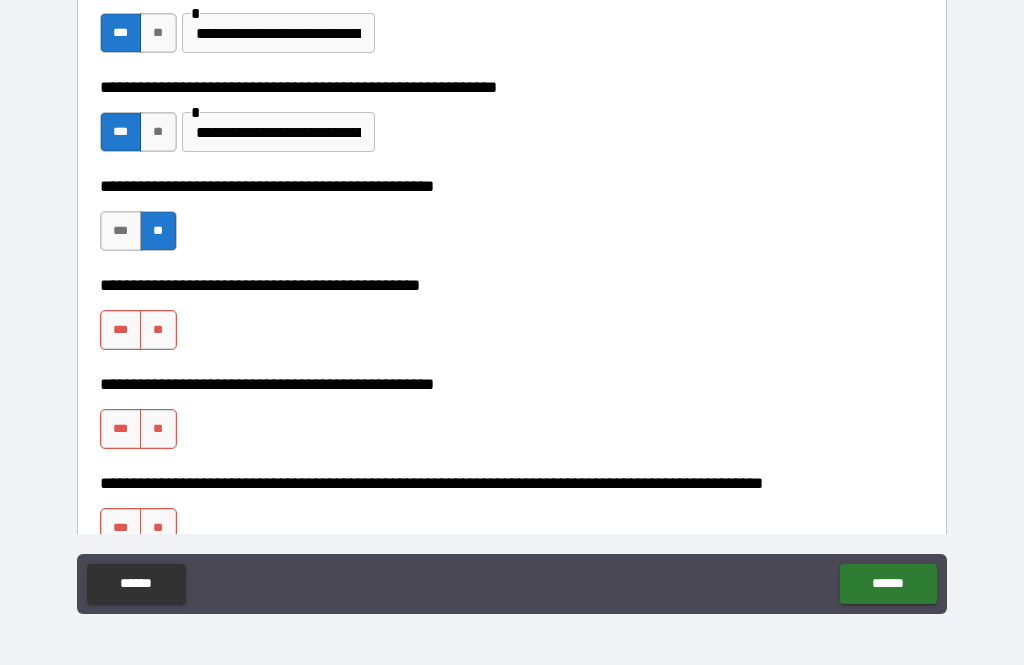 click on "***" at bounding box center (121, 330) 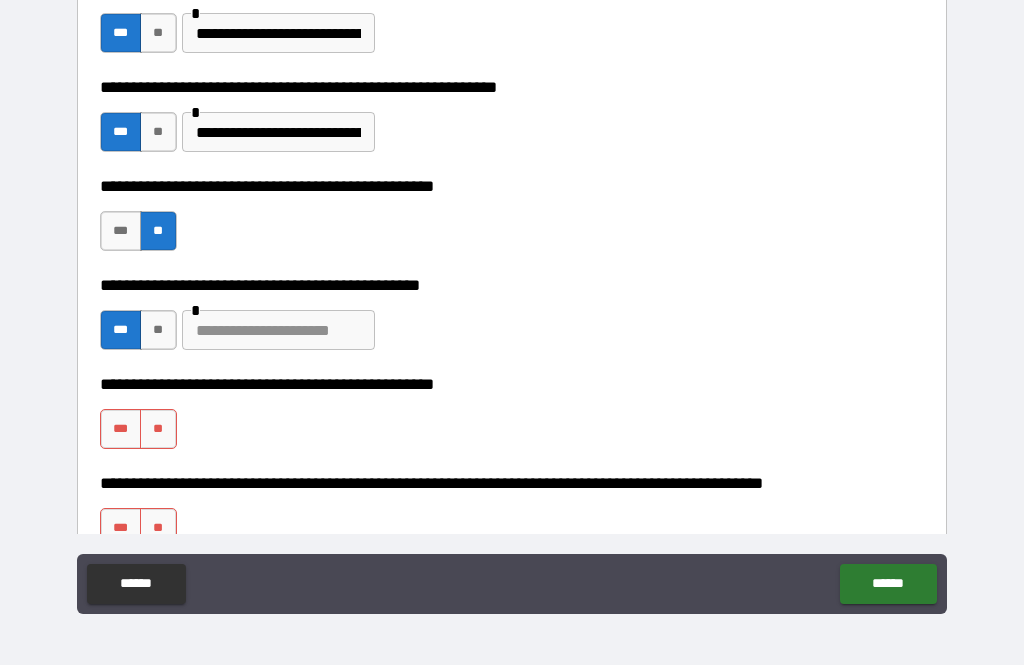 click at bounding box center [278, 330] 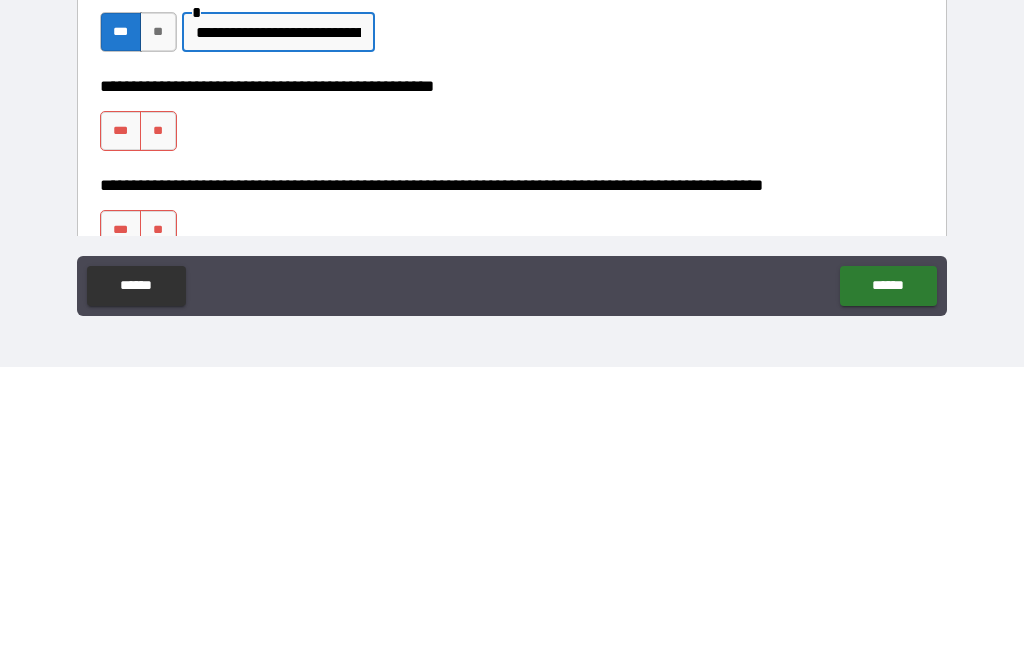 click on "**" at bounding box center [158, 429] 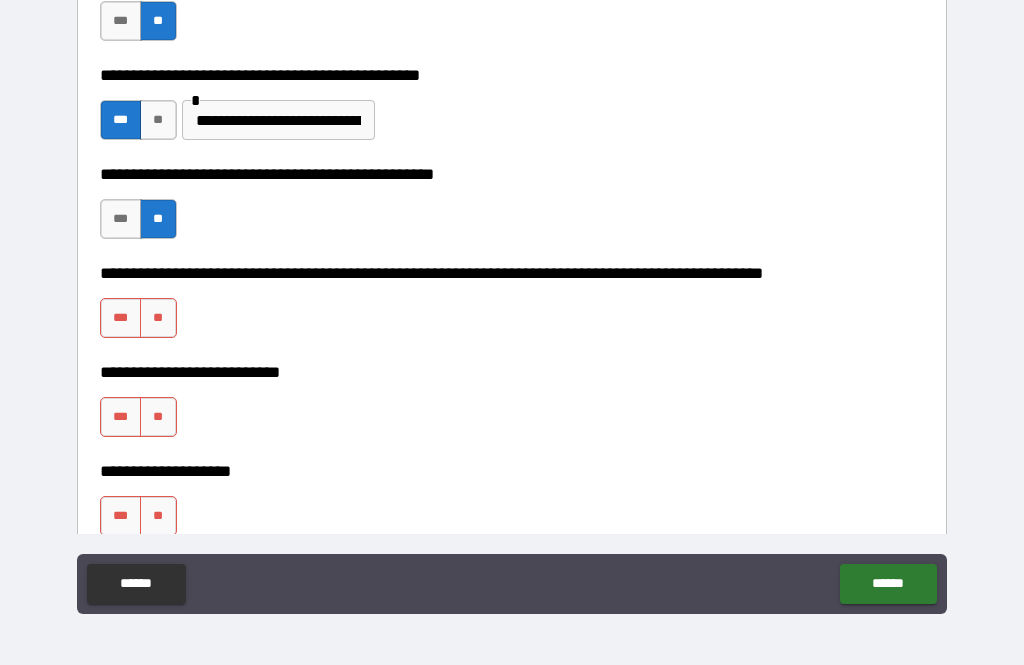 scroll, scrollTop: 541, scrollLeft: 0, axis: vertical 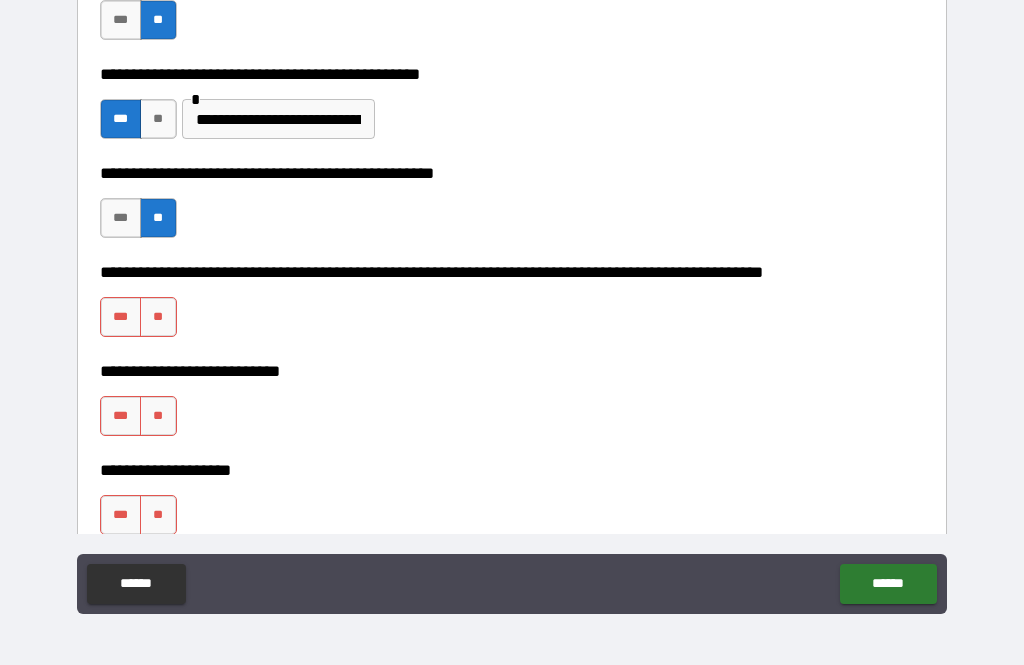 click on "**" at bounding box center (158, 317) 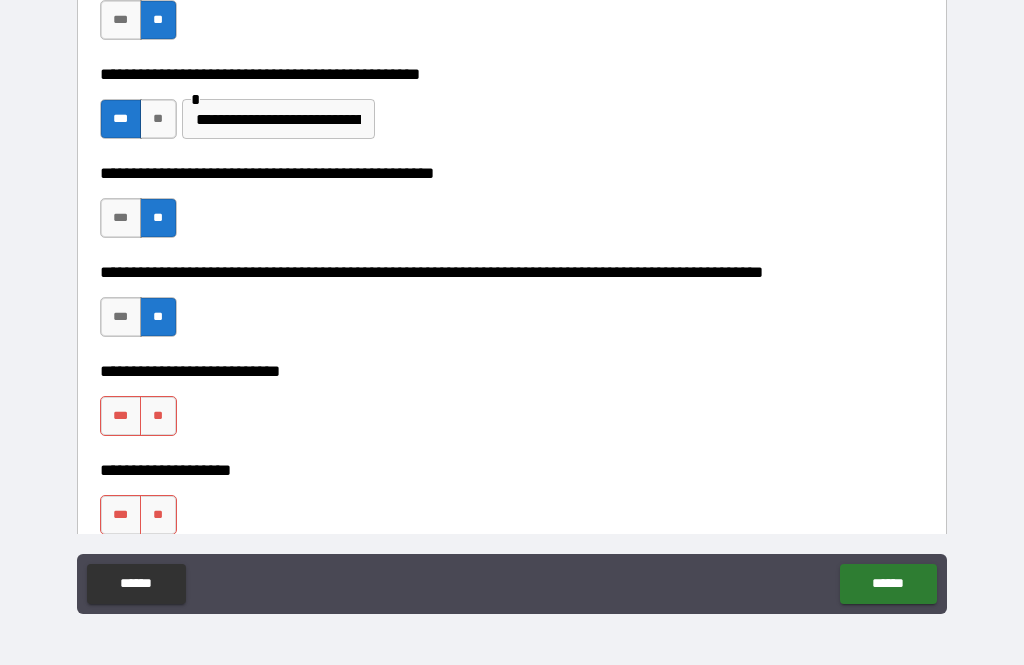 click on "**" at bounding box center (158, 416) 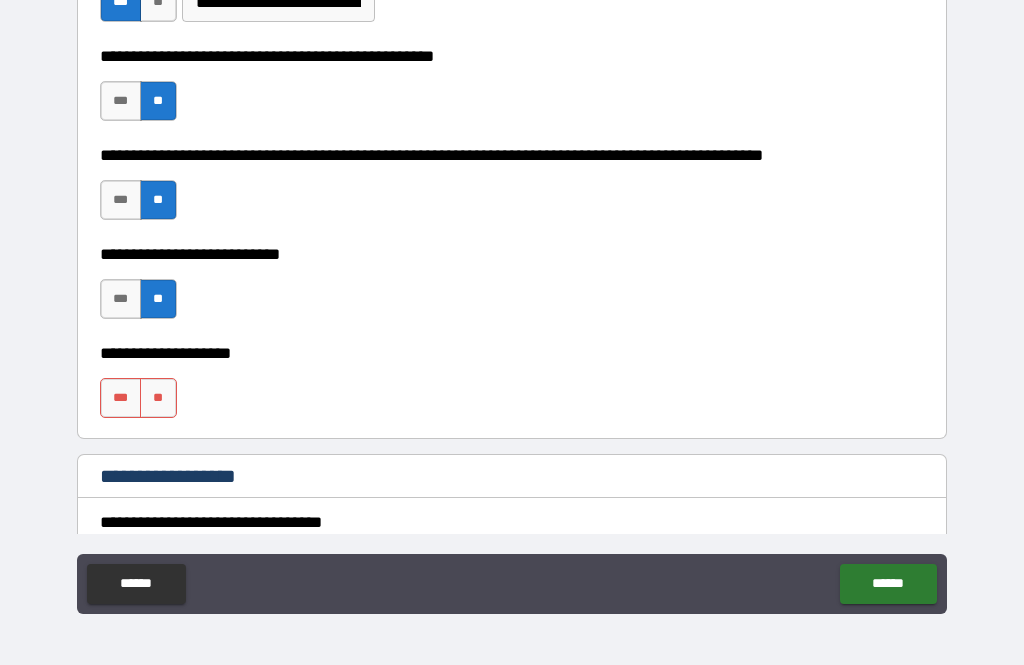 scroll, scrollTop: 664, scrollLeft: 0, axis: vertical 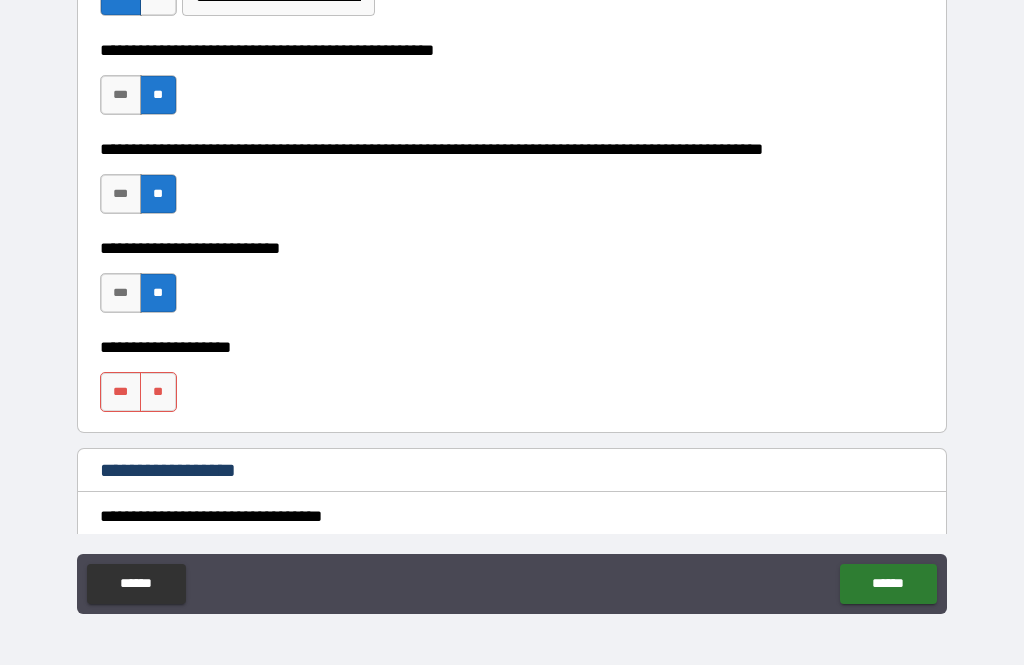 click on "***" at bounding box center [121, 392] 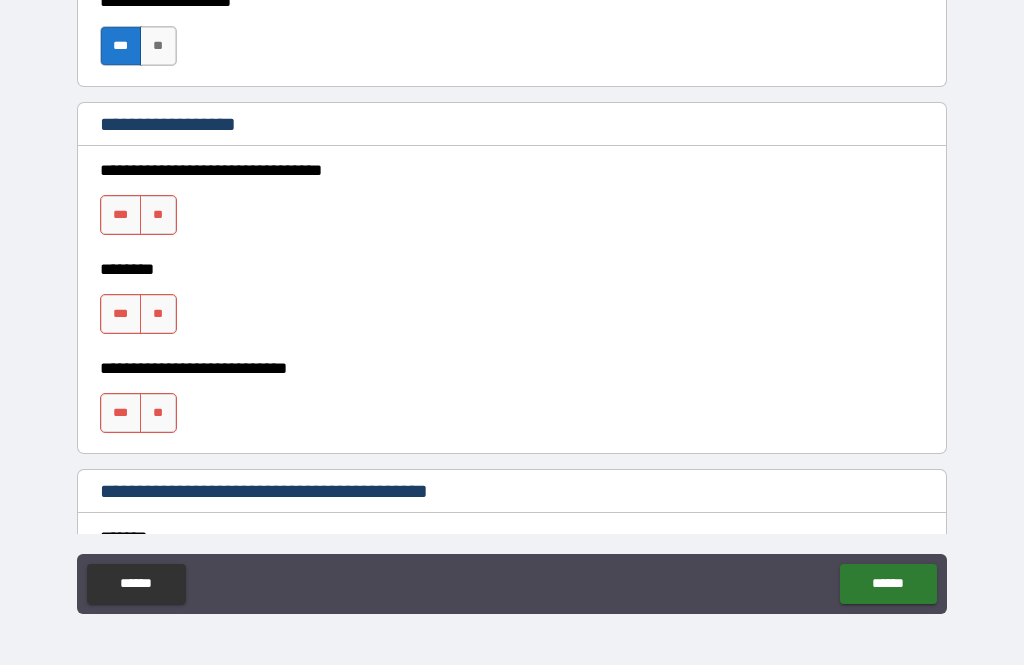 scroll, scrollTop: 1005, scrollLeft: 0, axis: vertical 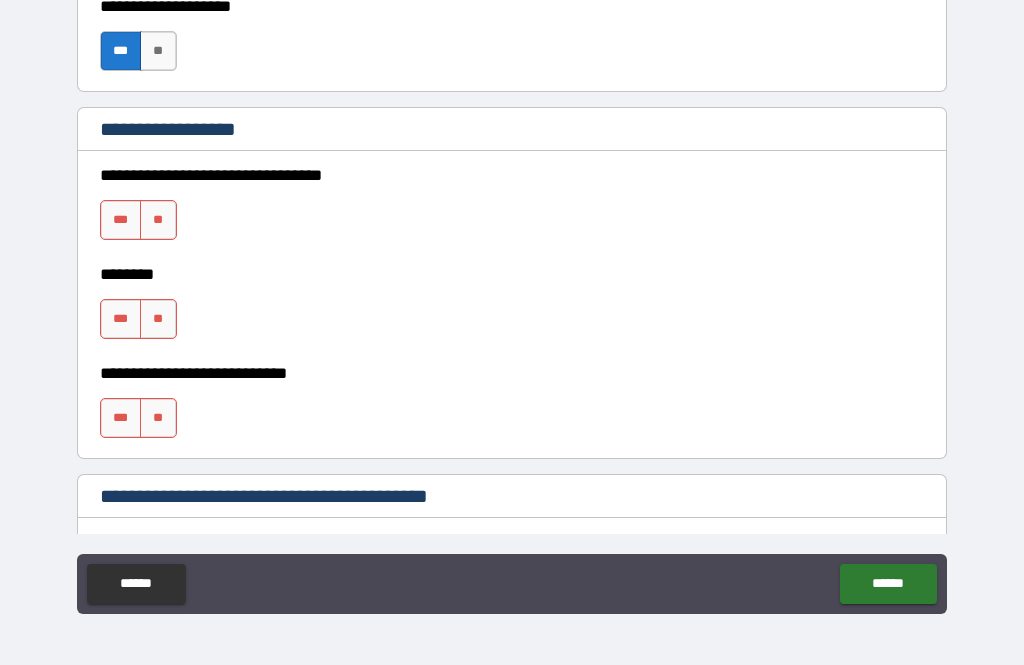 click on "**" at bounding box center (158, 220) 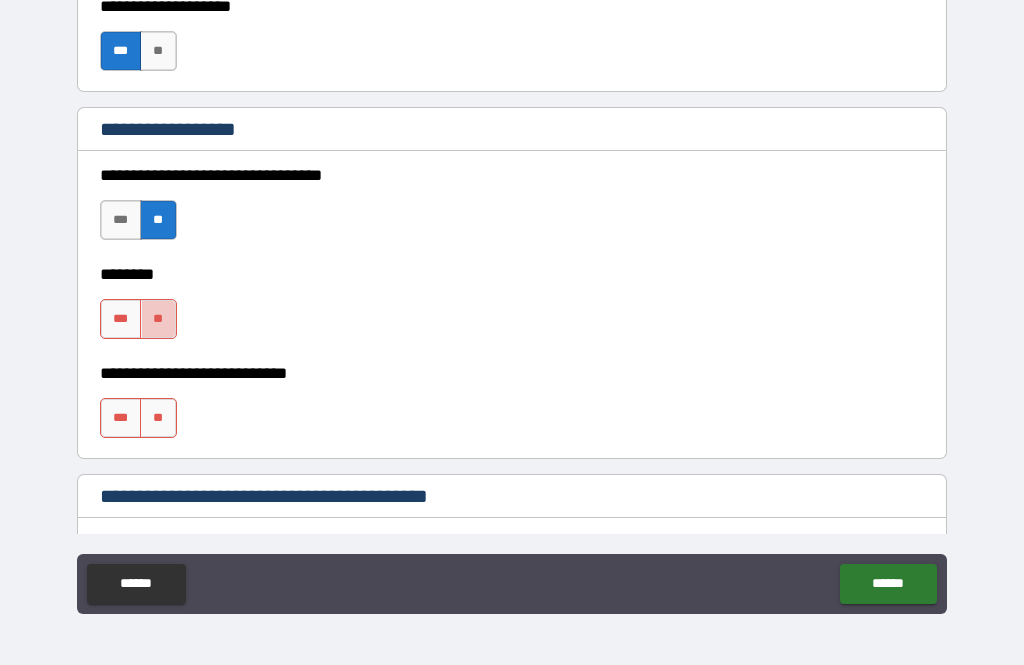 click on "**" at bounding box center (158, 319) 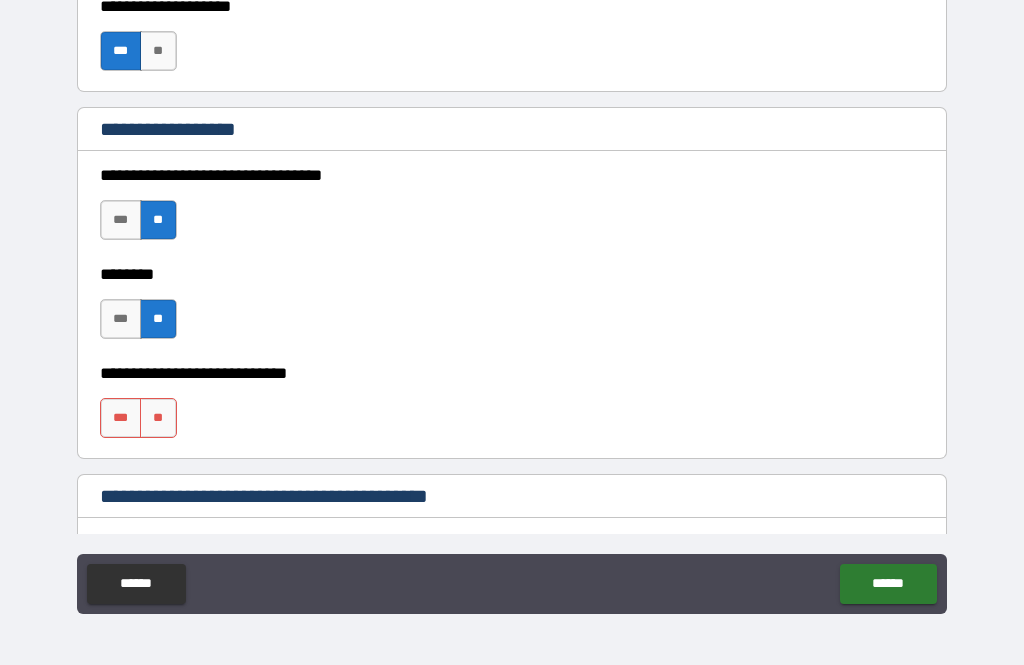 click on "**" at bounding box center (158, 418) 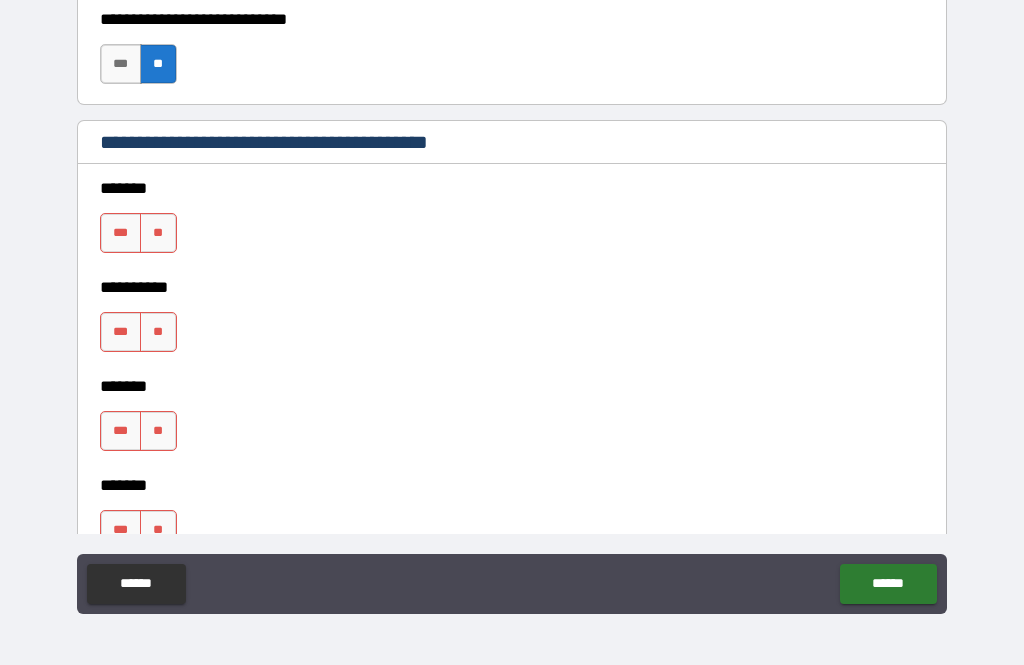 scroll, scrollTop: 1360, scrollLeft: 0, axis: vertical 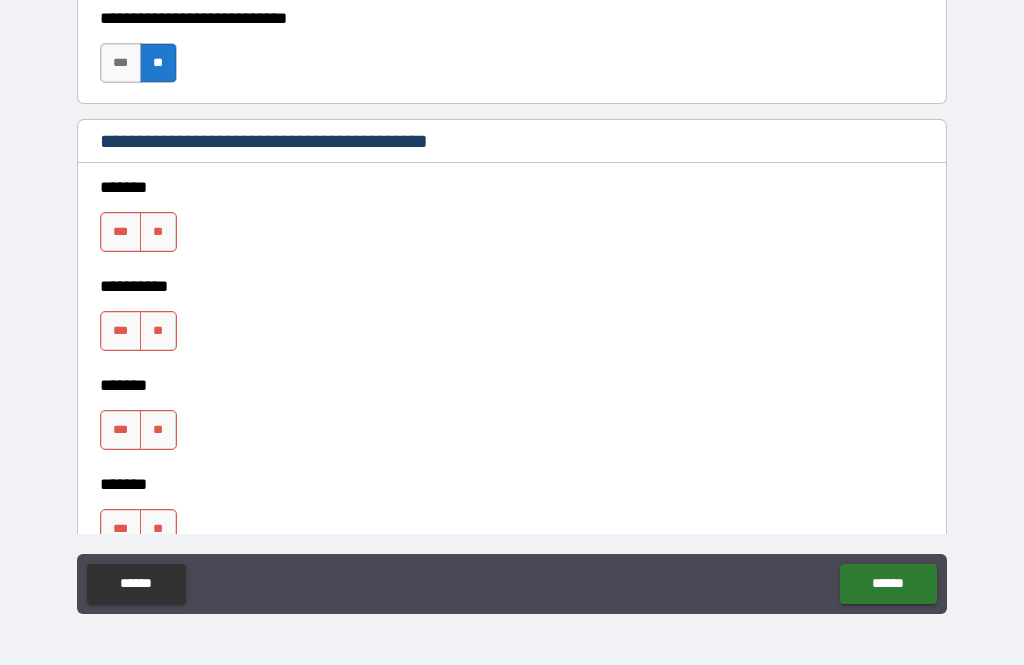 click on "**" at bounding box center (158, 232) 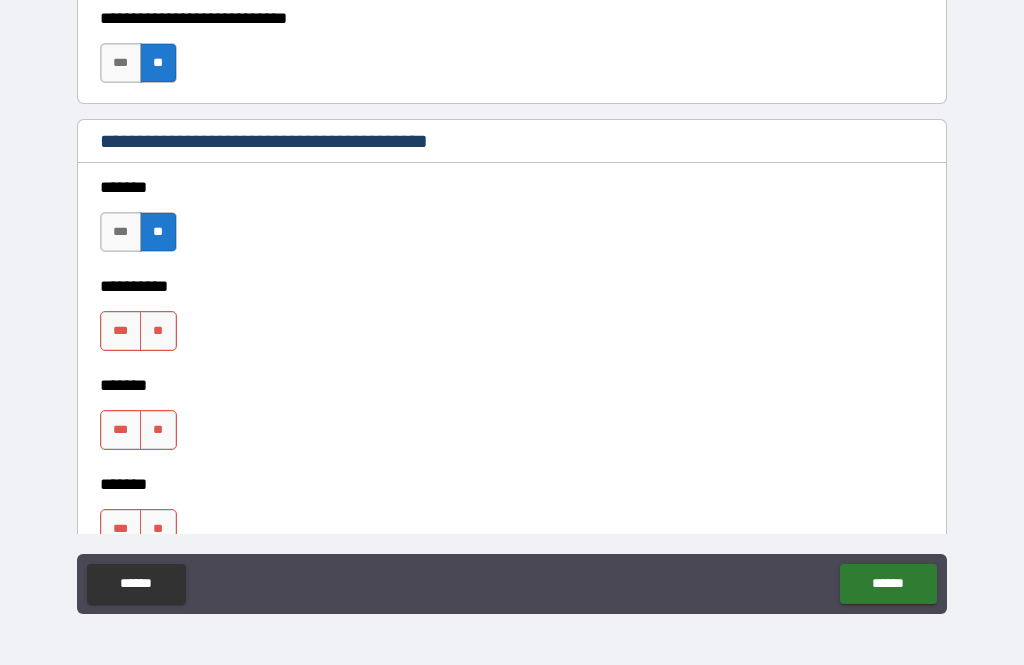 click on "**" at bounding box center [158, 331] 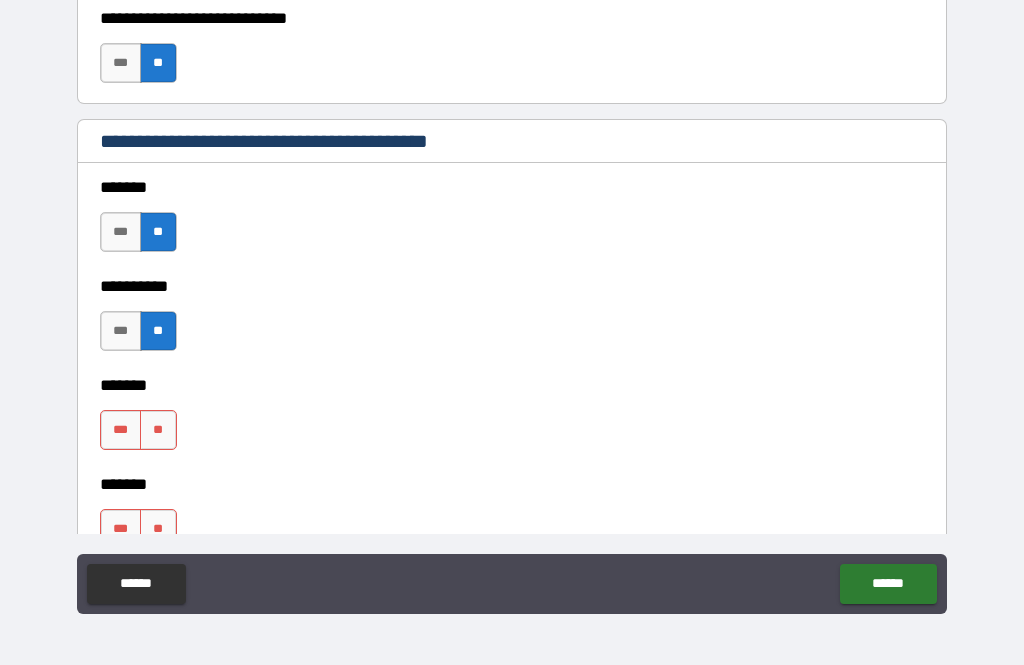 click on "**" at bounding box center (158, 430) 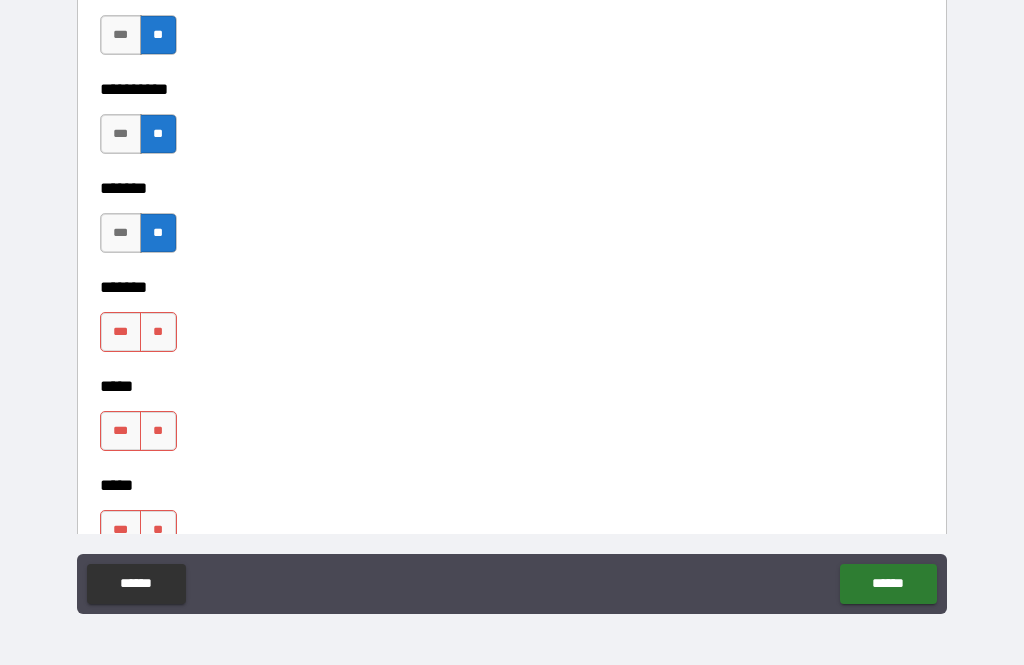 scroll, scrollTop: 1570, scrollLeft: 0, axis: vertical 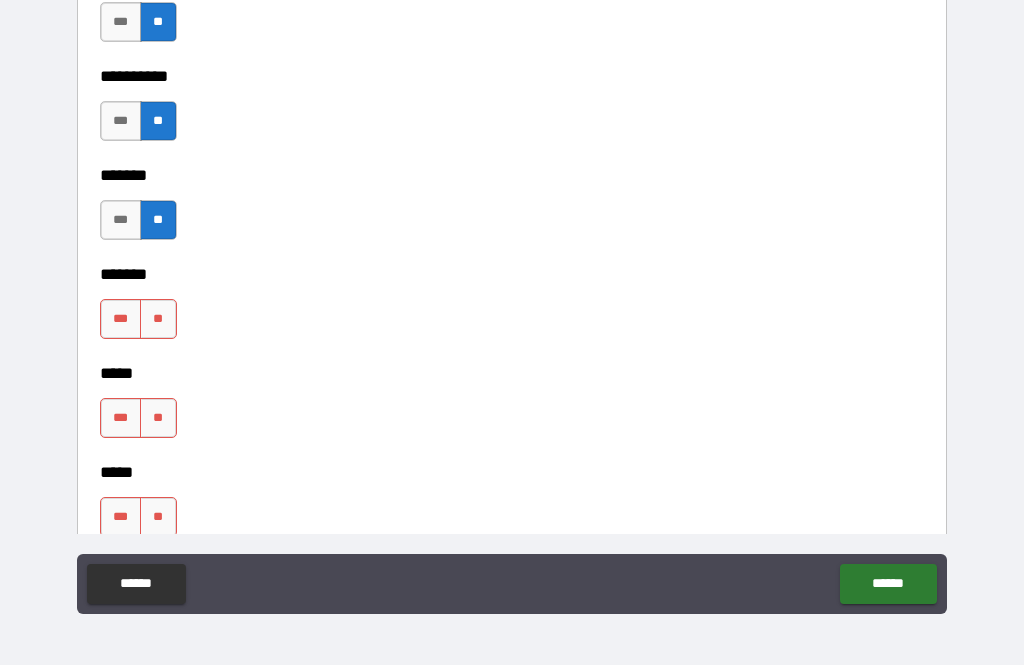 click on "**" at bounding box center (158, 319) 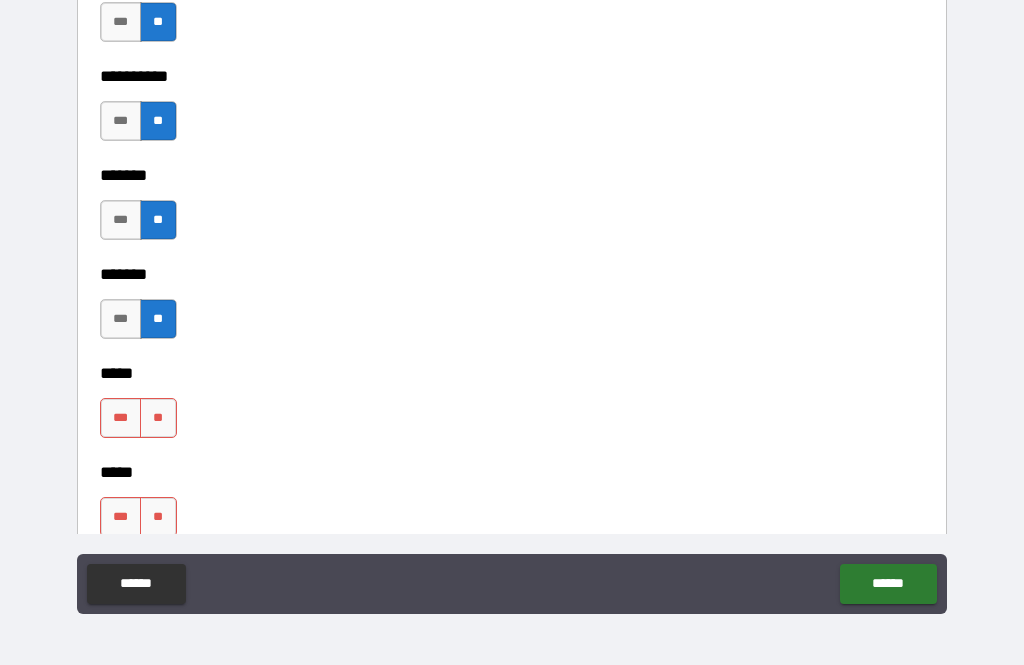 click on "**" at bounding box center [158, 418] 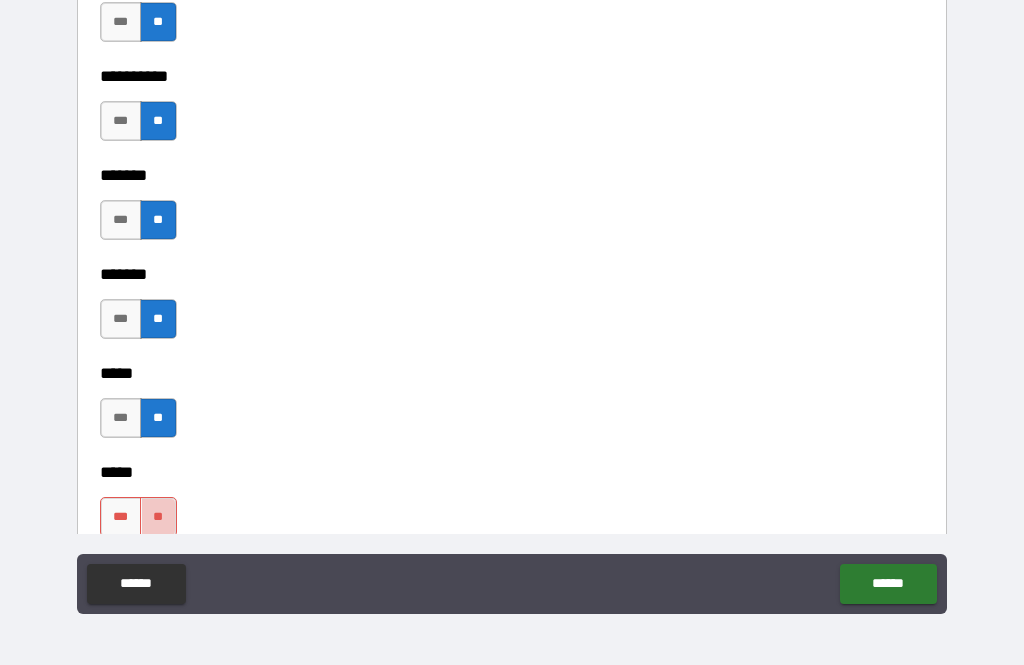 click on "**" at bounding box center (158, 517) 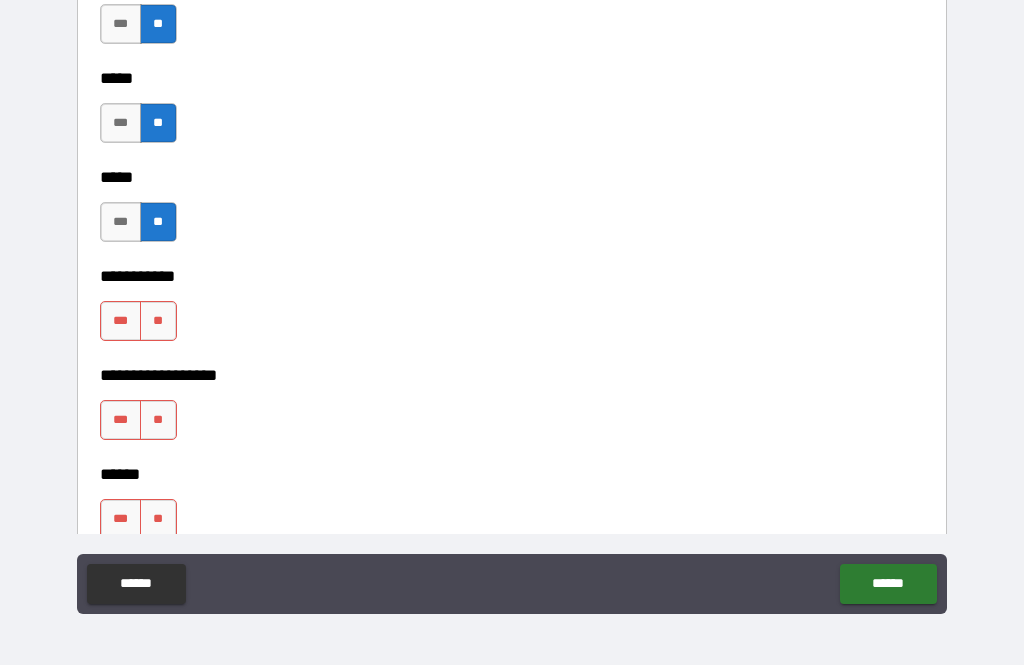 scroll, scrollTop: 1868, scrollLeft: 0, axis: vertical 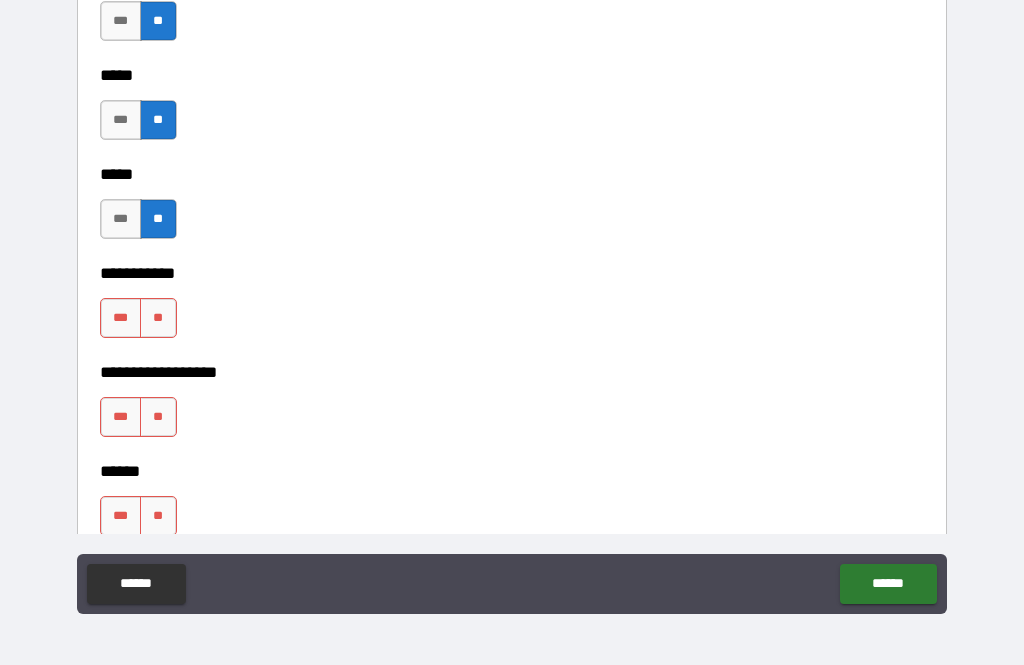 click on "**" at bounding box center [158, 318] 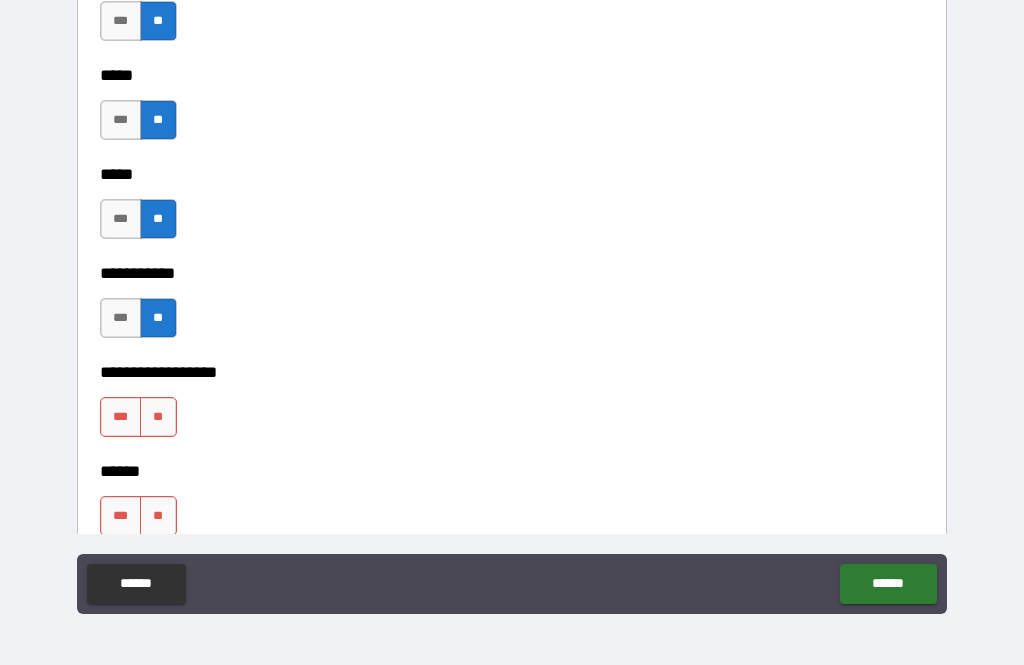 click on "**" at bounding box center (158, 417) 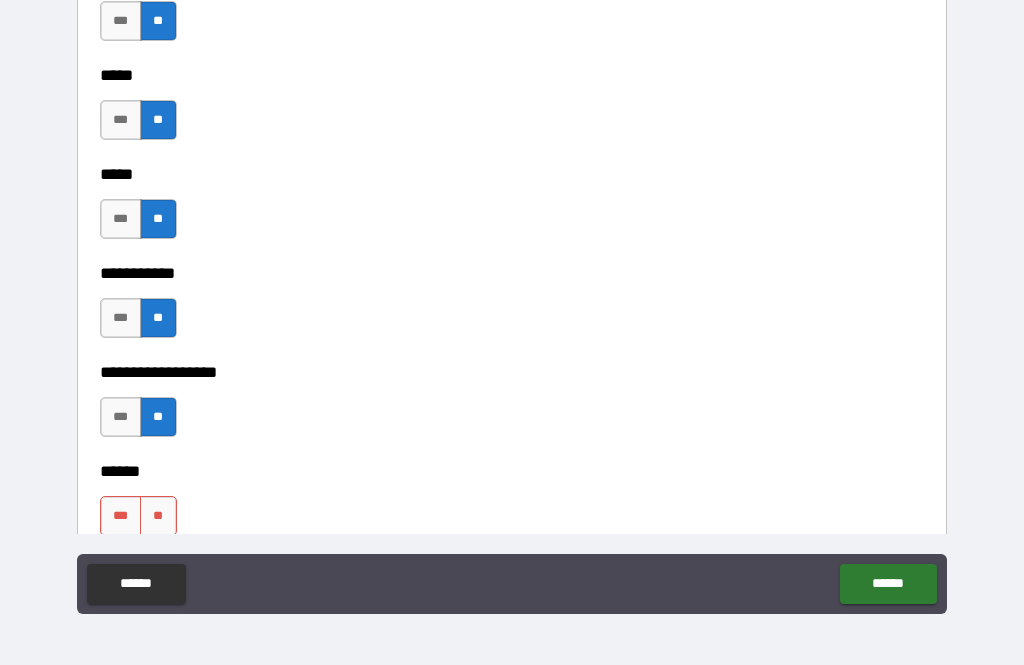 click on "**" at bounding box center [158, 516] 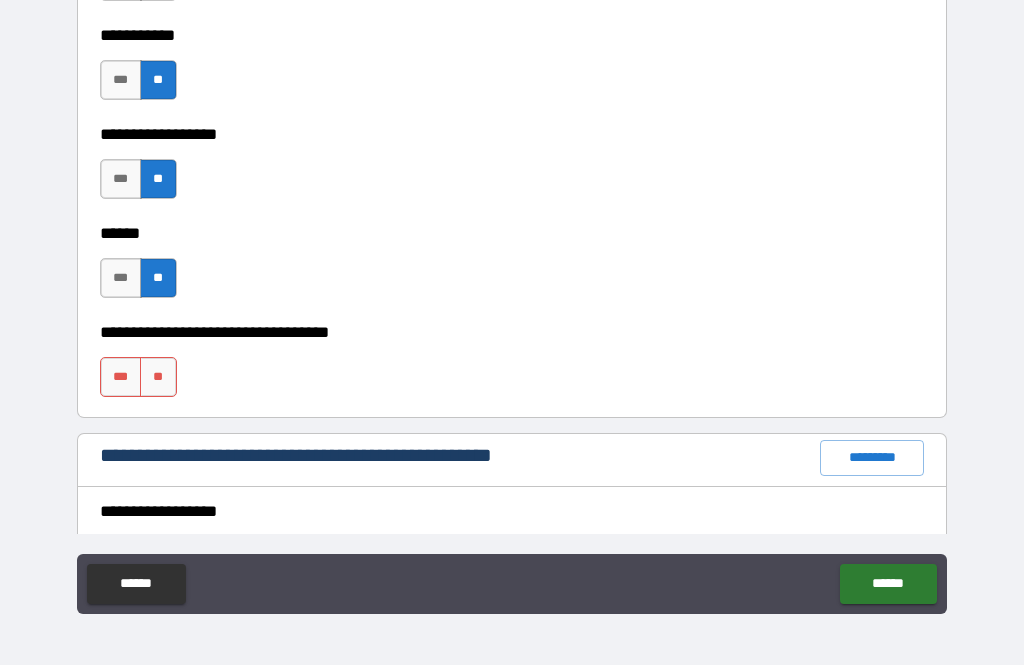 scroll, scrollTop: 2119, scrollLeft: 0, axis: vertical 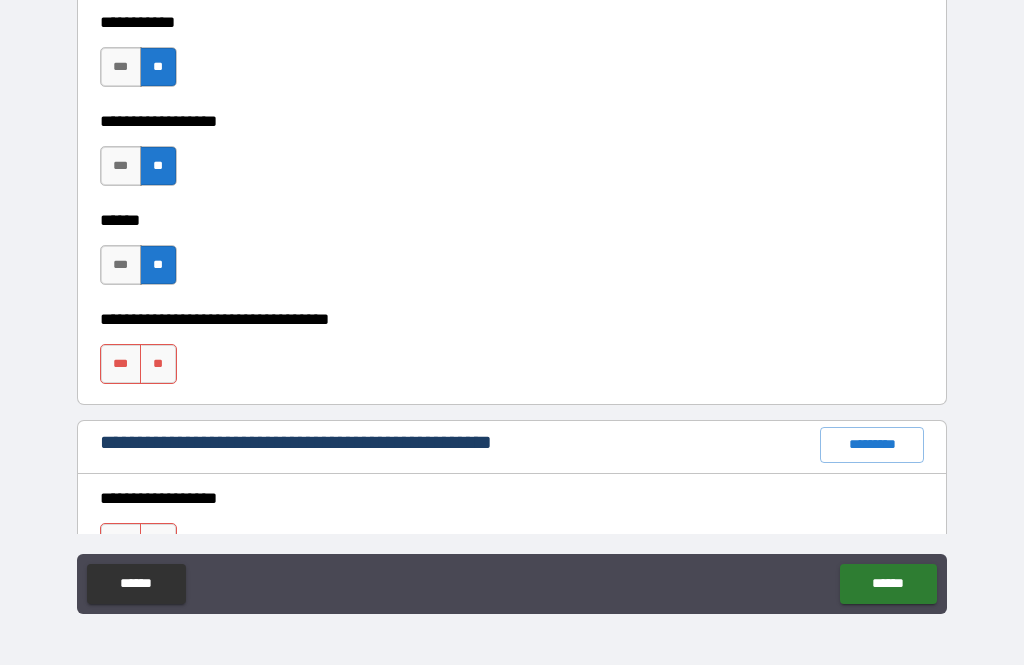 click on "**" at bounding box center (158, 364) 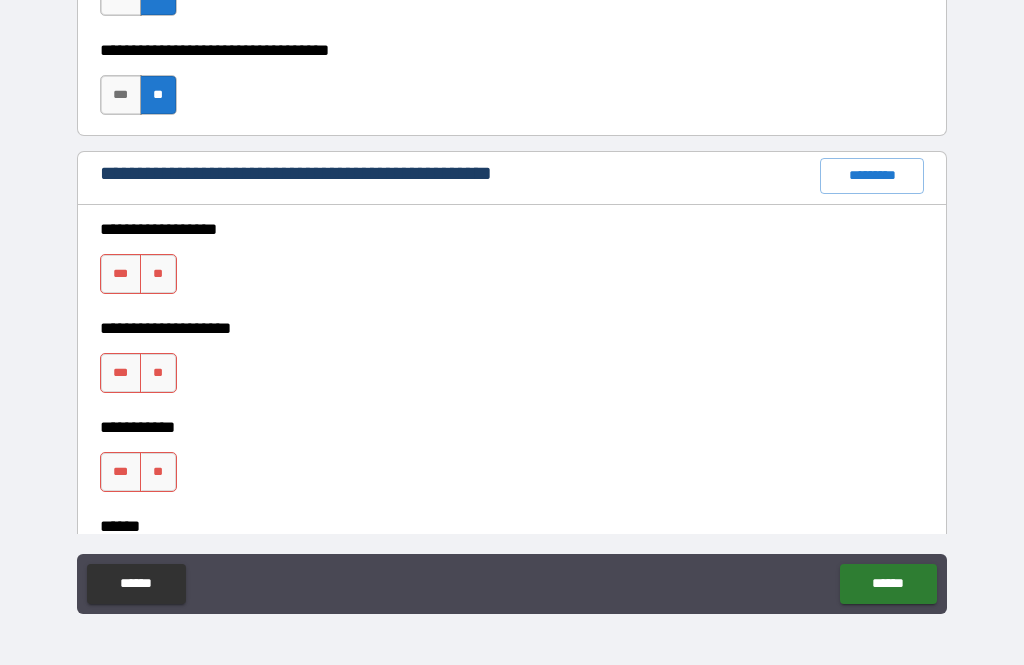 scroll, scrollTop: 2390, scrollLeft: 0, axis: vertical 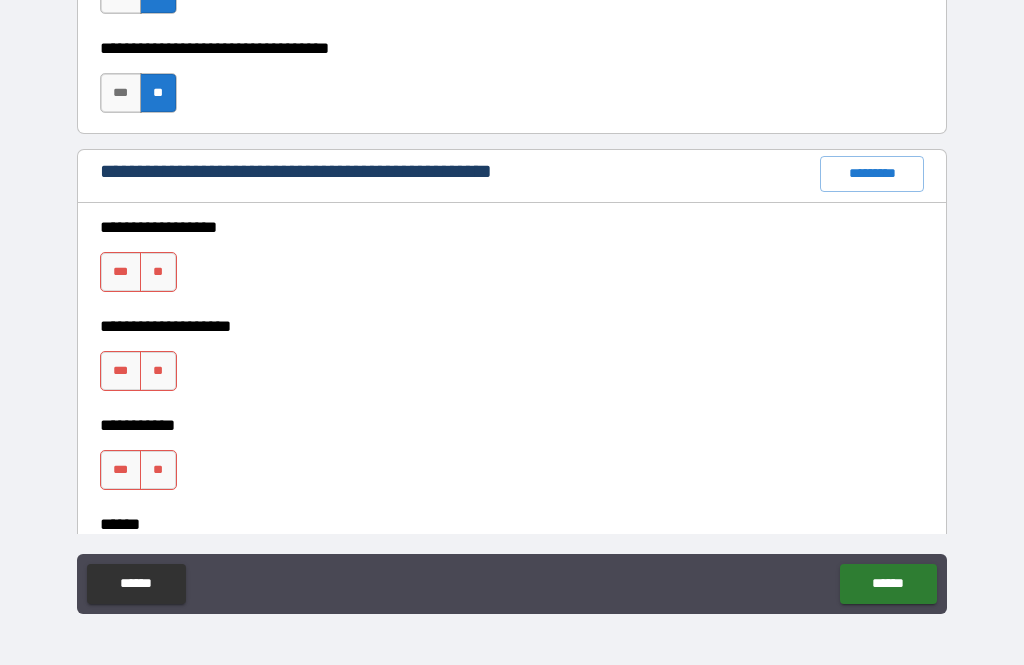 click on "**" at bounding box center (158, 272) 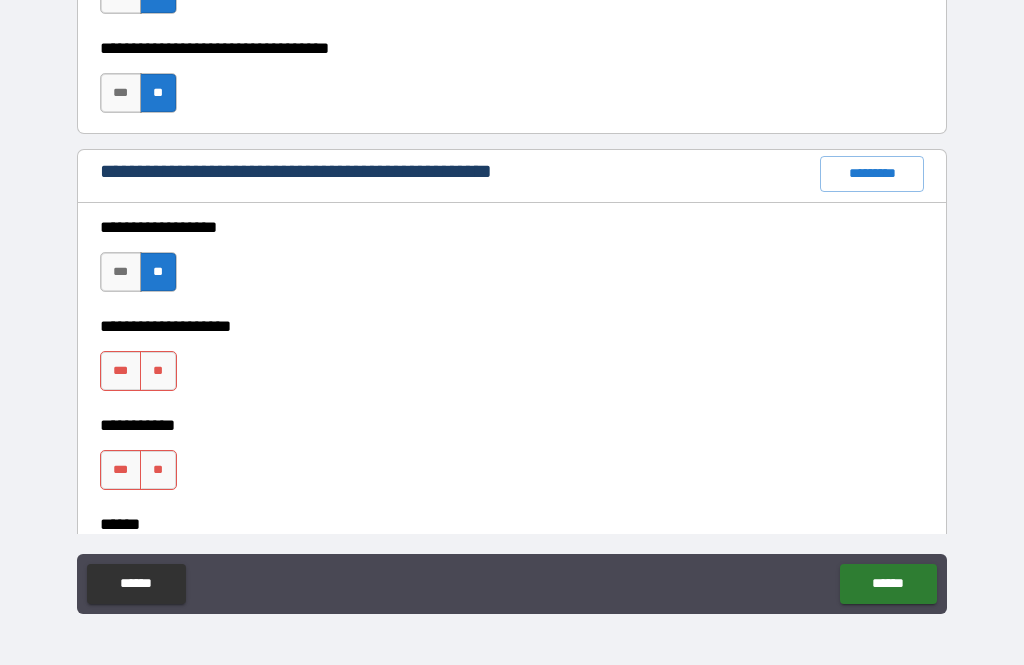 click on "**" at bounding box center [158, 371] 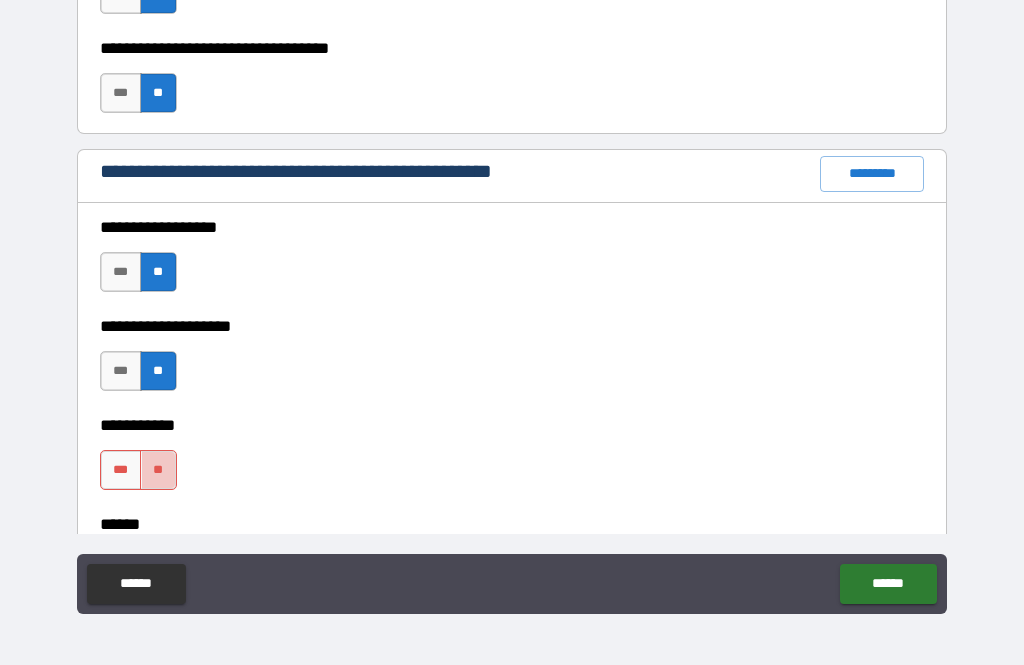click on "**" at bounding box center [158, 470] 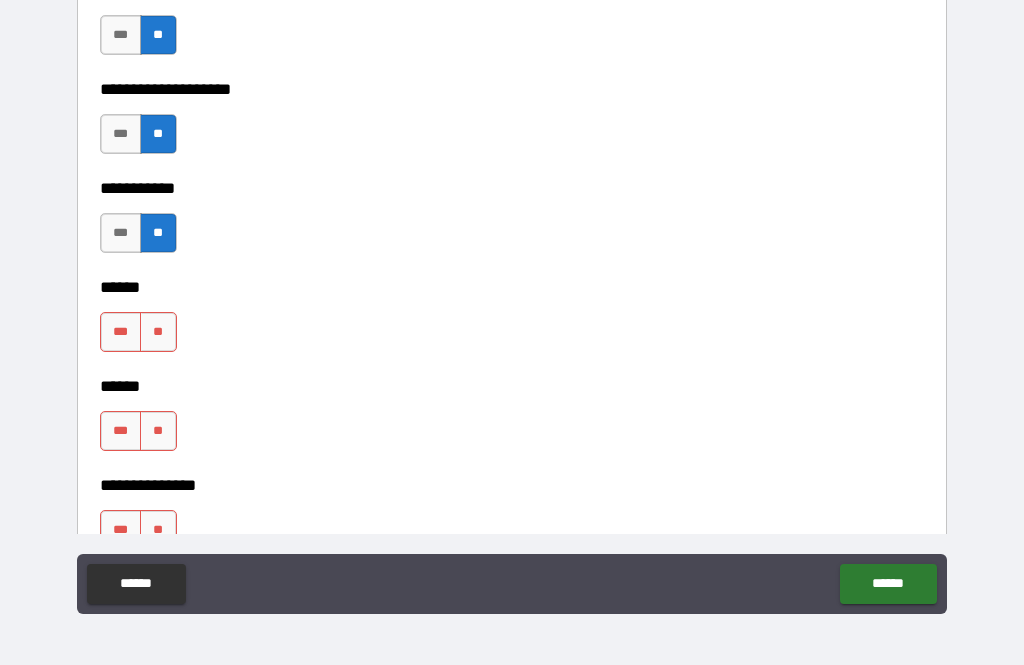 scroll, scrollTop: 2629, scrollLeft: 0, axis: vertical 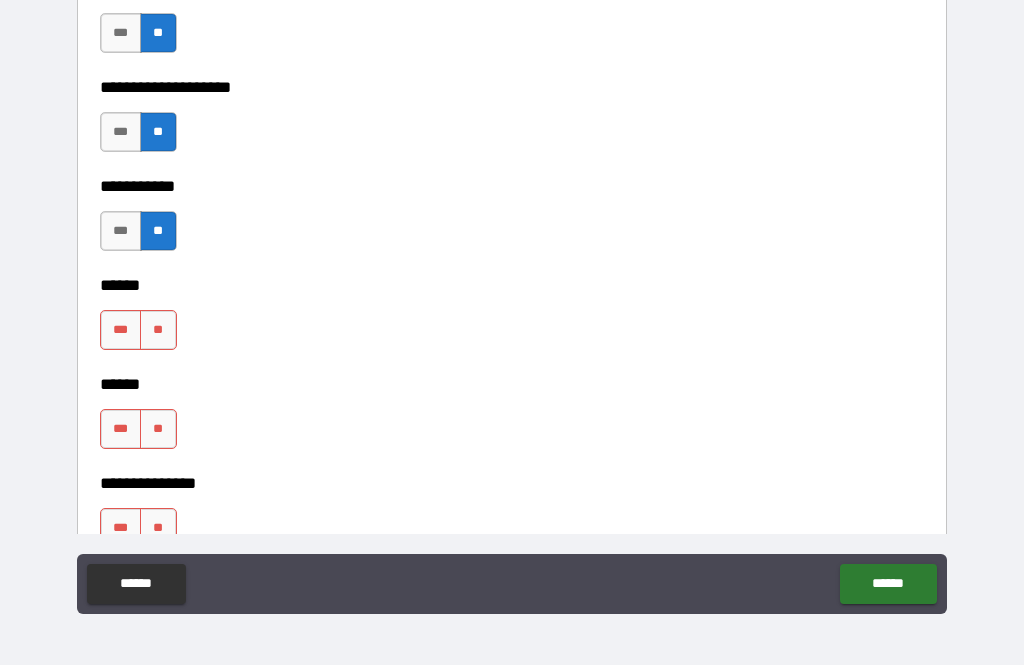 click on "**" at bounding box center (158, 330) 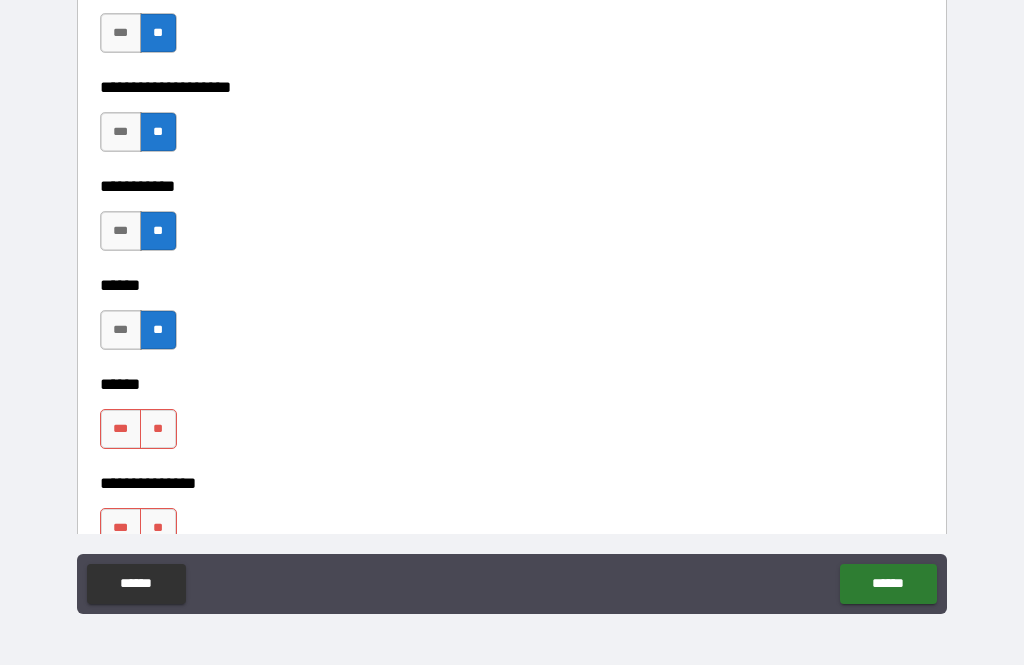 click on "**" at bounding box center (158, 429) 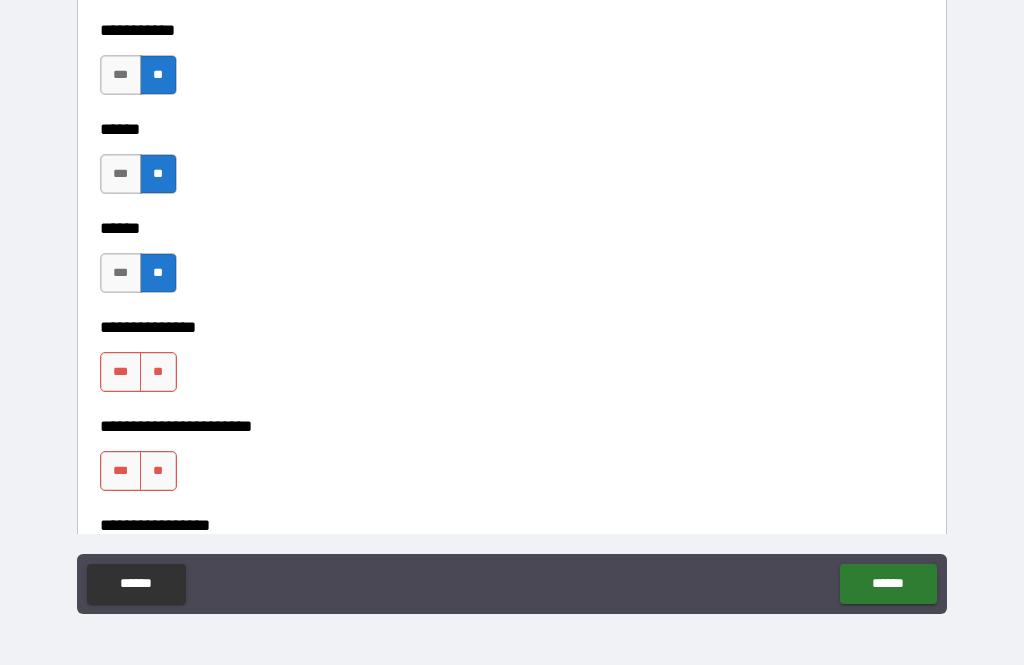 scroll, scrollTop: 2784, scrollLeft: 0, axis: vertical 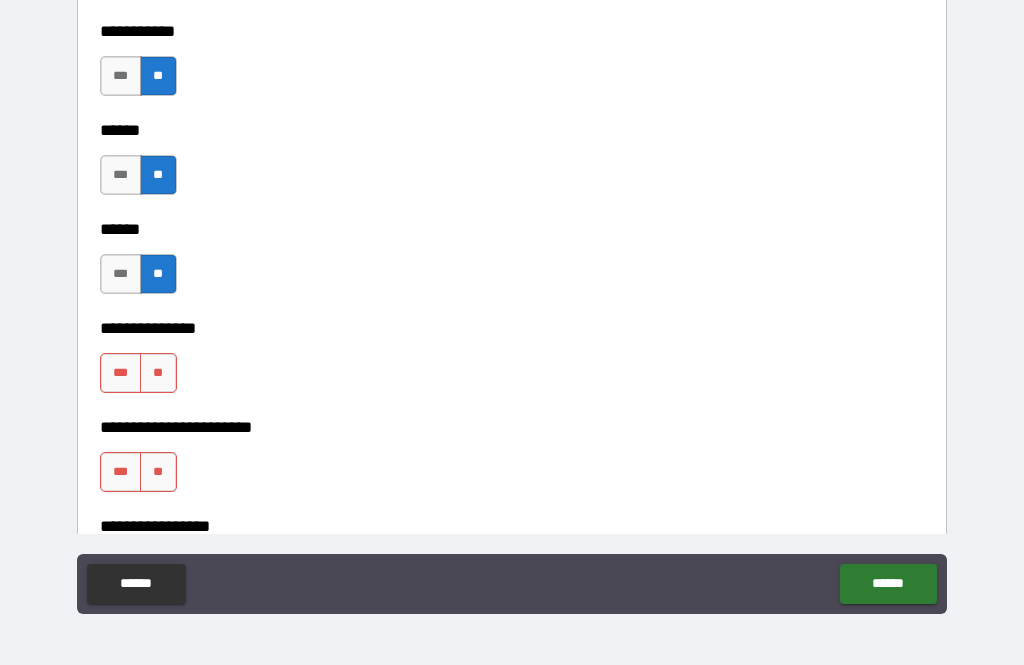 click on "**" at bounding box center (158, 373) 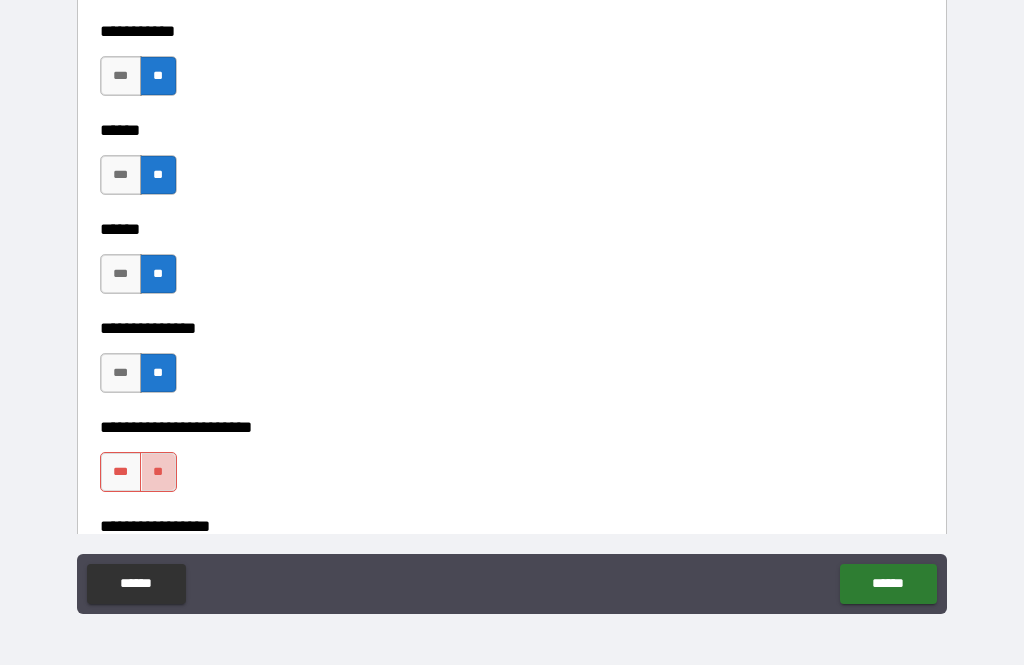 click on "**" at bounding box center (158, 472) 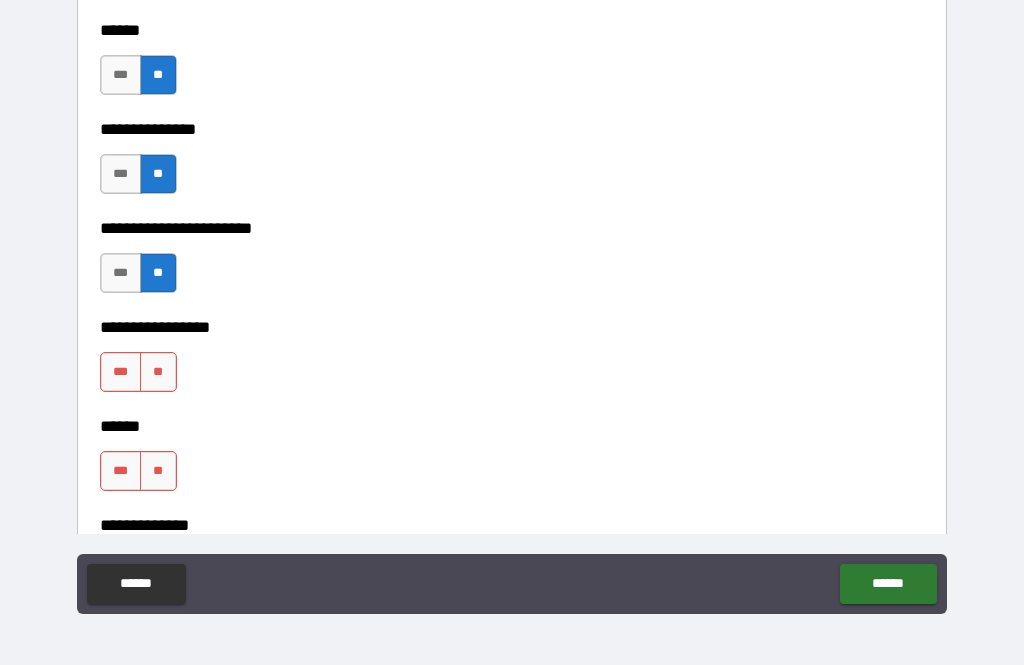 scroll, scrollTop: 2983, scrollLeft: 0, axis: vertical 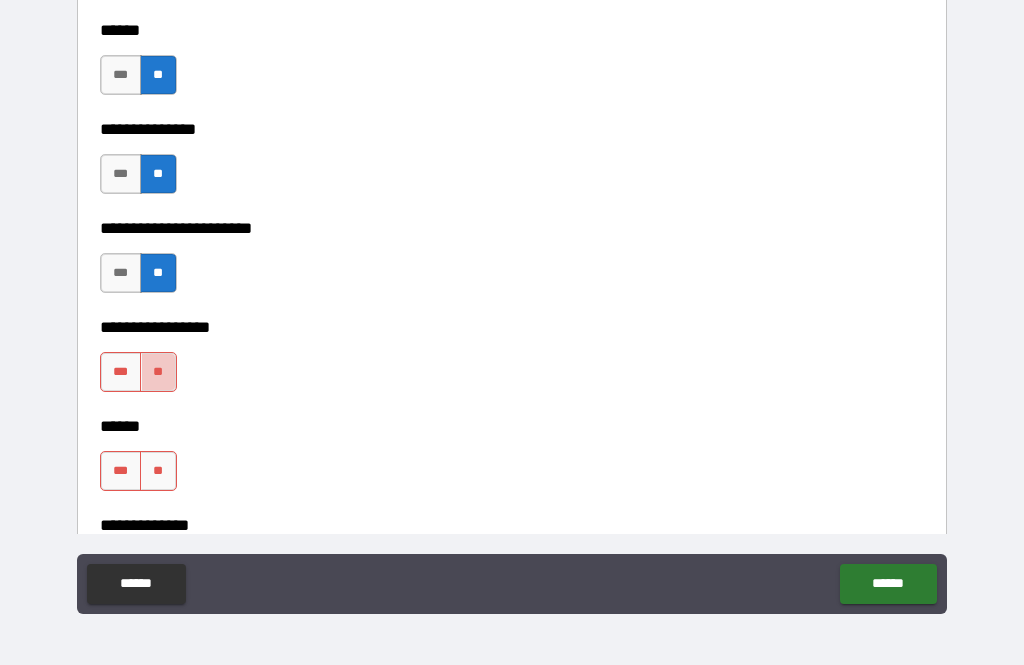 click on "**" at bounding box center (158, 372) 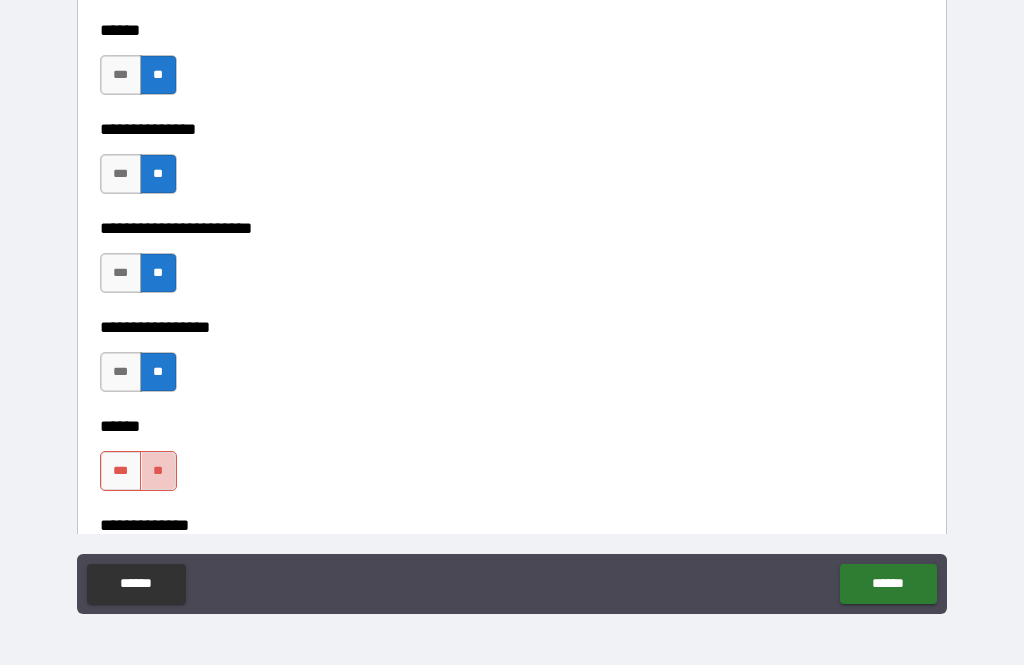 click on "**" at bounding box center (158, 471) 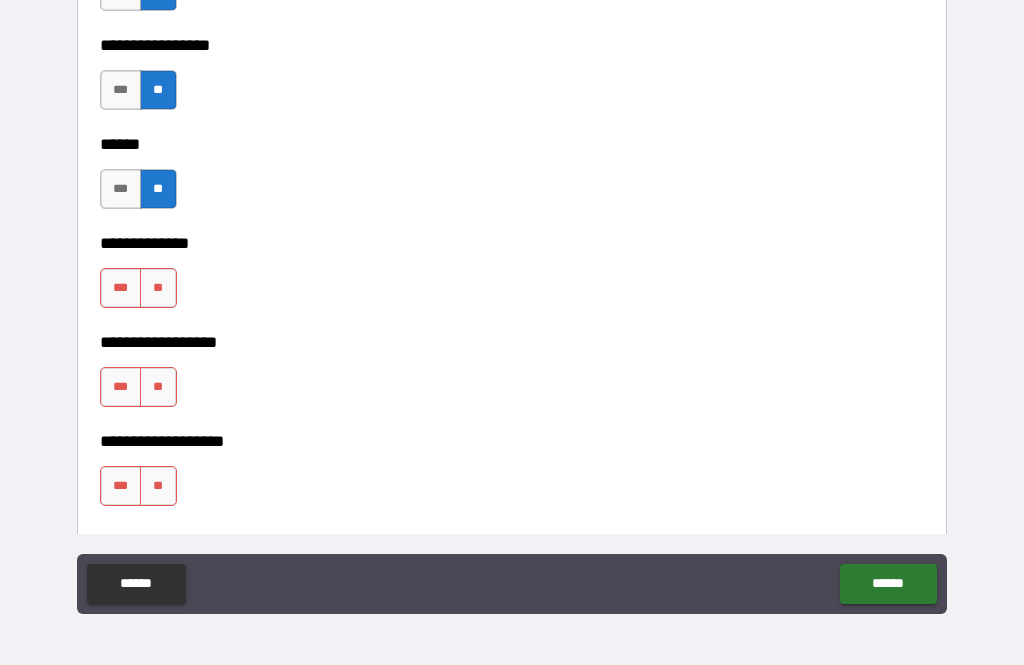 scroll, scrollTop: 3286, scrollLeft: 0, axis: vertical 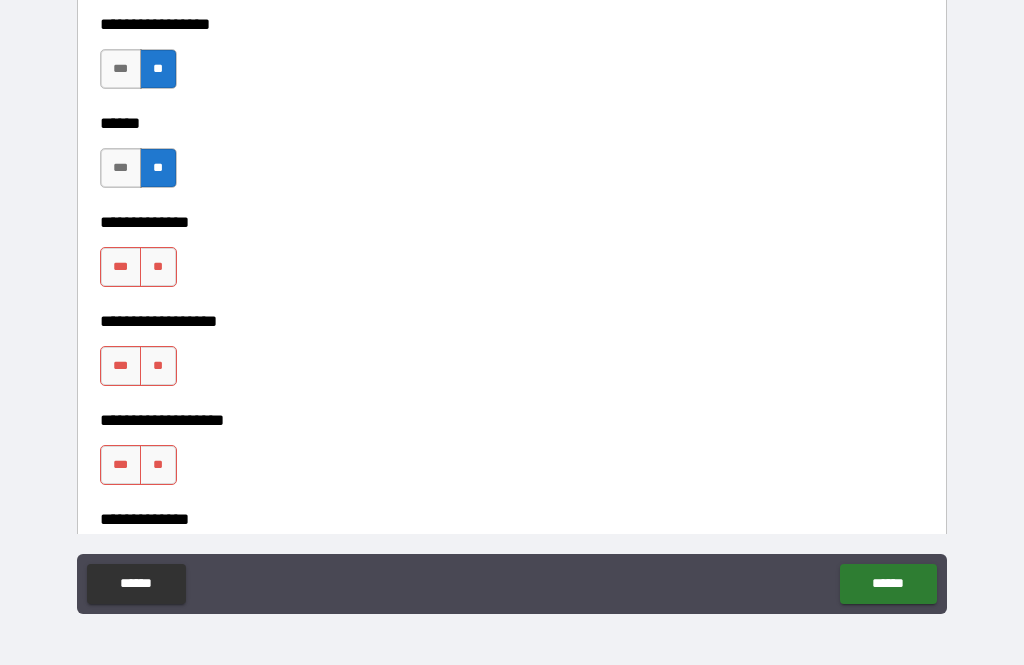 click on "**" at bounding box center [158, 267] 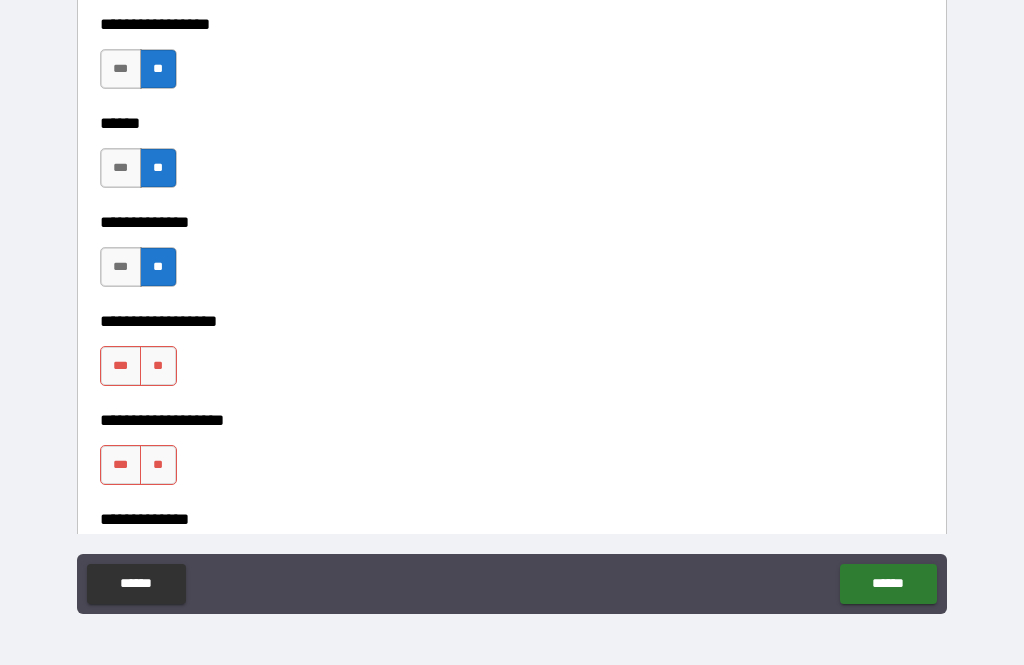 click on "**" at bounding box center (158, 366) 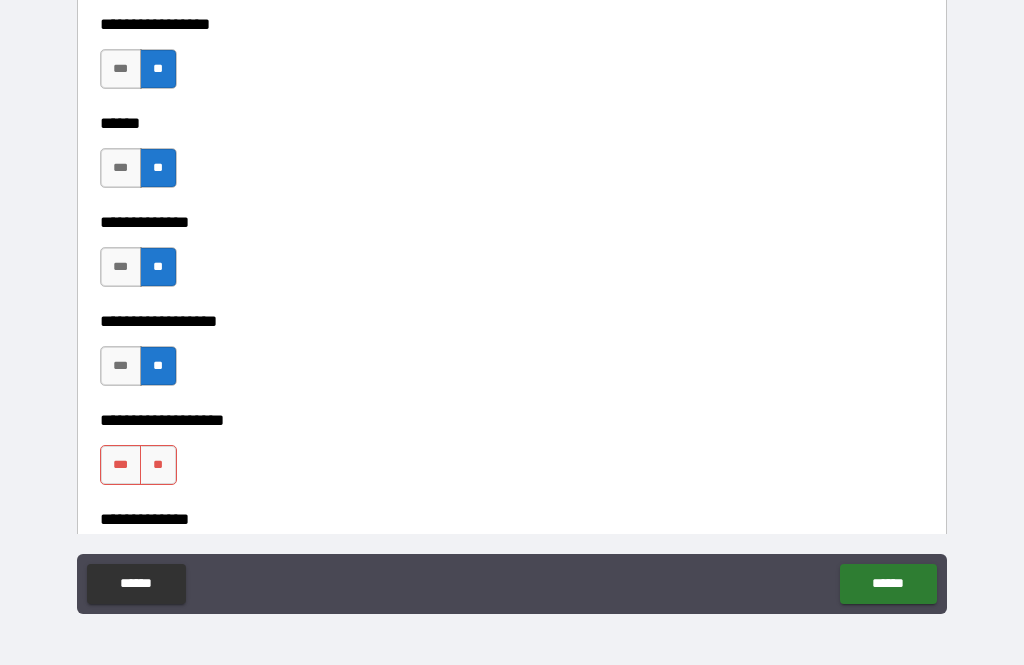 click on "**" at bounding box center [158, 465] 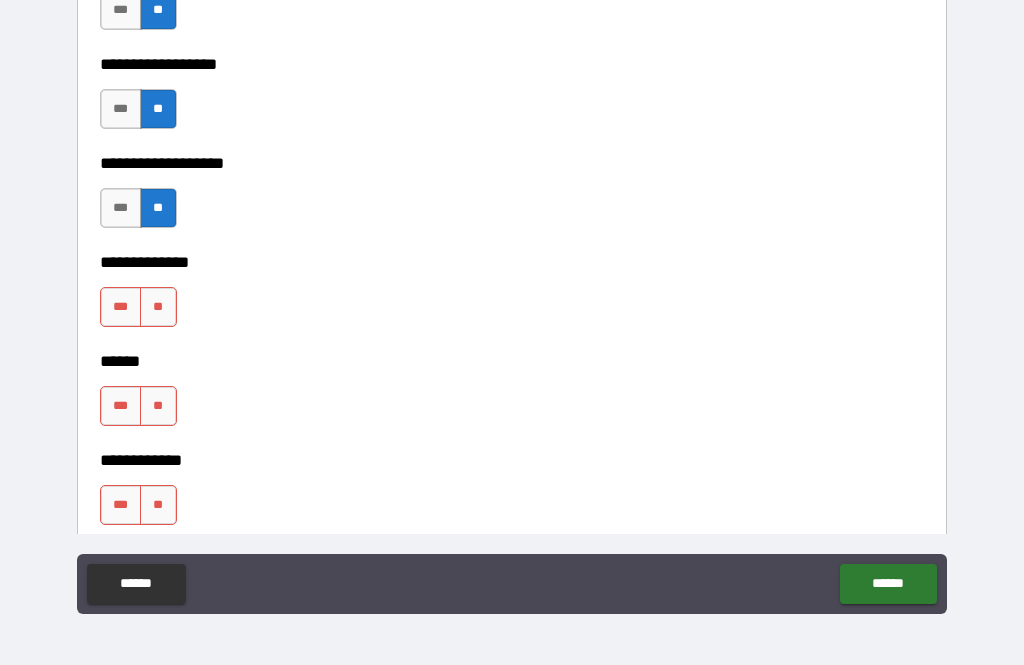 scroll, scrollTop: 3546, scrollLeft: 0, axis: vertical 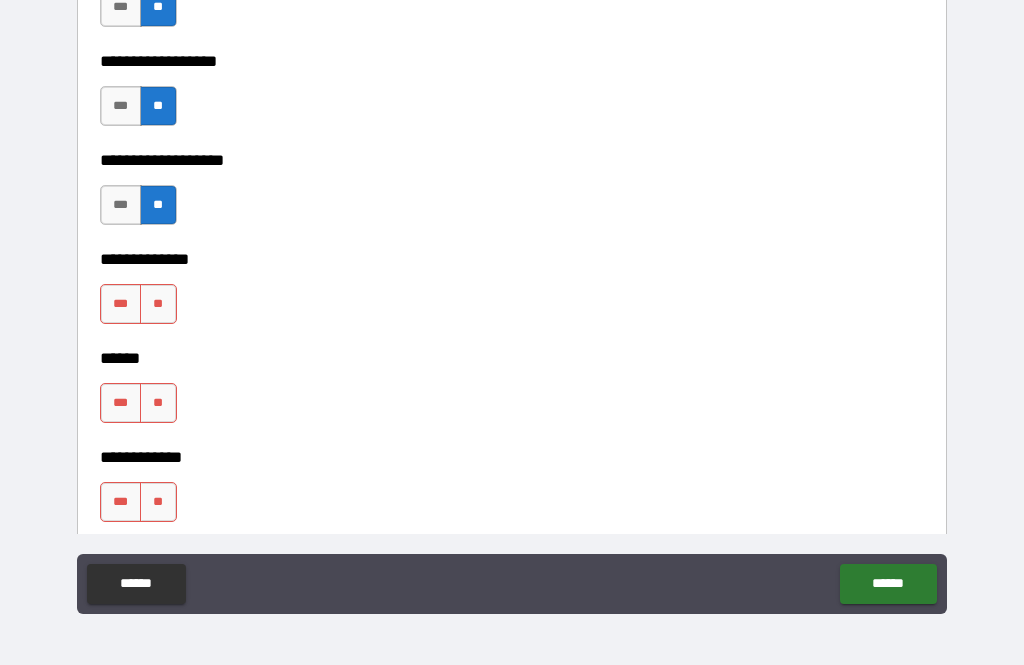 click on "**" at bounding box center [158, 304] 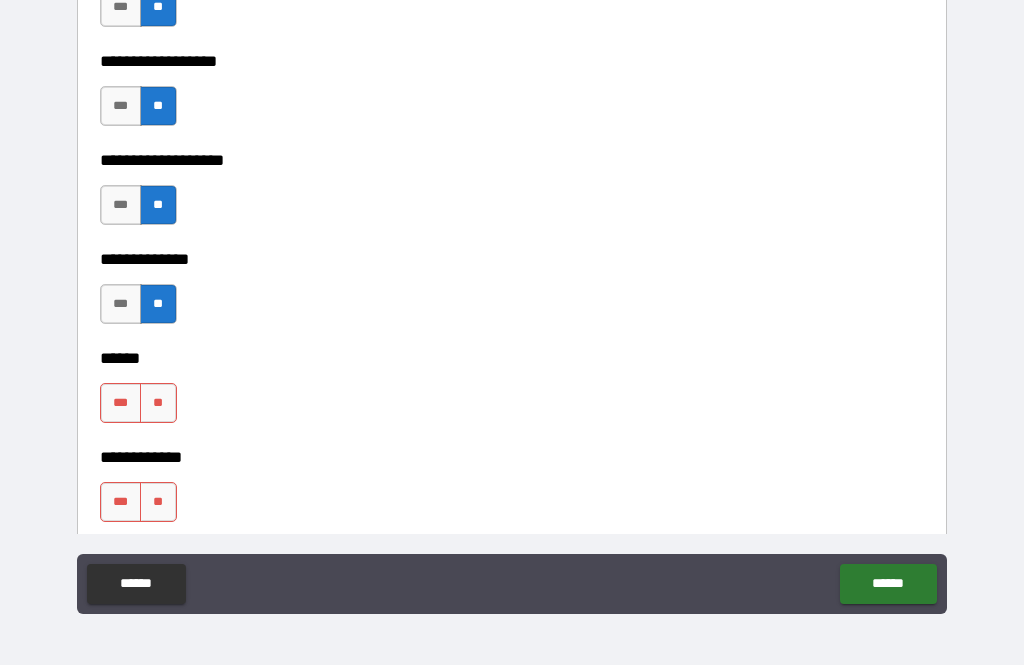 click on "**" at bounding box center (158, 403) 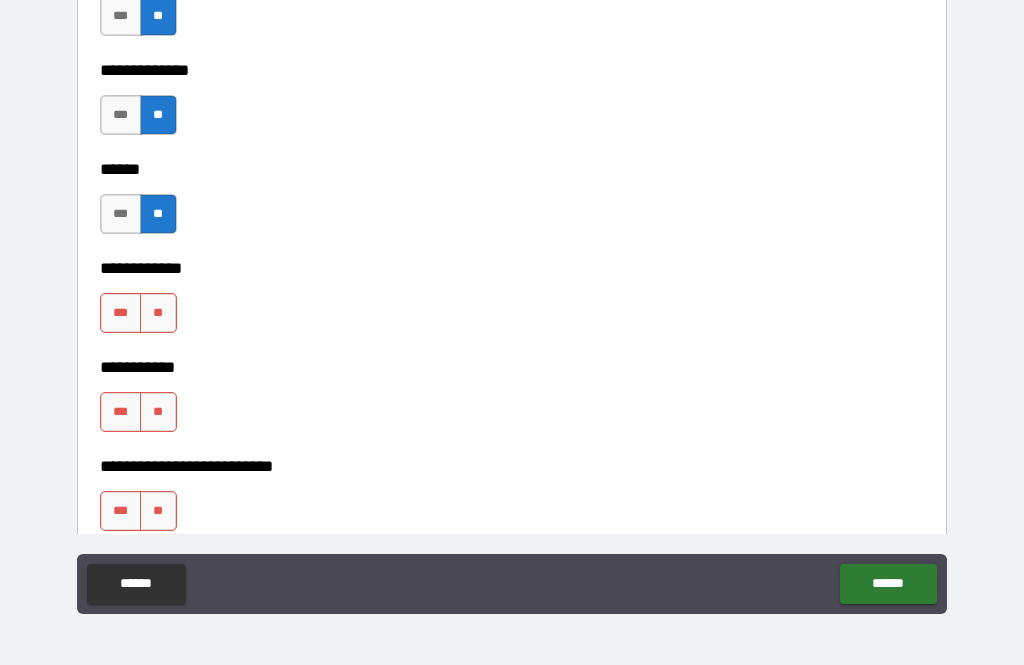 scroll, scrollTop: 3742, scrollLeft: 0, axis: vertical 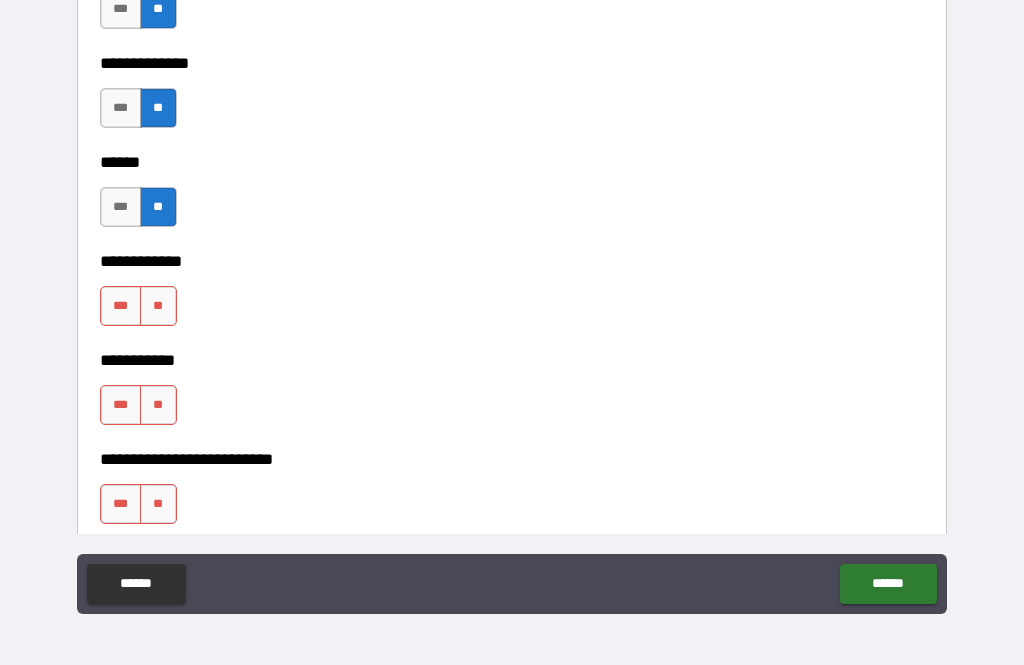 click on "**" at bounding box center (158, 306) 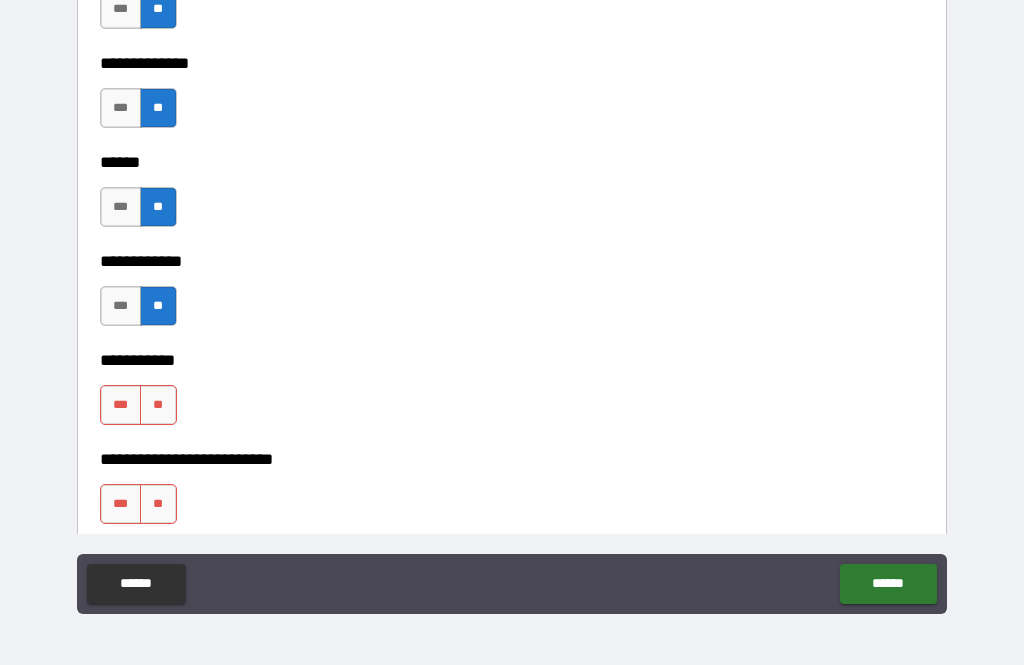 click on "**" at bounding box center [158, 405] 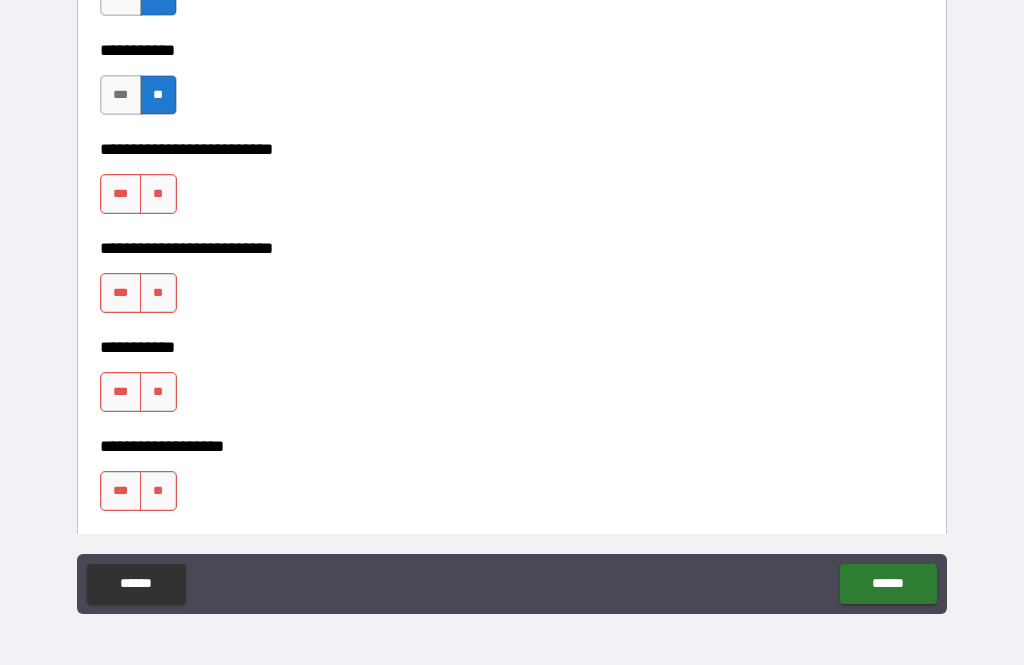 scroll, scrollTop: 4058, scrollLeft: 0, axis: vertical 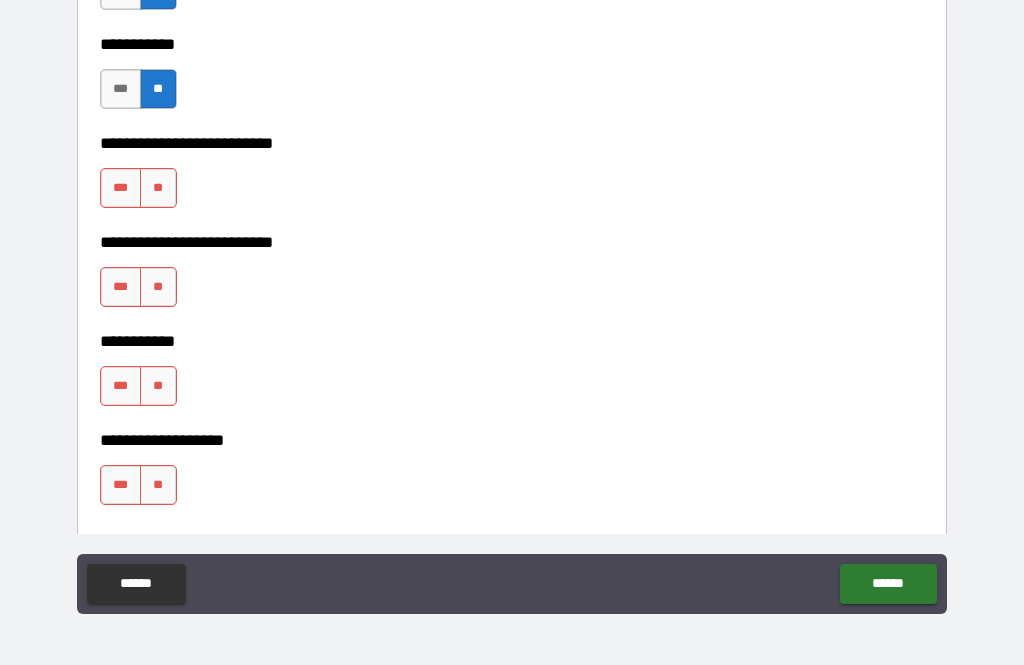 click on "**" at bounding box center (158, 188) 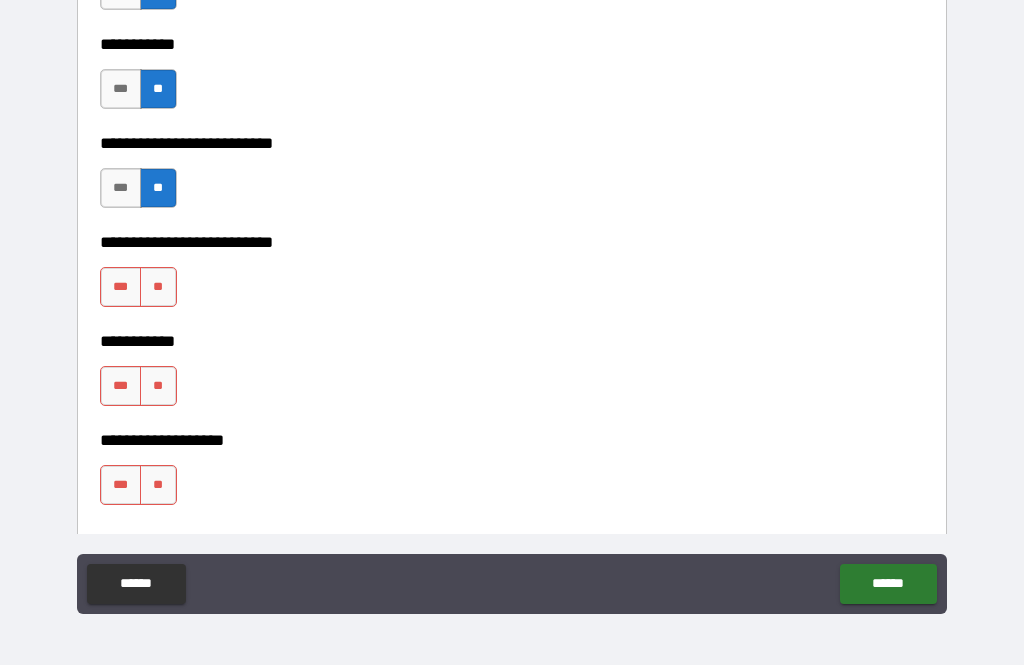 click on "**" at bounding box center (158, 287) 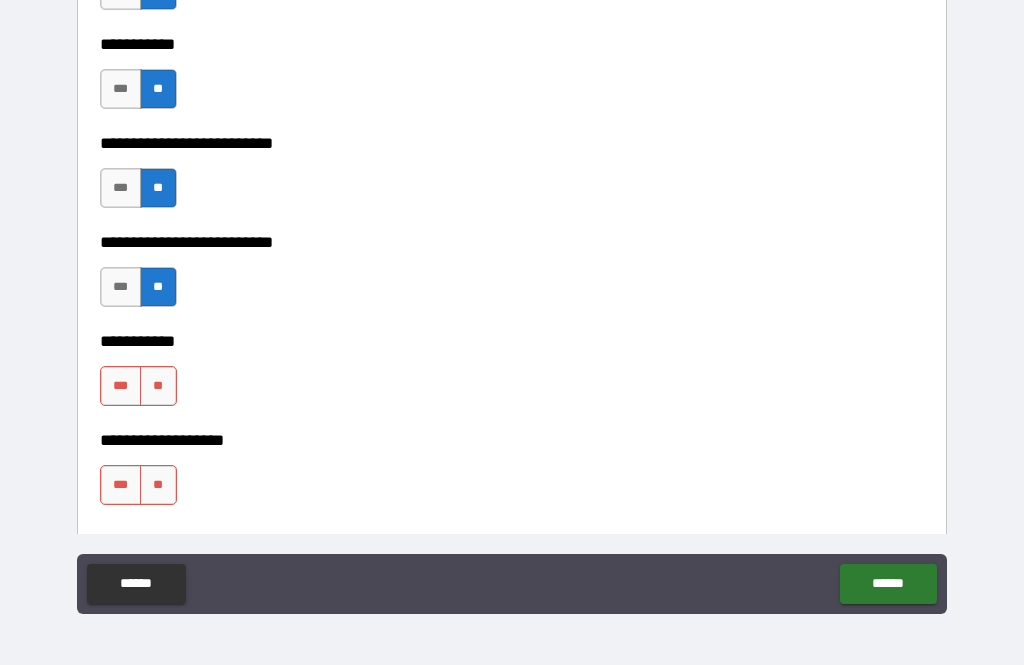 click on "**" at bounding box center [158, 386] 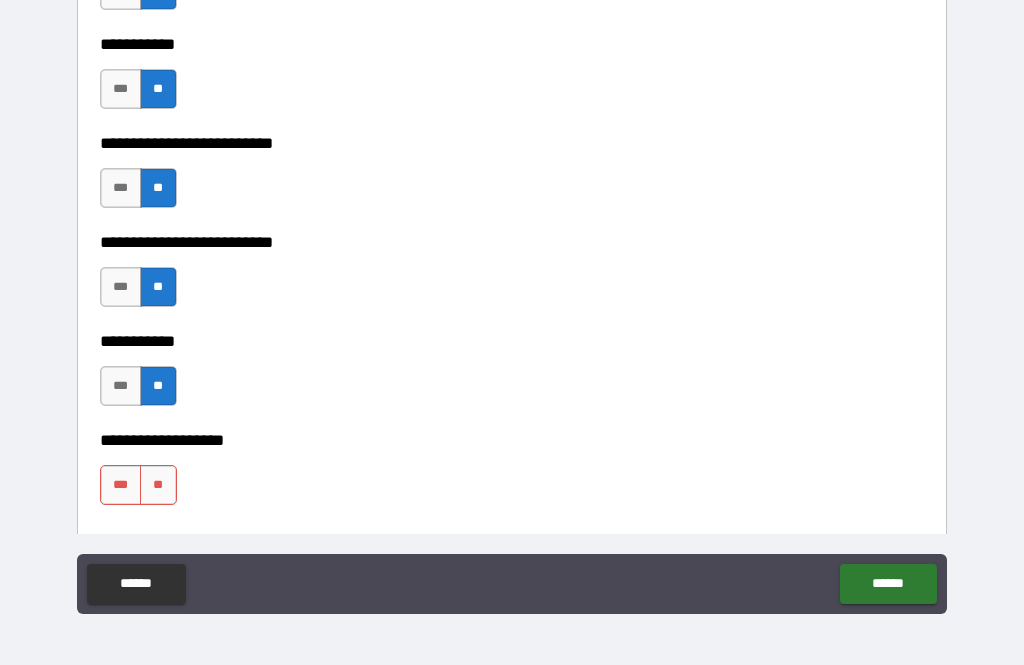 click on "**" at bounding box center (158, 485) 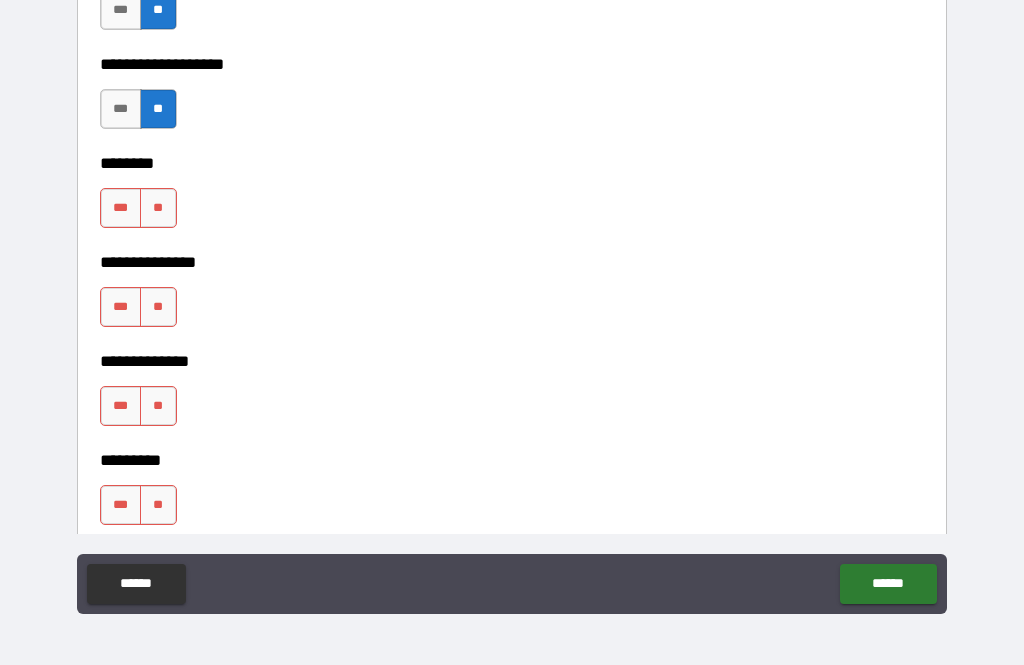 scroll, scrollTop: 4453, scrollLeft: 0, axis: vertical 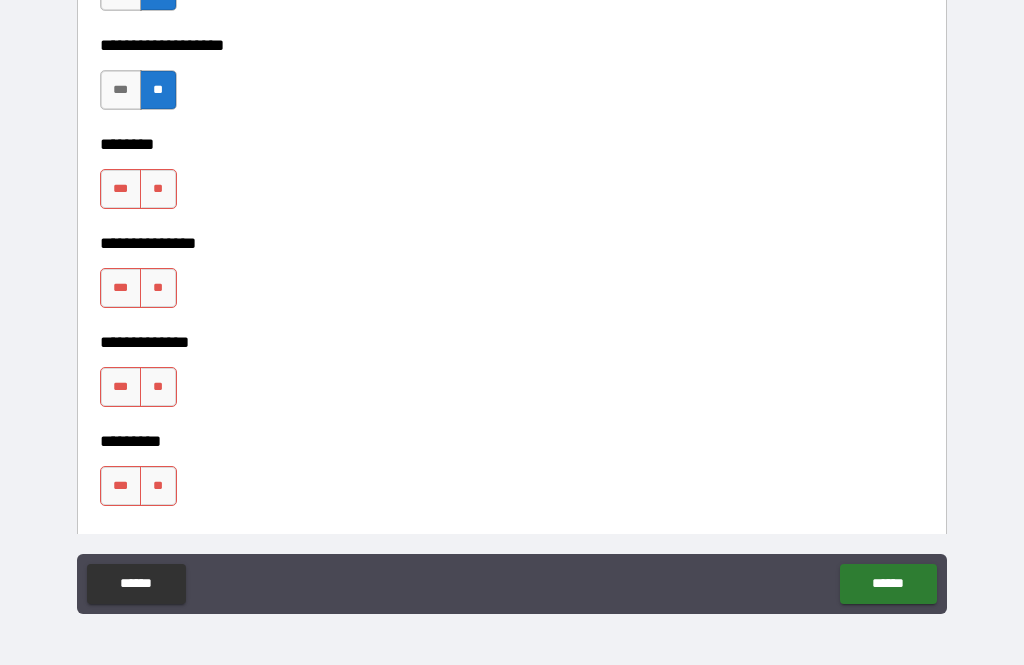 click on "**" at bounding box center (158, 189) 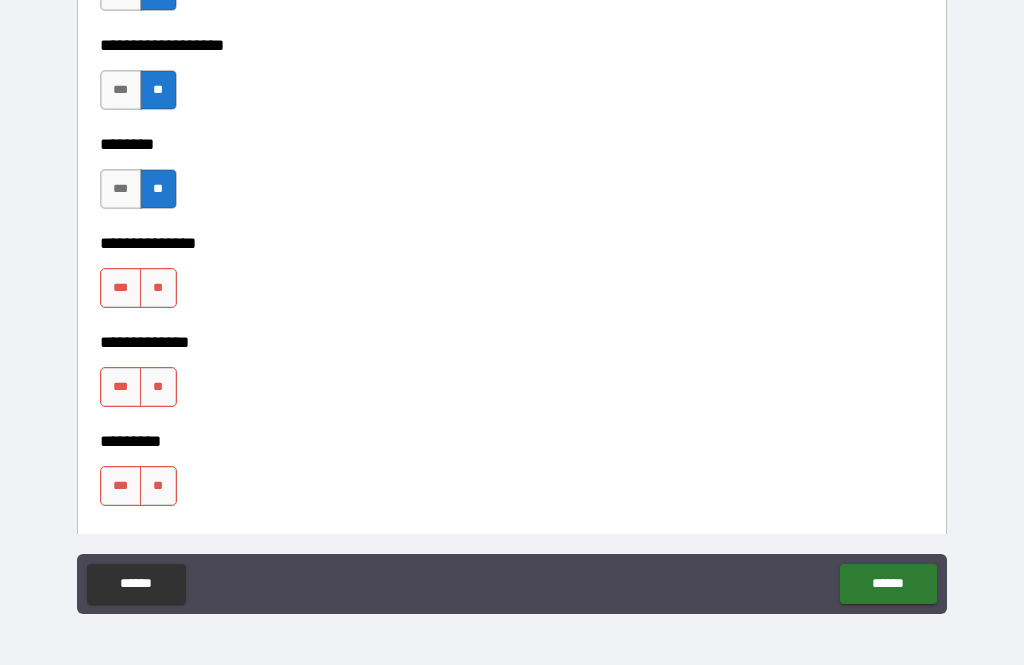 click on "**" at bounding box center (158, 288) 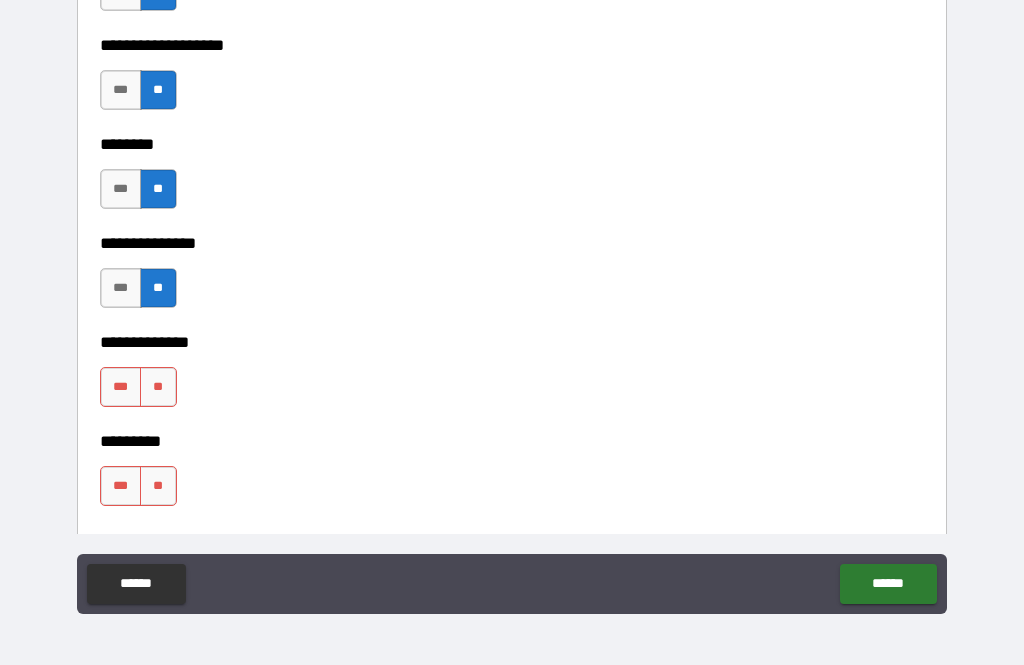 click on "**" at bounding box center [158, 387] 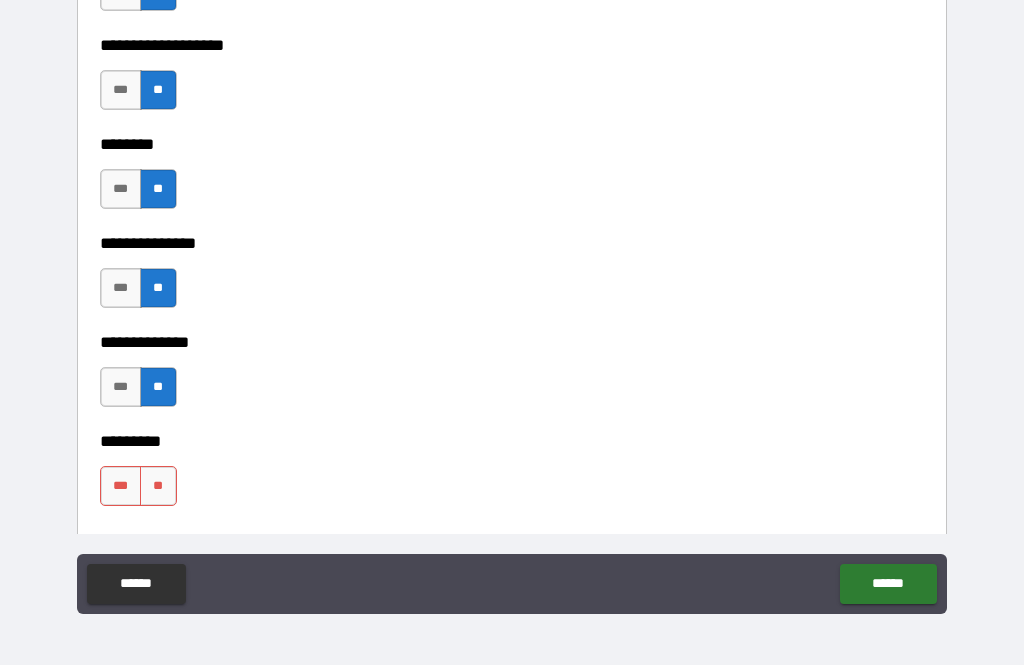 click on "**" at bounding box center (158, 486) 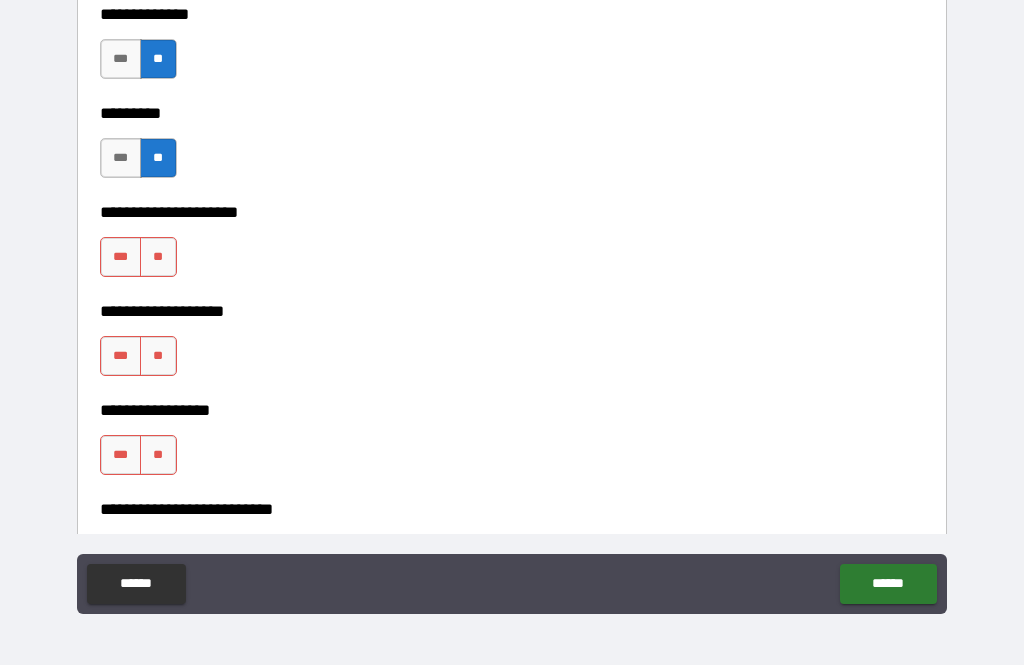 scroll, scrollTop: 4786, scrollLeft: 0, axis: vertical 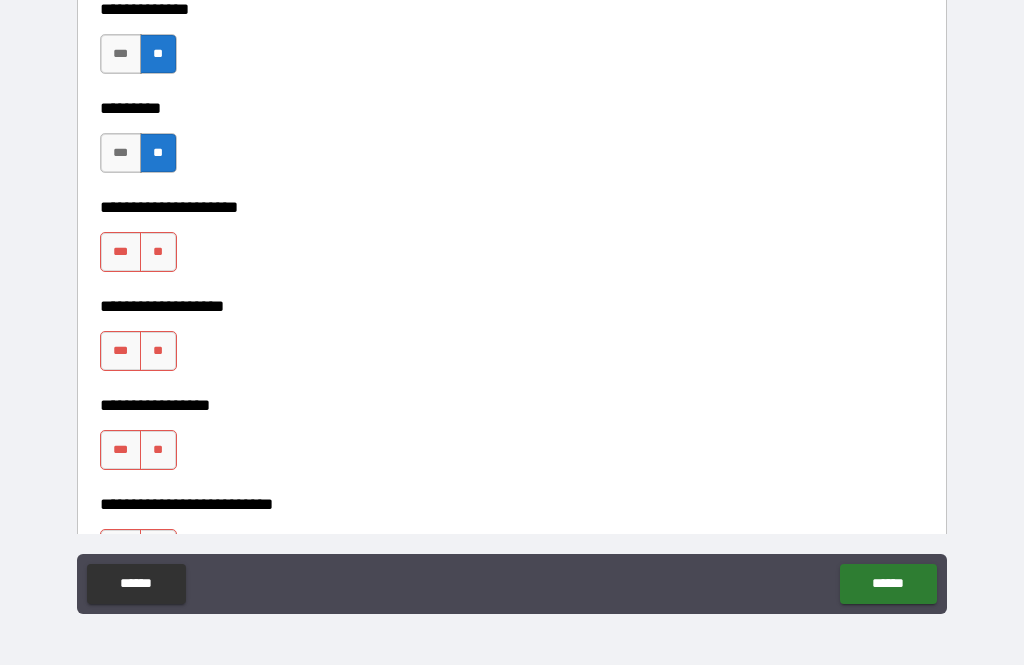 click on "**" at bounding box center [158, 252] 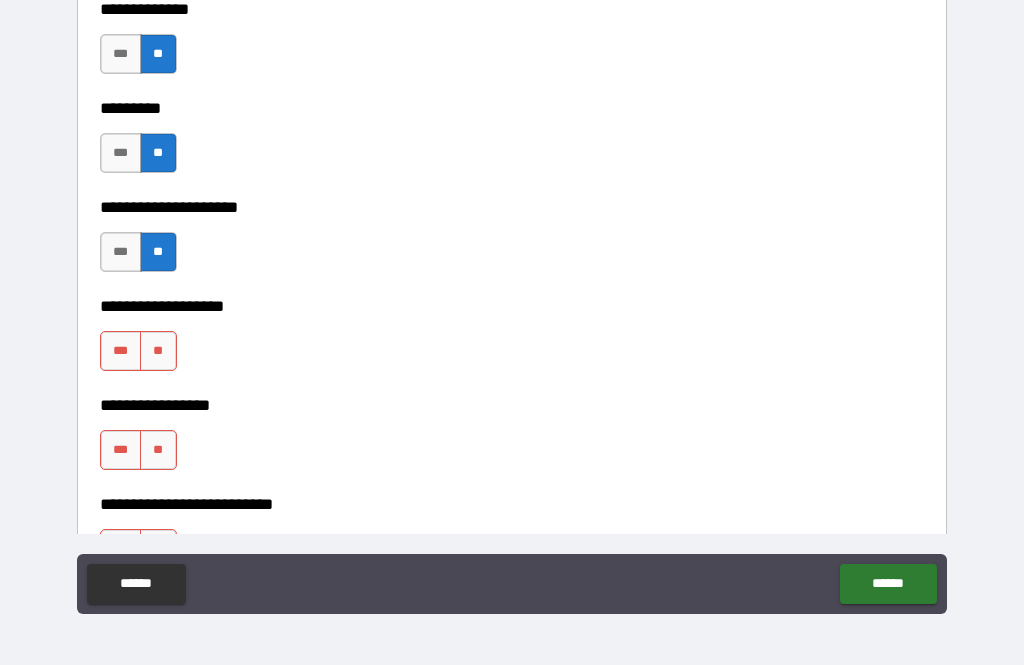 click on "**" at bounding box center (158, 351) 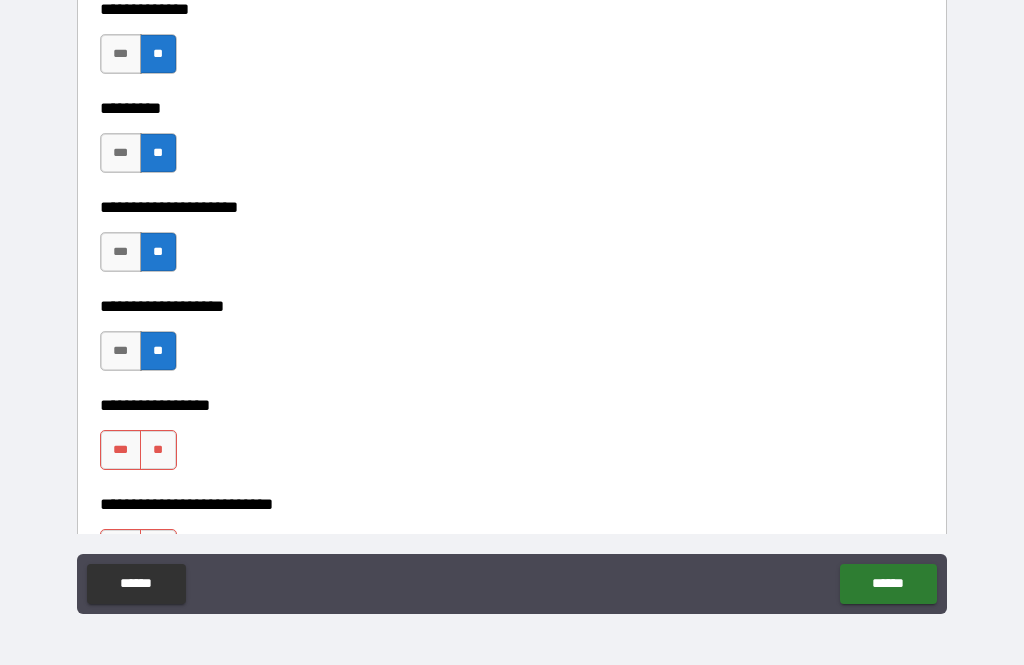 click on "**" at bounding box center [158, 450] 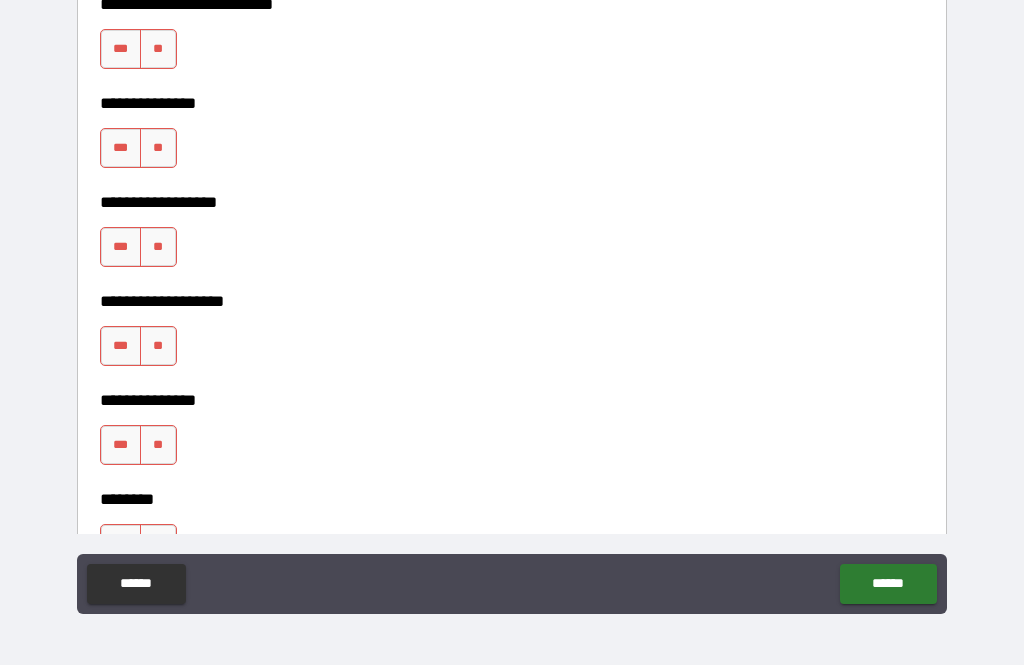 scroll, scrollTop: 5292, scrollLeft: 0, axis: vertical 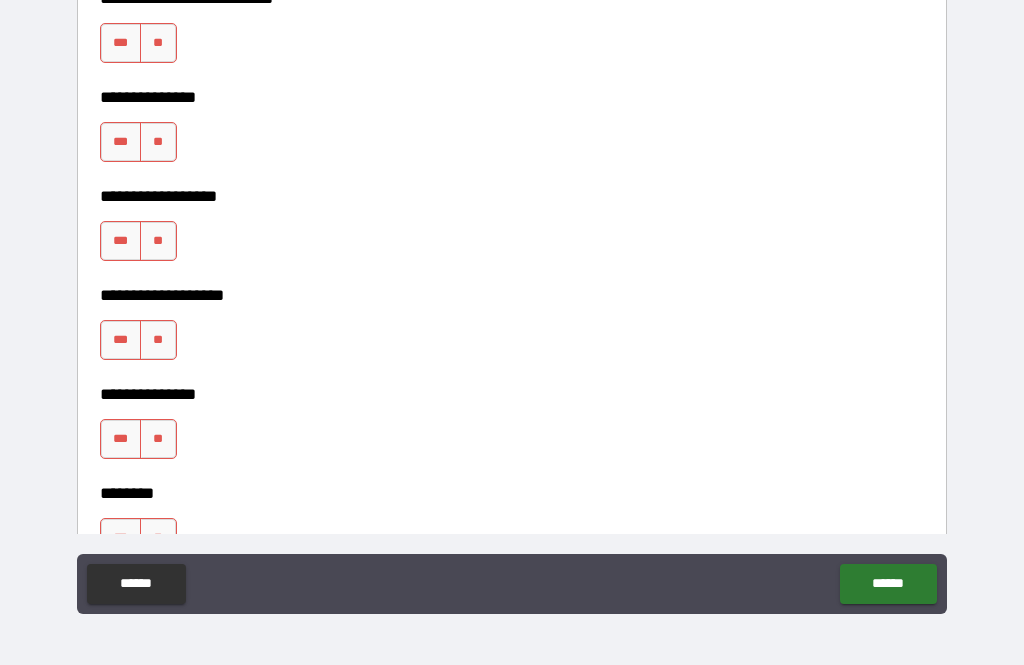click on "**" at bounding box center [158, 43] 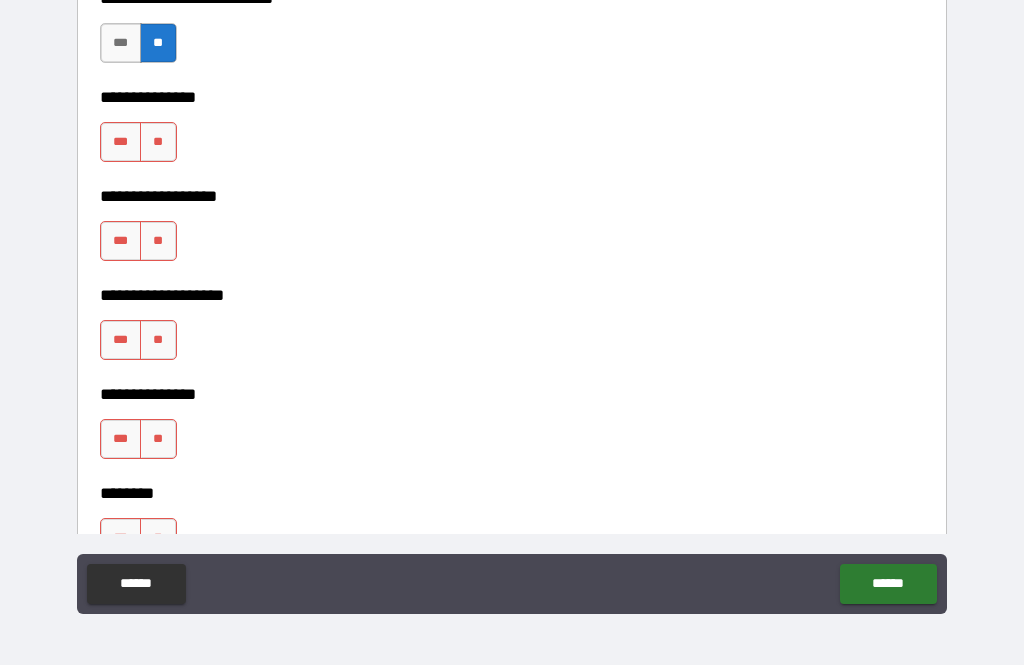 click on "**" at bounding box center (158, 142) 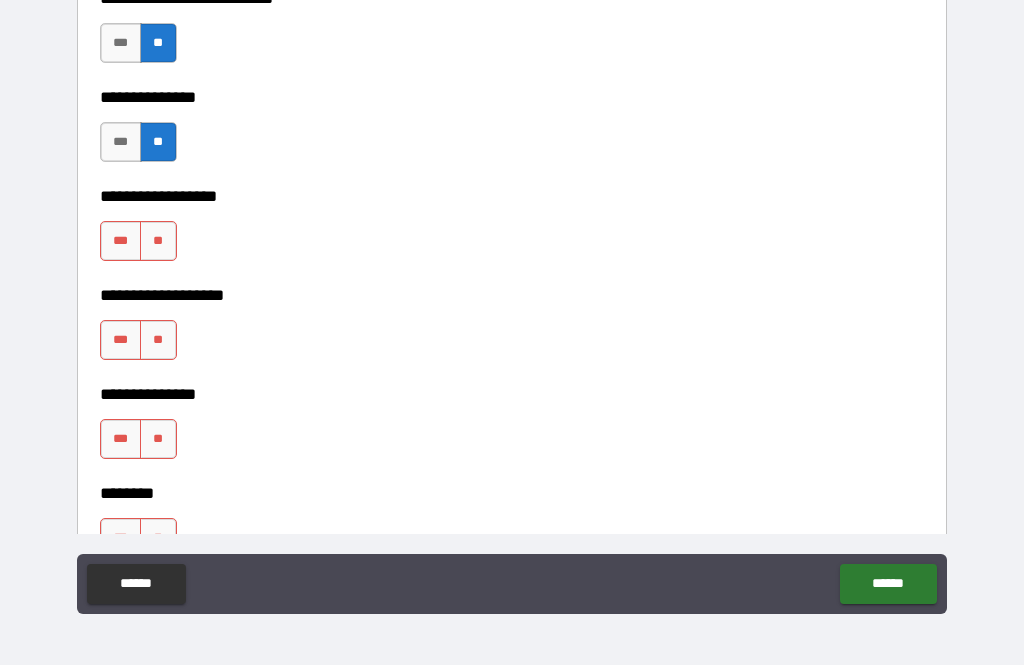 click on "**" at bounding box center [158, 241] 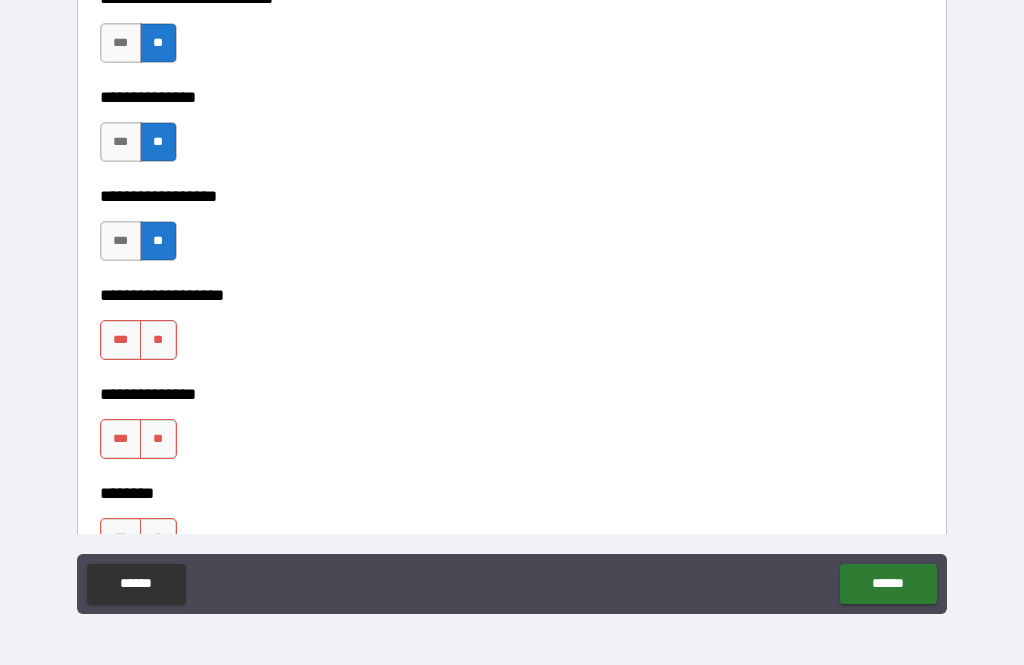 click on "**" at bounding box center [158, 340] 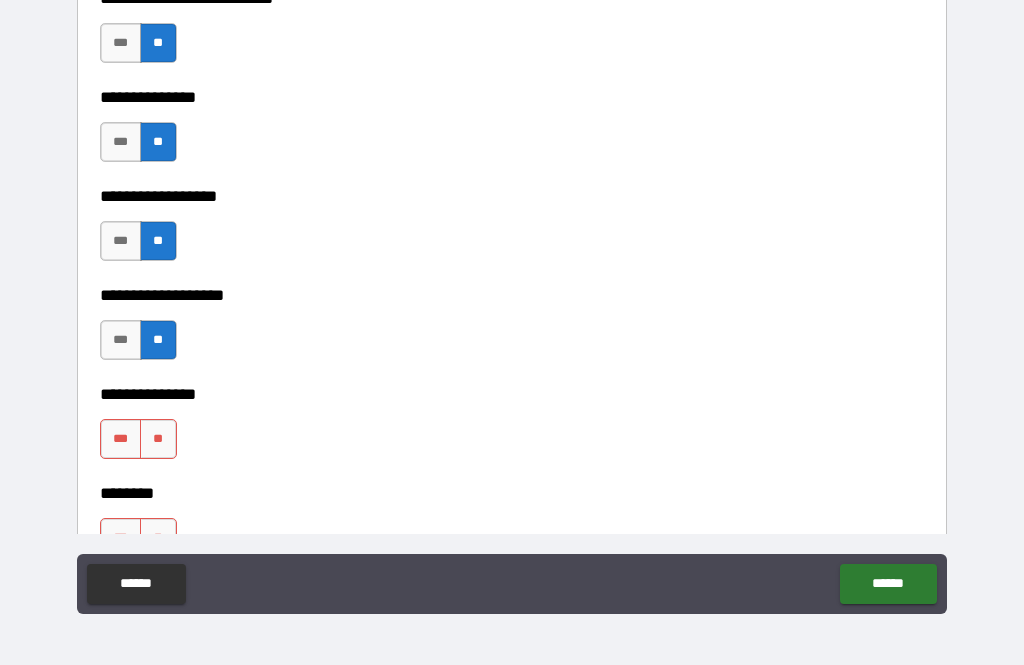 click on "**" at bounding box center (158, 439) 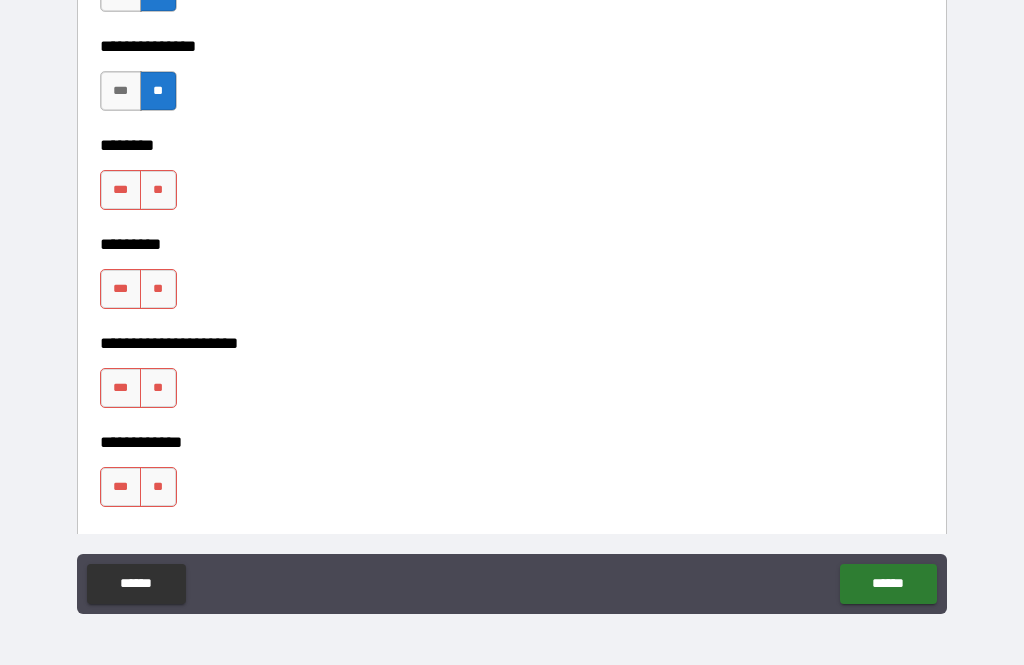 scroll, scrollTop: 5642, scrollLeft: 0, axis: vertical 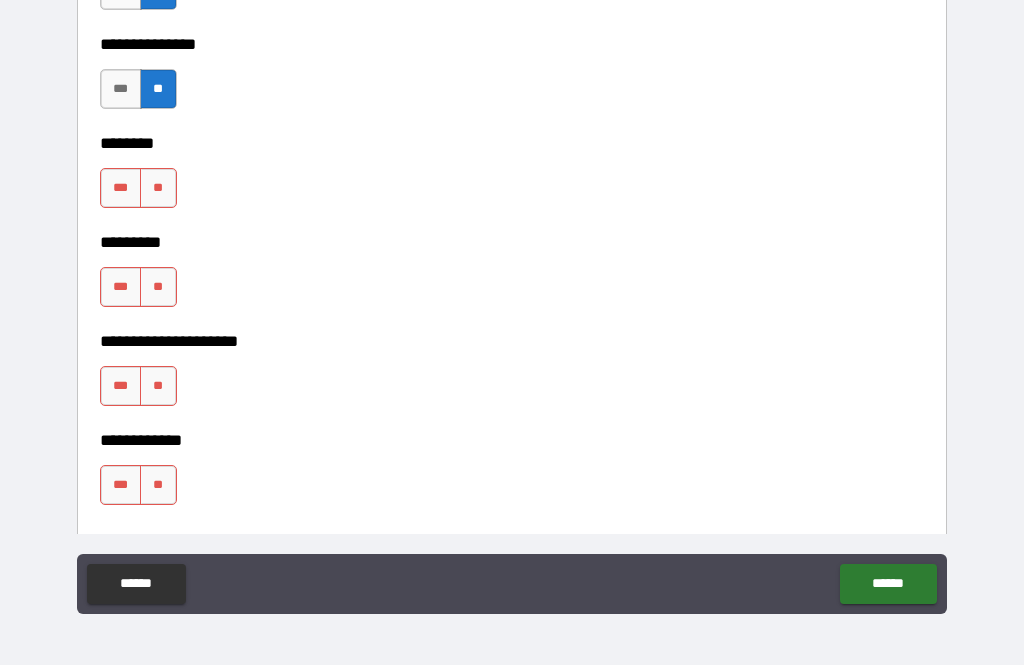 click on "**" at bounding box center [158, 188] 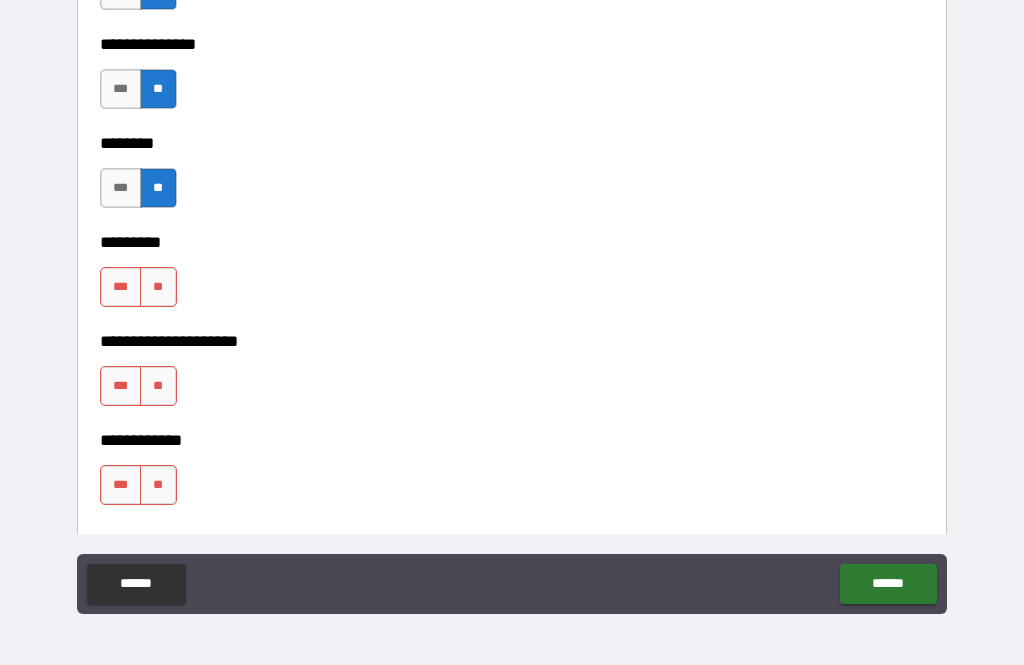 click on "**" at bounding box center [158, 287] 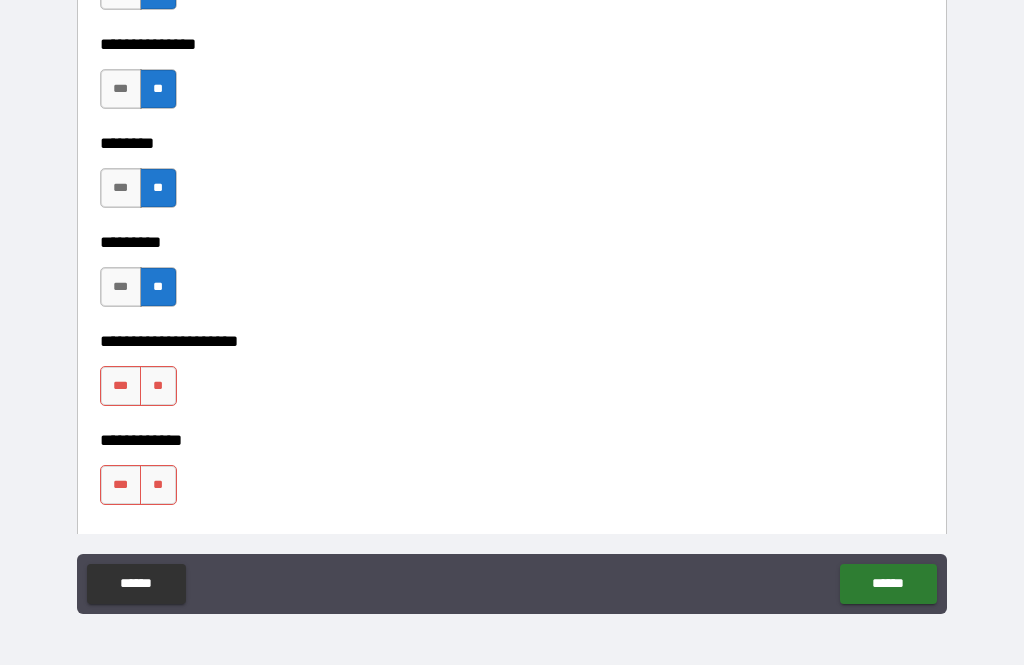 click on "**" at bounding box center (158, 386) 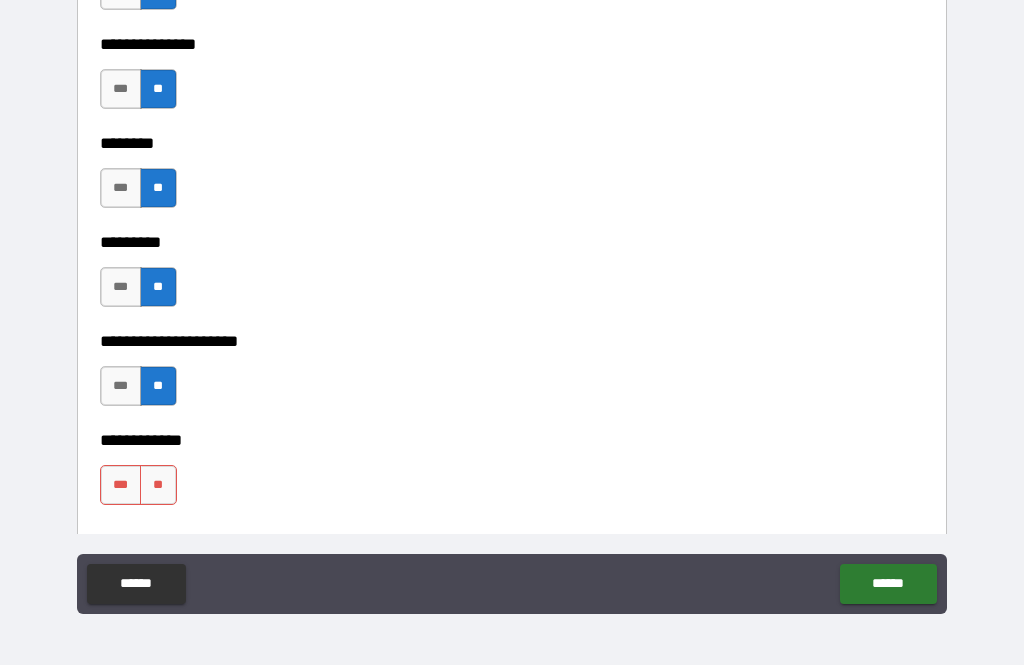 click on "**" at bounding box center (158, 485) 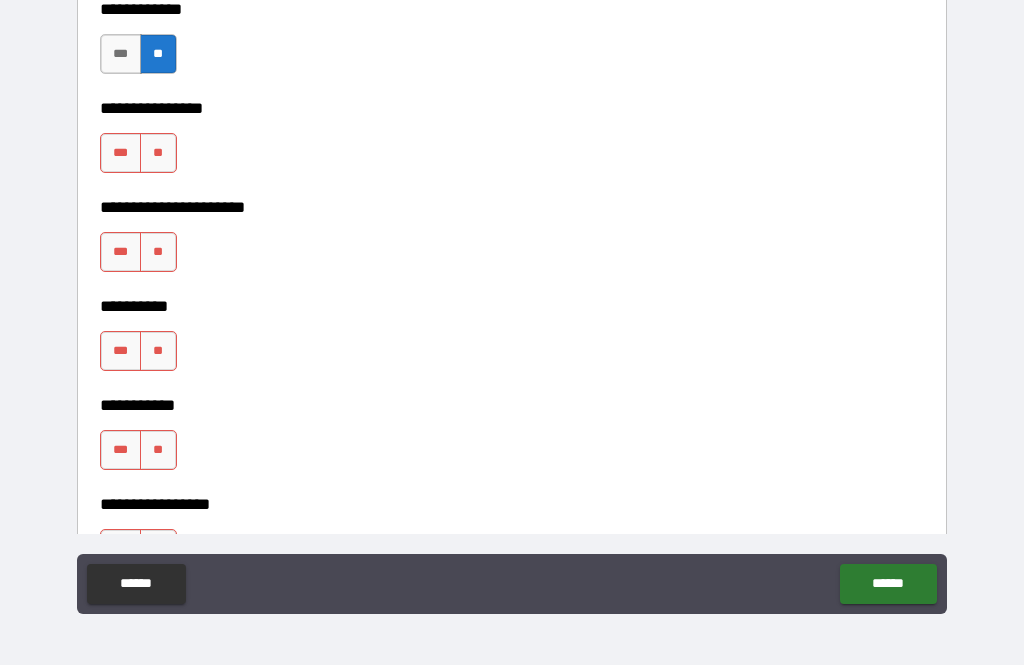 scroll, scrollTop: 6080, scrollLeft: 0, axis: vertical 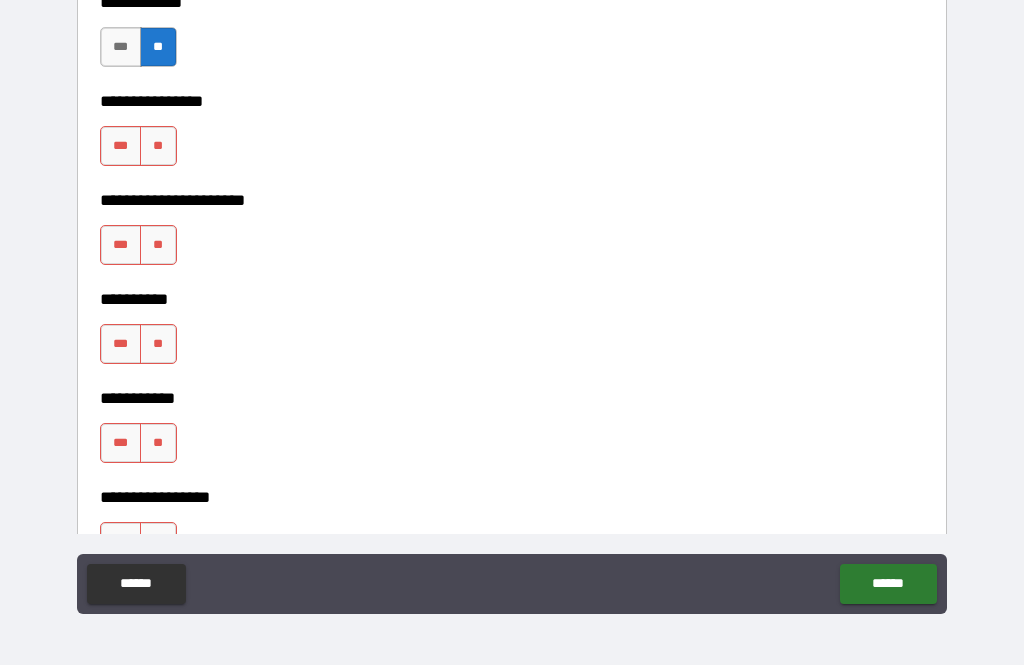 click on "**" at bounding box center (158, 146) 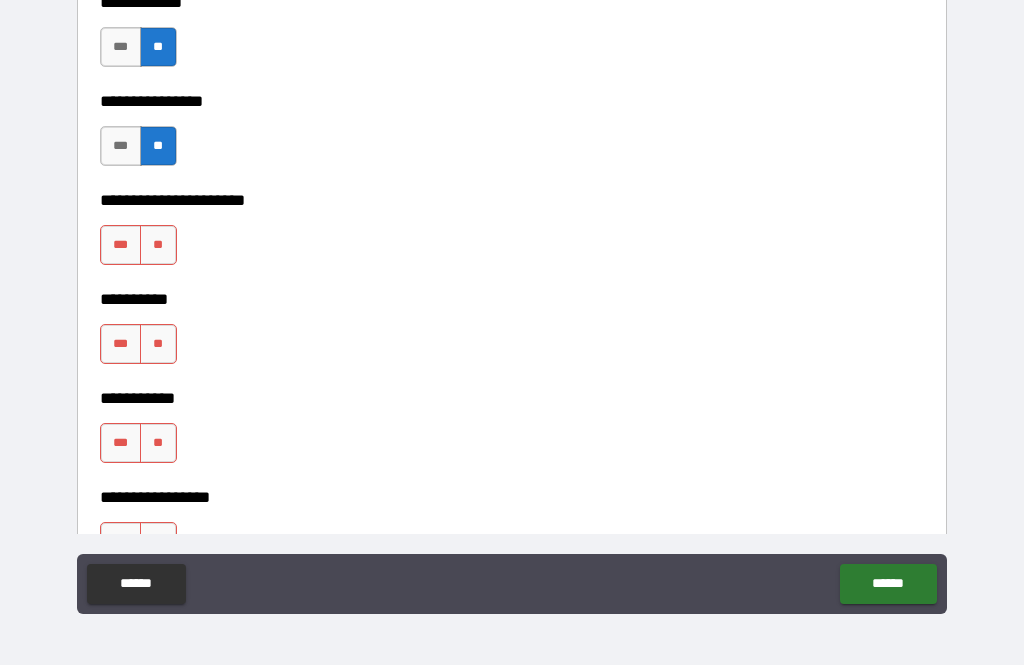 click on "**" at bounding box center (158, 245) 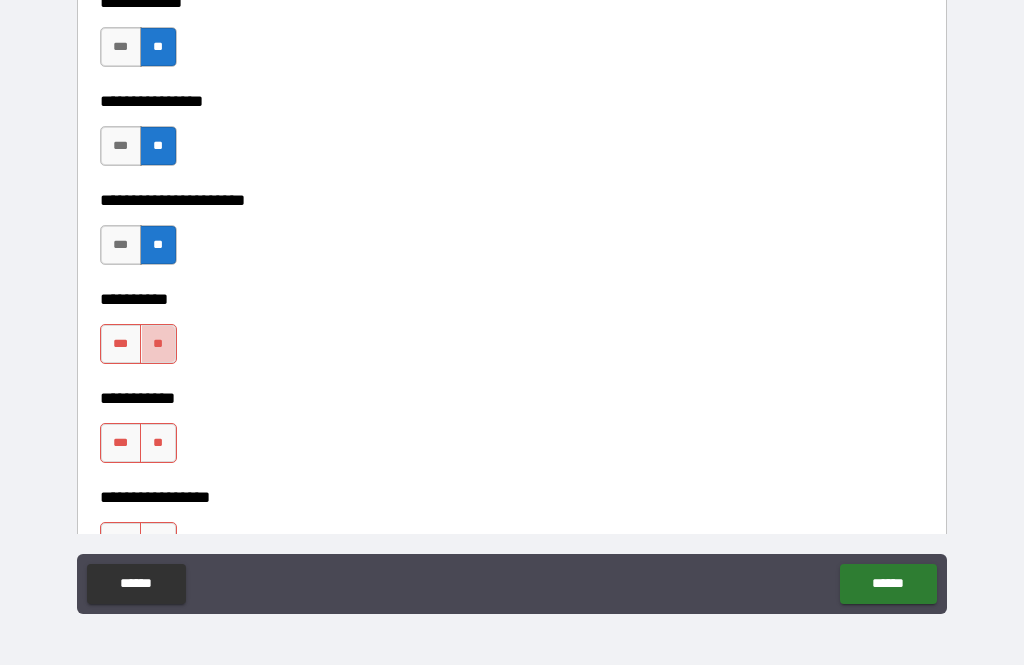 click on "**" at bounding box center (158, 344) 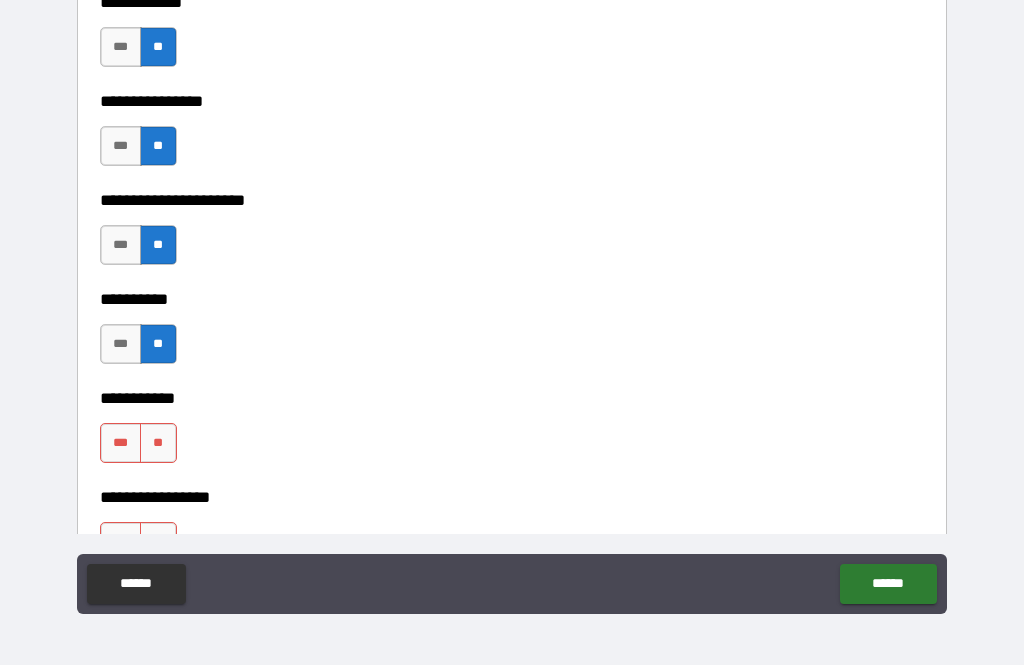 click on "**" at bounding box center (158, 443) 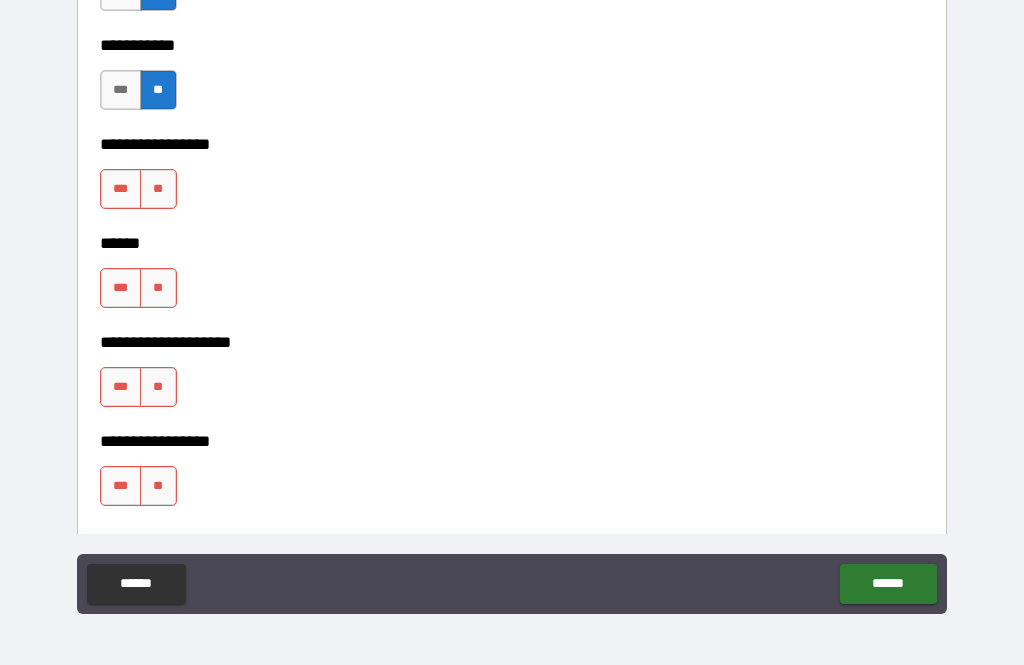 scroll, scrollTop: 6494, scrollLeft: 0, axis: vertical 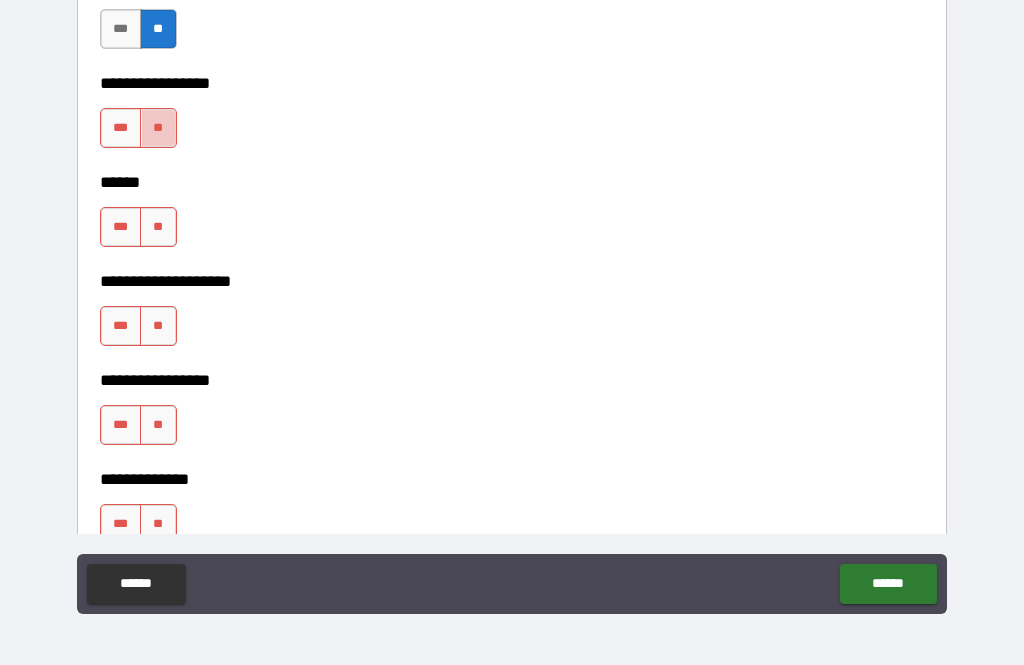 click on "**" at bounding box center (158, 128) 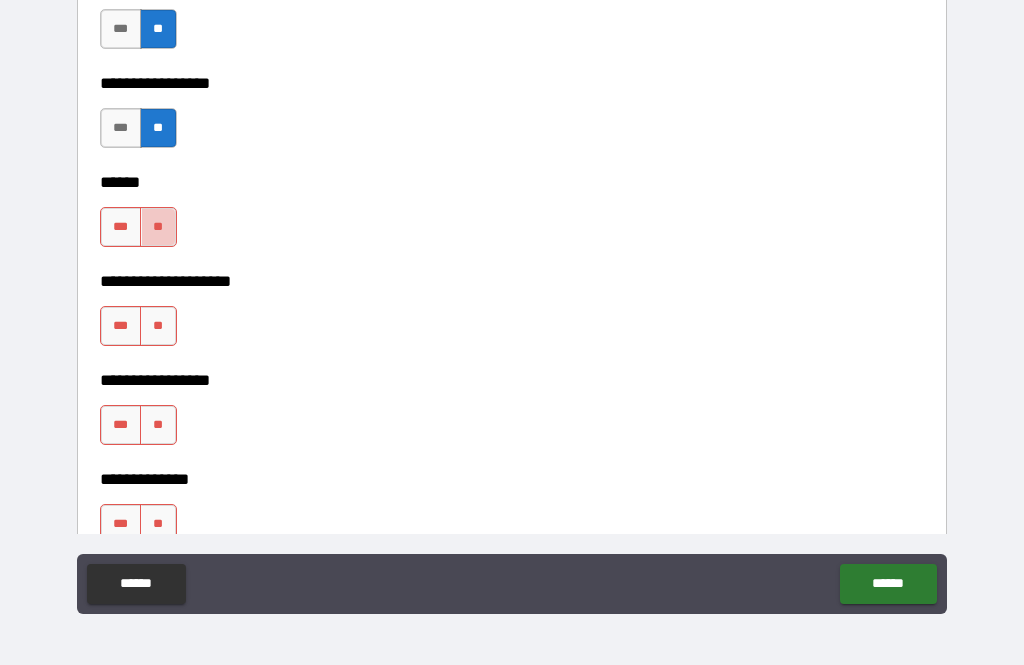 click on "**" at bounding box center (158, 227) 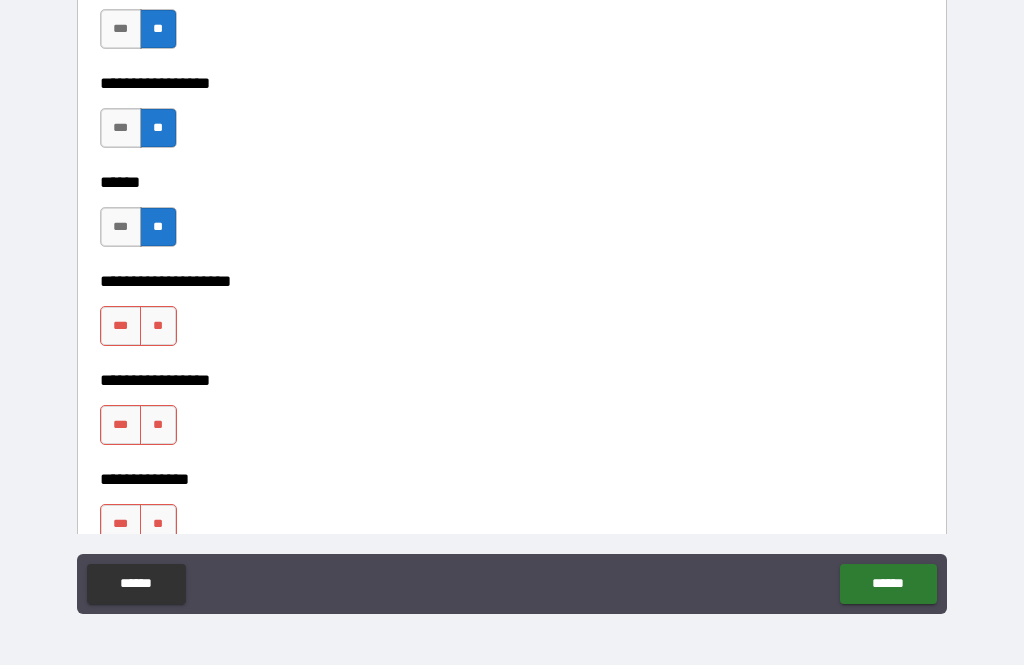 click on "**" at bounding box center (158, 326) 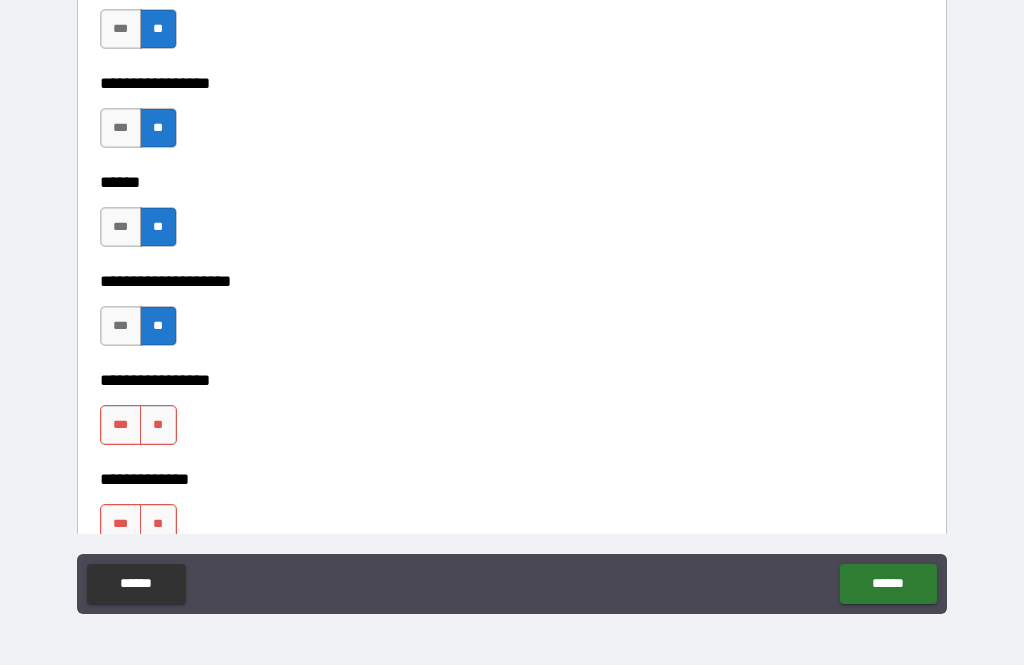 click on "**" at bounding box center (158, 425) 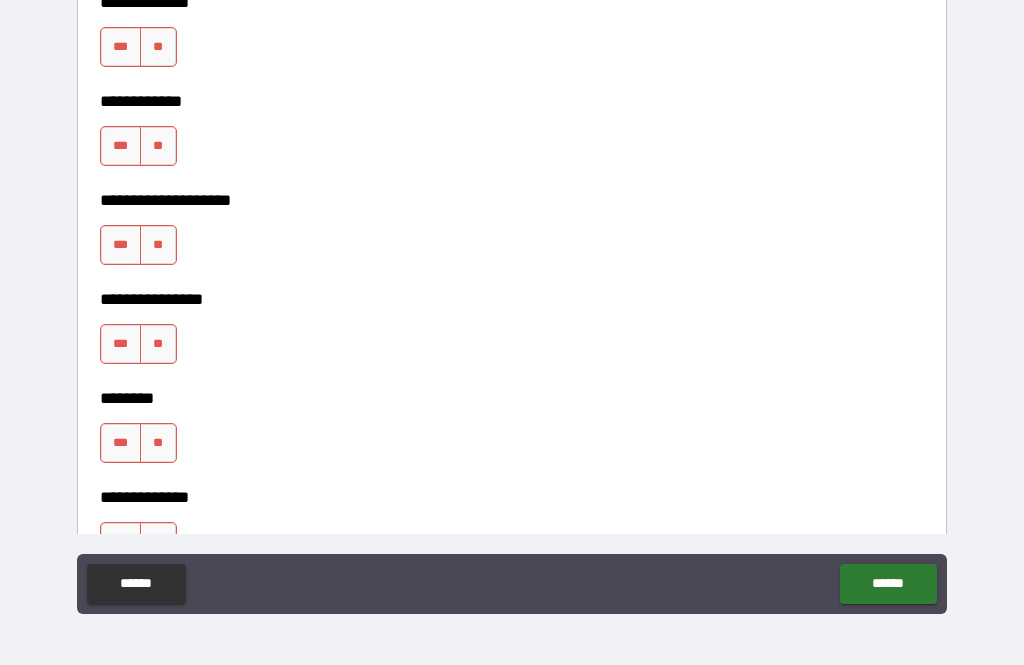 scroll, scrollTop: 6944, scrollLeft: 0, axis: vertical 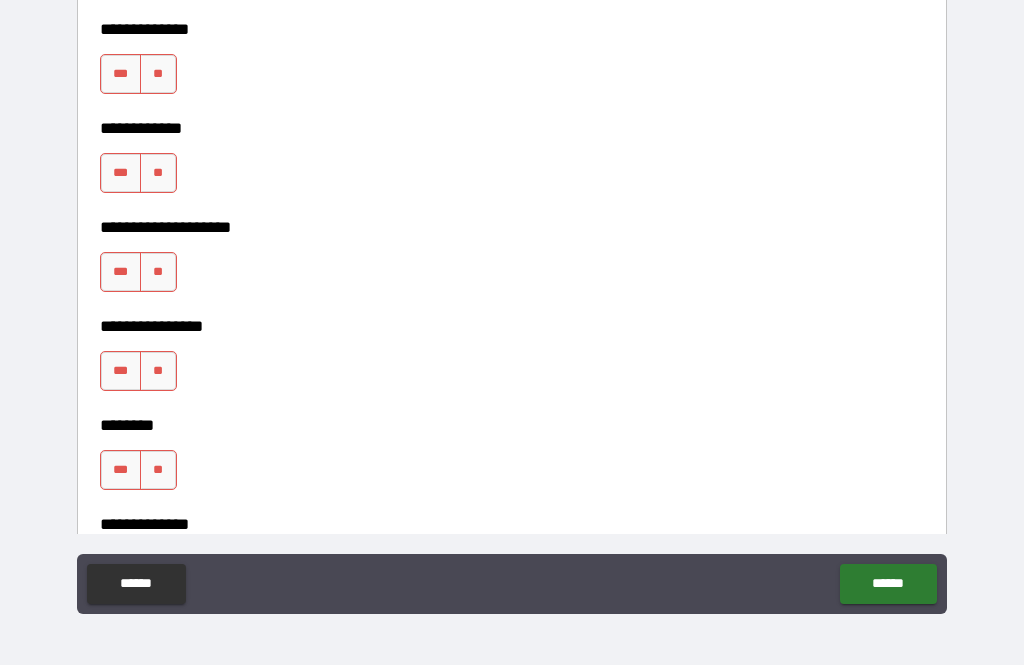 click on "**" at bounding box center (158, 74) 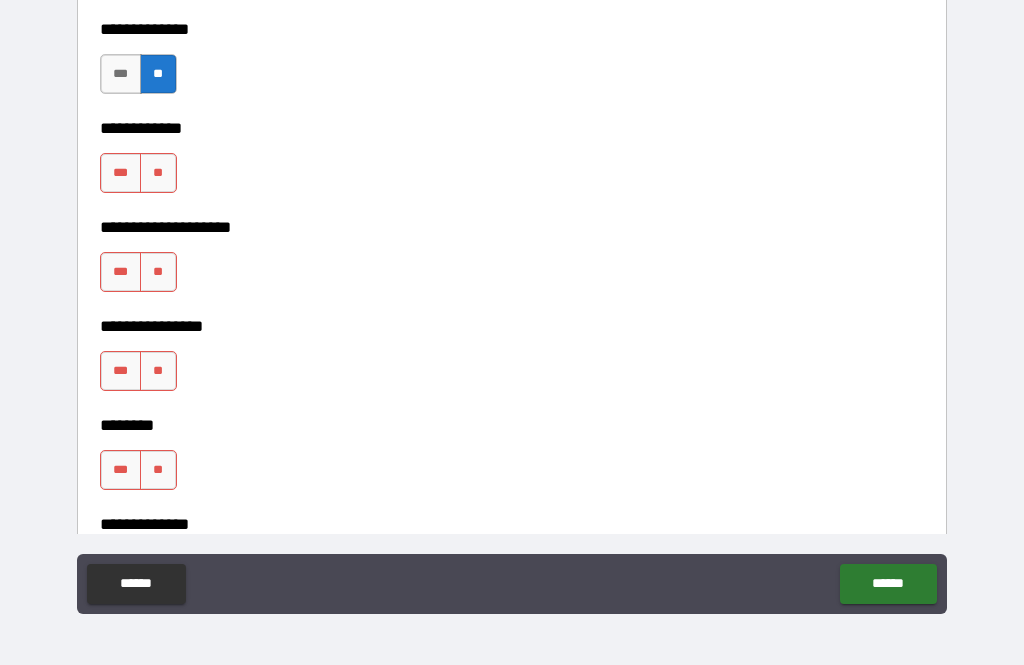 click on "**" at bounding box center (158, 173) 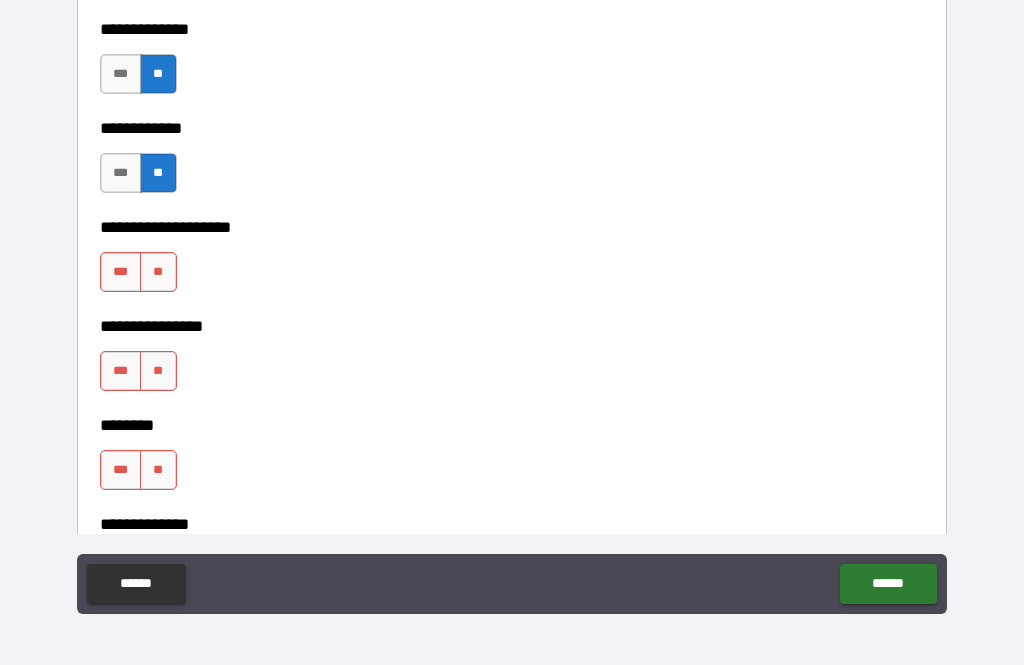 click on "**" at bounding box center [158, 272] 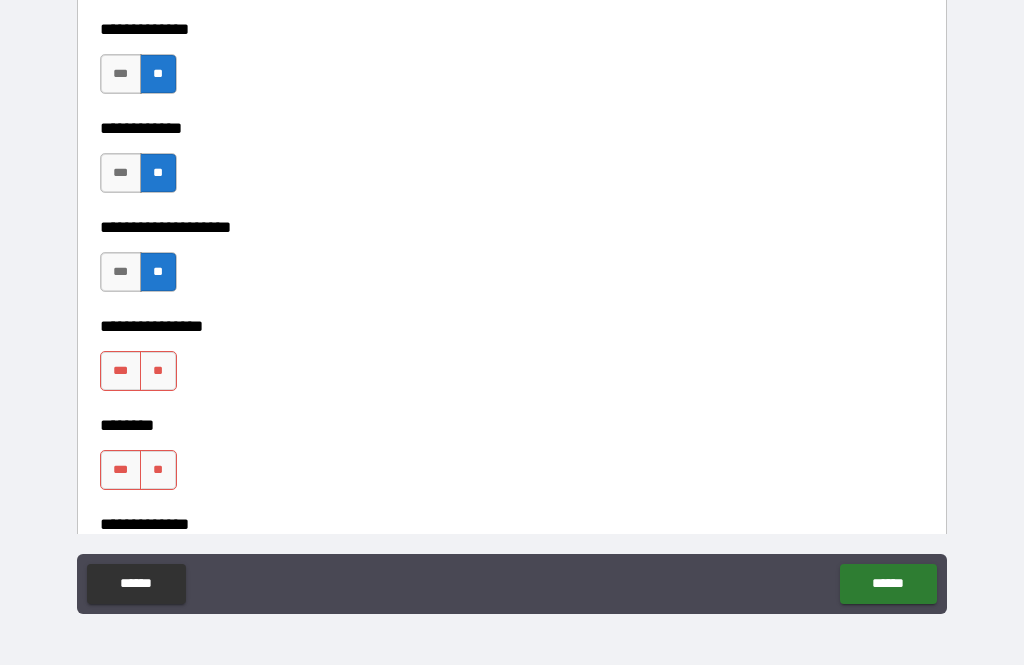 click on "**" at bounding box center [158, 371] 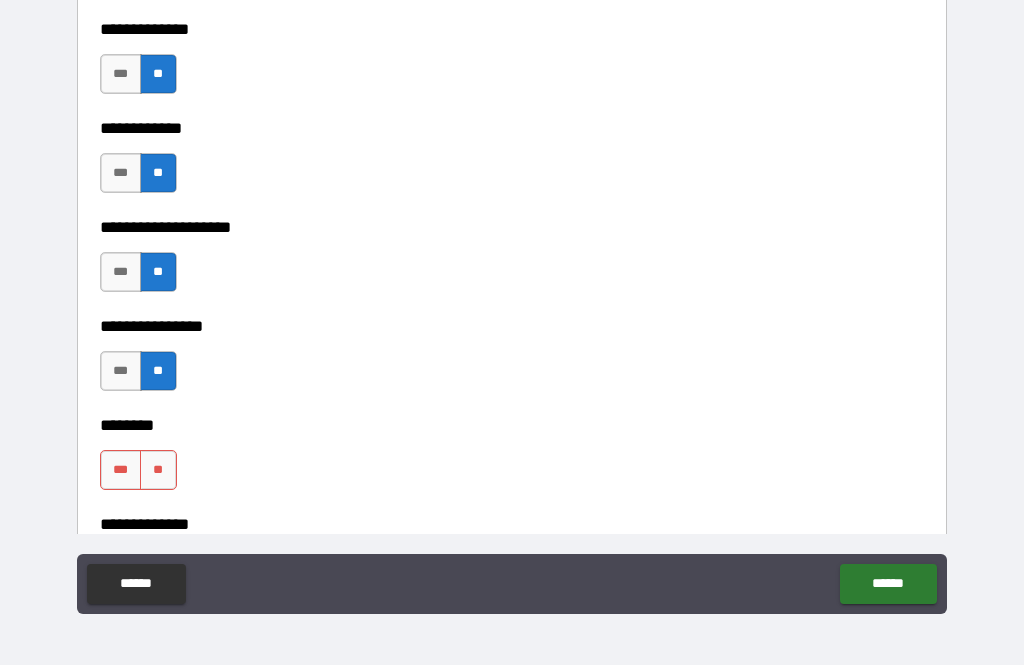 click on "**" at bounding box center [158, 470] 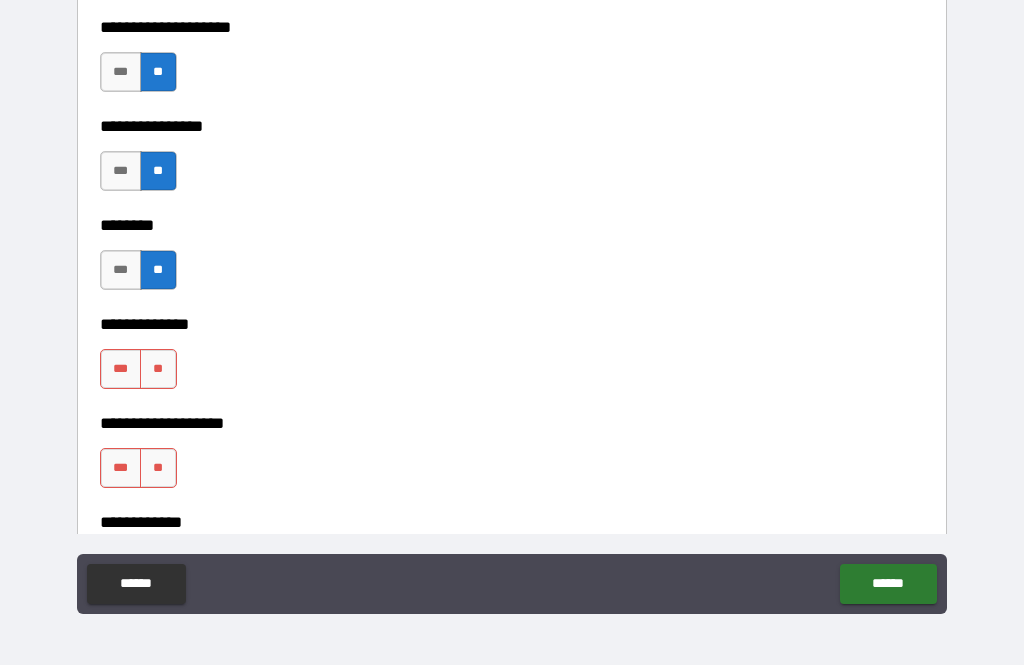 scroll, scrollTop: 7273, scrollLeft: 0, axis: vertical 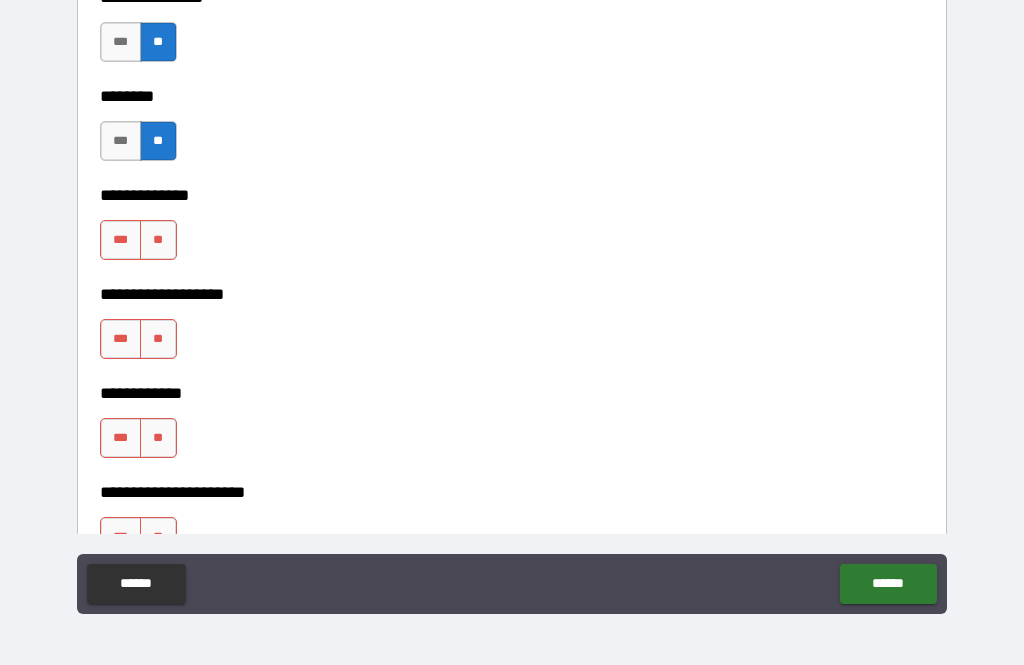 click on "**" at bounding box center (158, 240) 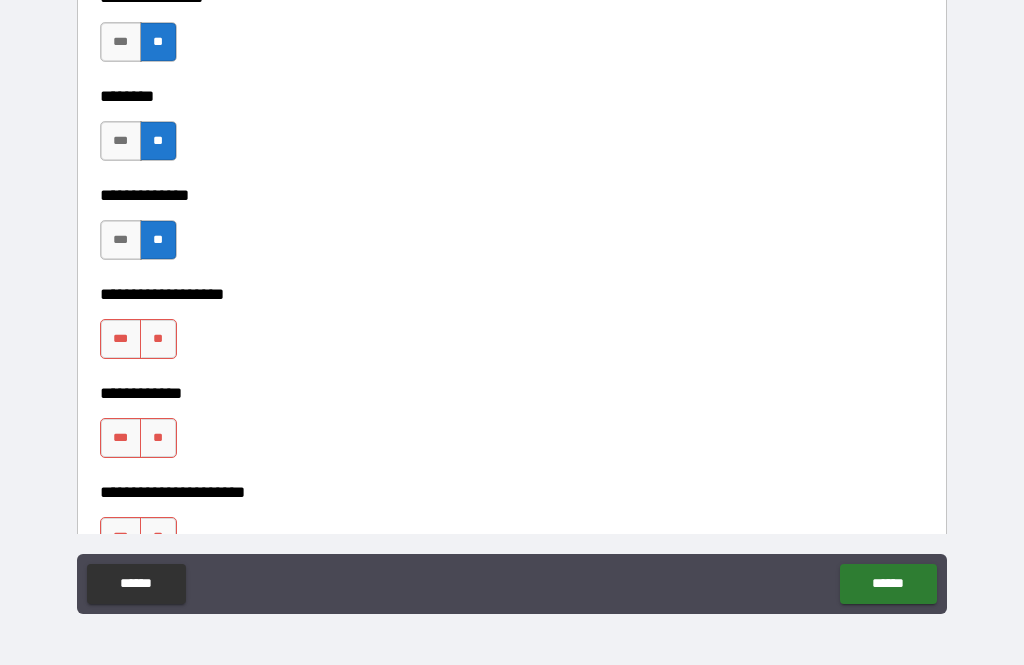 click on "**" at bounding box center [158, 339] 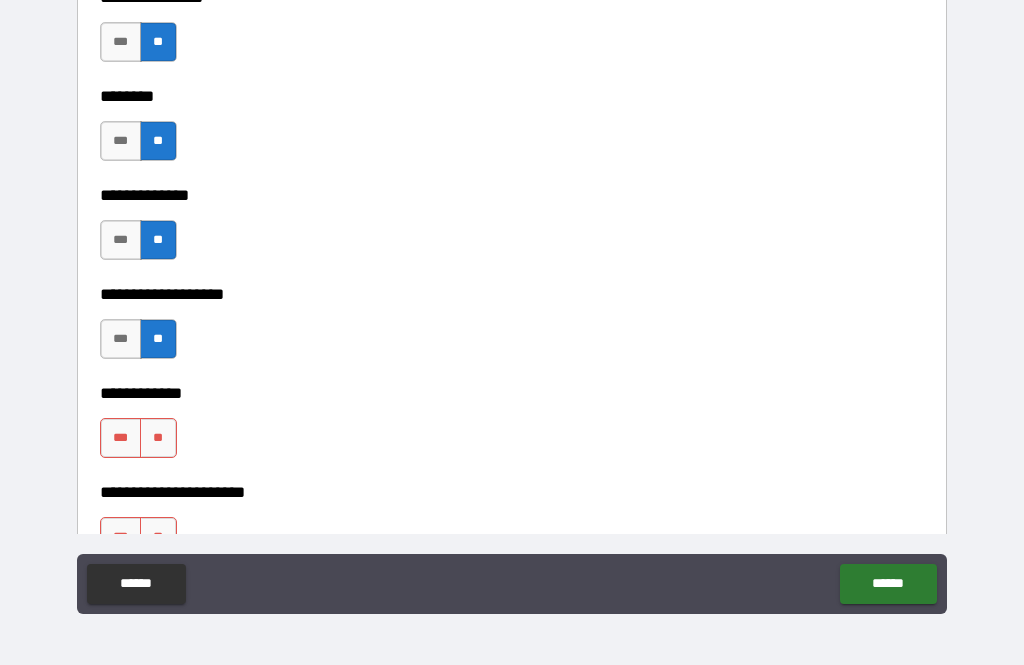 click on "**" at bounding box center [158, 438] 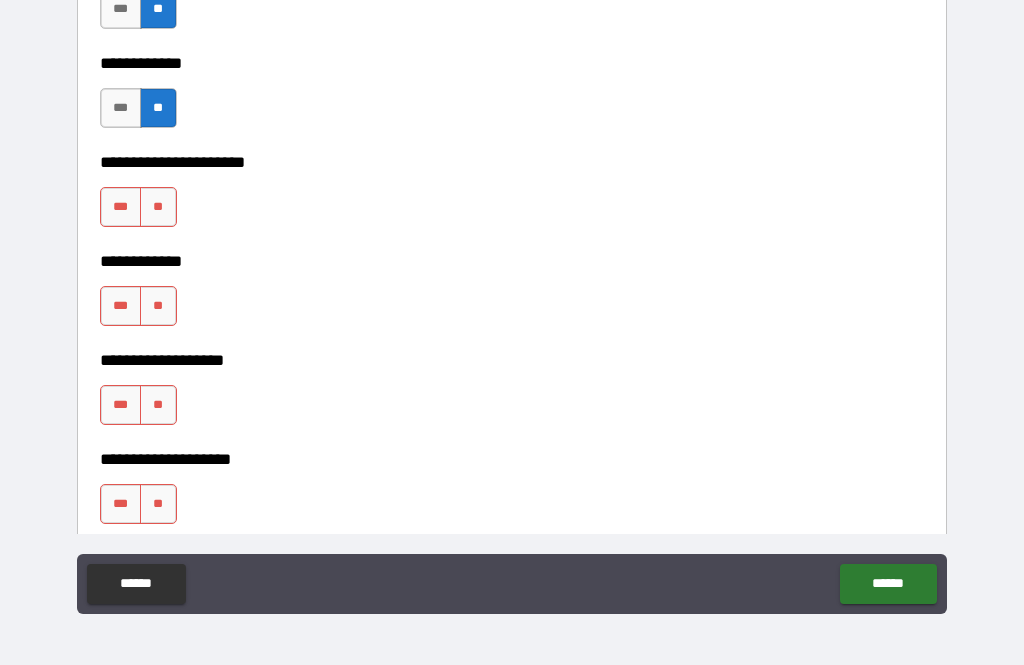 scroll, scrollTop: 7605, scrollLeft: 0, axis: vertical 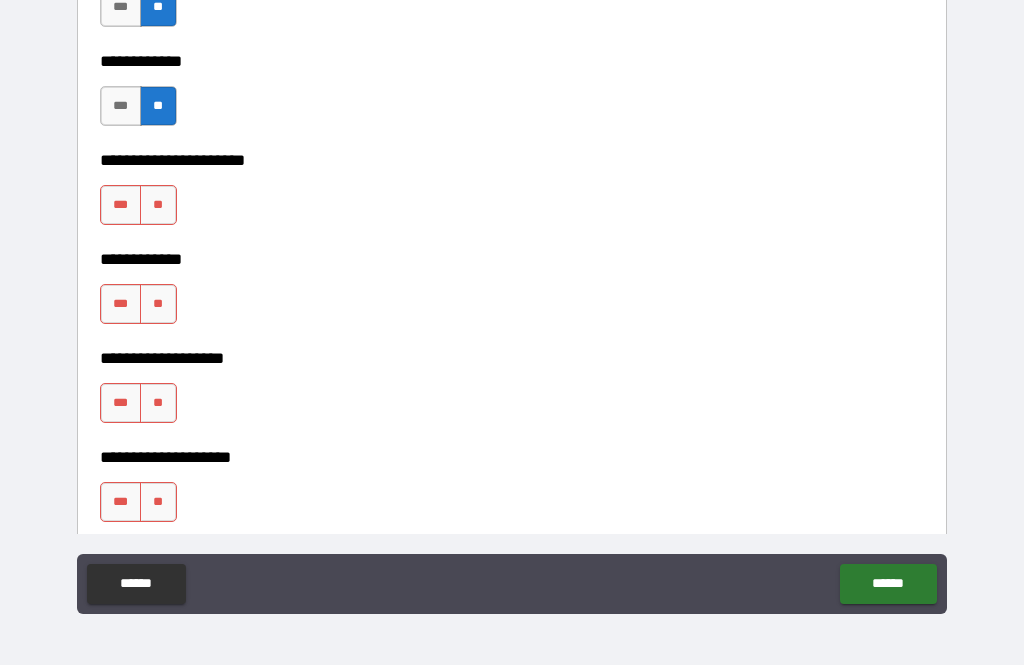 click on "**" at bounding box center (158, 205) 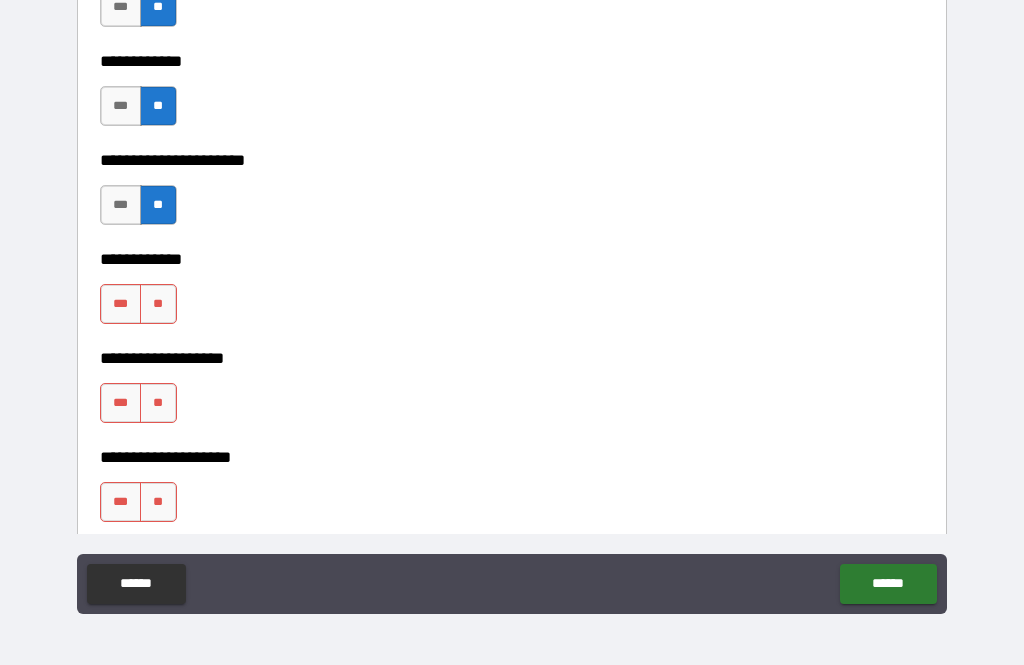 click on "**" at bounding box center (158, 304) 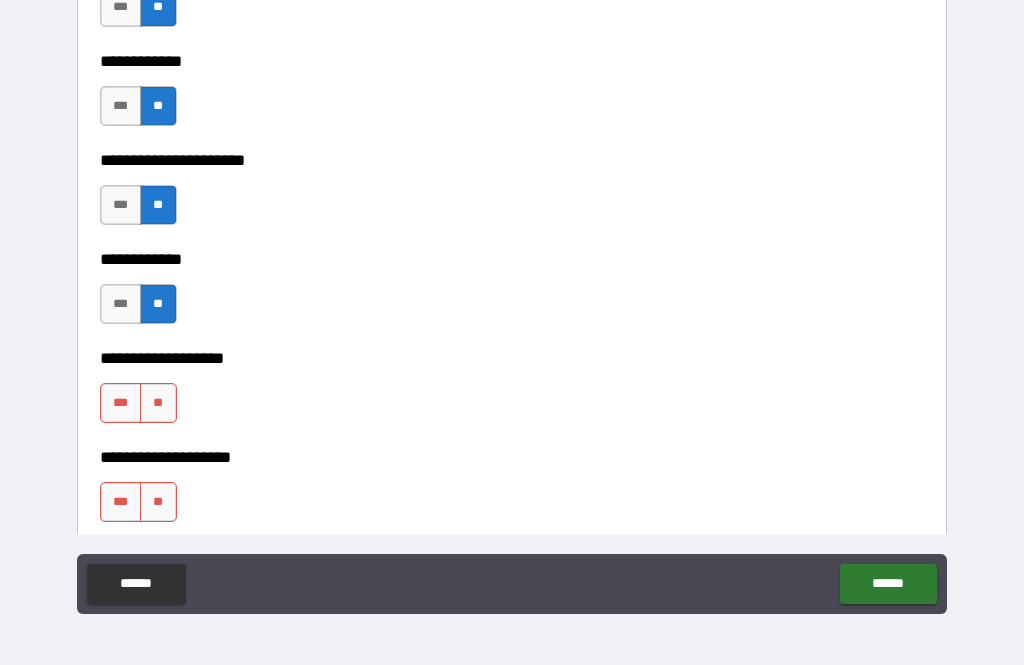 click on "**" at bounding box center (158, 403) 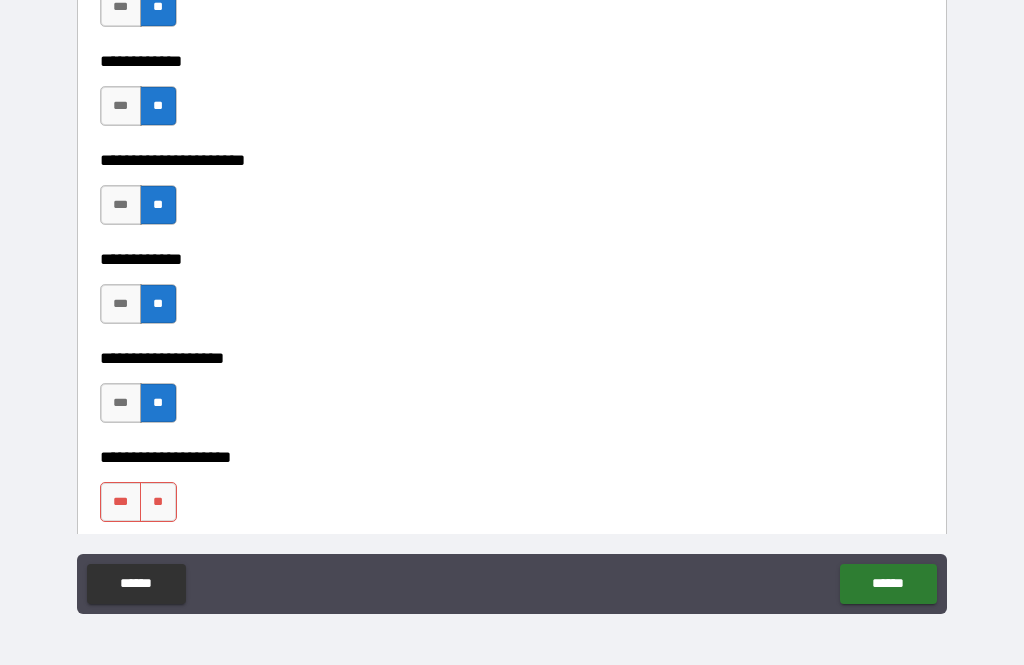 click on "**" at bounding box center (158, 502) 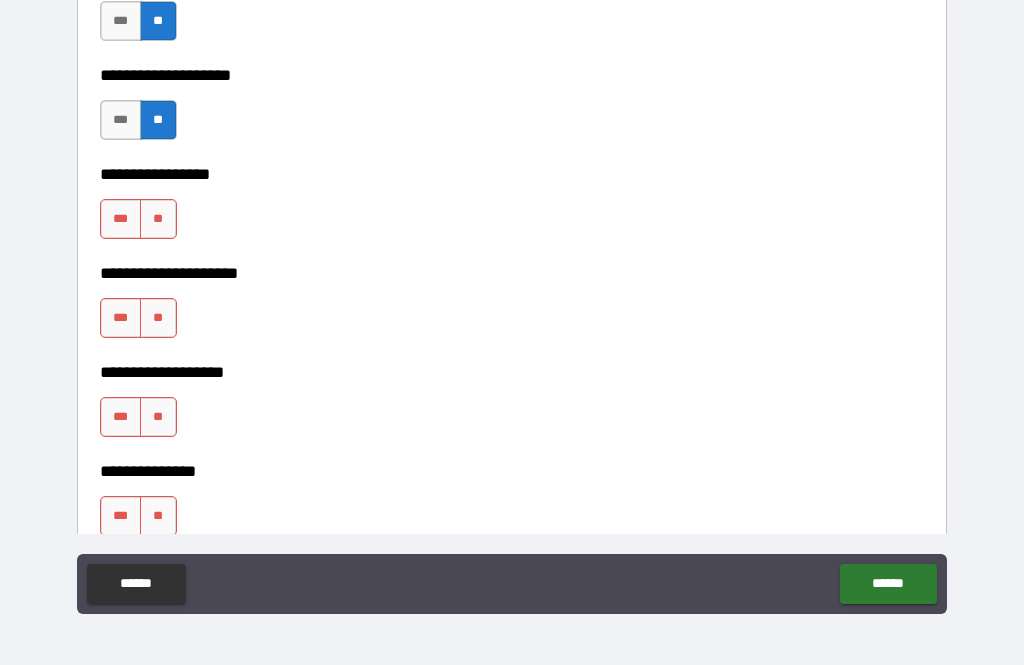 scroll, scrollTop: 8002, scrollLeft: 0, axis: vertical 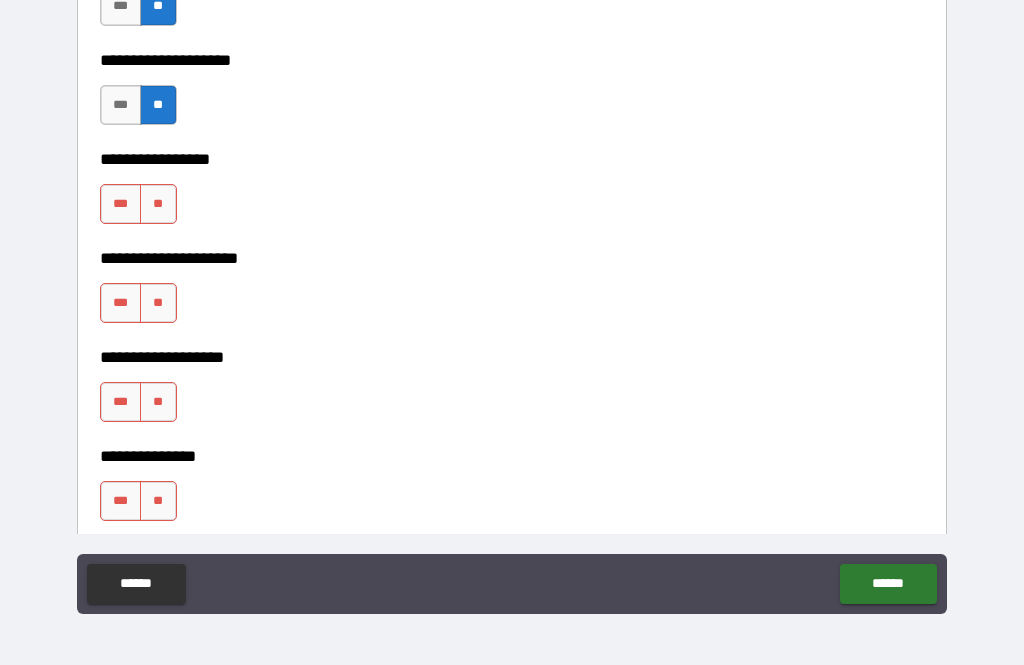 click on "**" at bounding box center [158, 204] 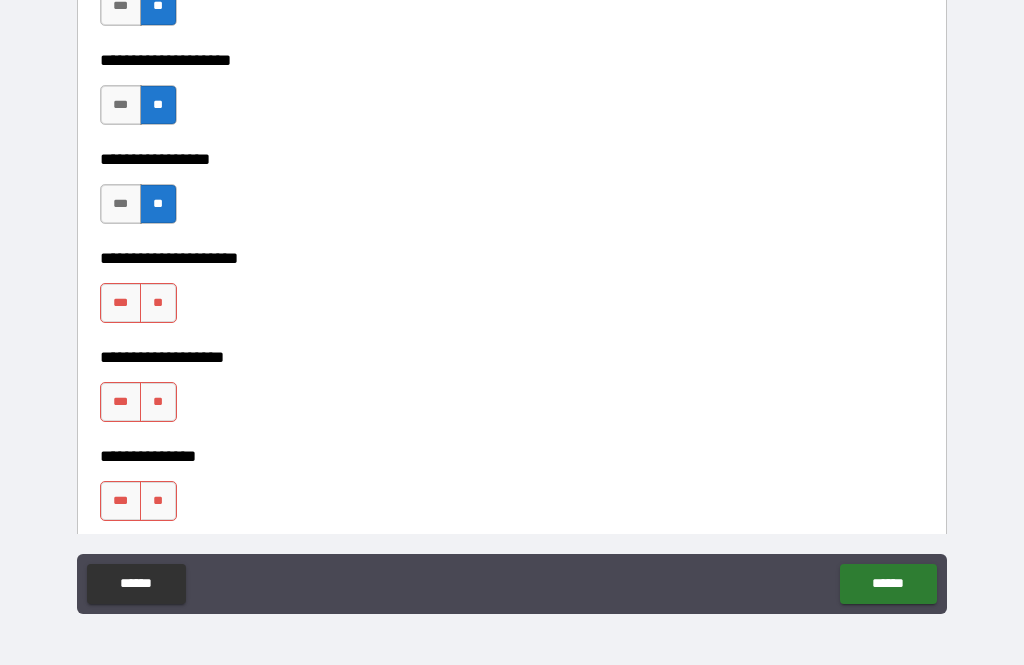 click on "**" at bounding box center (158, 303) 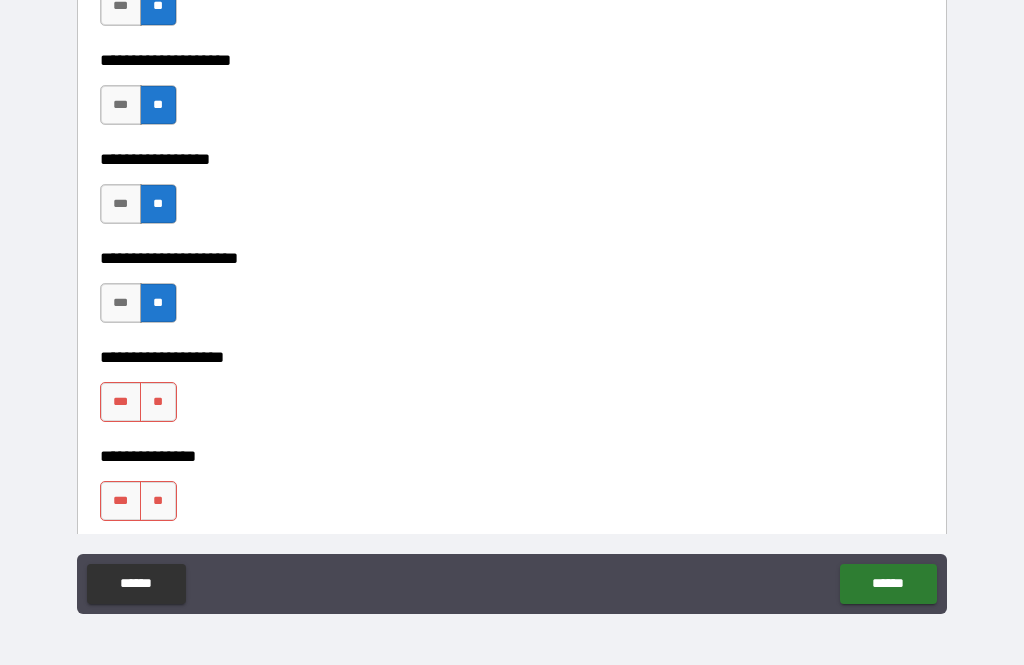 click on "**" at bounding box center (158, 402) 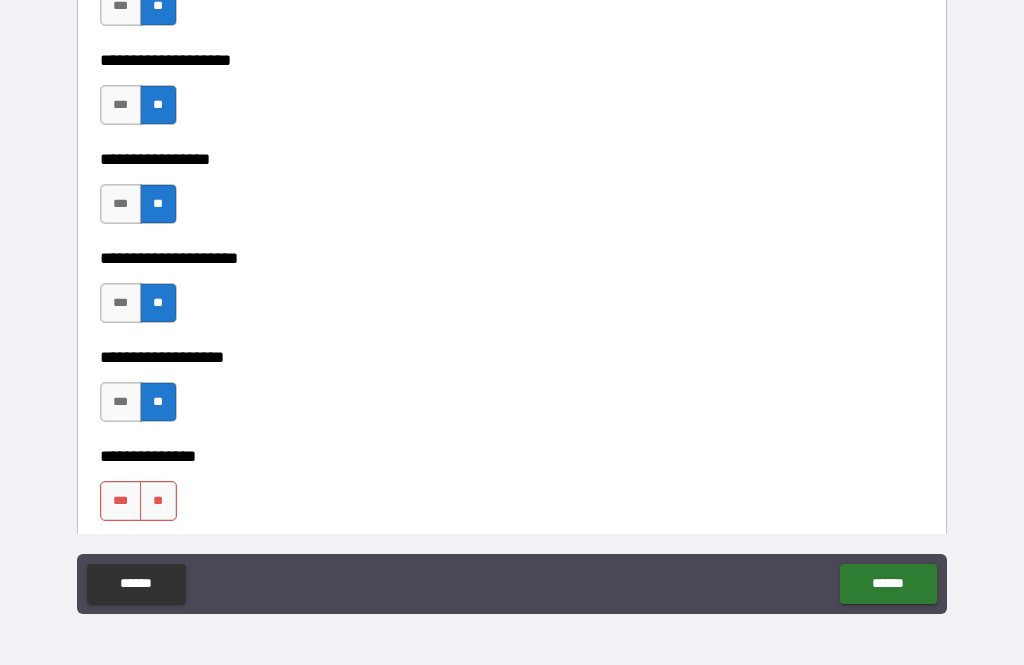 click on "**" at bounding box center (158, 501) 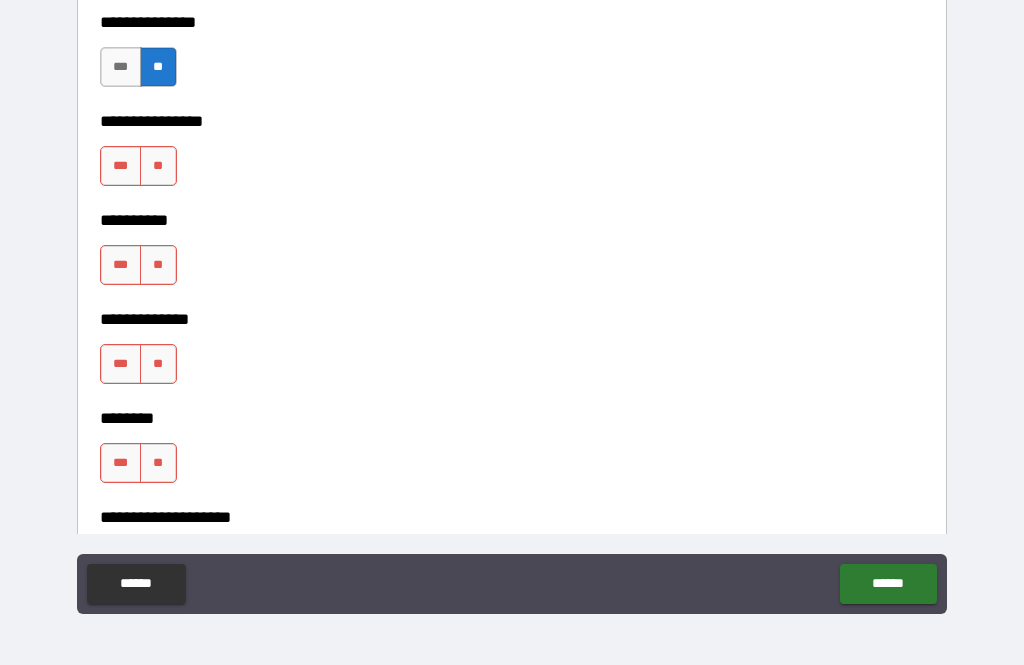 scroll, scrollTop: 8461, scrollLeft: 0, axis: vertical 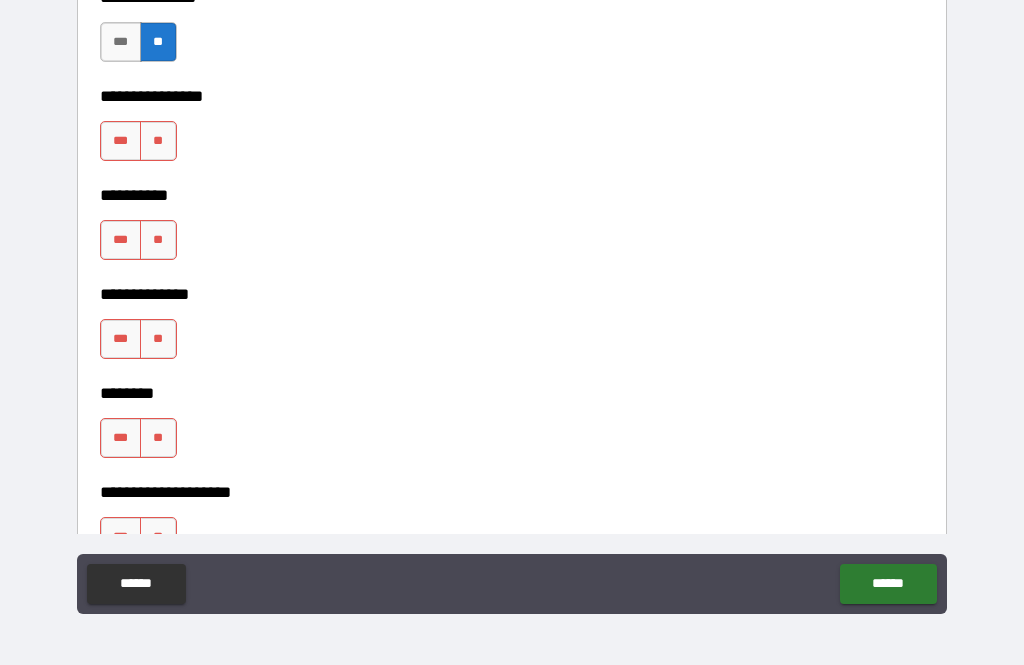 click on "**" at bounding box center [158, 141] 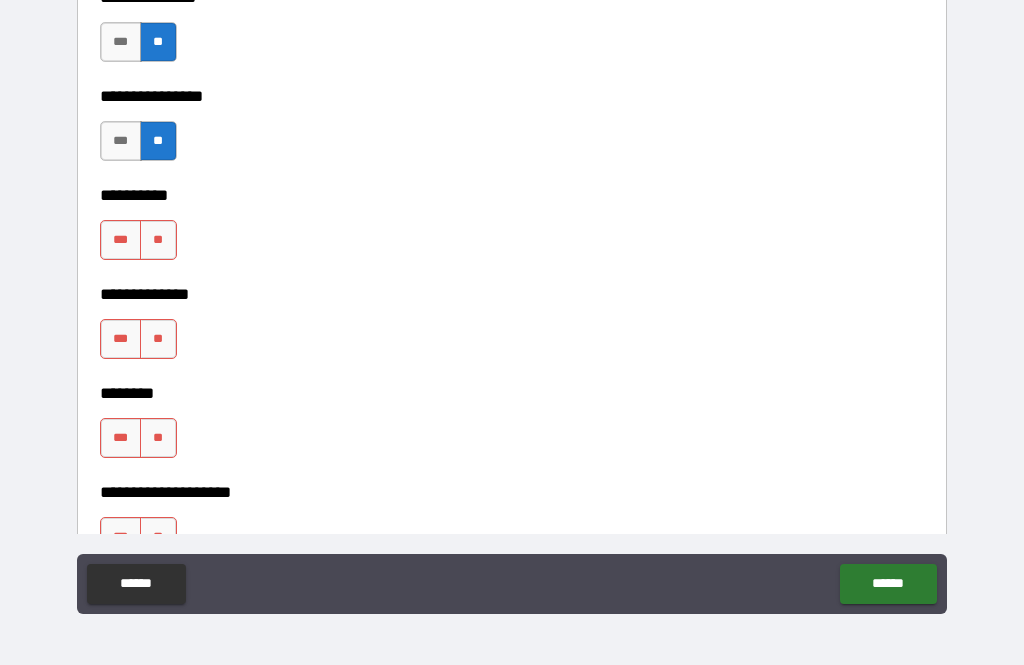 click on "**" at bounding box center (158, 240) 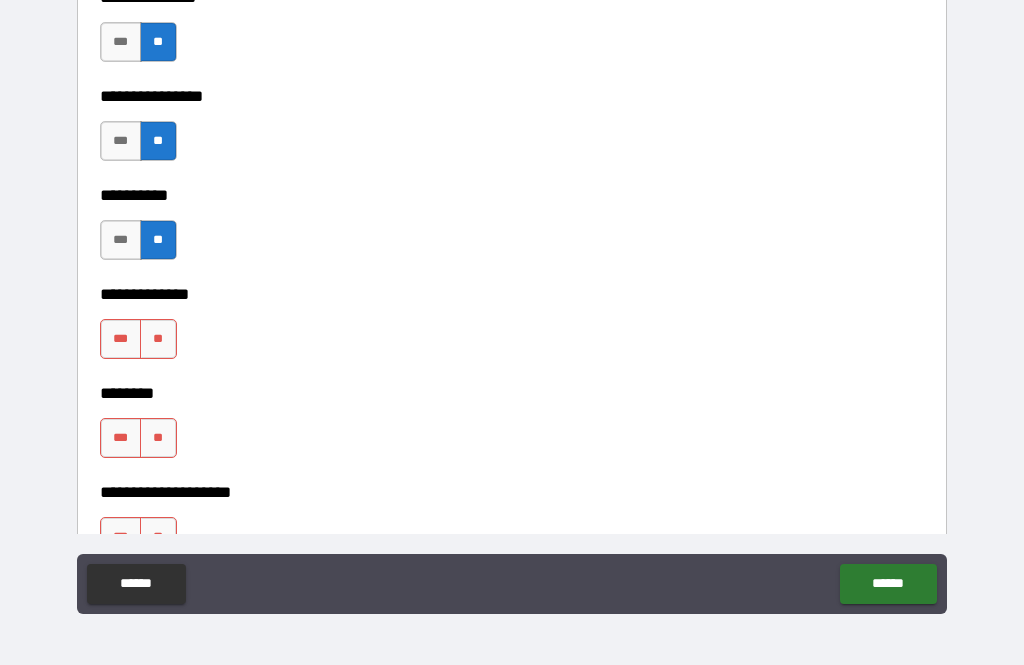 click on "**" at bounding box center (158, 339) 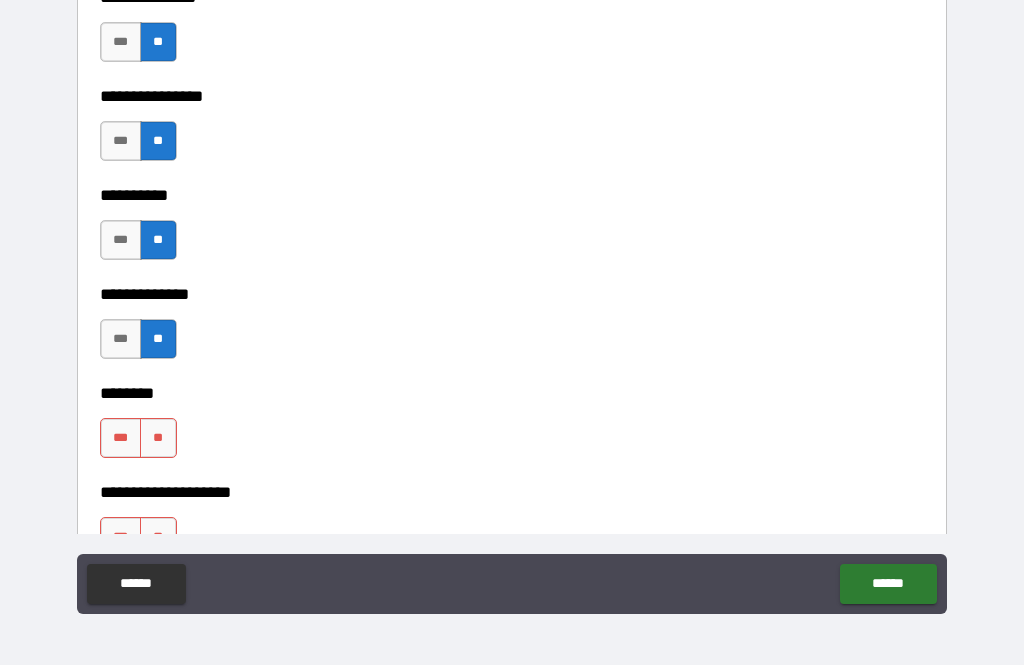 click on "**" at bounding box center (158, 438) 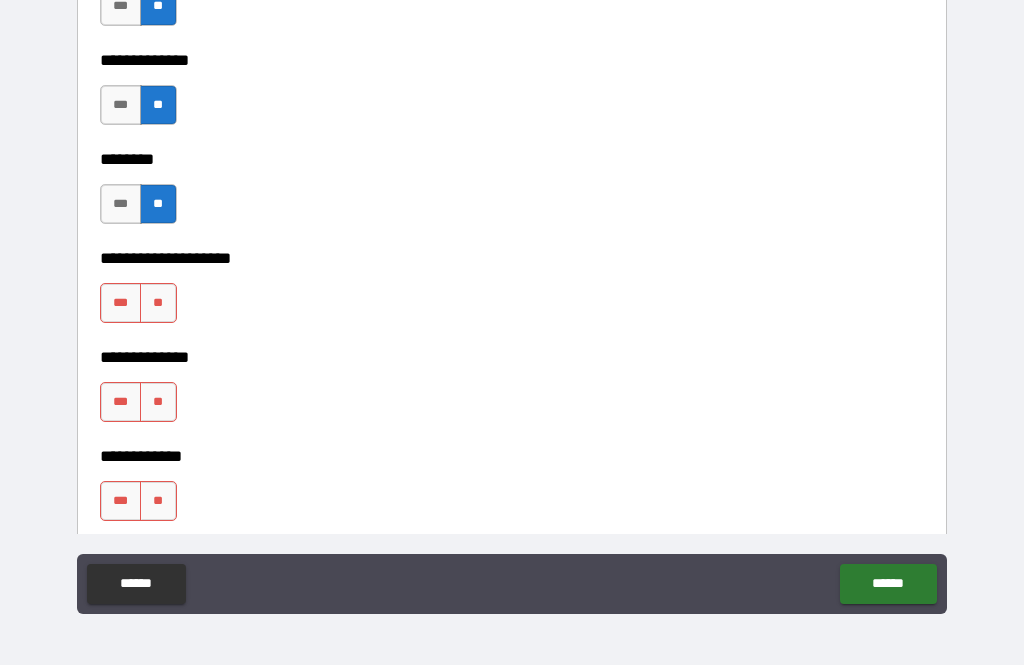 scroll, scrollTop: 8798, scrollLeft: 0, axis: vertical 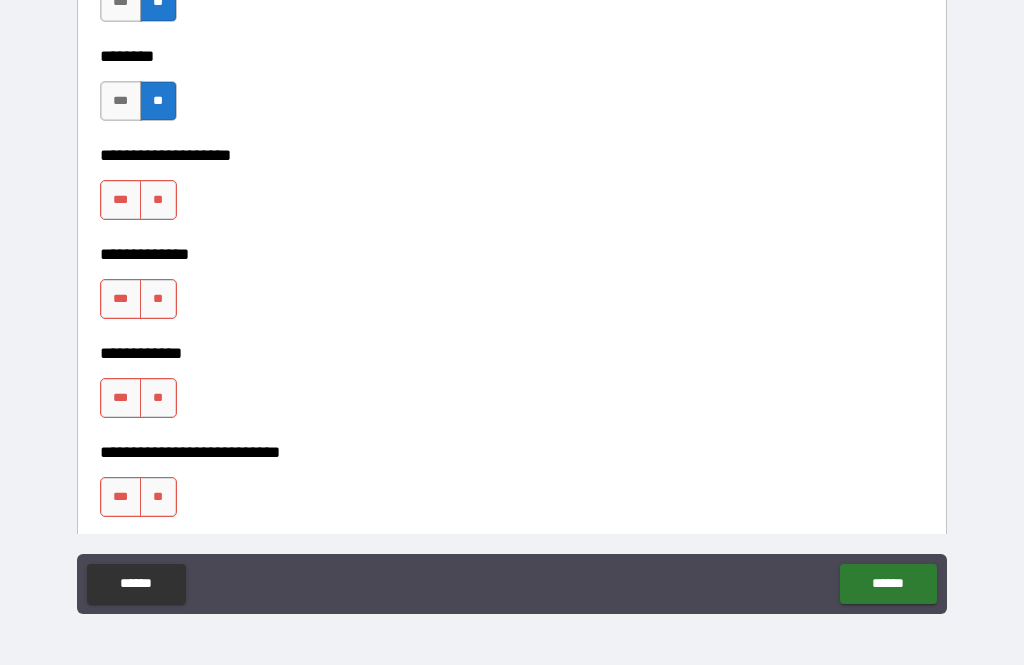 click on "**" at bounding box center (158, 200) 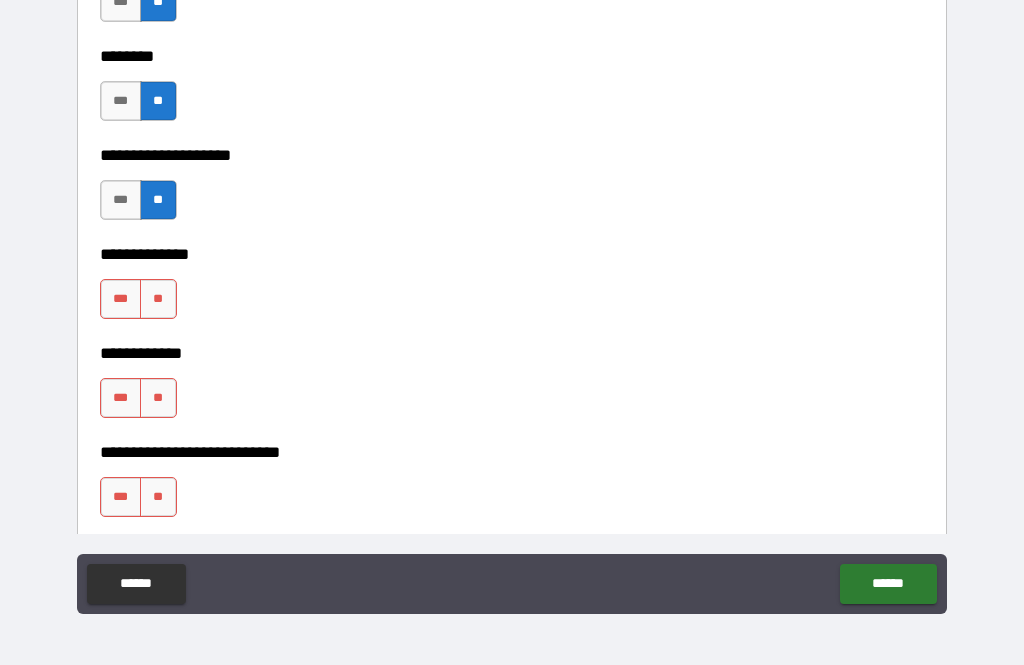 click on "**" at bounding box center (158, 299) 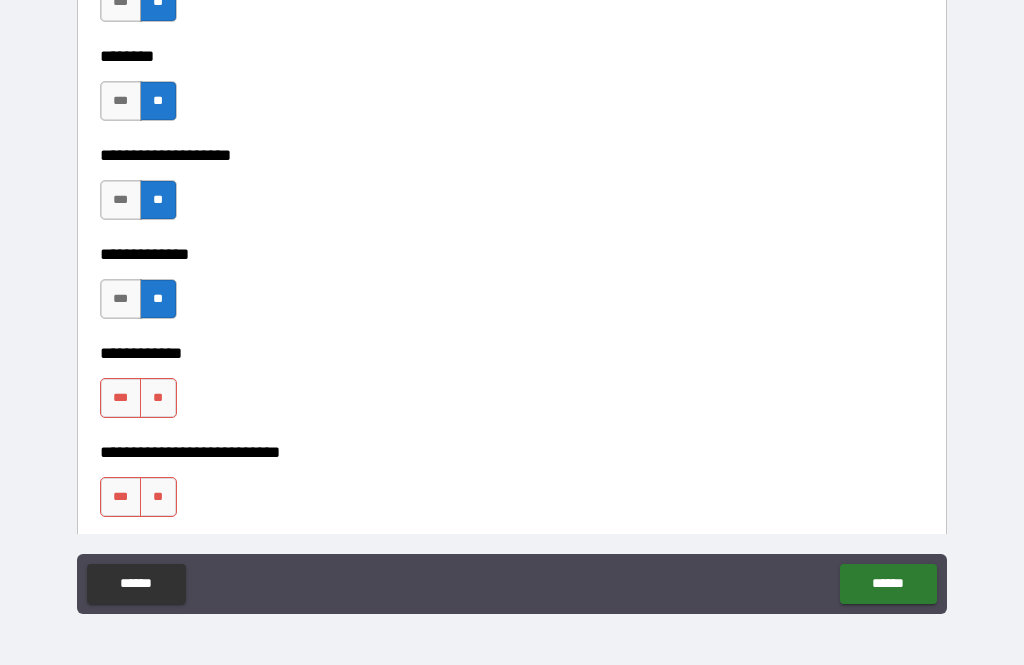 click on "**" at bounding box center [158, 398] 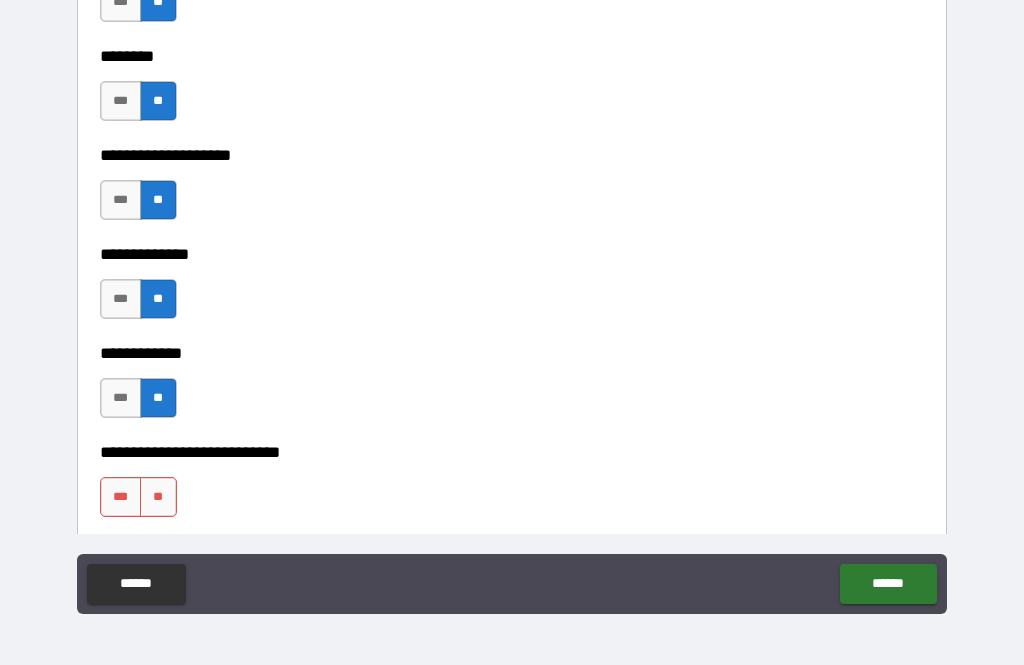 click on "**" at bounding box center (158, 497) 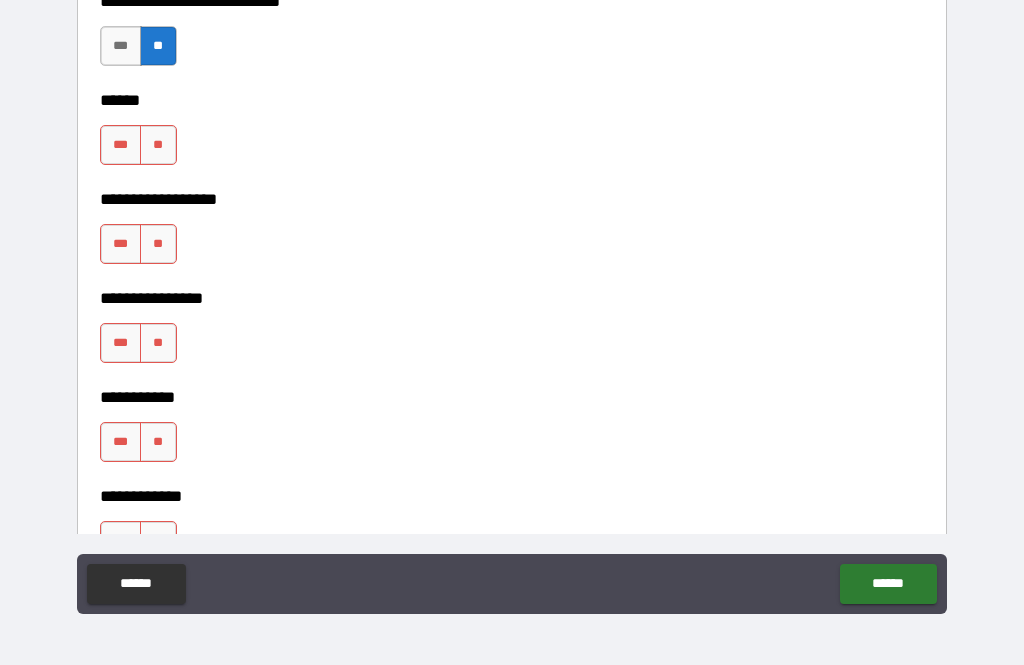 scroll, scrollTop: 9253, scrollLeft: 0, axis: vertical 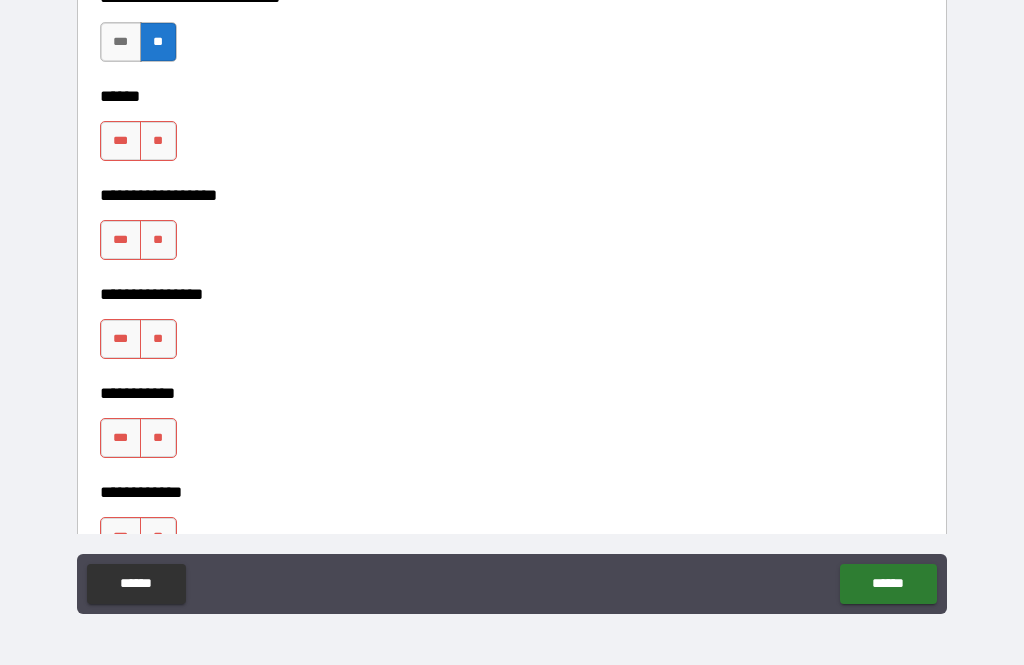 click on "**" at bounding box center [158, 141] 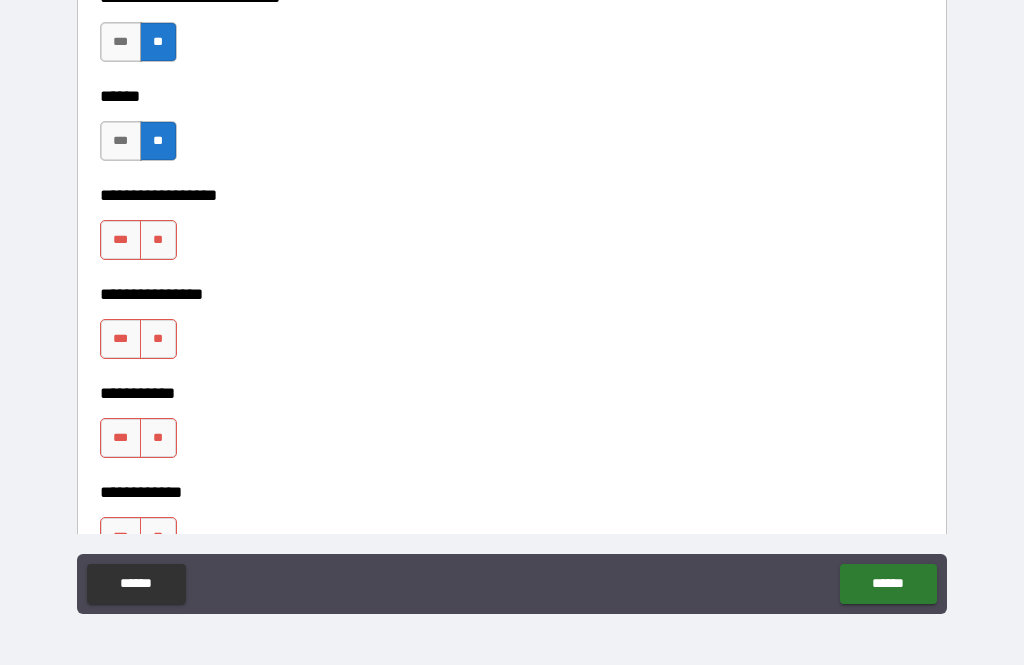 click on "**" at bounding box center (158, 240) 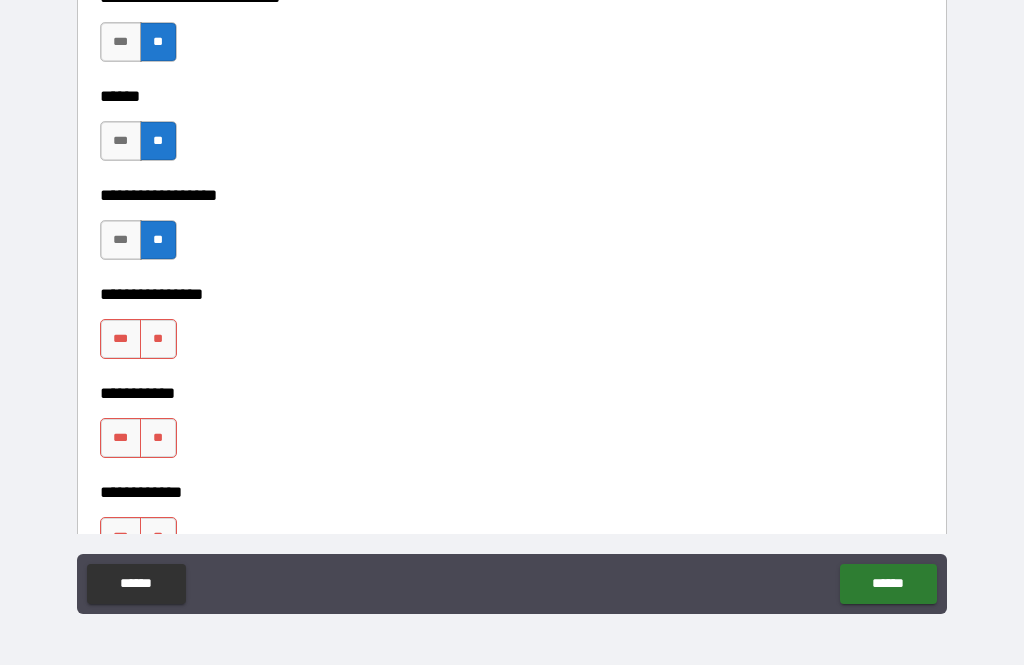 click on "**" at bounding box center [158, 339] 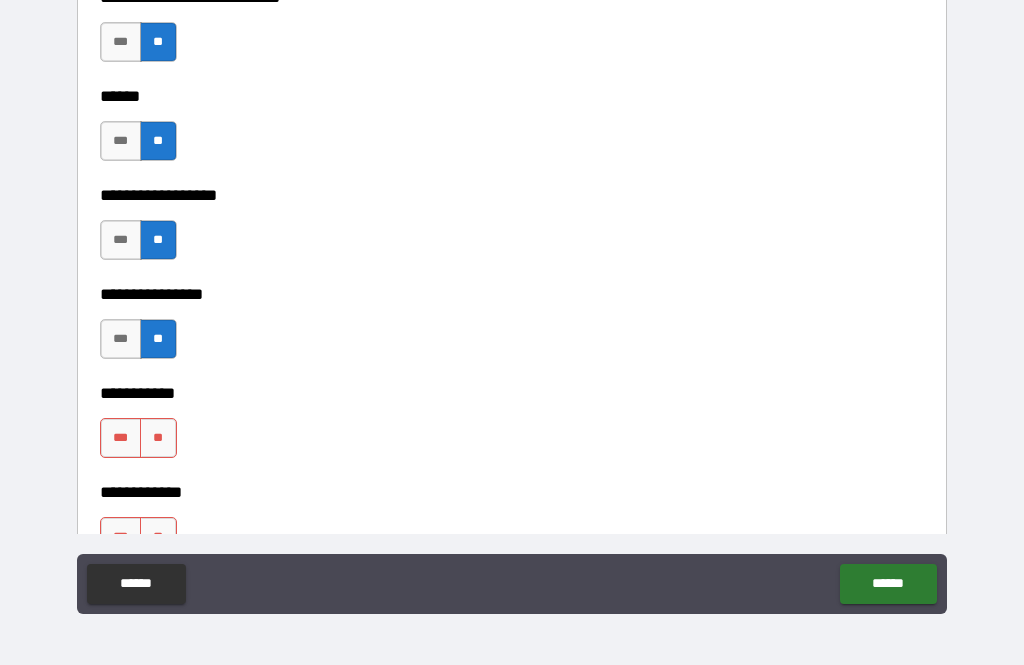 click on "**********" at bounding box center (512, 379) 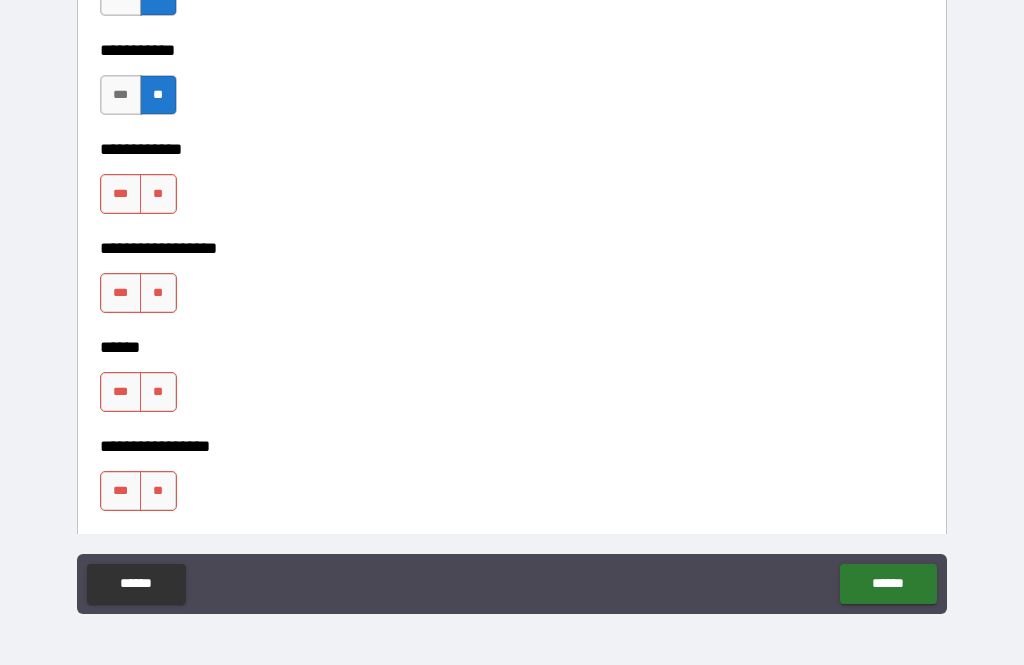 scroll, scrollTop: 9608, scrollLeft: 0, axis: vertical 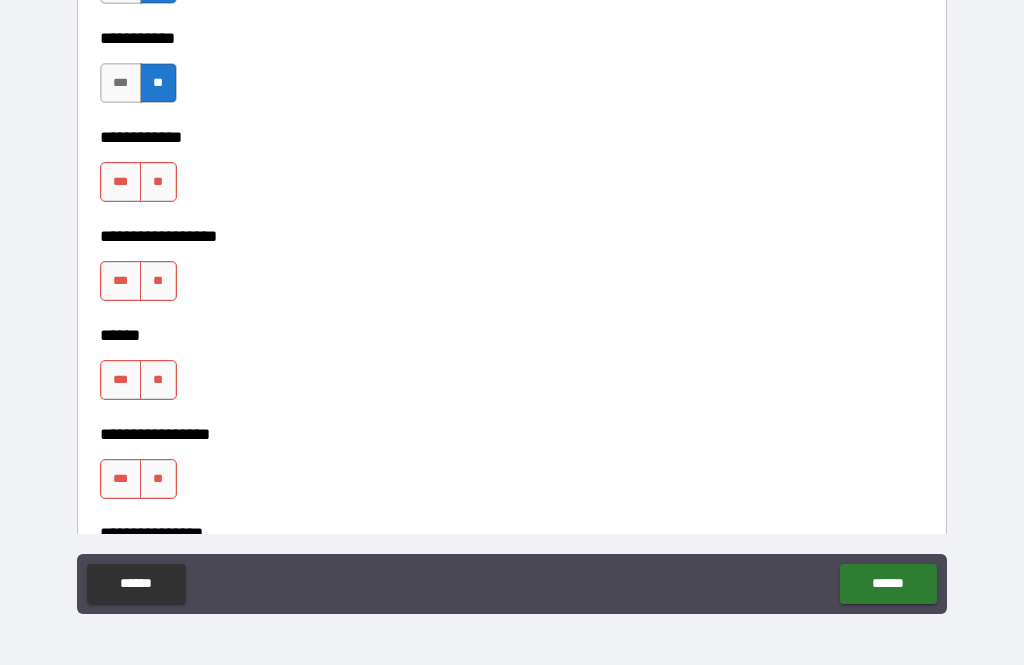 click on "**" at bounding box center (158, 182) 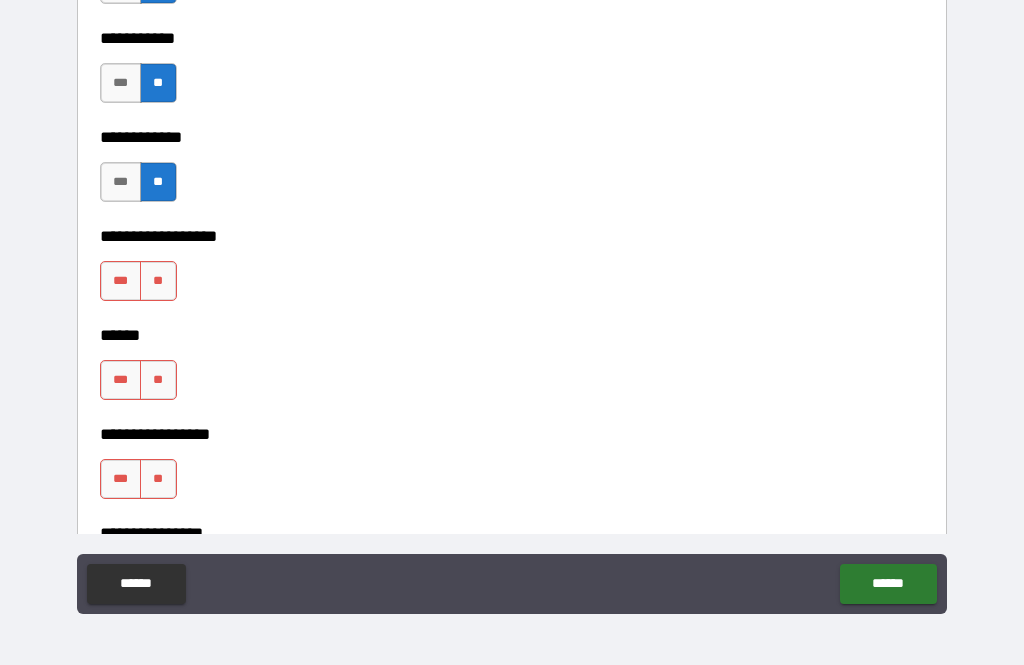 click on "**" at bounding box center [158, 281] 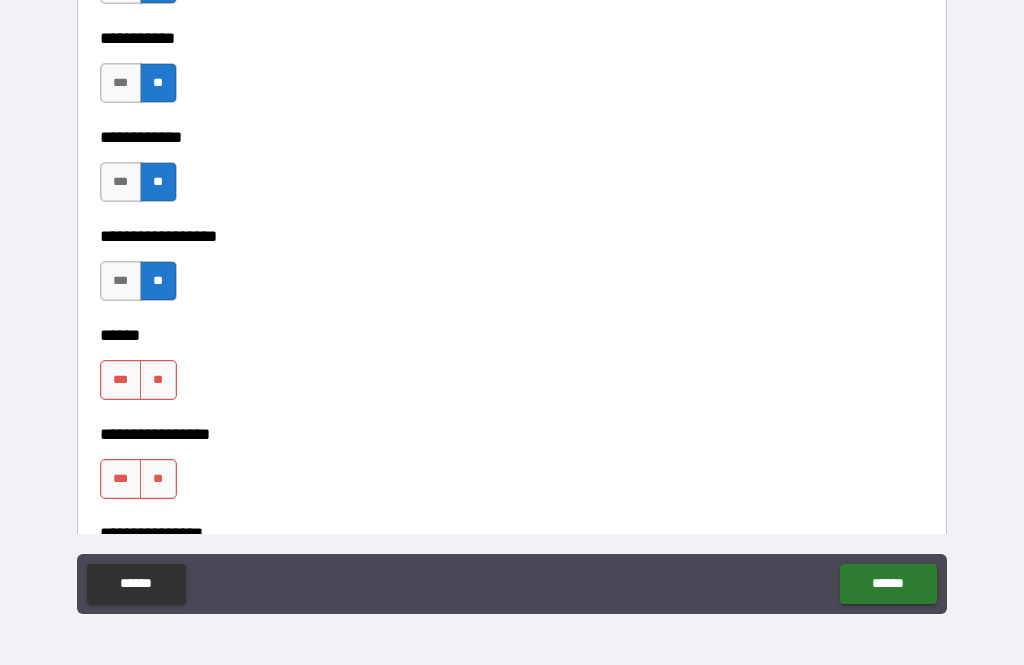 click on "**" at bounding box center (158, 380) 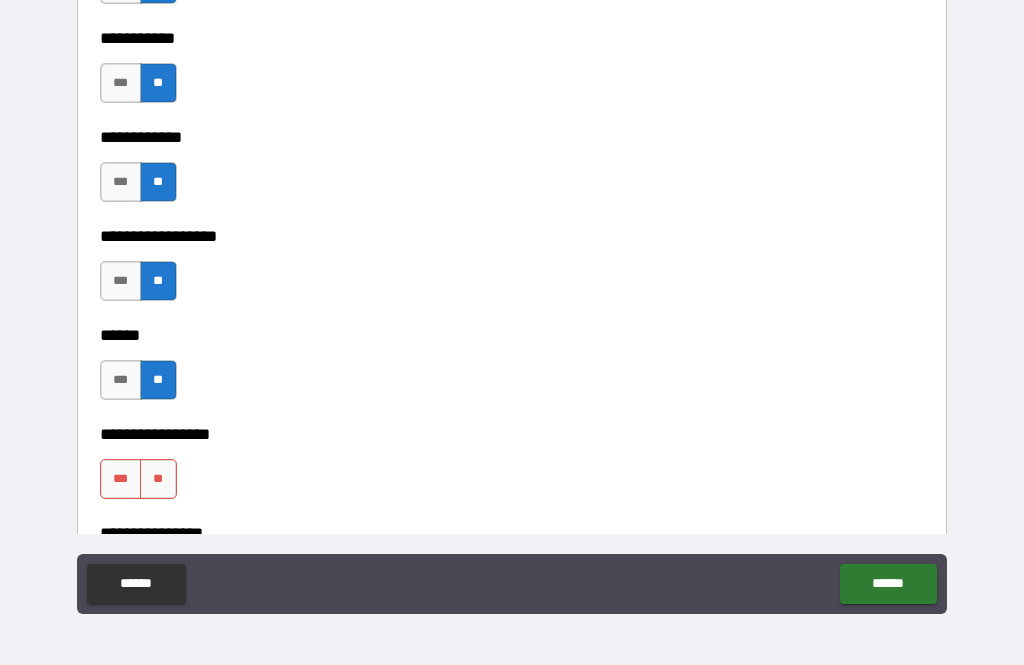 click on "**" at bounding box center (158, 479) 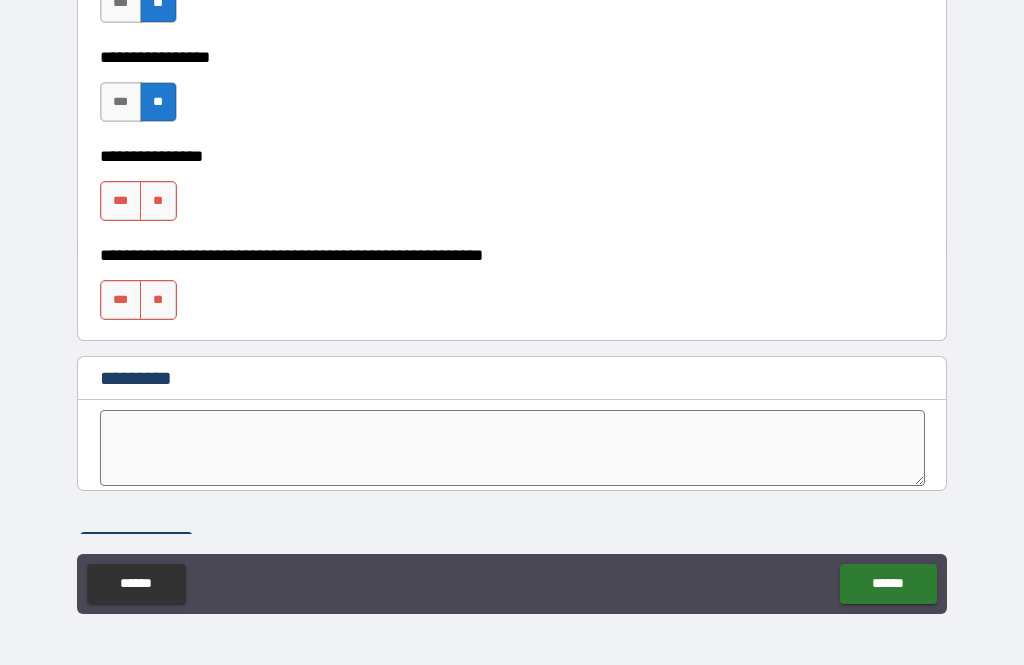 scroll, scrollTop: 9987, scrollLeft: 0, axis: vertical 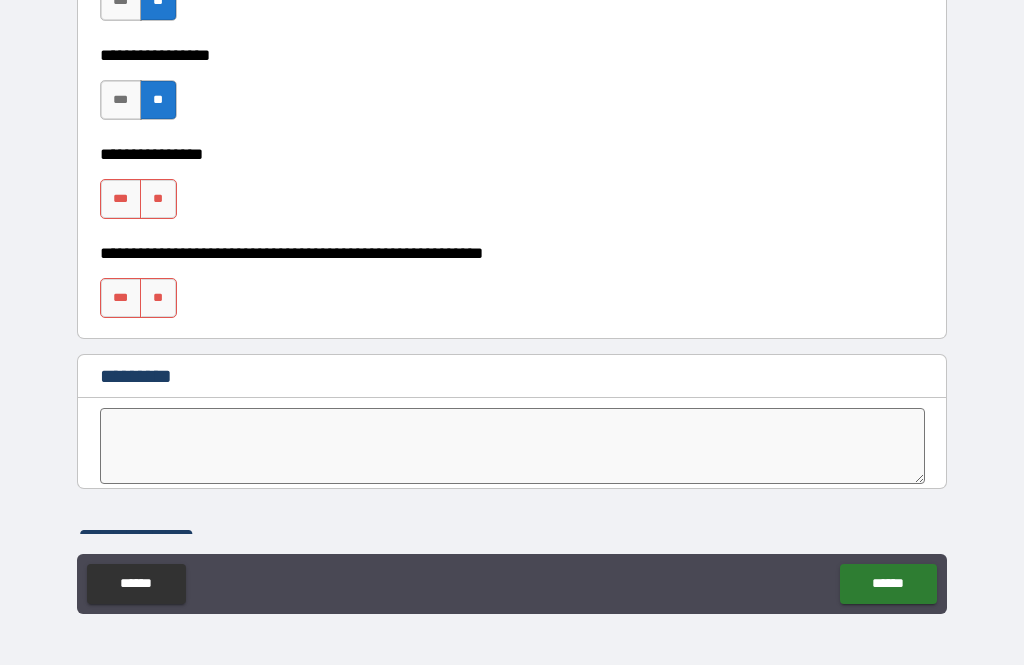 click on "**" at bounding box center (158, 199) 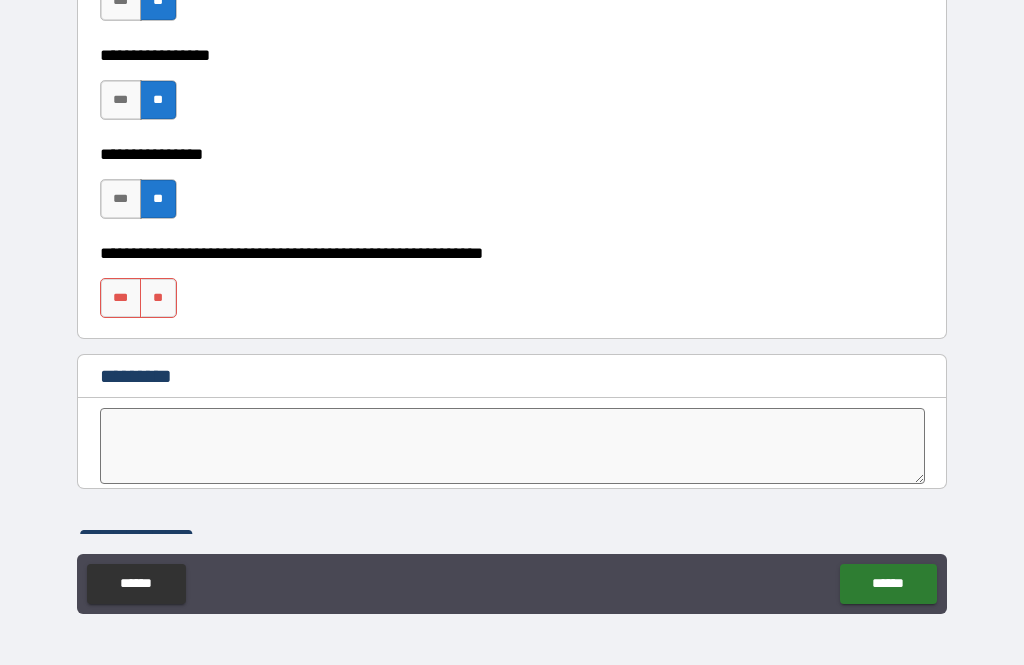 click on "**" at bounding box center (158, 298) 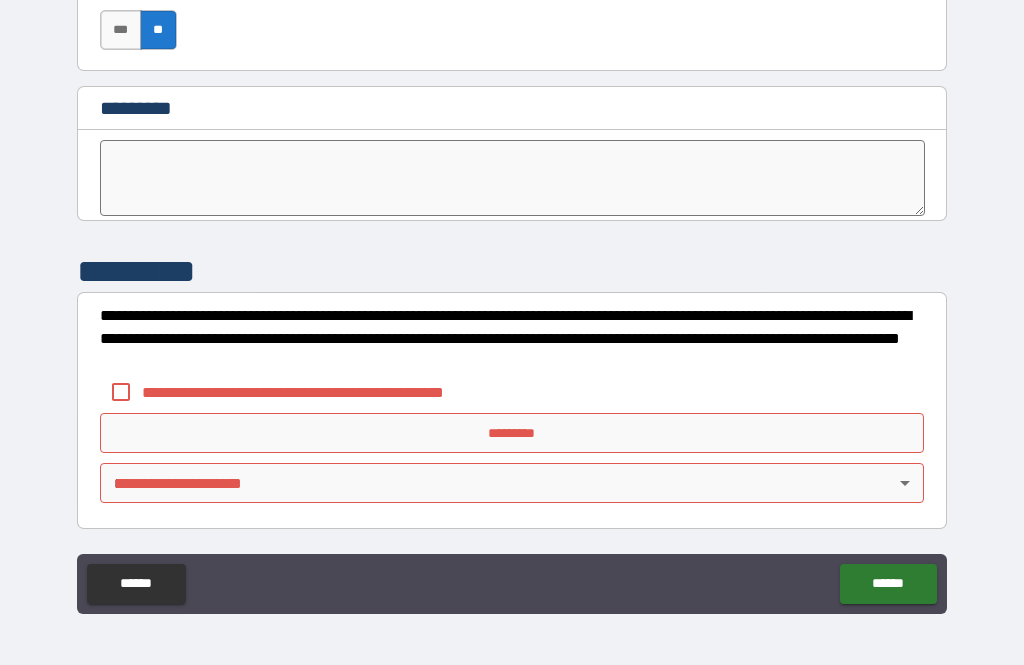 scroll, scrollTop: 10255, scrollLeft: 0, axis: vertical 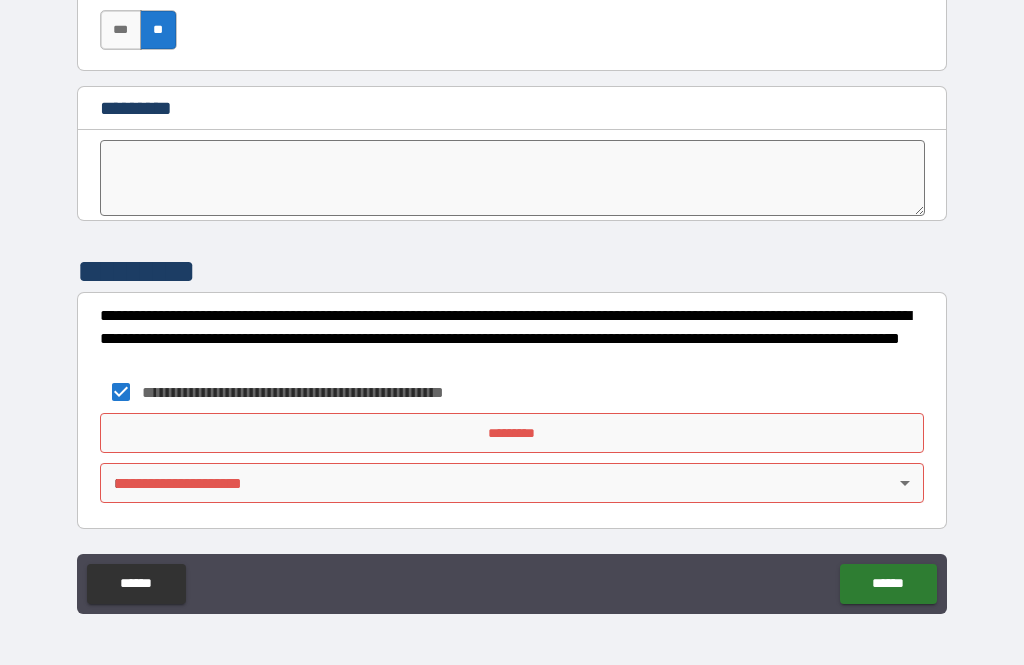 click on "*********" at bounding box center (512, 433) 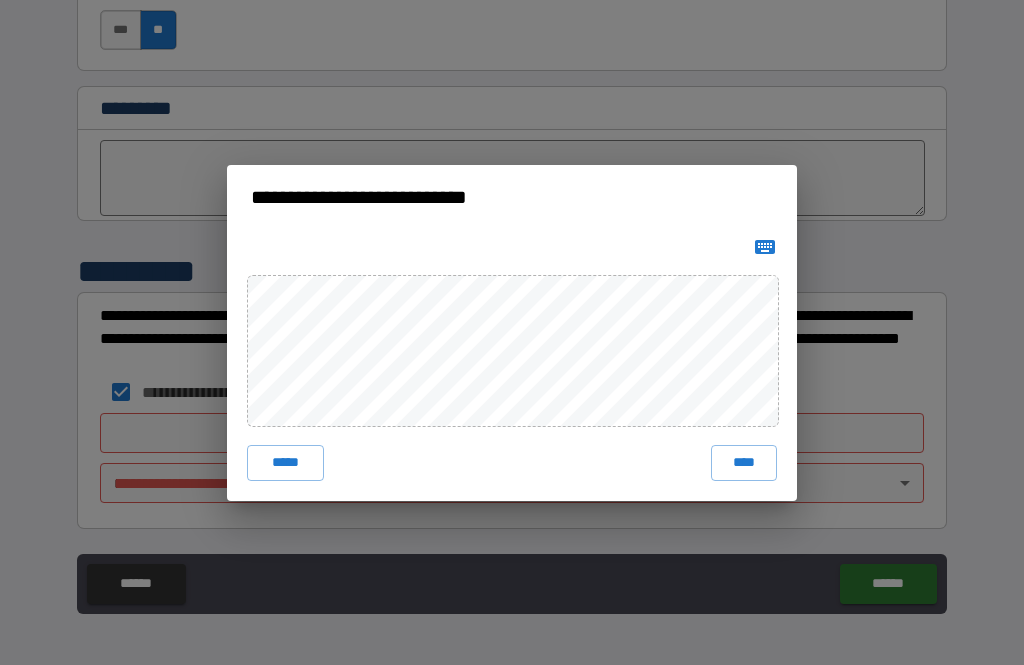 click on "****" at bounding box center (744, 463) 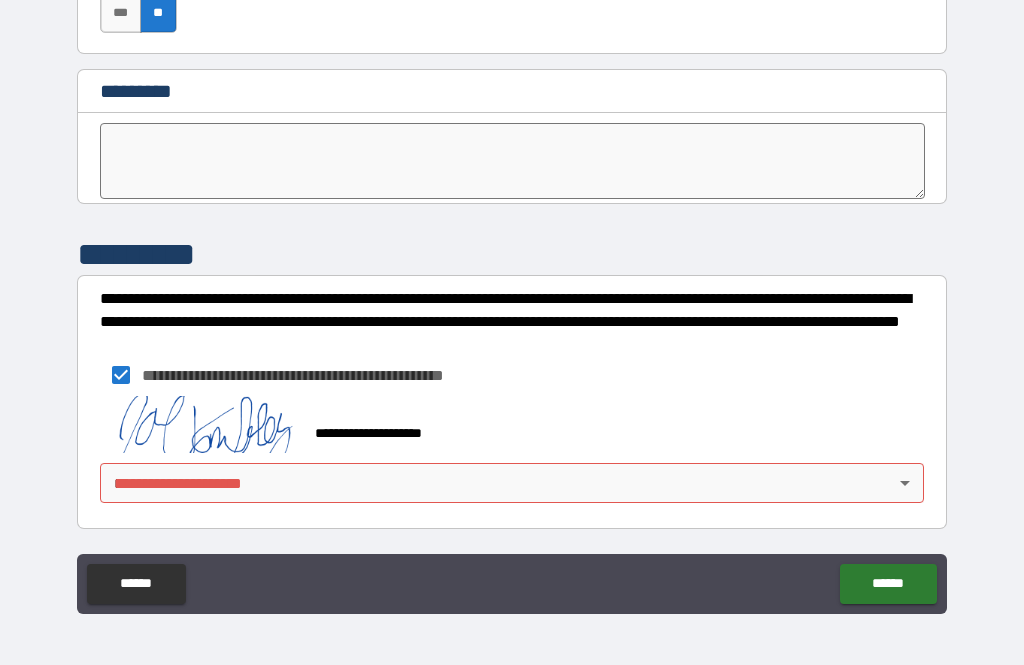 scroll, scrollTop: 10272, scrollLeft: 0, axis: vertical 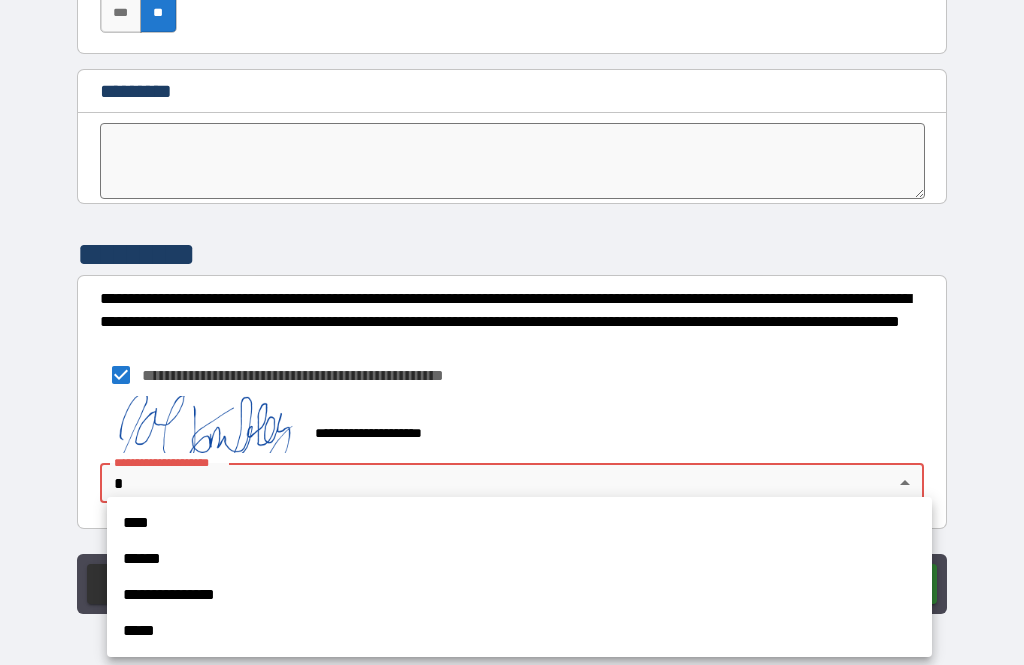 click on "****" at bounding box center [519, 523] 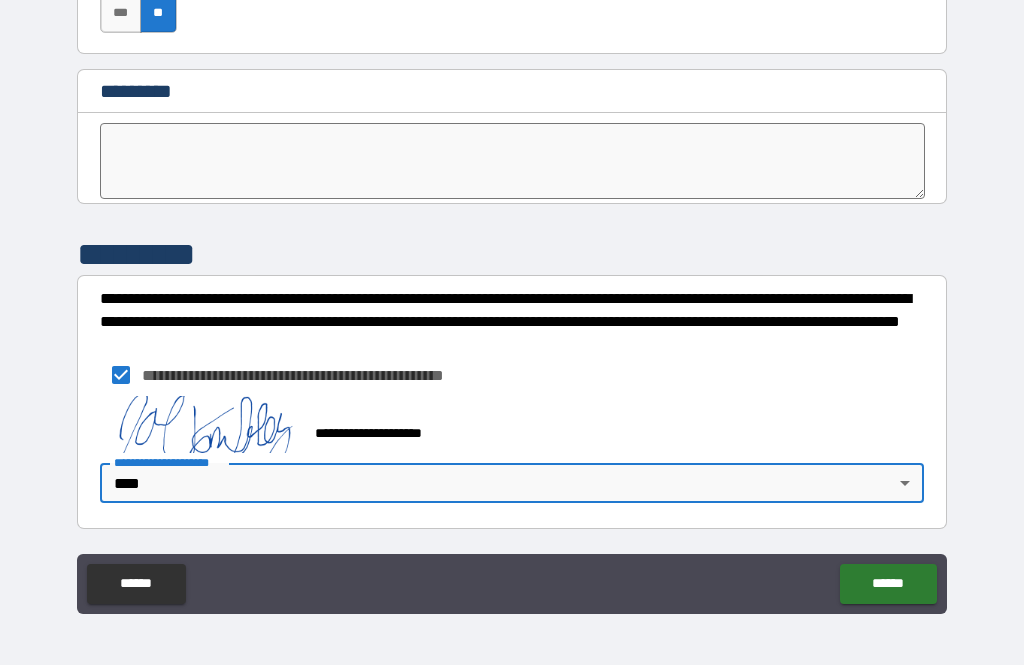 click on "******" at bounding box center (888, 584) 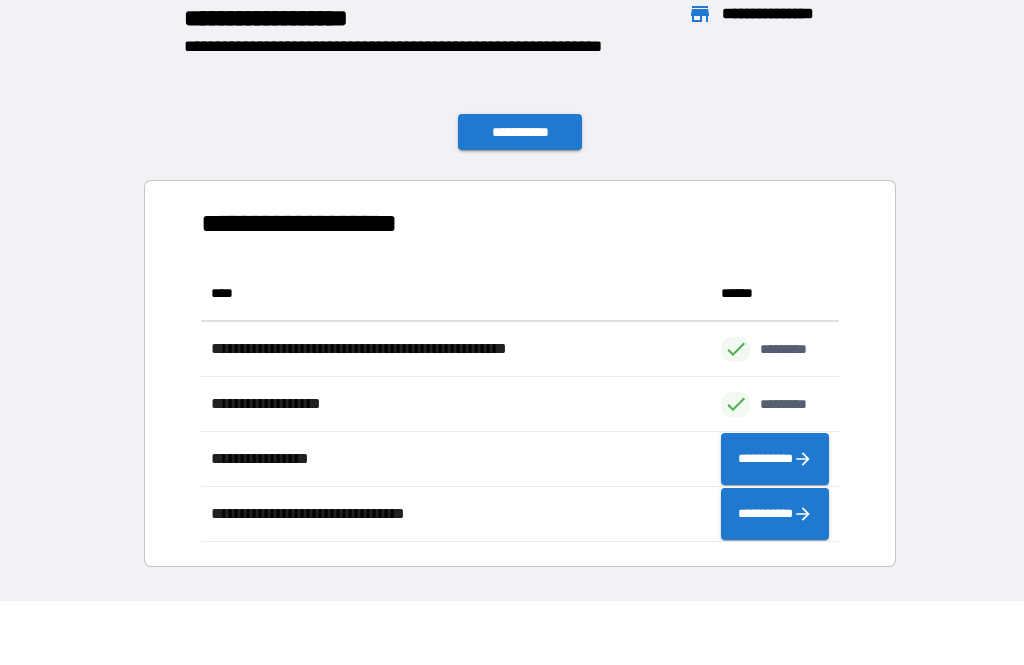 scroll, scrollTop: 276, scrollLeft: 638, axis: both 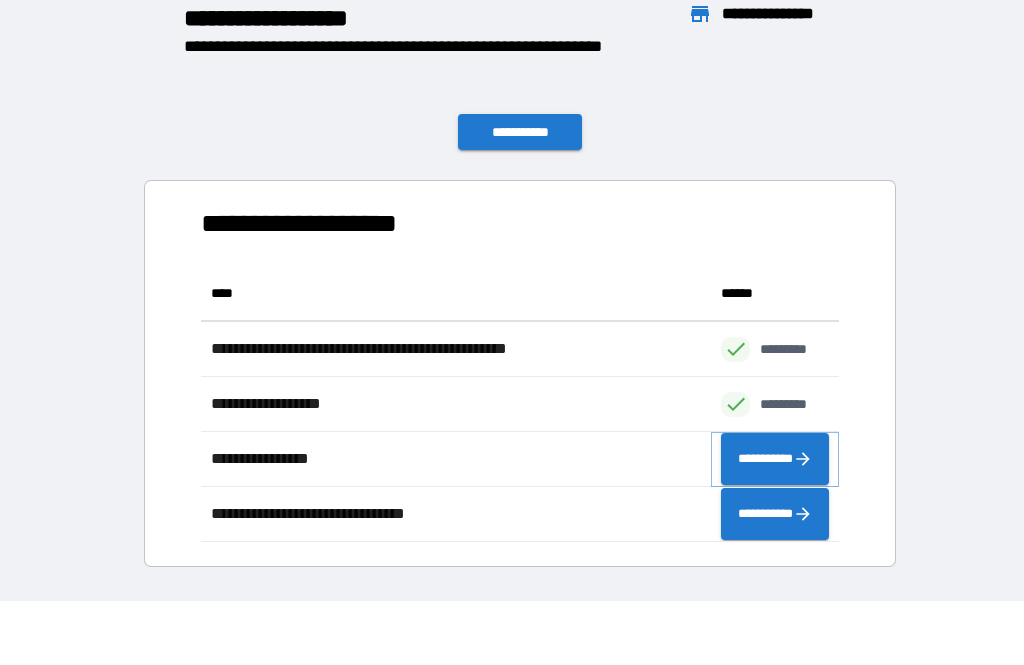 click on "**********" at bounding box center [775, 459] 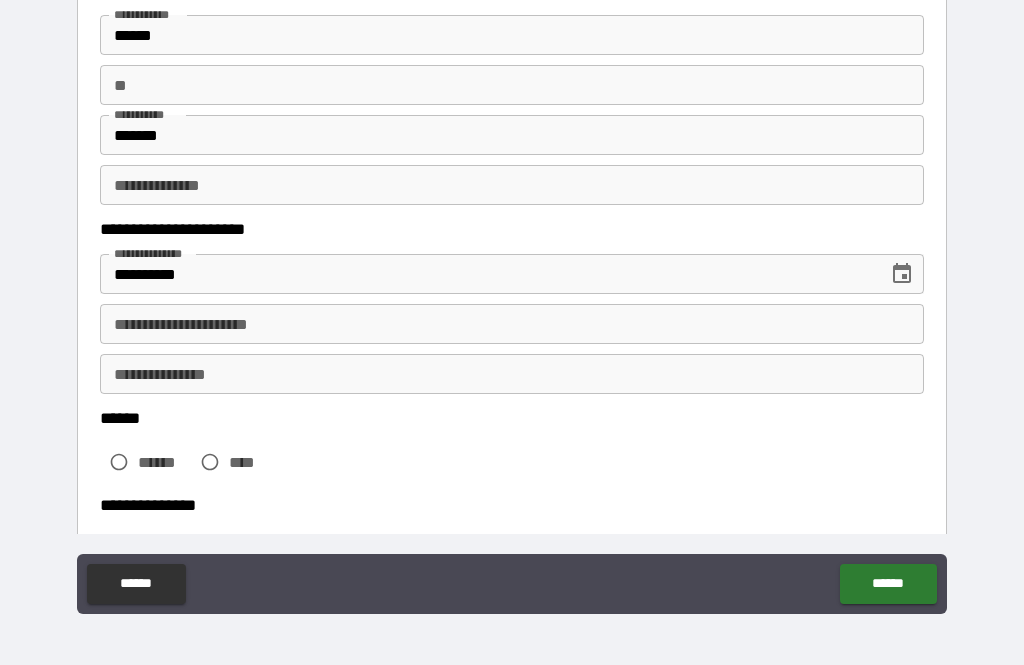 scroll, scrollTop: 121, scrollLeft: 0, axis: vertical 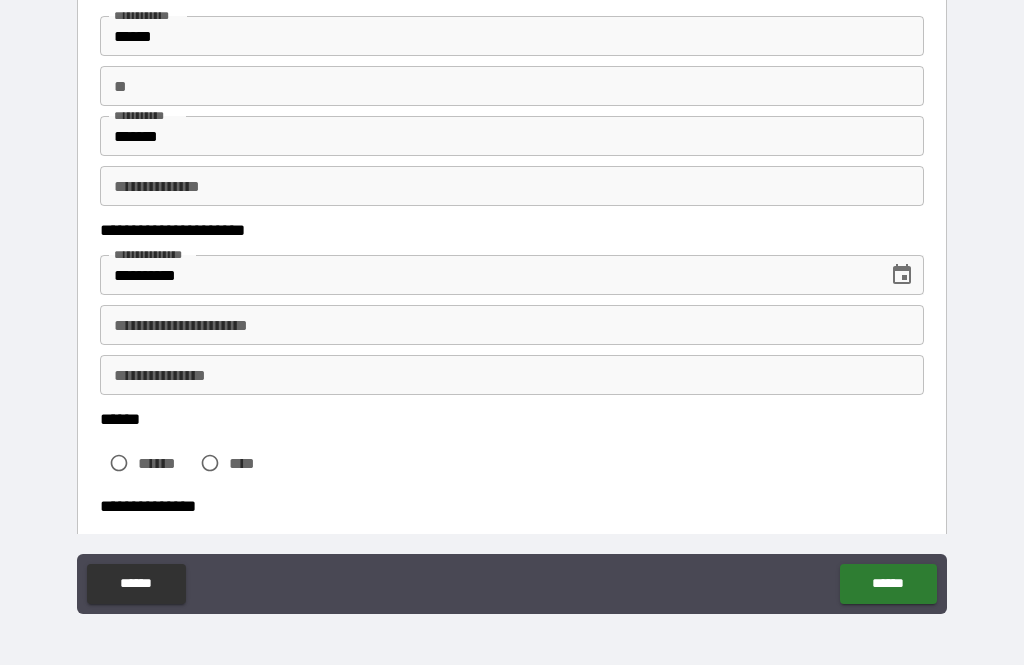 click on "**********" at bounding box center [512, 325] 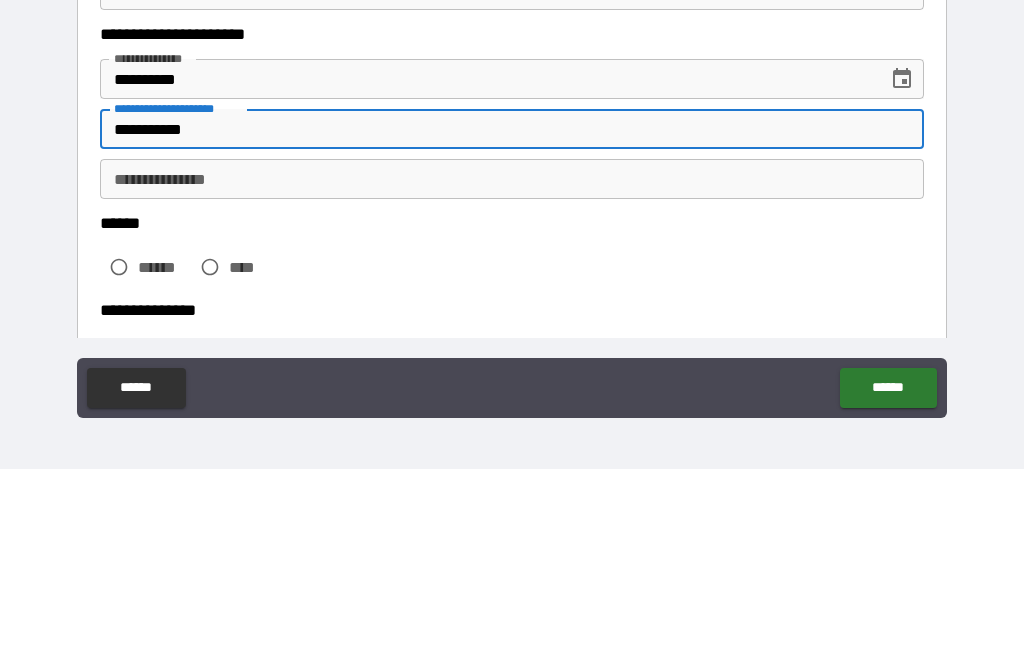 click on "**********" at bounding box center [512, 375] 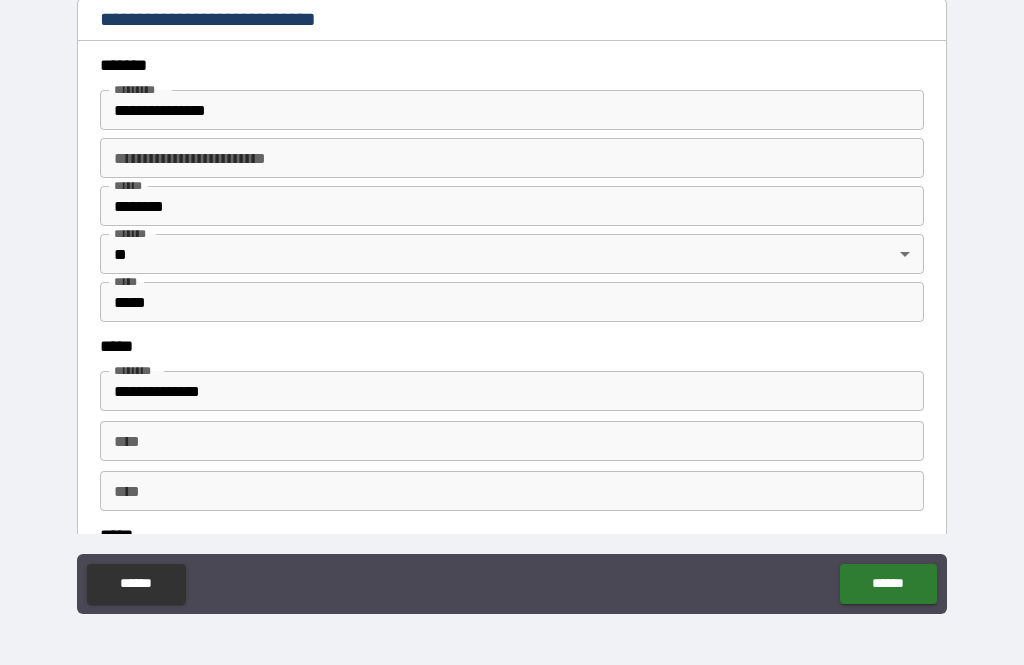 scroll, scrollTop: 720, scrollLeft: 0, axis: vertical 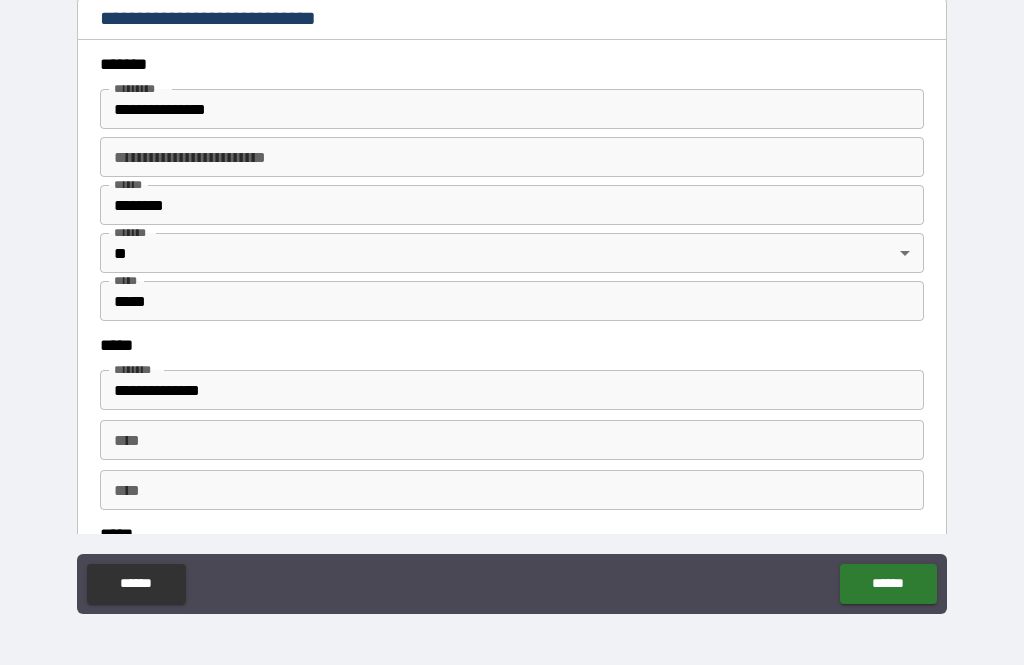 click on "*******   *" at bounding box center [140, 88] 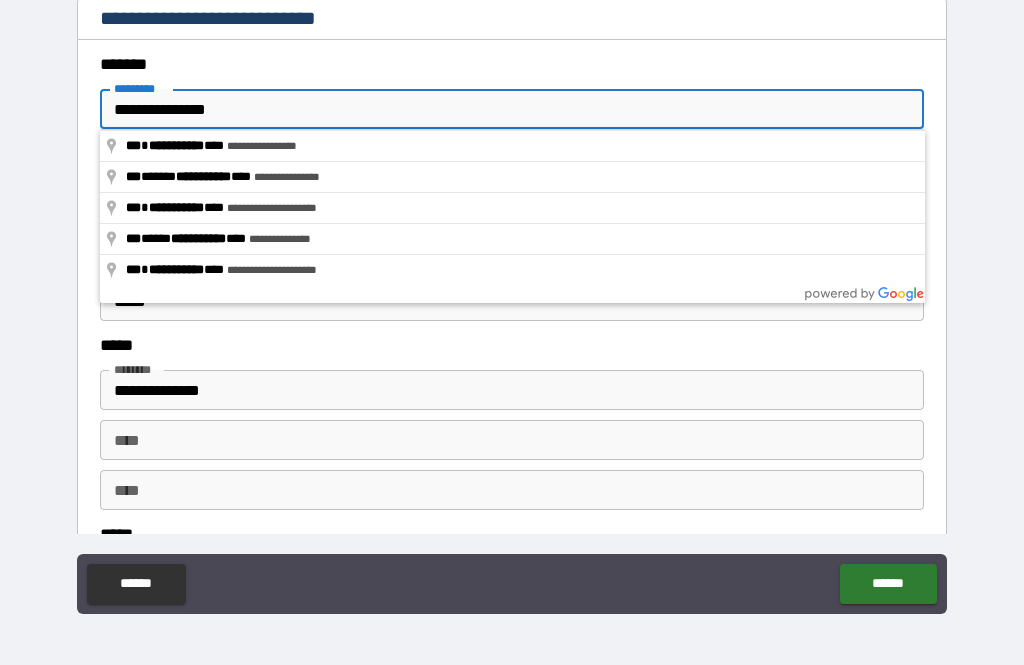click on "**********" at bounding box center (512, 109) 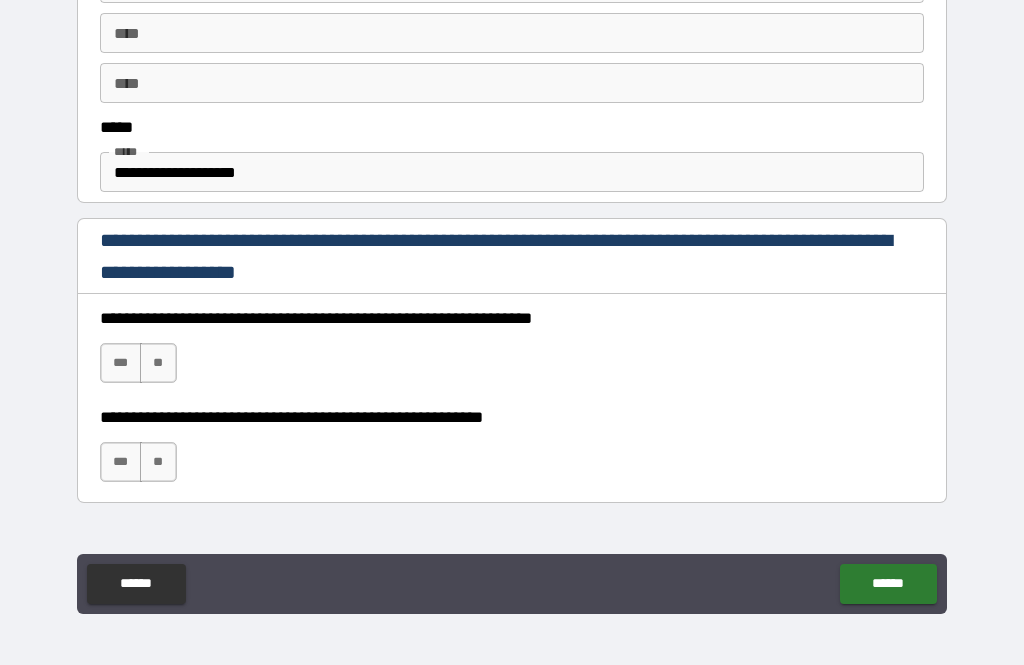 scroll, scrollTop: 1148, scrollLeft: 0, axis: vertical 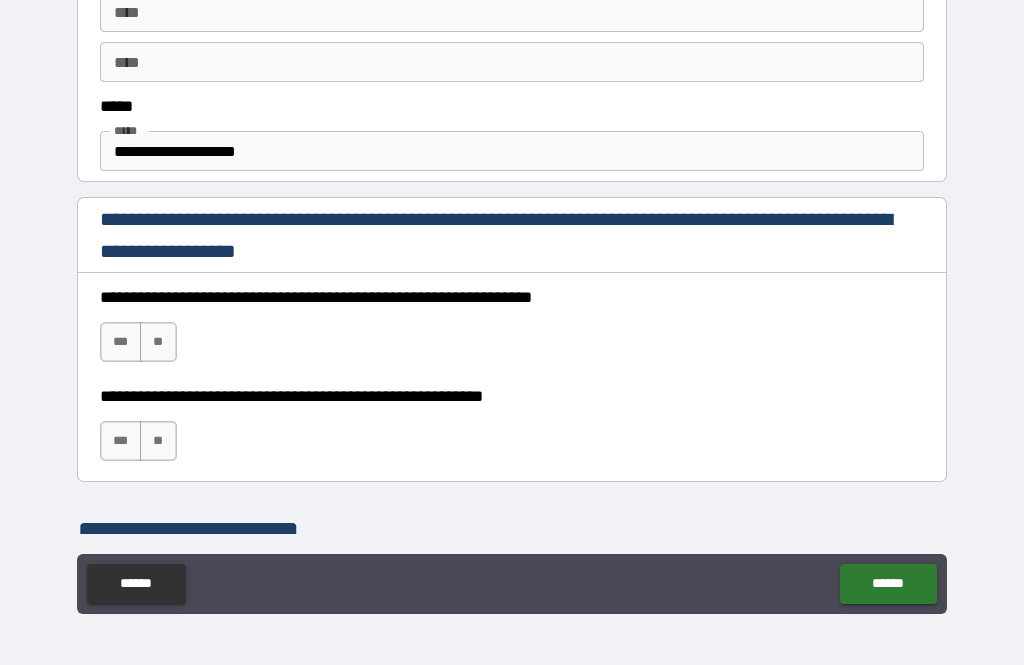 click on "***" at bounding box center (121, 342) 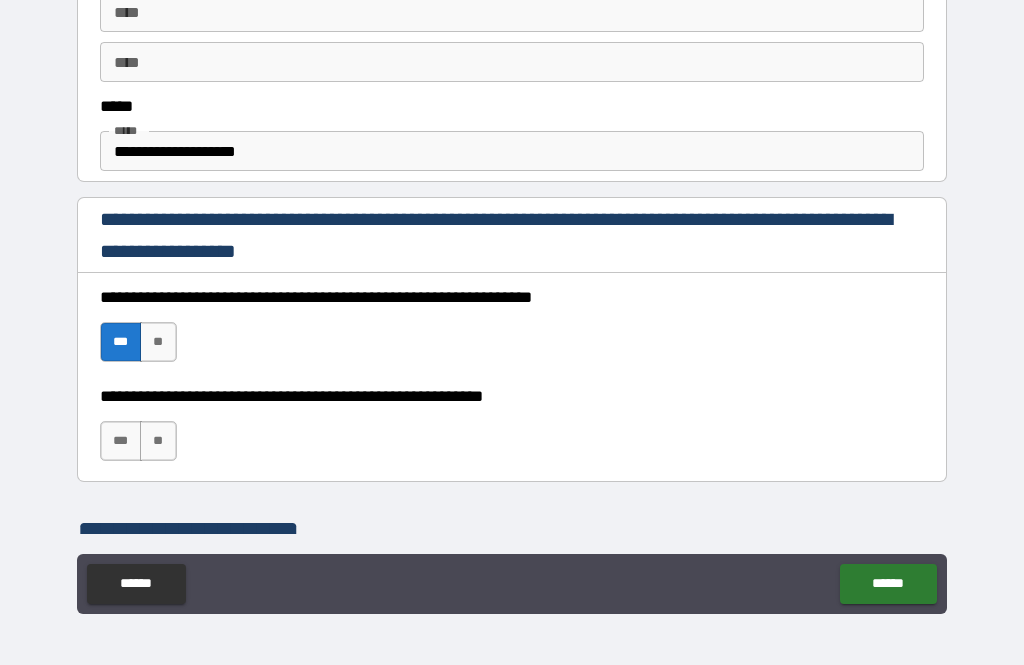 click on "***" at bounding box center [121, 441] 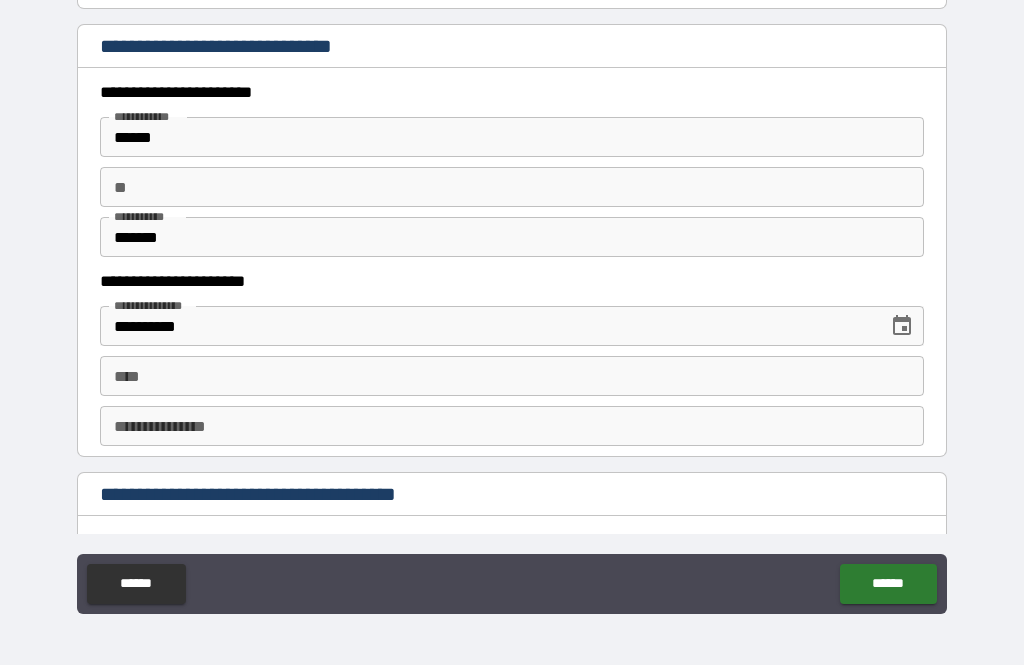 scroll, scrollTop: 1886, scrollLeft: 0, axis: vertical 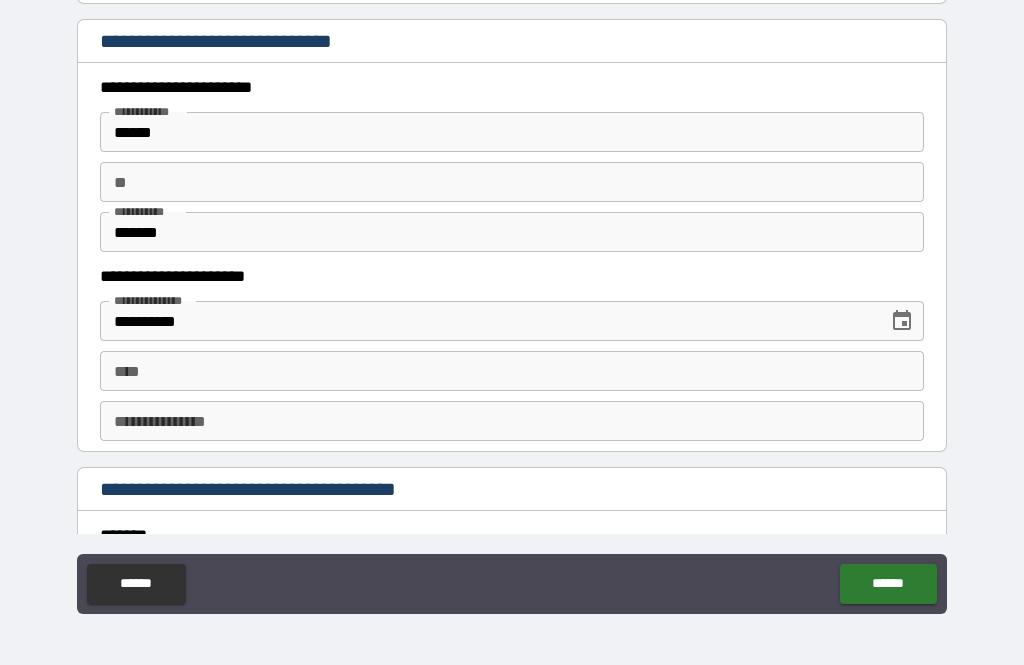 click on "****" at bounding box center (512, 371) 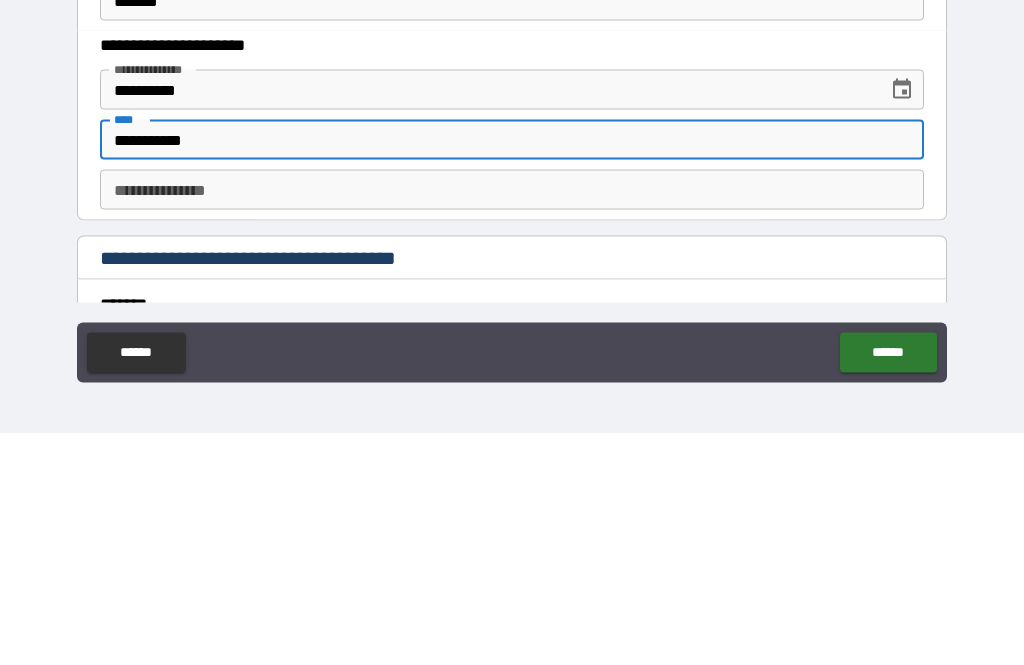 click on "**********" at bounding box center (512, 421) 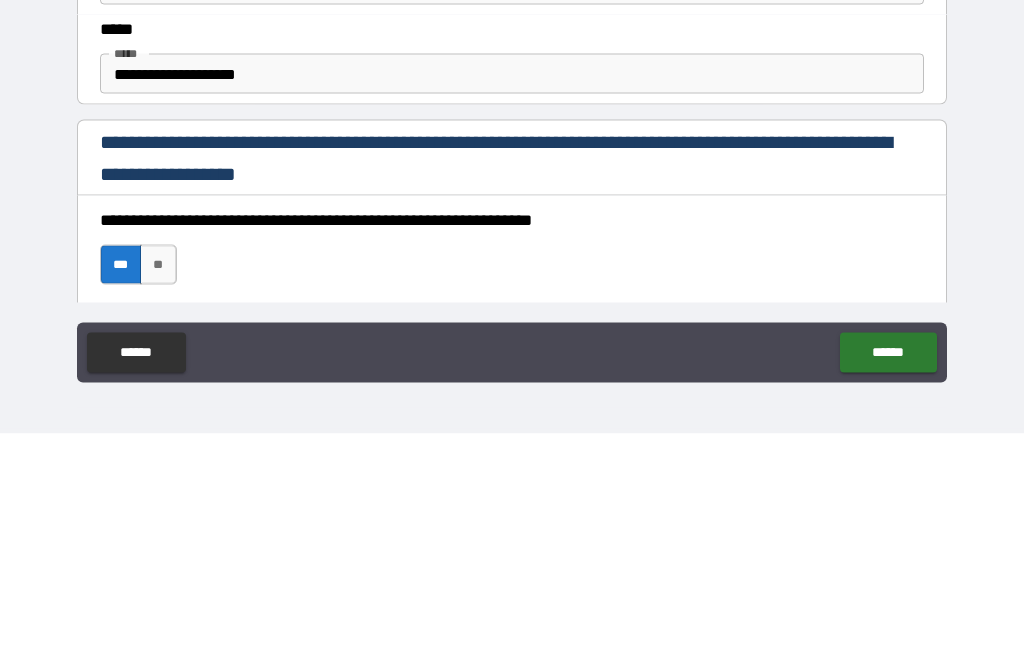scroll, scrollTop: 980, scrollLeft: 0, axis: vertical 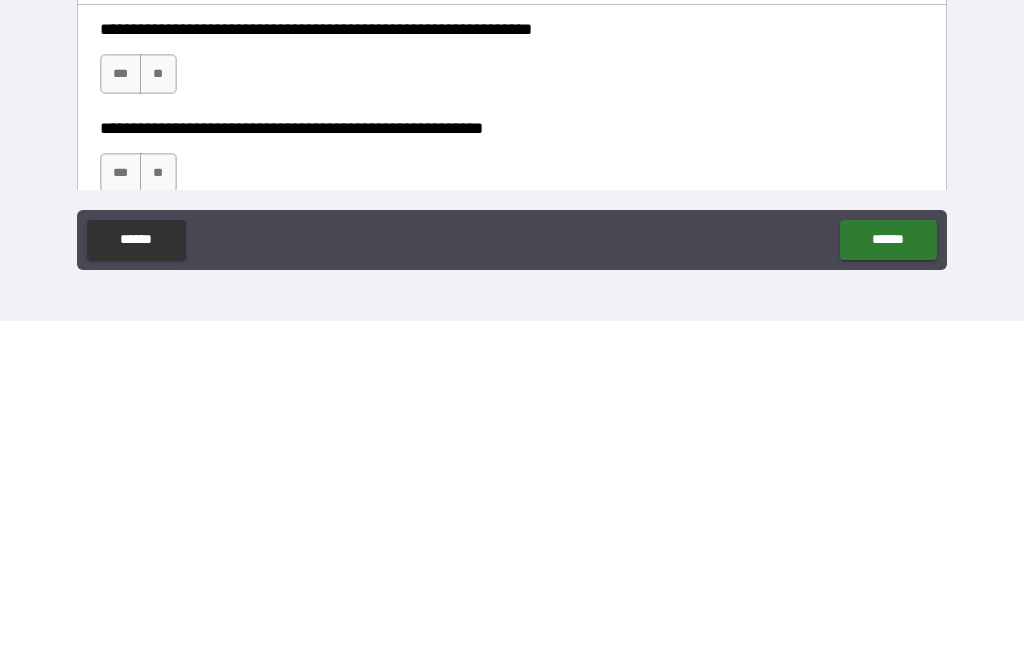 click on "***" at bounding box center [121, 418] 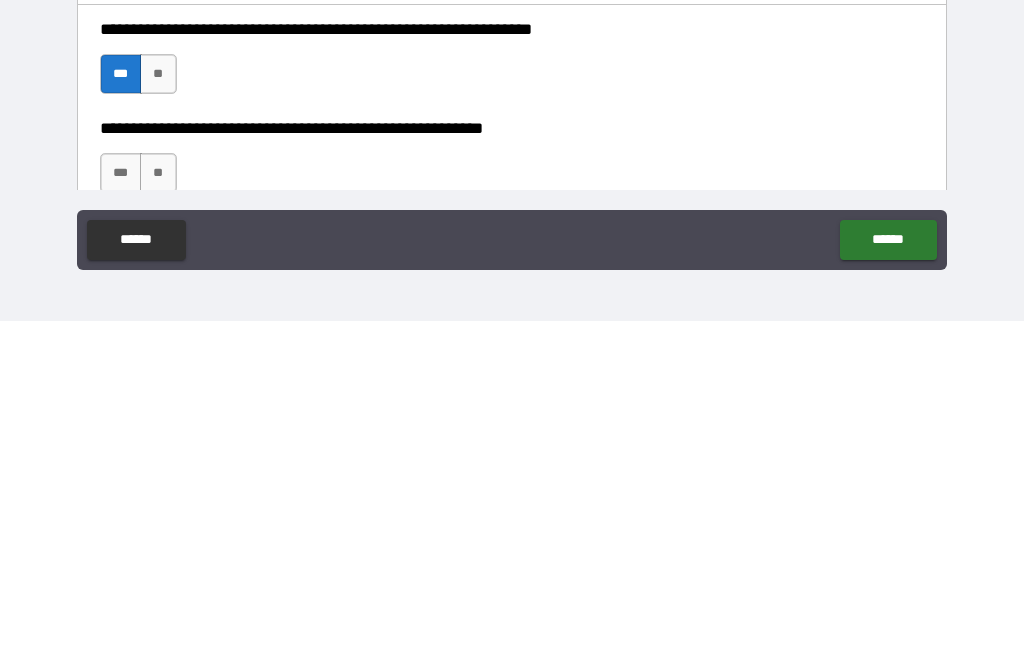 scroll, scrollTop: 0, scrollLeft: 0, axis: both 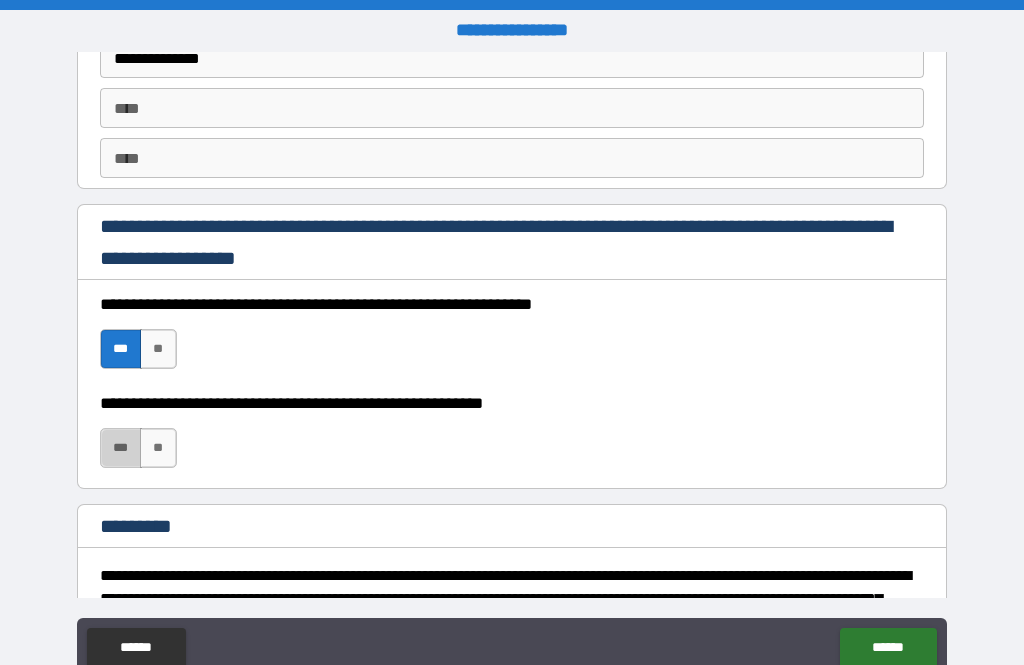 click on "***" at bounding box center [121, 448] 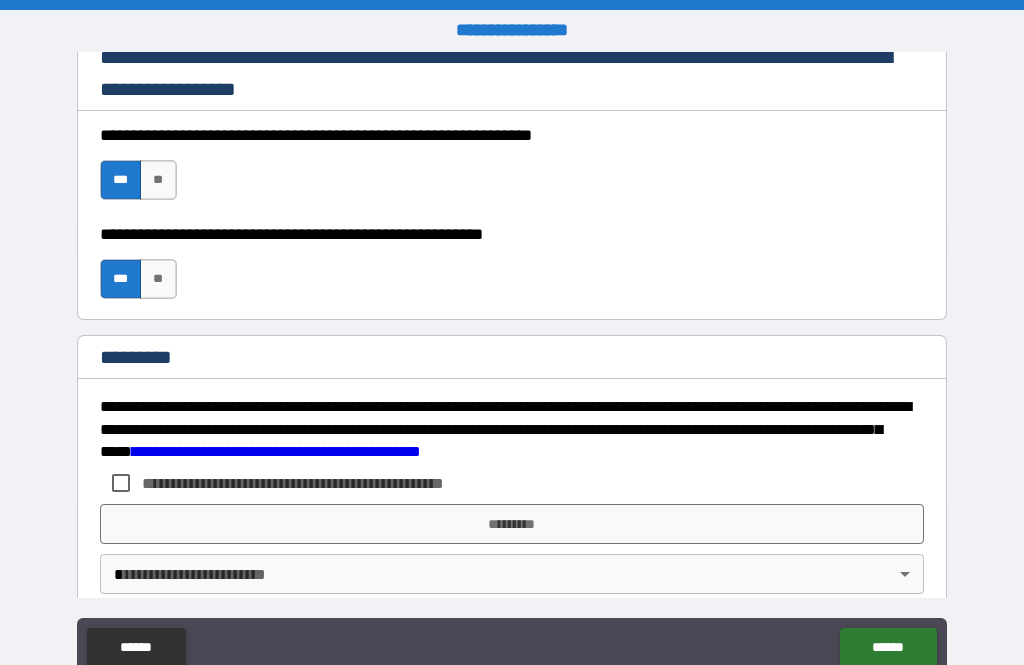 scroll, scrollTop: 3013, scrollLeft: 0, axis: vertical 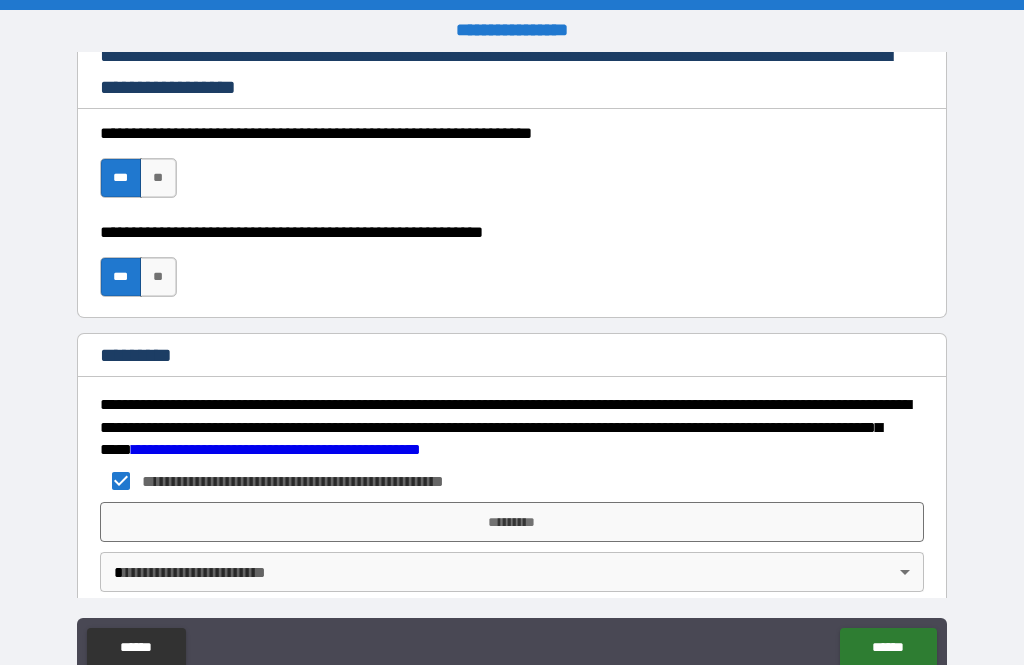 click on "*********" at bounding box center (512, 522) 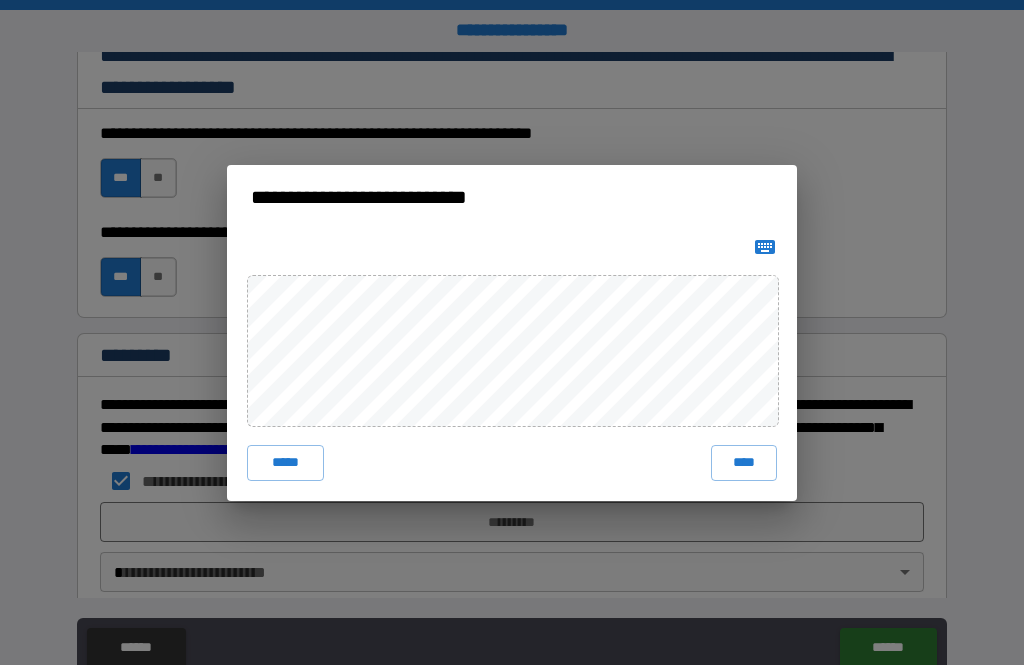 click on "****" at bounding box center [744, 463] 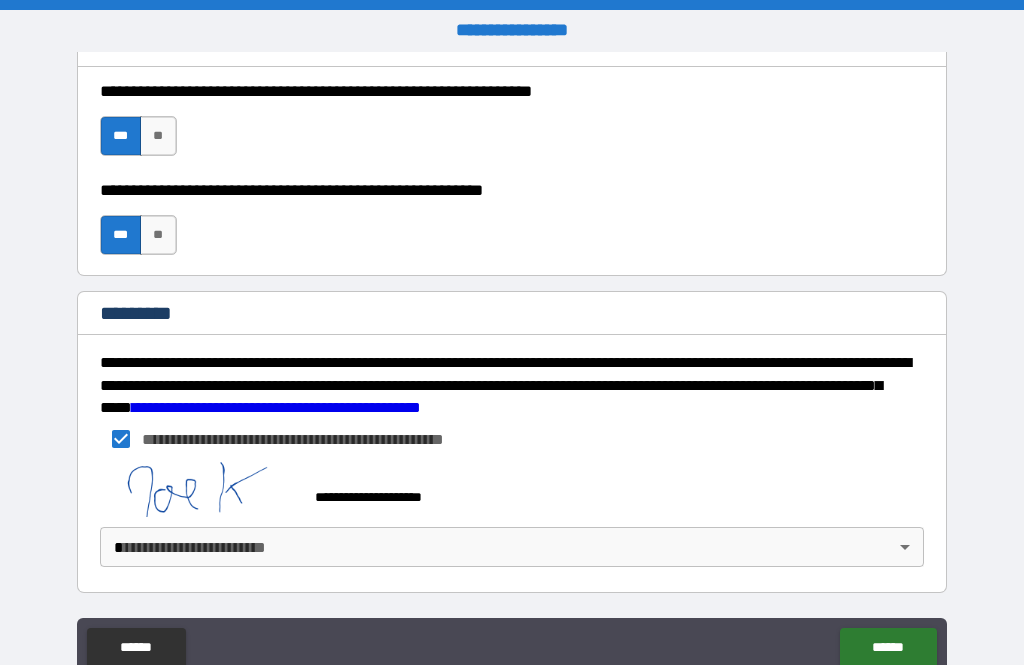 scroll, scrollTop: 3055, scrollLeft: 0, axis: vertical 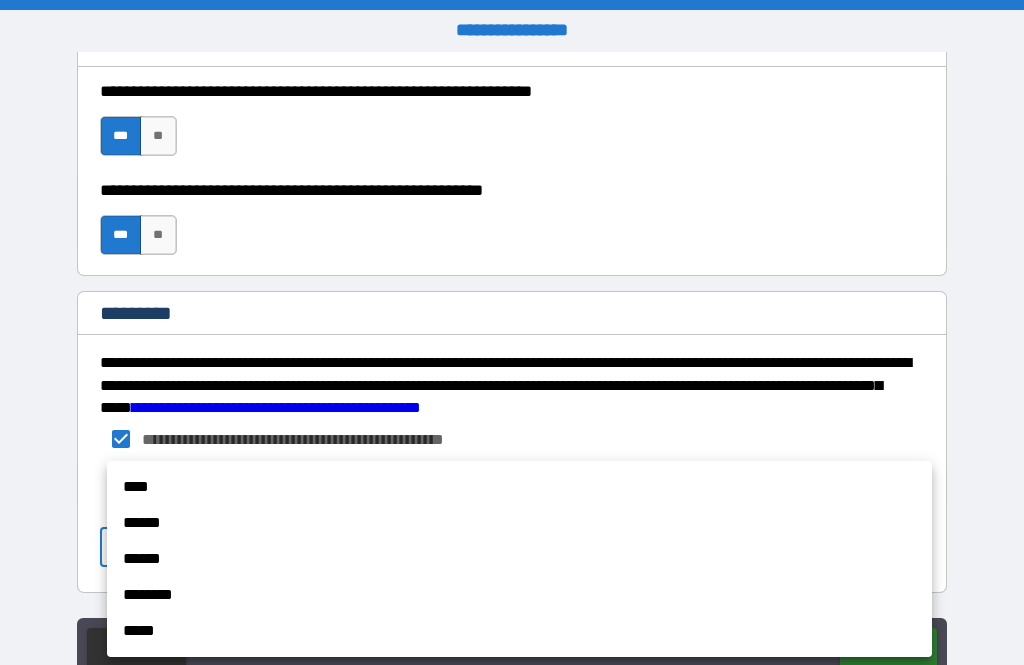 click on "****" at bounding box center [519, 487] 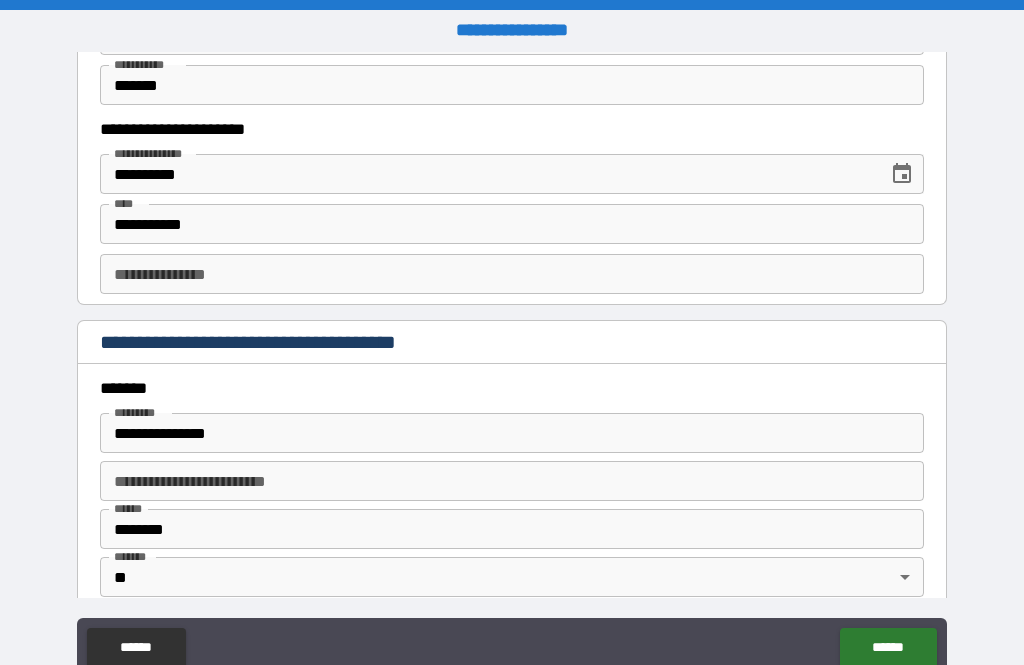 scroll, scrollTop: 2095, scrollLeft: 0, axis: vertical 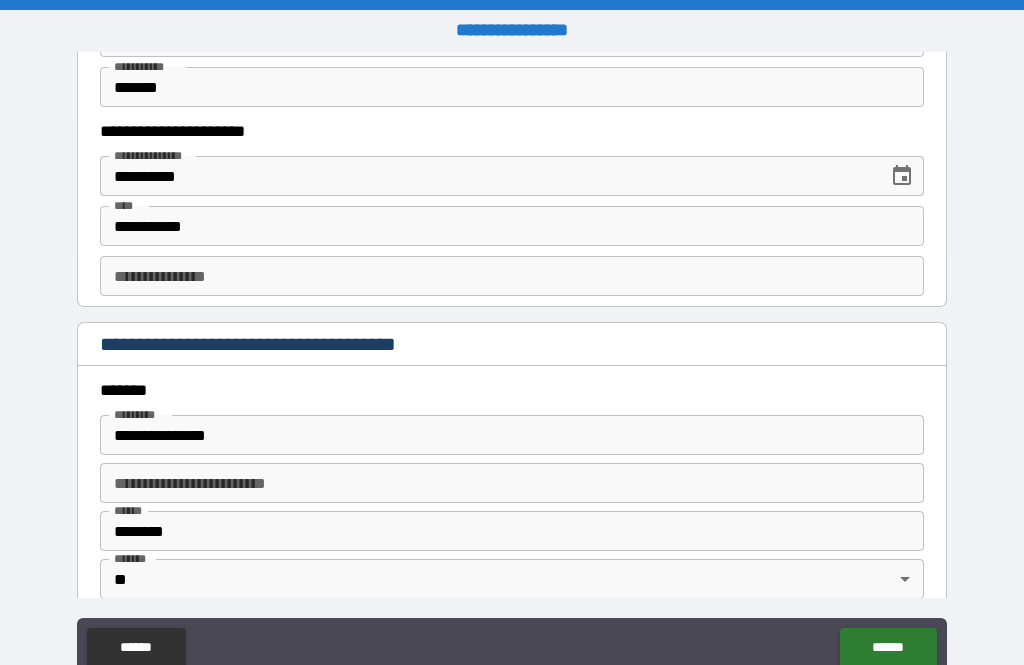 click on "**********" at bounding box center [512, 276] 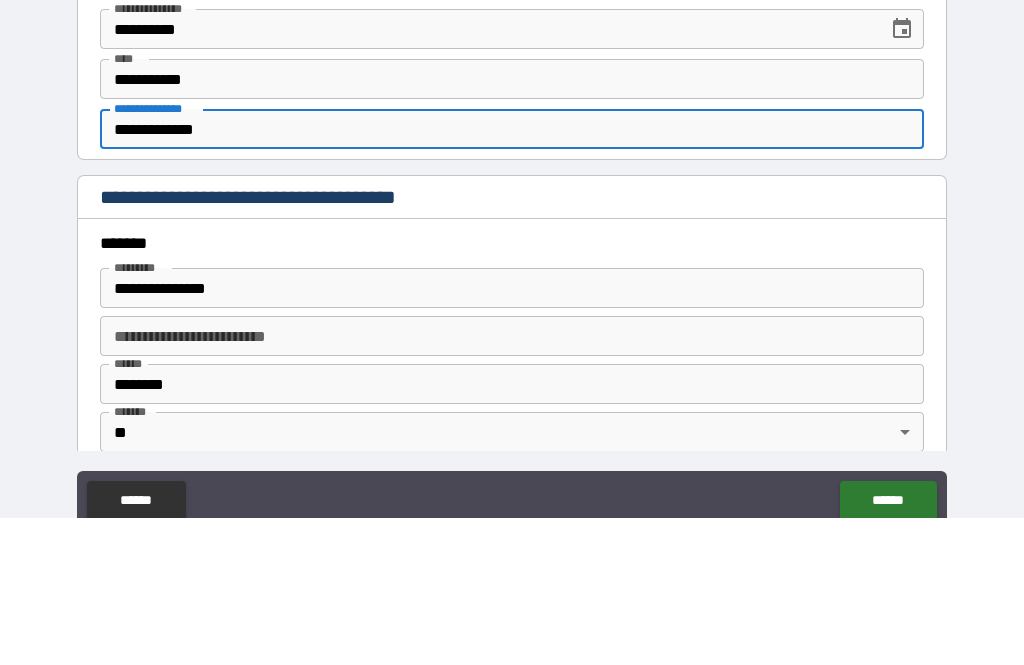 scroll, scrollTop: 64, scrollLeft: 0, axis: vertical 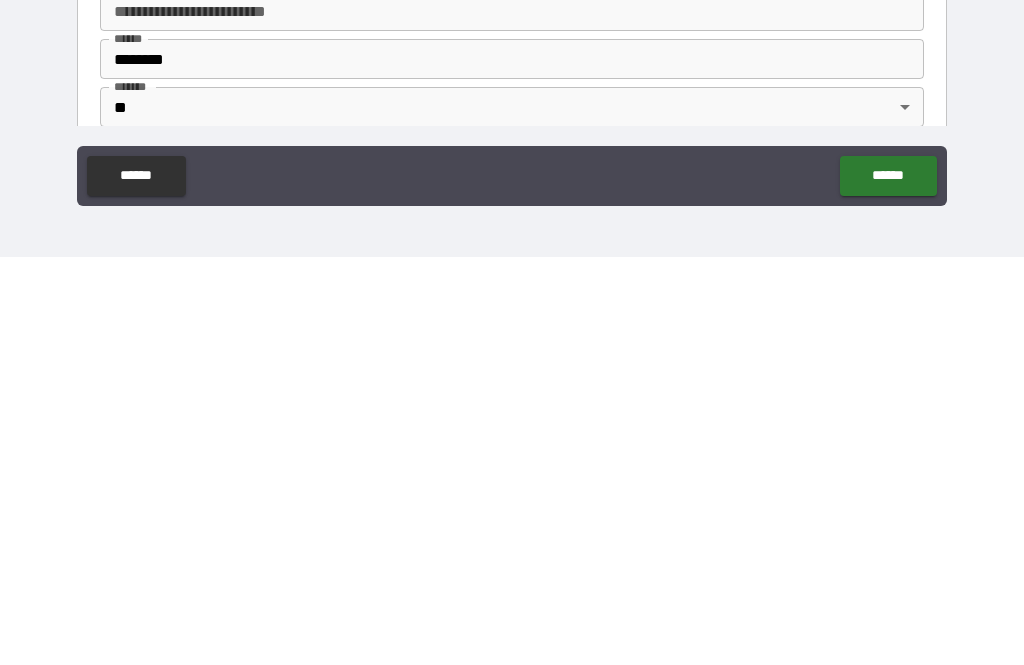 click on "******" at bounding box center [888, 584] 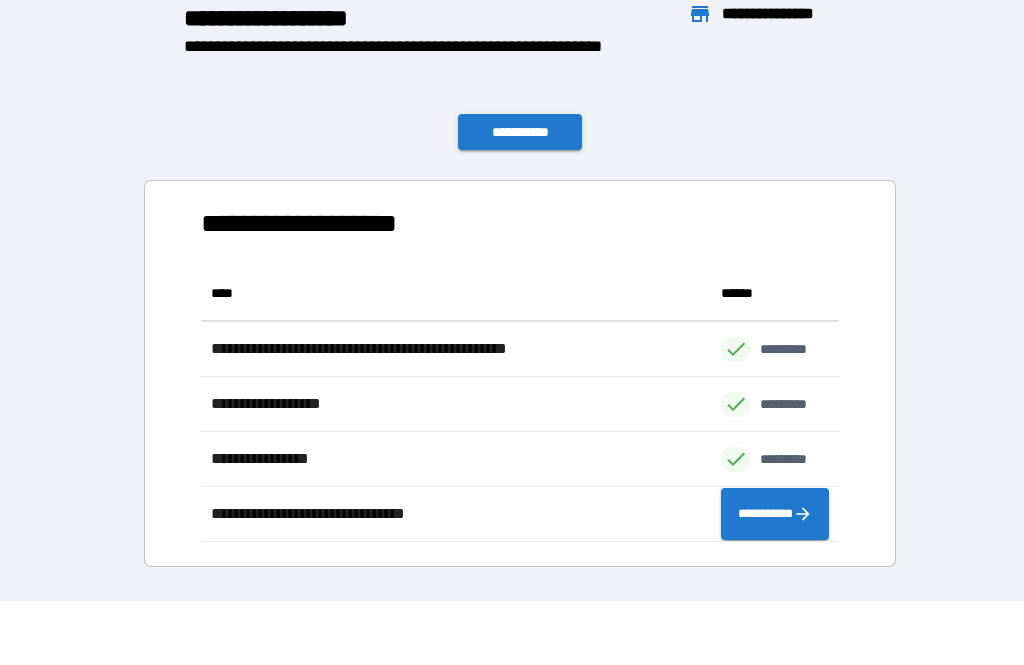scroll, scrollTop: 276, scrollLeft: 638, axis: both 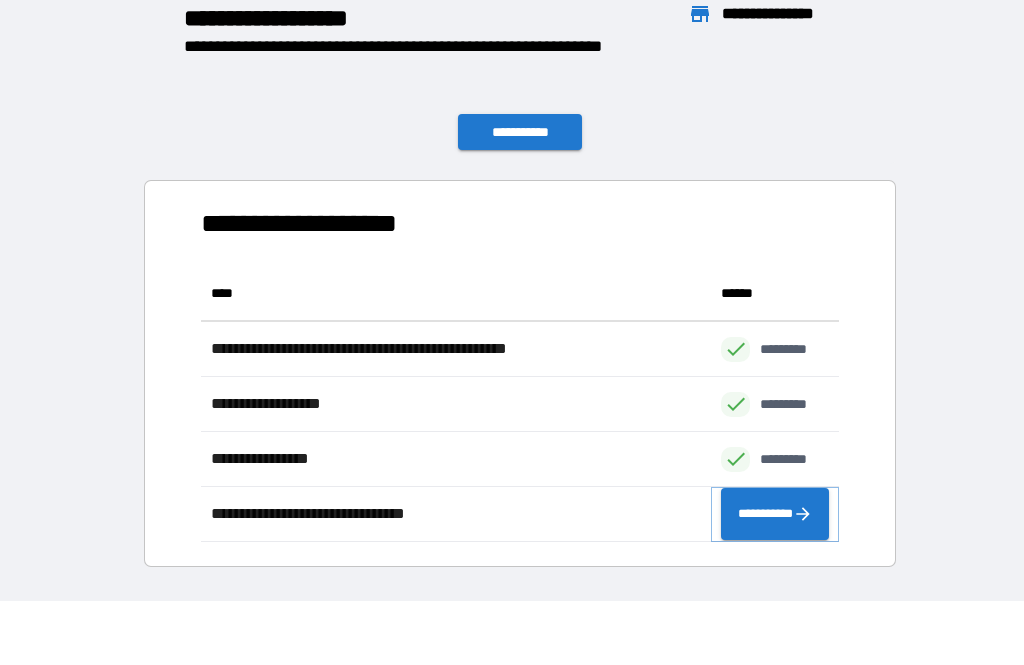 click on "**********" at bounding box center [775, 514] 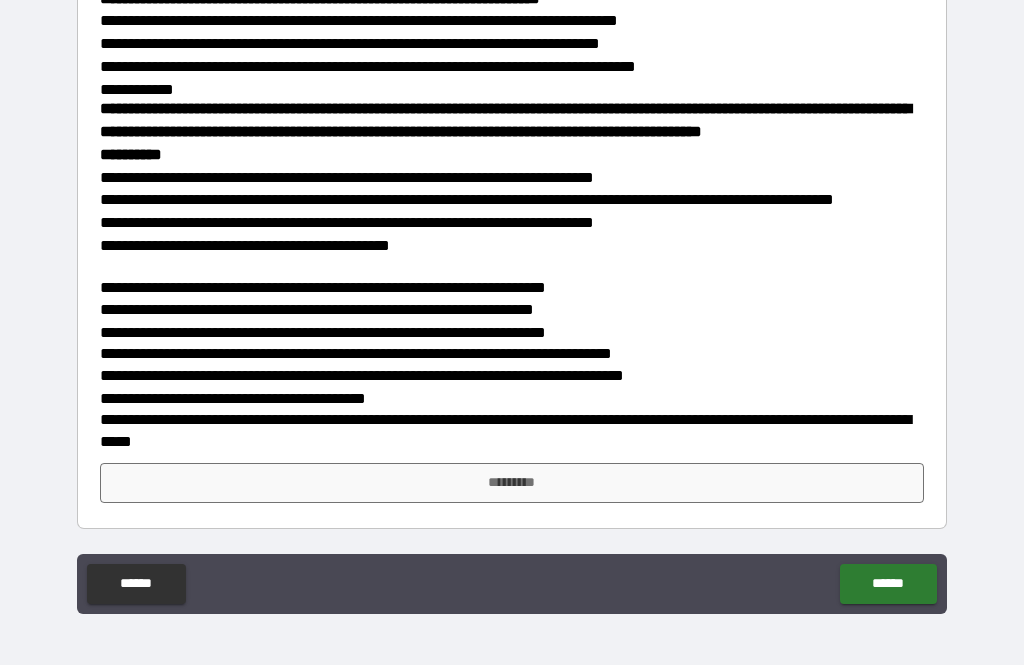 scroll, scrollTop: 1599, scrollLeft: 0, axis: vertical 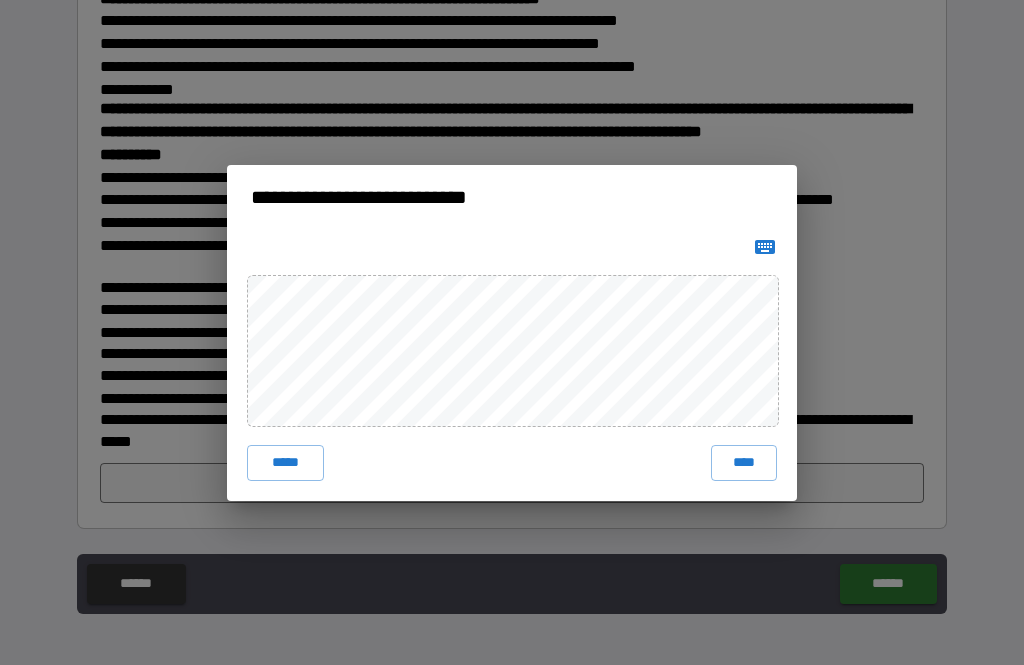 click on "****" at bounding box center [744, 463] 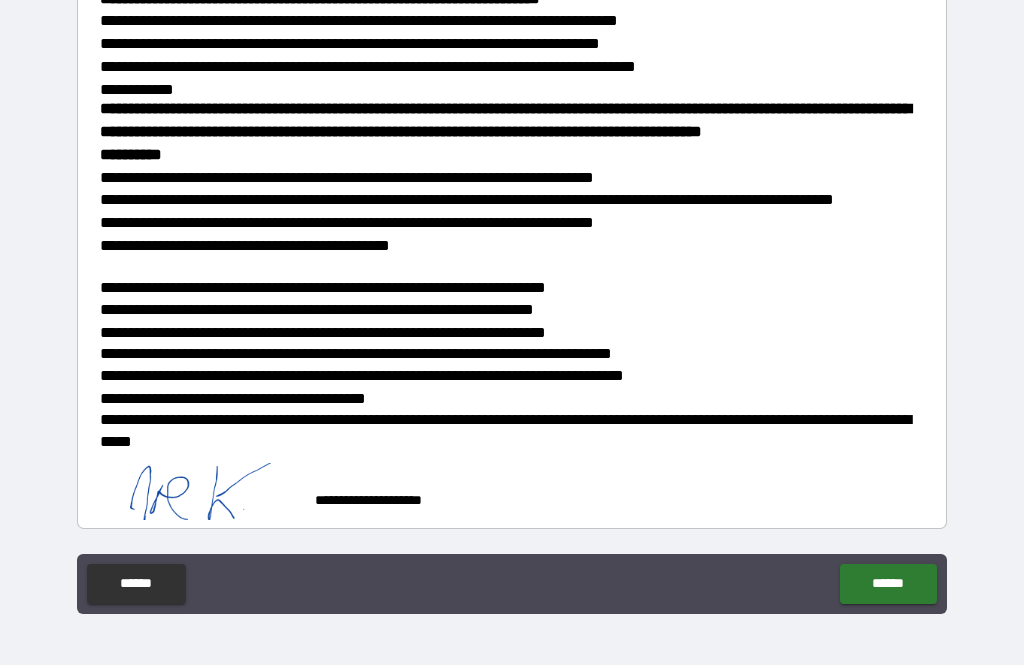 scroll, scrollTop: 1589, scrollLeft: 0, axis: vertical 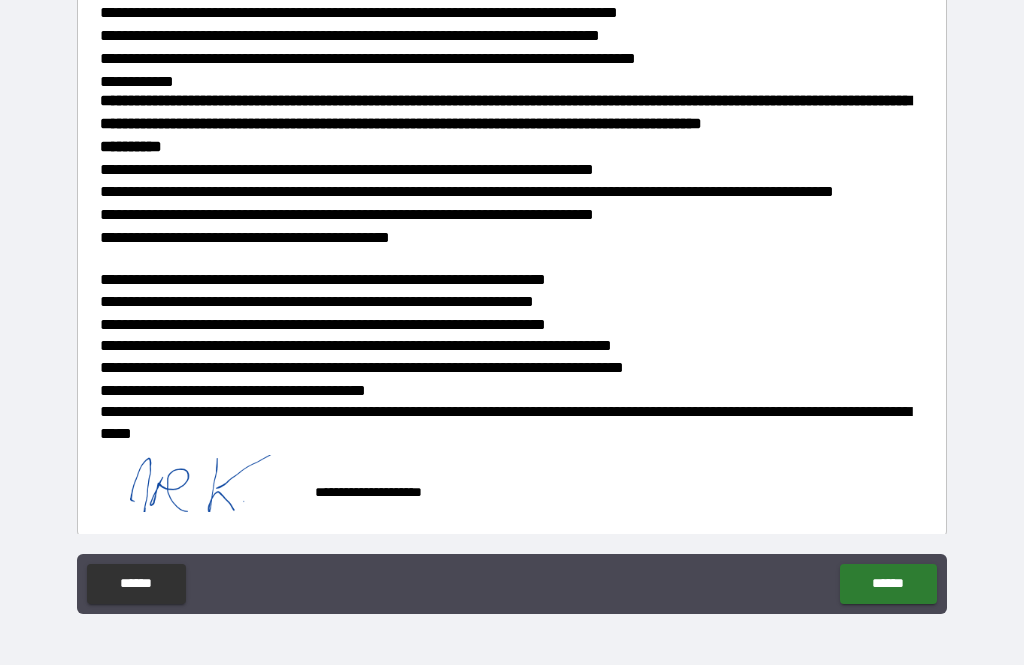 click on "******" at bounding box center [888, 584] 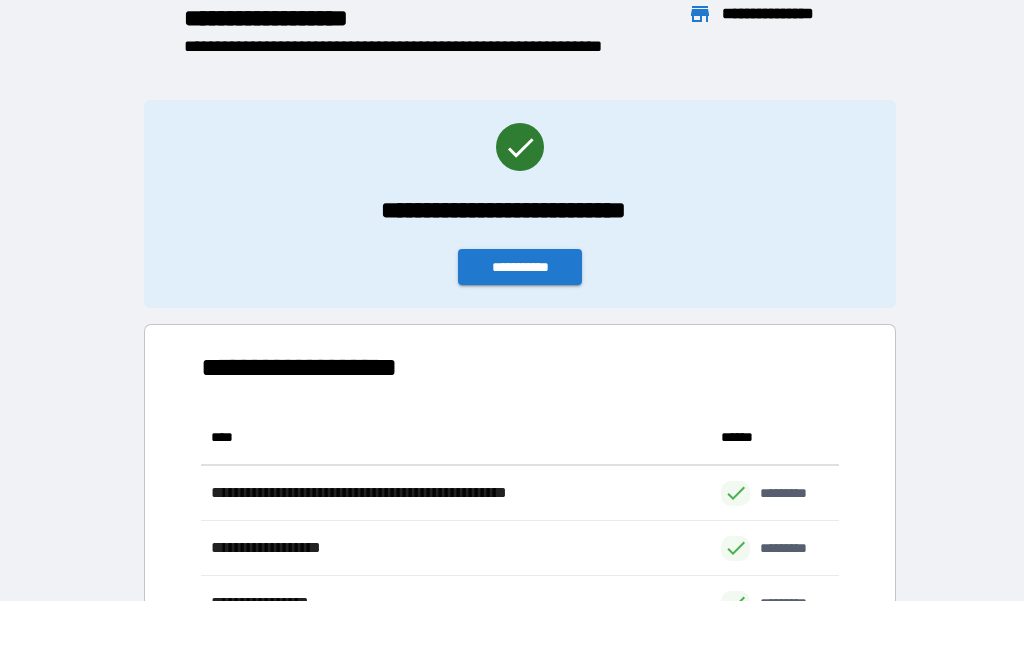 scroll, scrollTop: 1, scrollLeft: 1, axis: both 